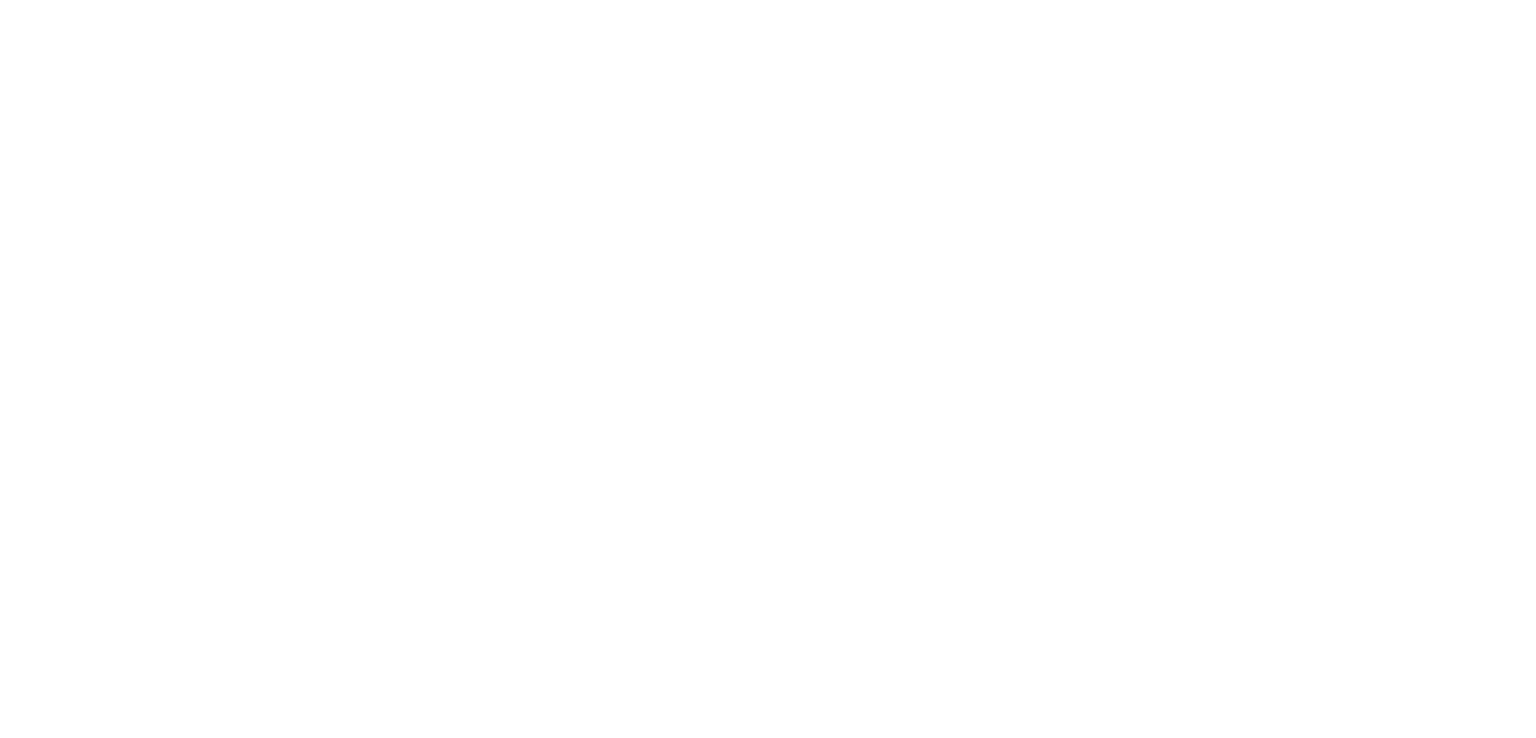 scroll, scrollTop: 0, scrollLeft: 0, axis: both 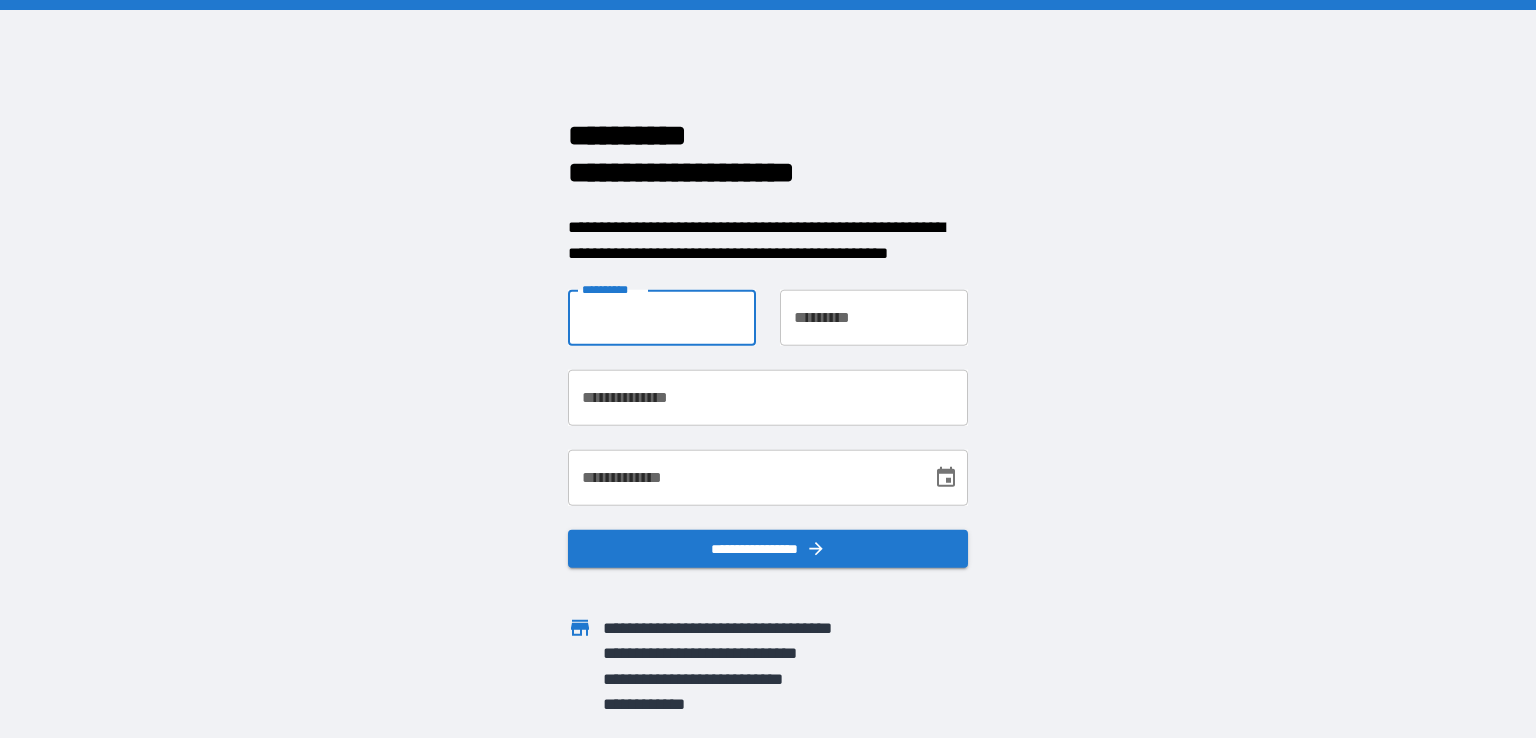 click on "**********" at bounding box center [662, 318] 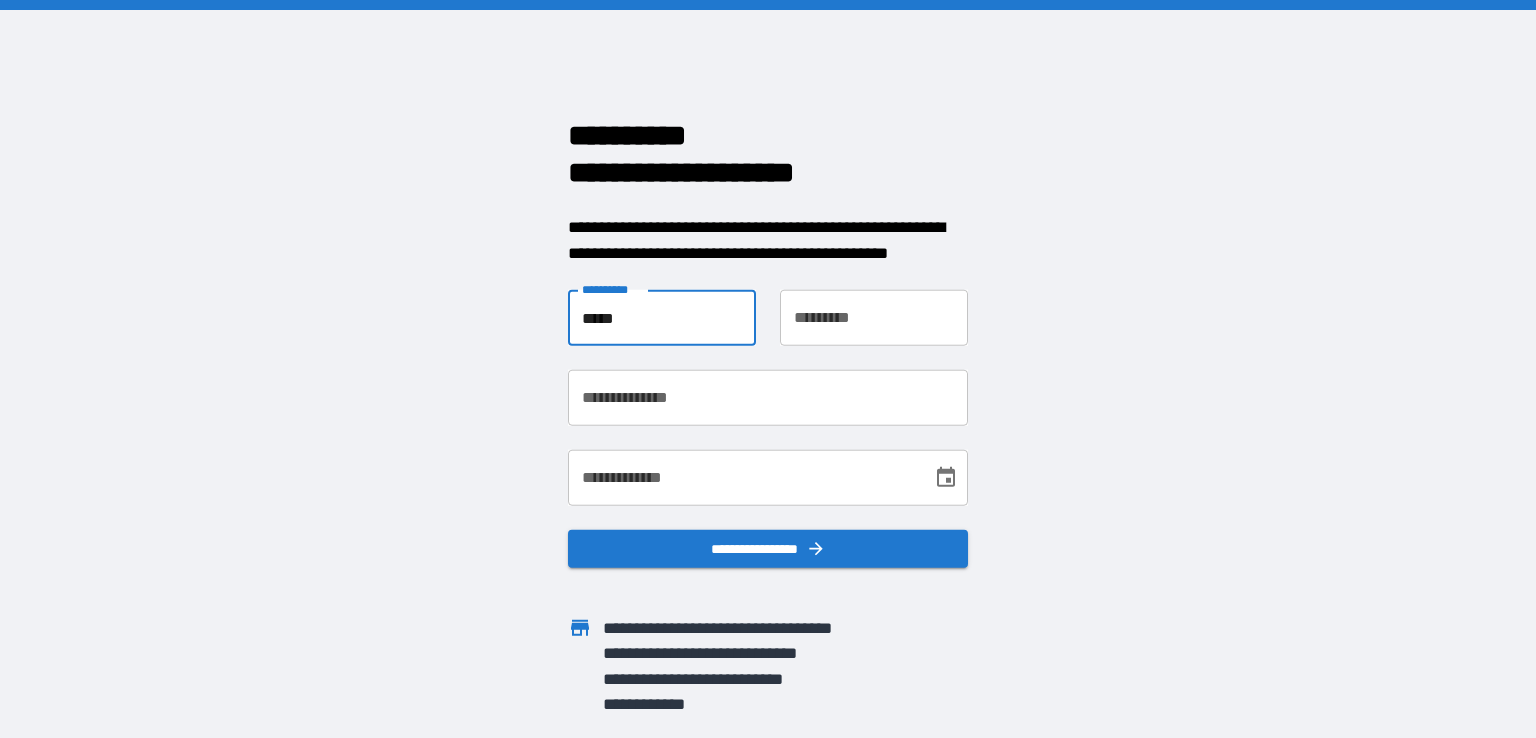 type on "*****" 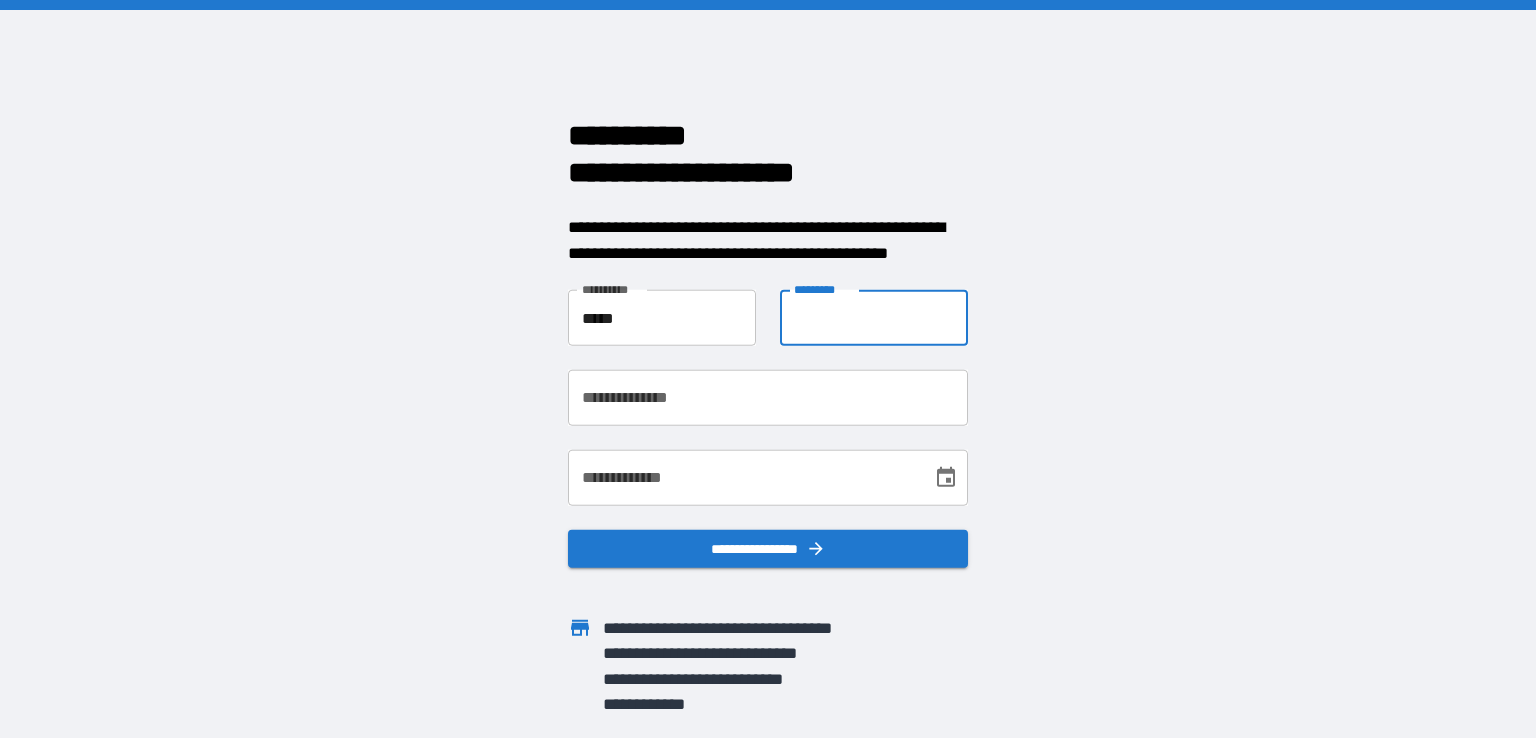 click on "**********" at bounding box center (874, 318) 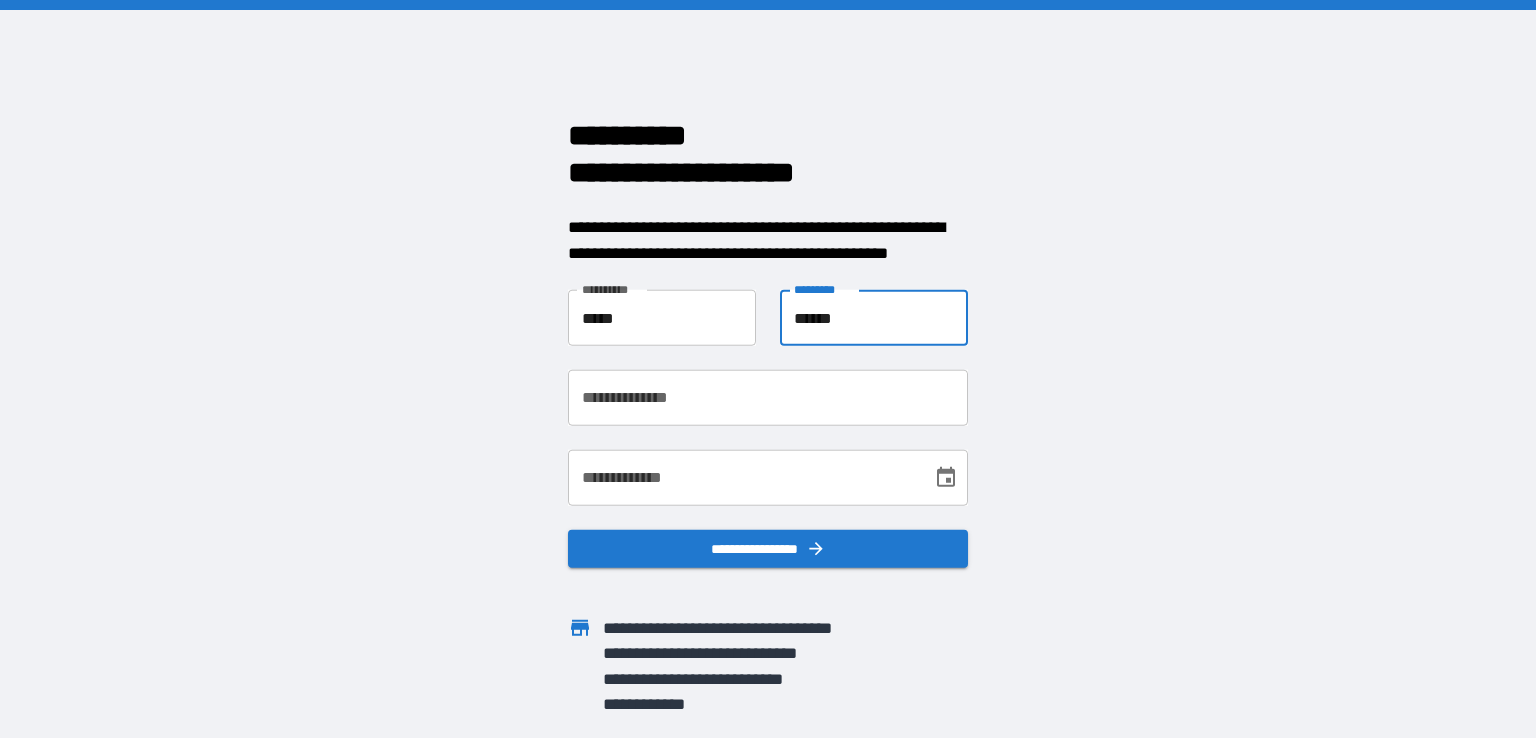 type on "******" 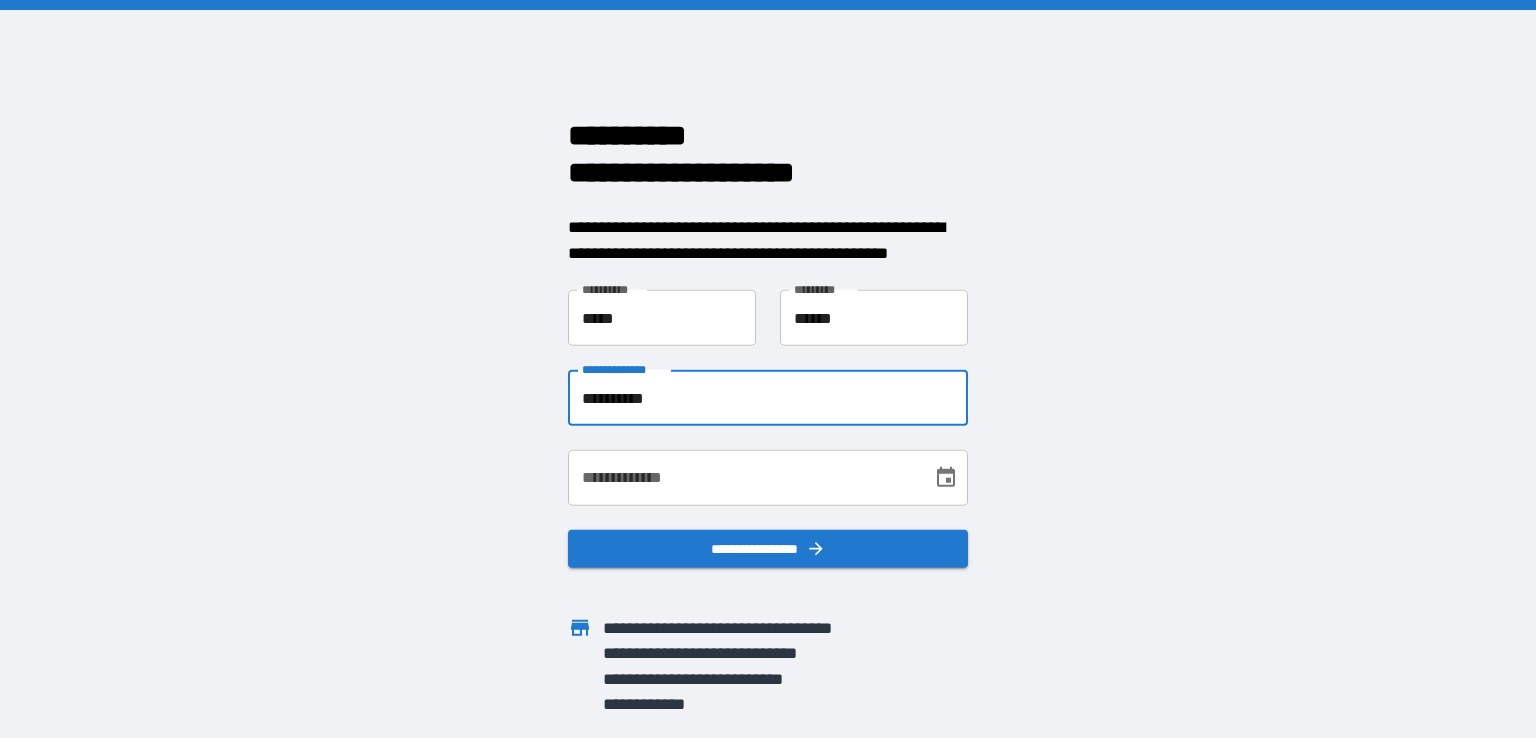 type on "**********" 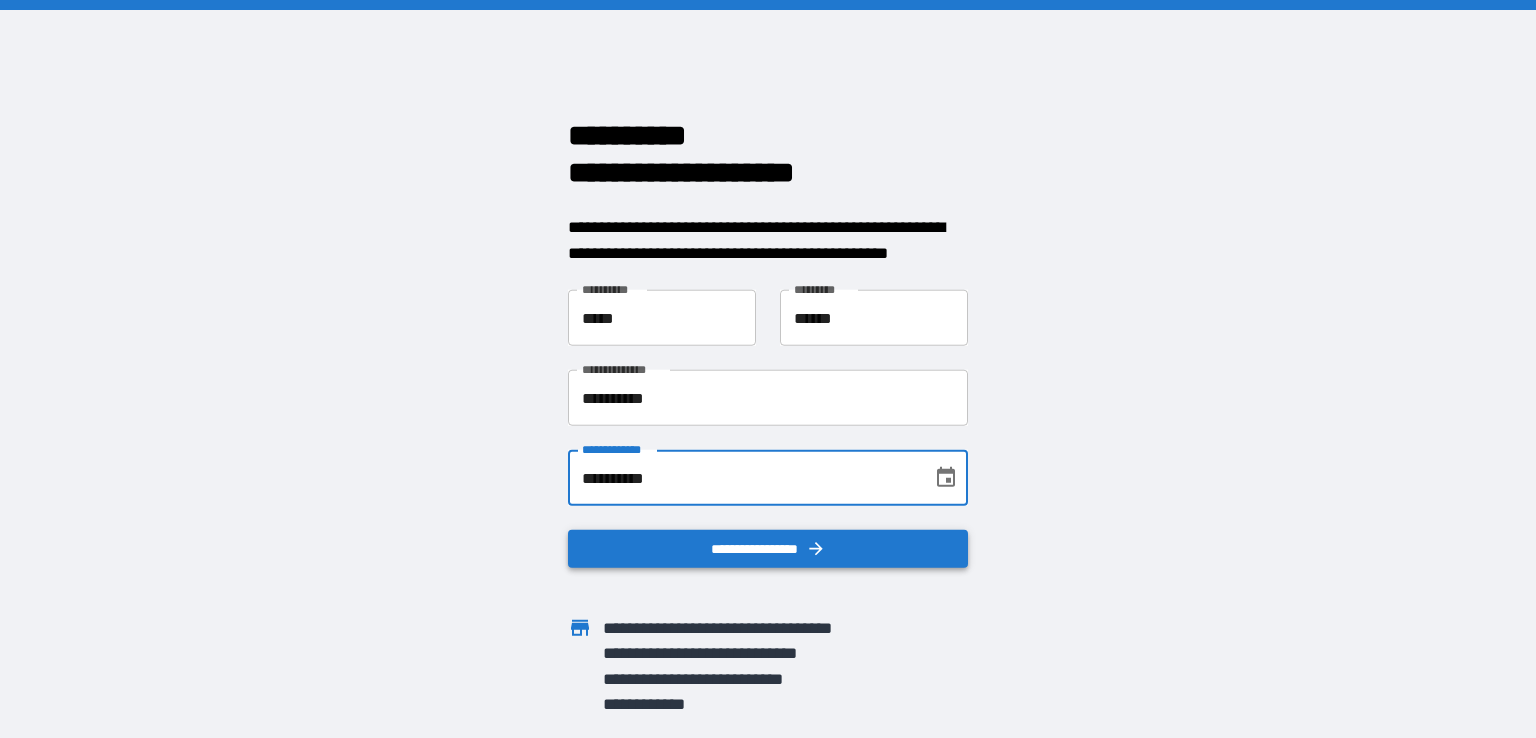 type on "**********" 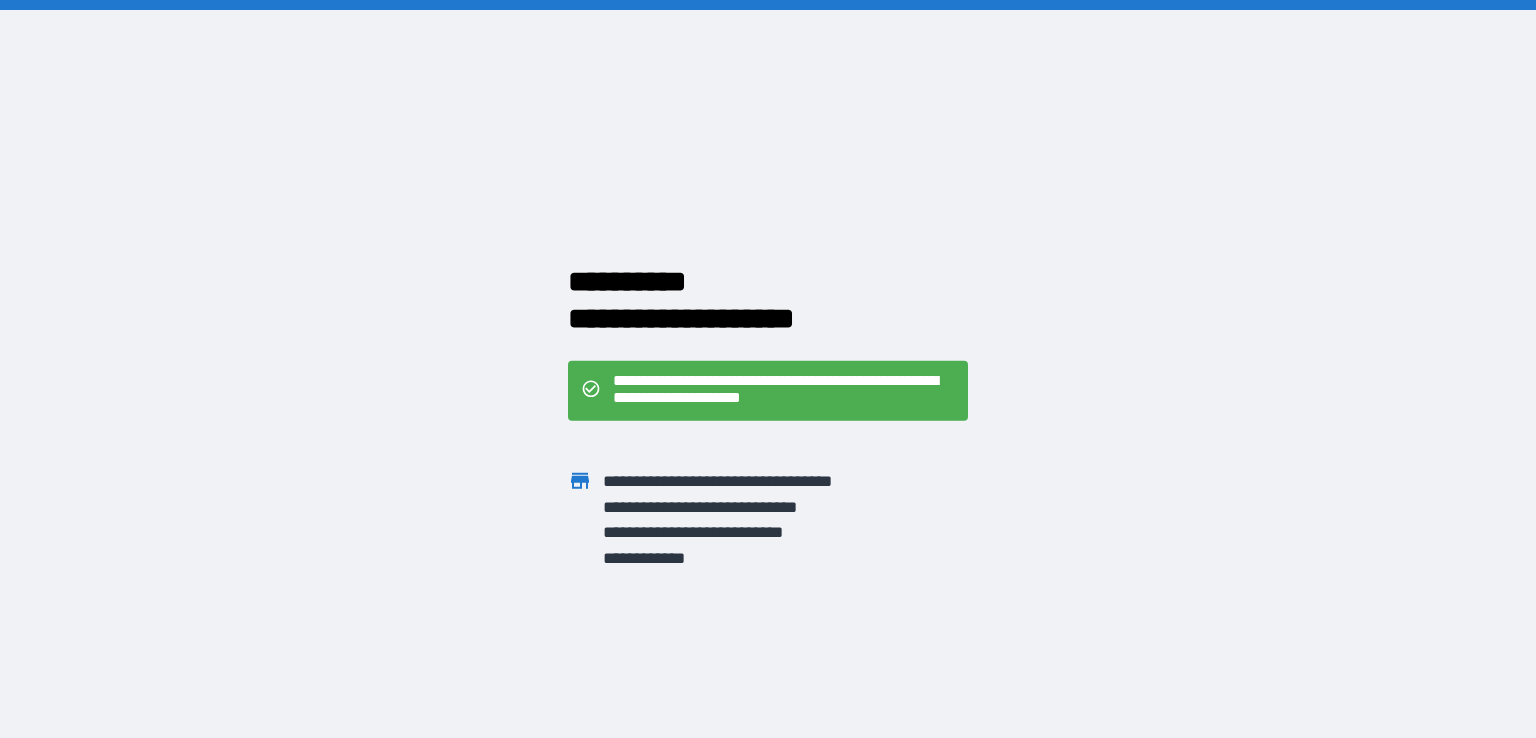 click at bounding box center [932, 508] 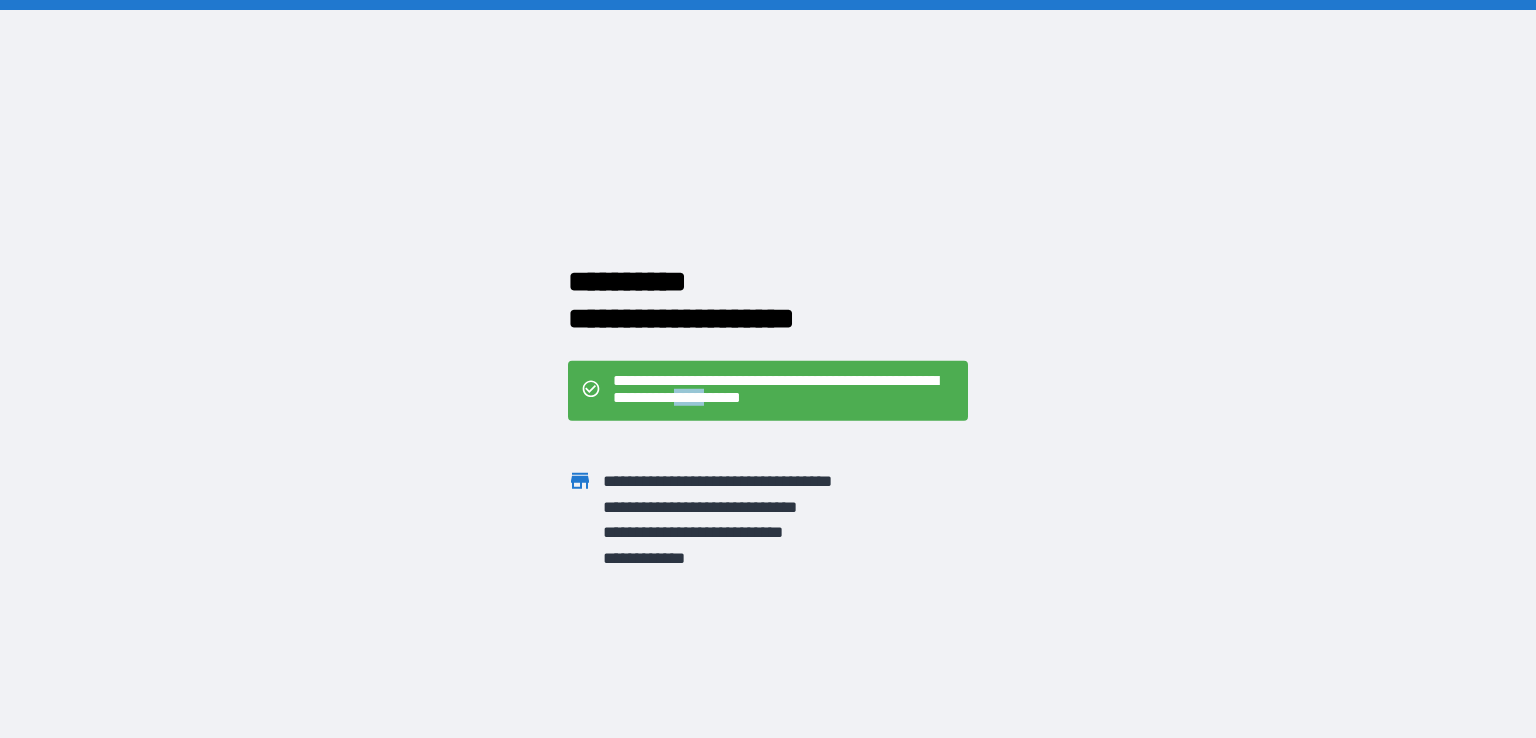 click on "**********" at bounding box center [784, 391] 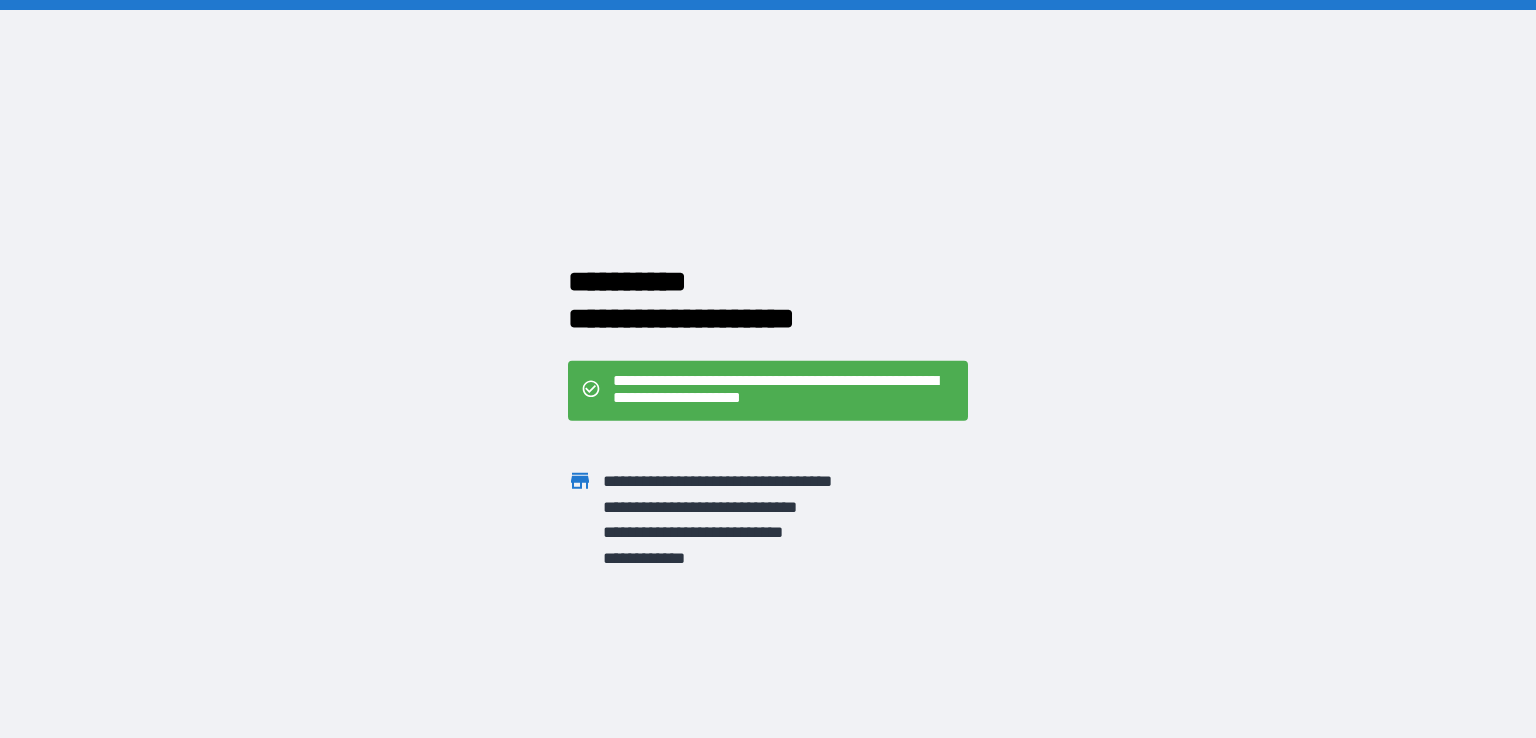 click on "**********" at bounding box center [768, 369] 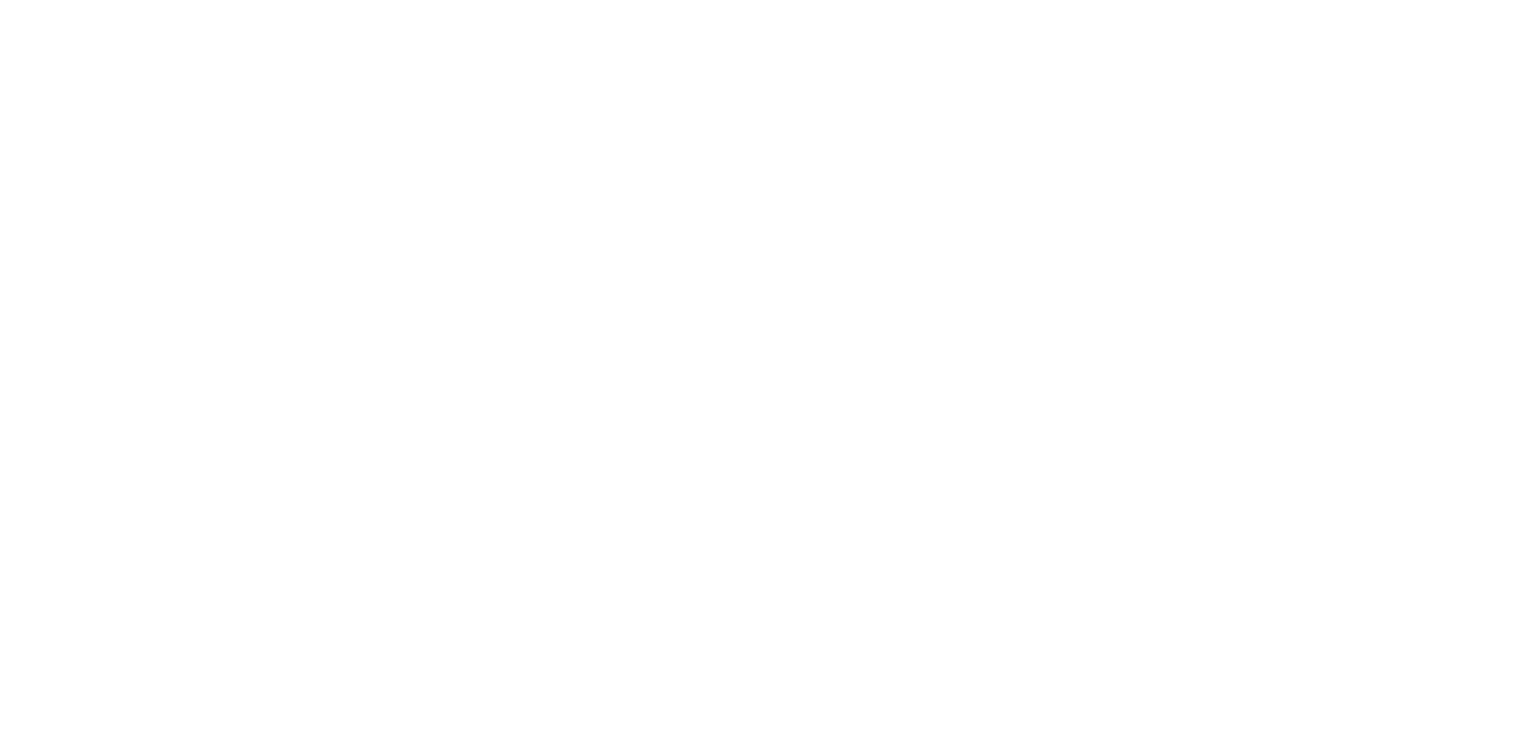 scroll, scrollTop: 0, scrollLeft: 0, axis: both 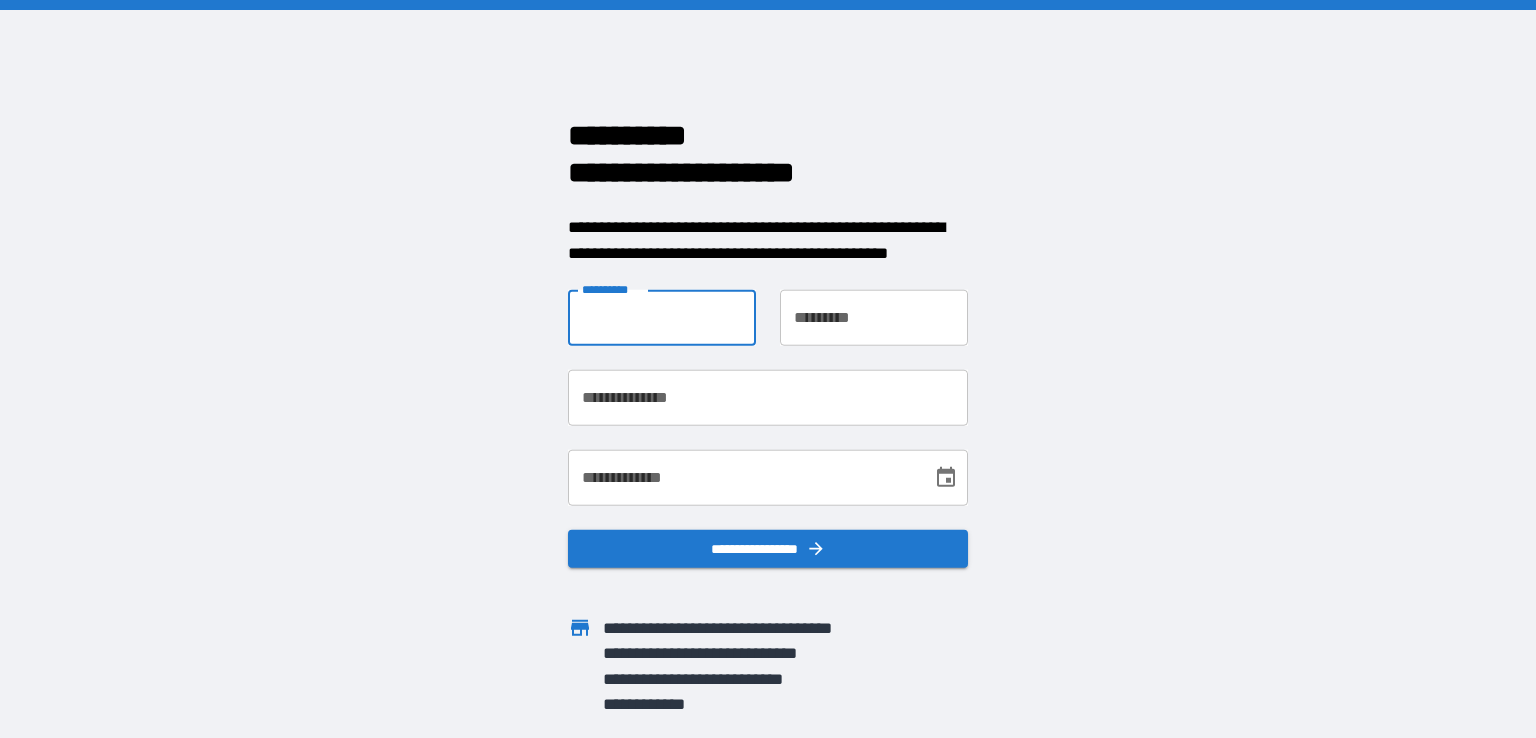 click on "**********" at bounding box center (662, 318) 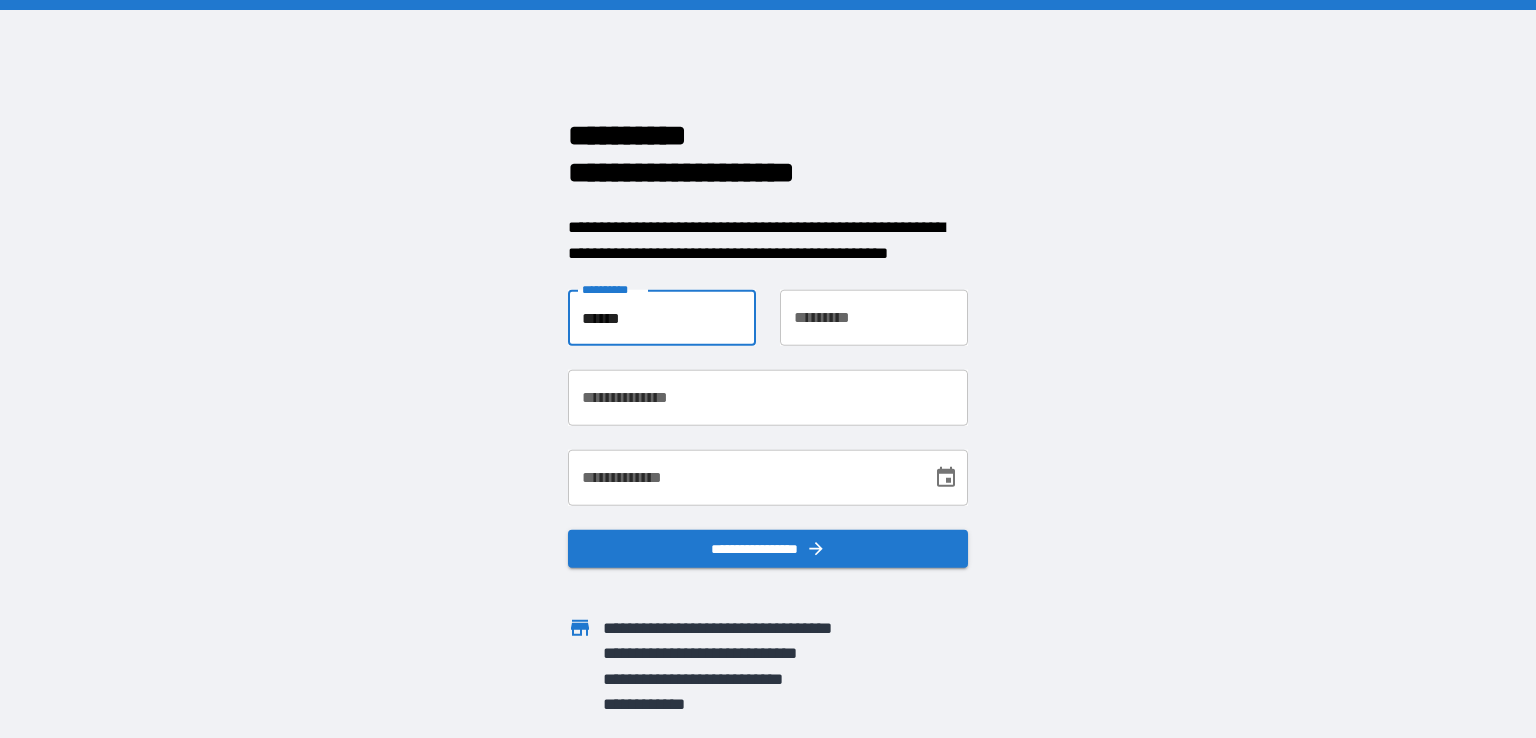 type on "*****" 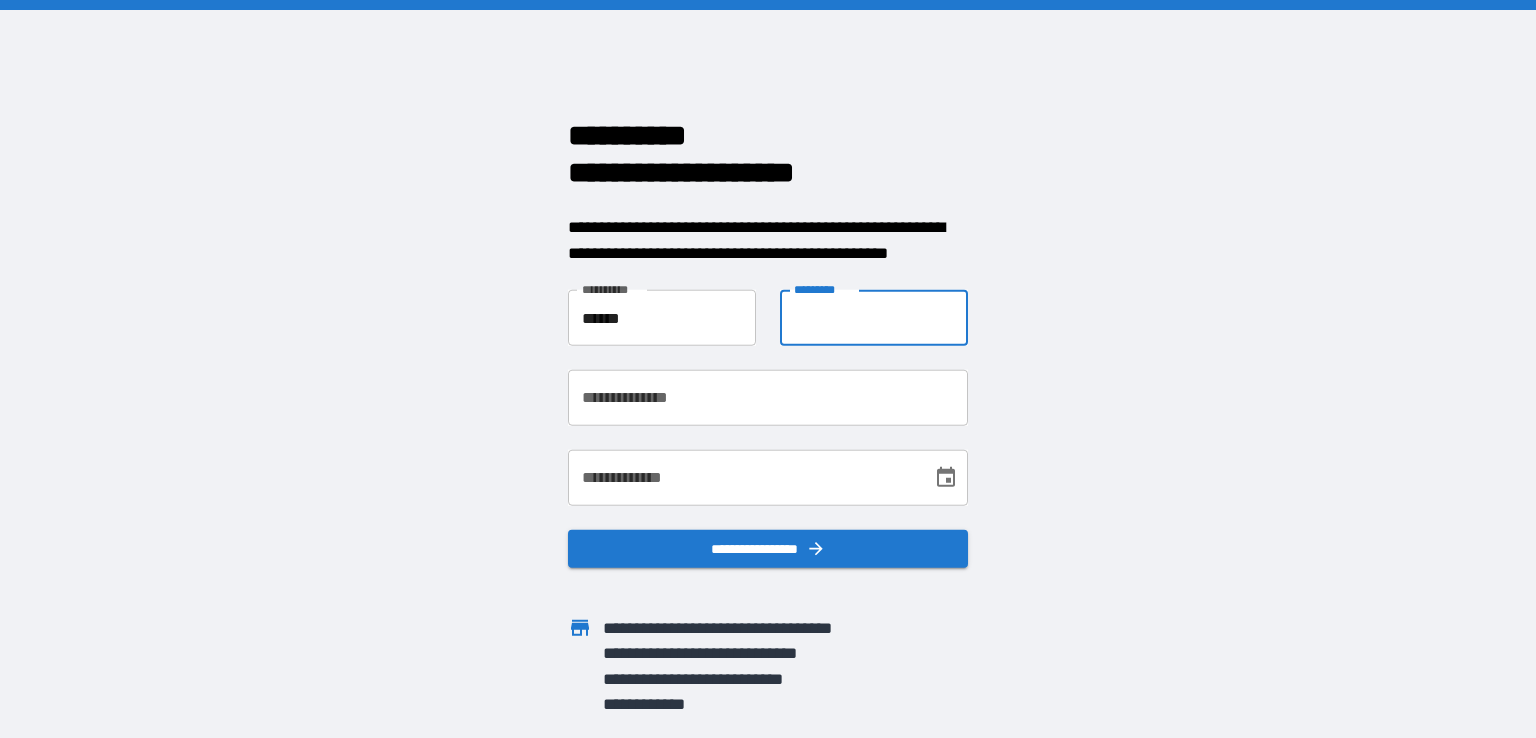 click on "**********" at bounding box center [874, 318] 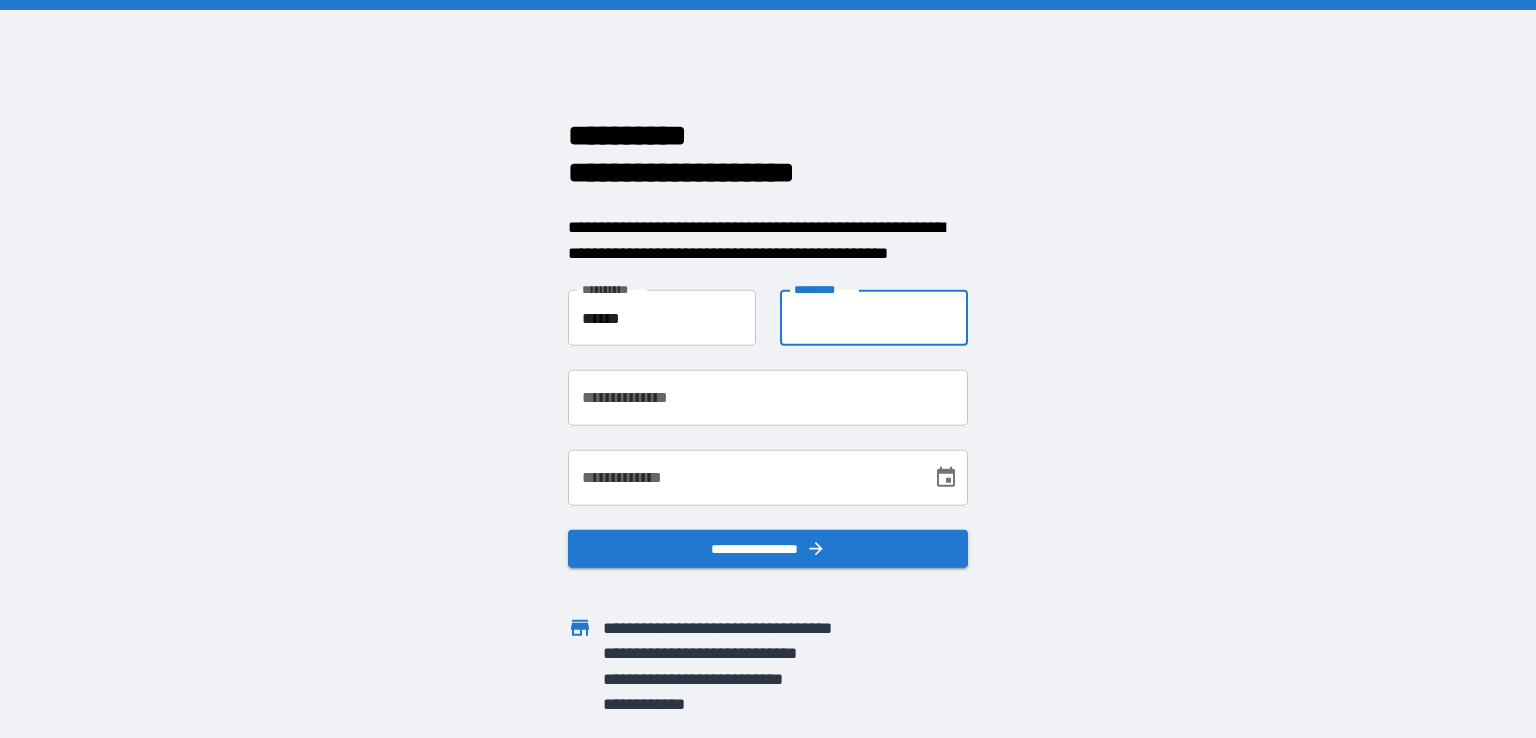 type on "******" 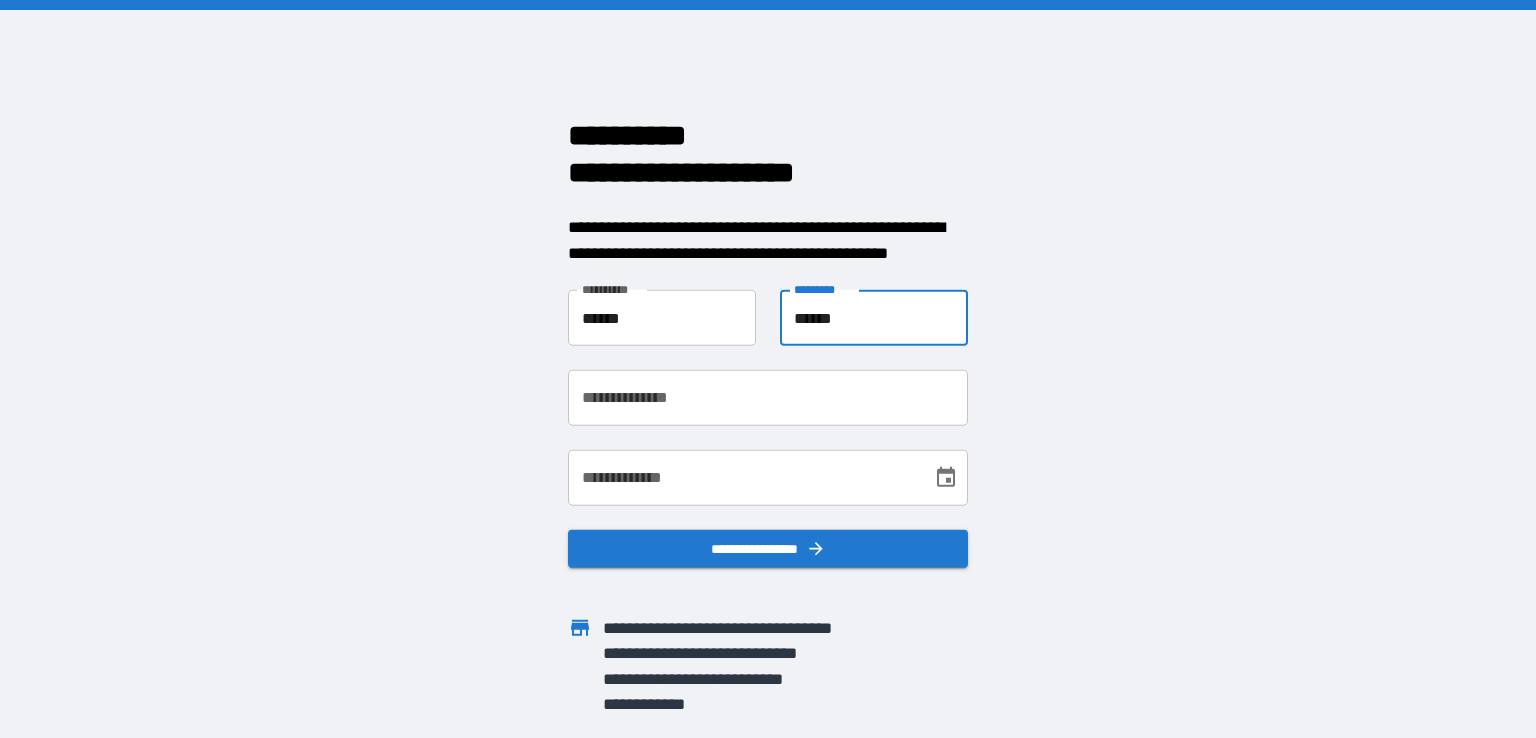 click on "**********" at bounding box center [768, 398] 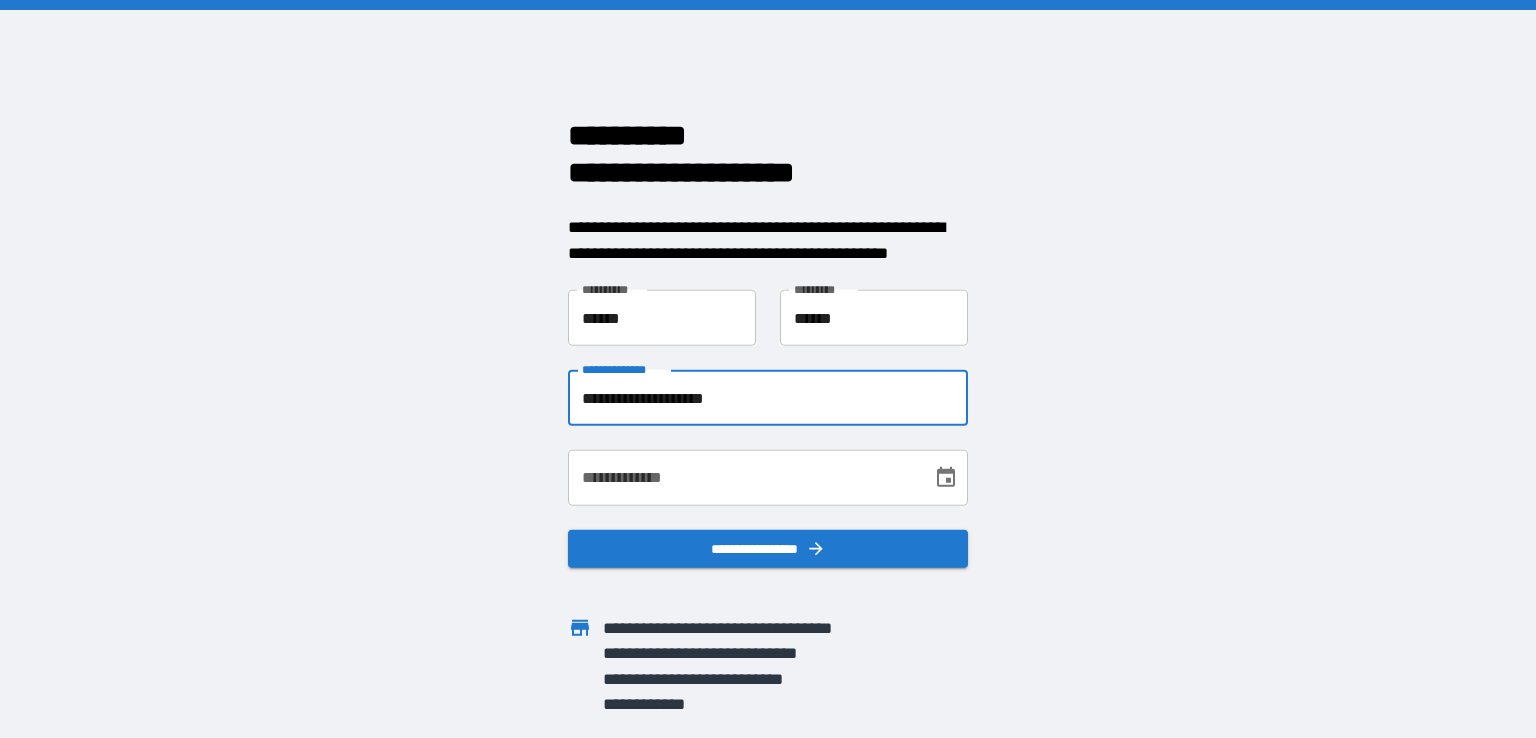 type on "**********" 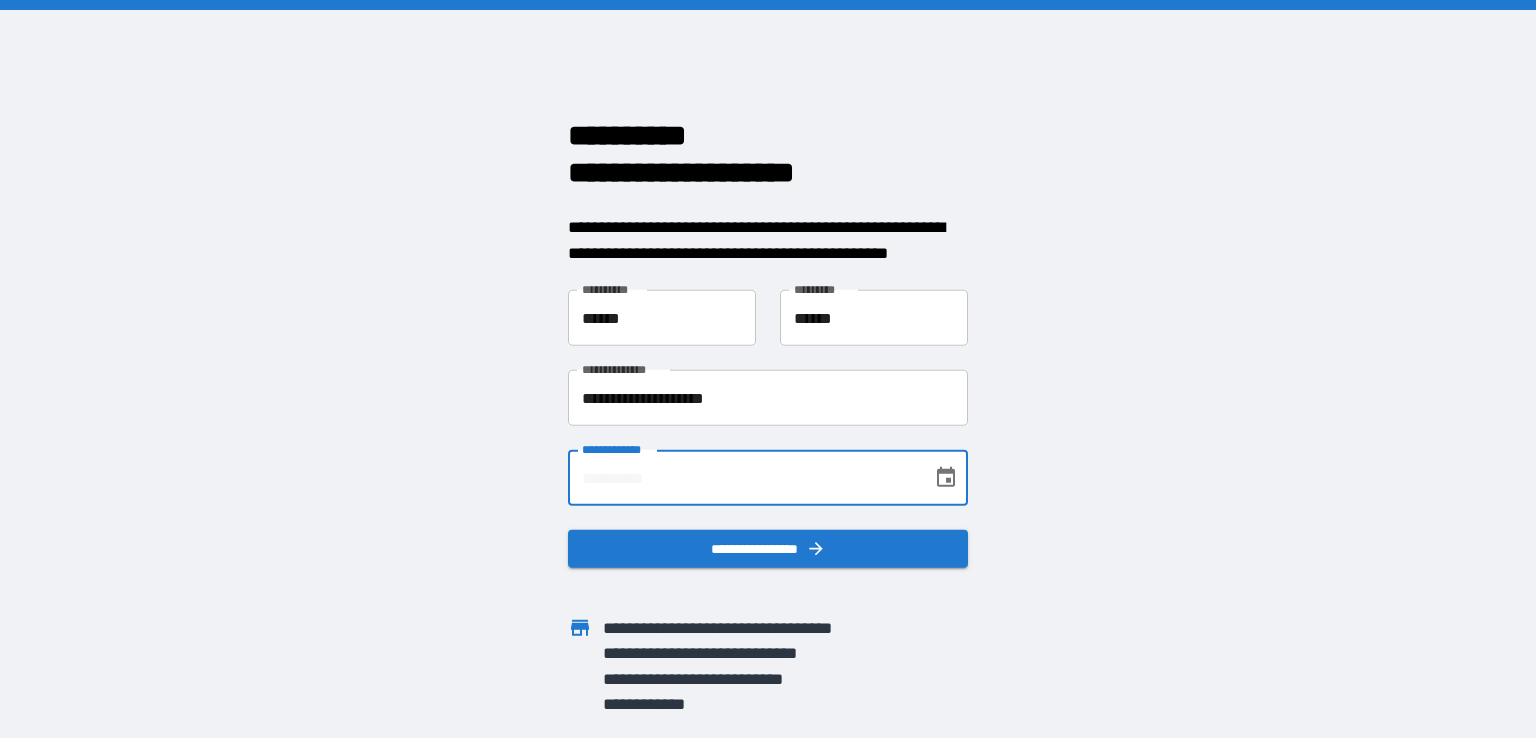 type on "**********" 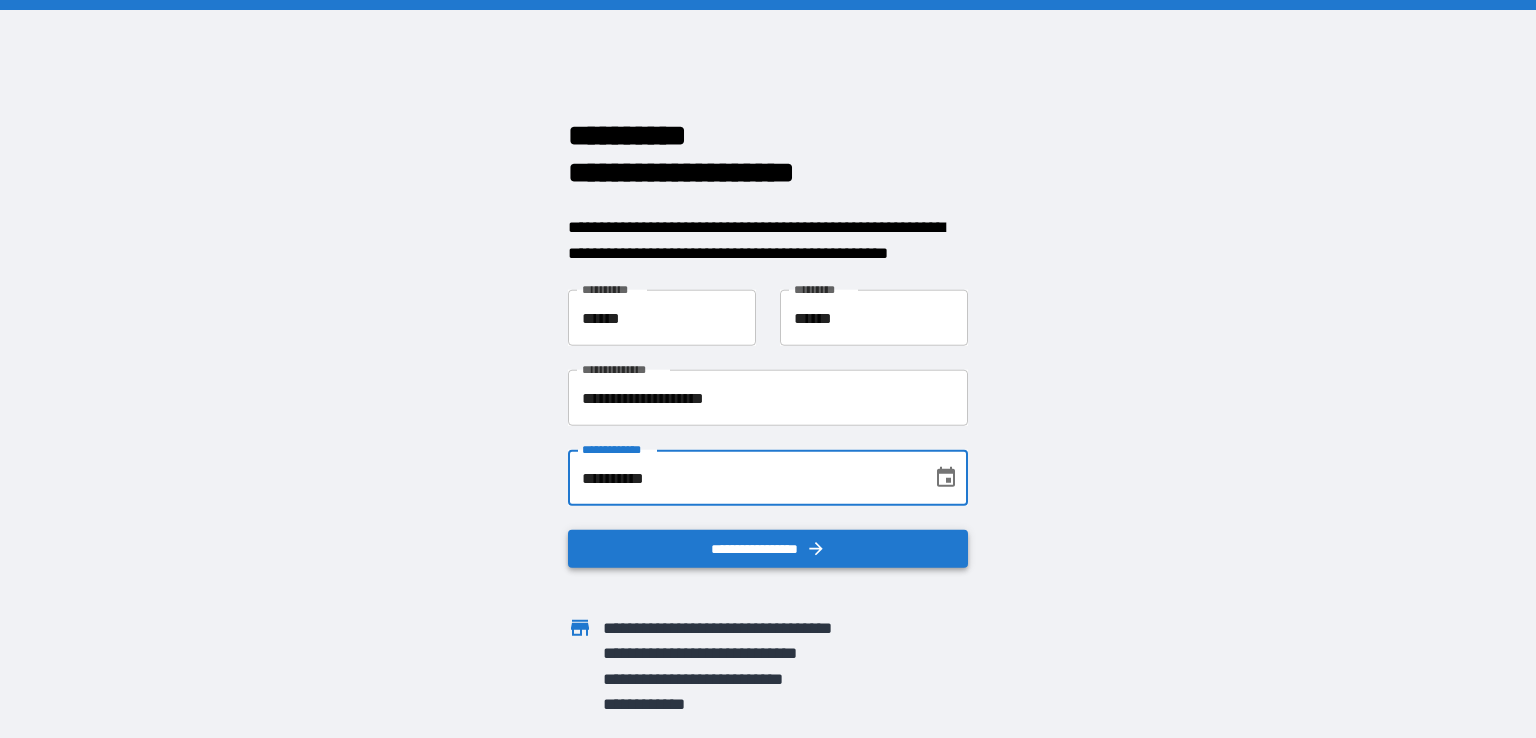 click on "**********" at bounding box center [768, 549] 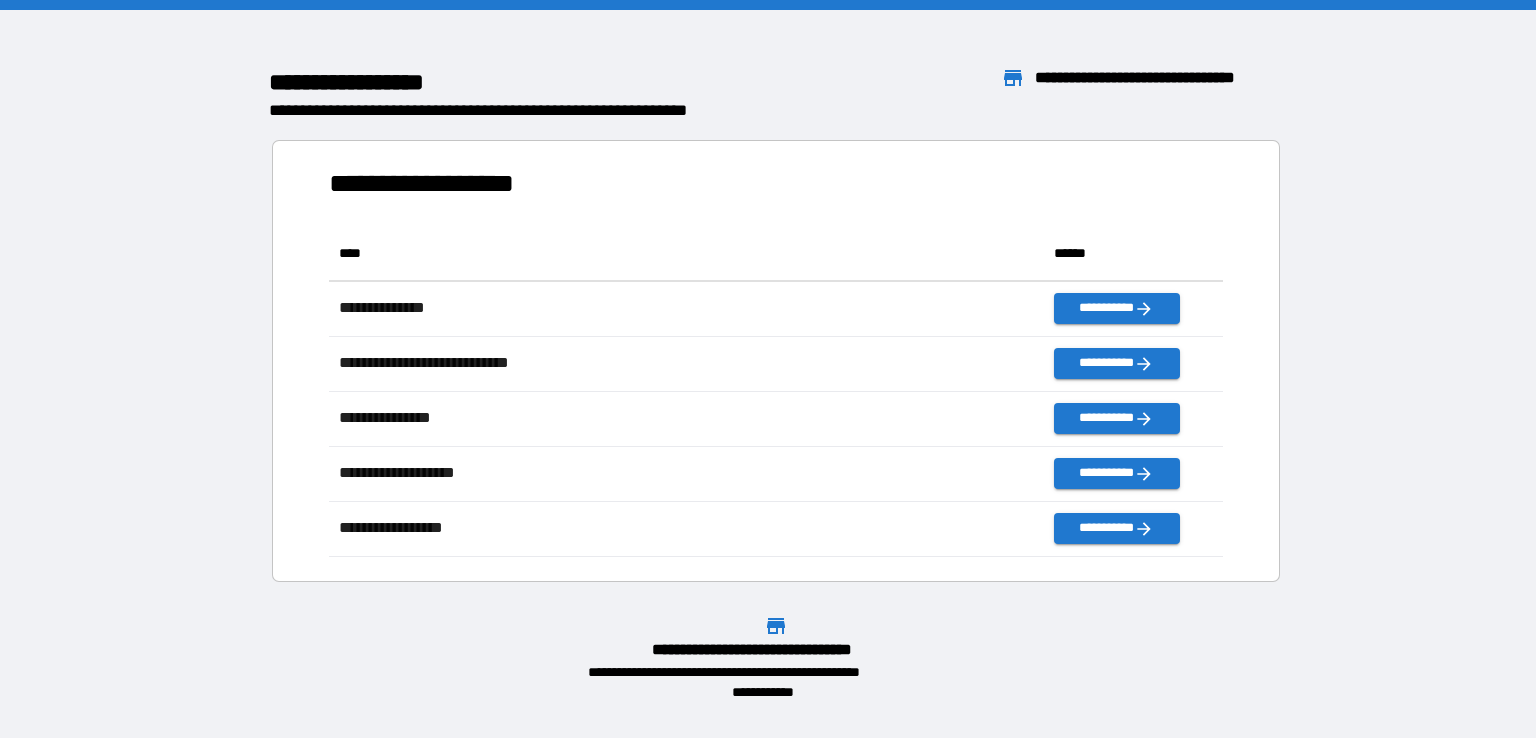 scroll, scrollTop: 16, scrollLeft: 16, axis: both 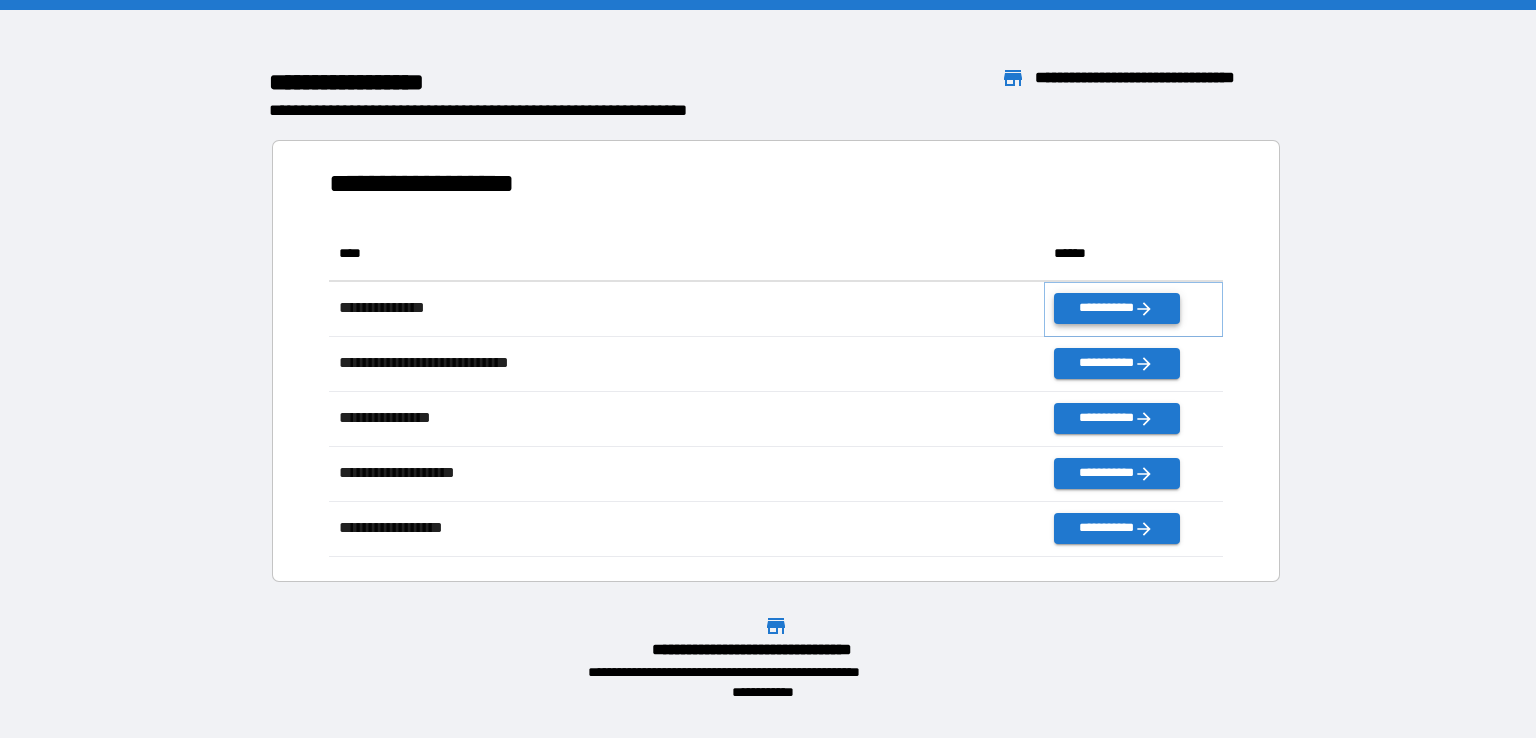 click 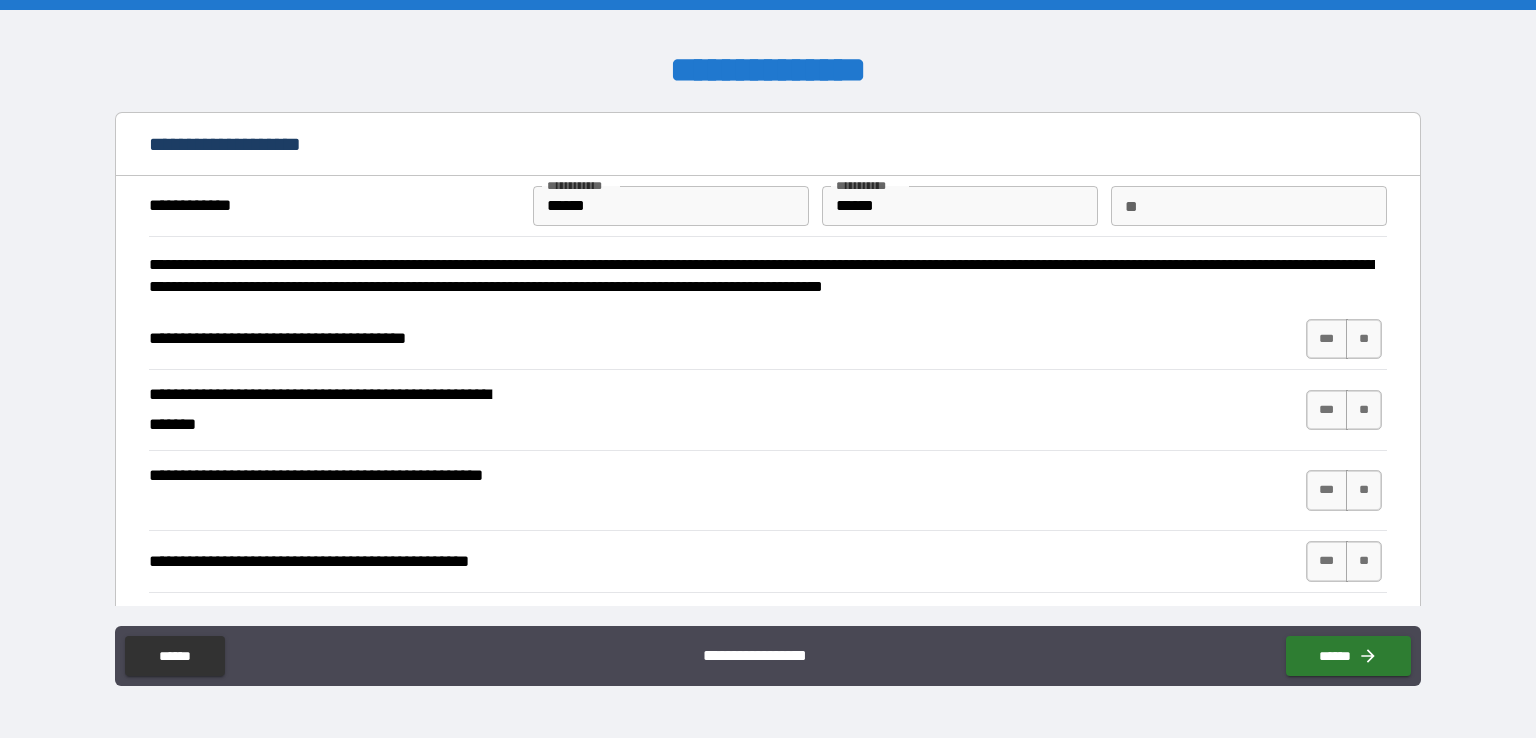 click on "**********" at bounding box center (768, 410) 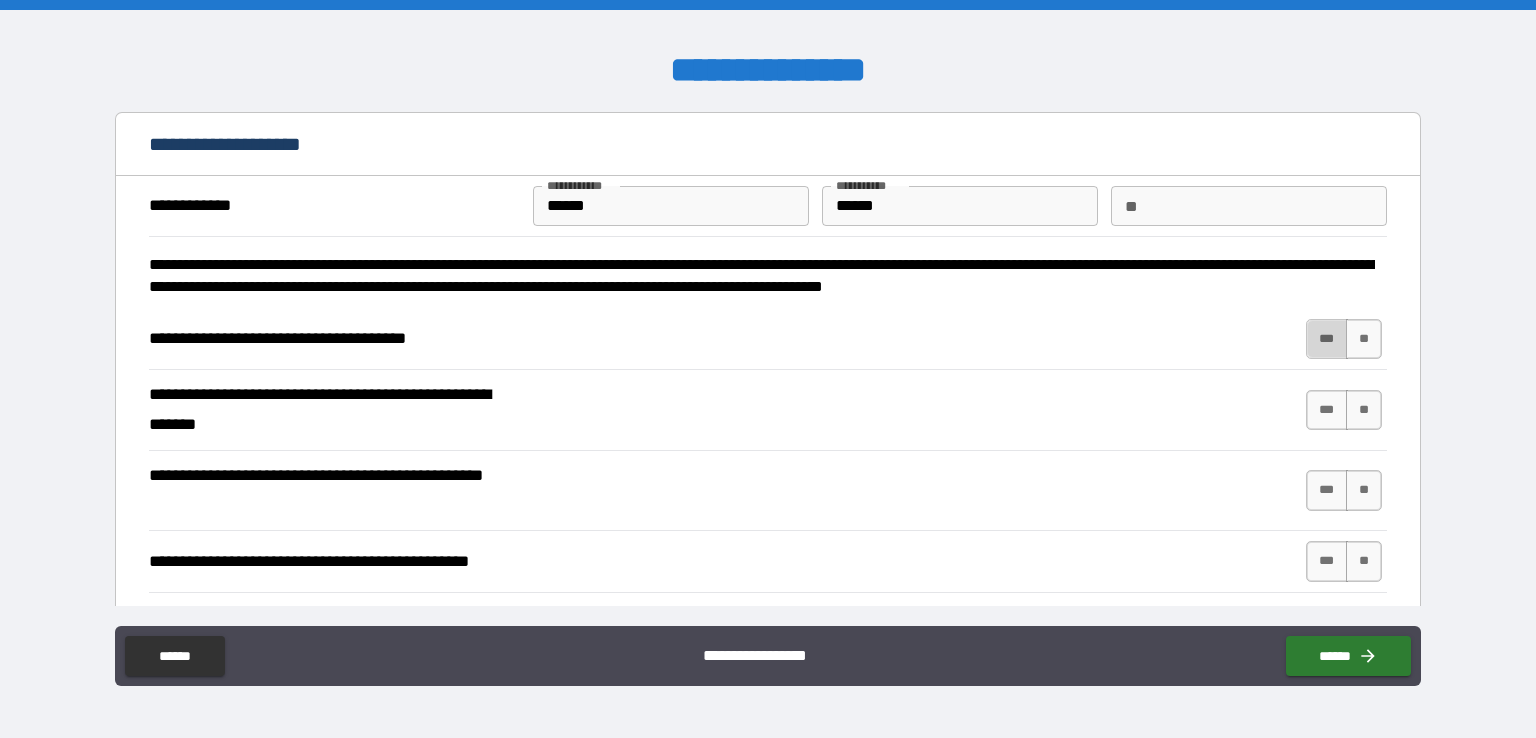 click on "***" at bounding box center [1327, 339] 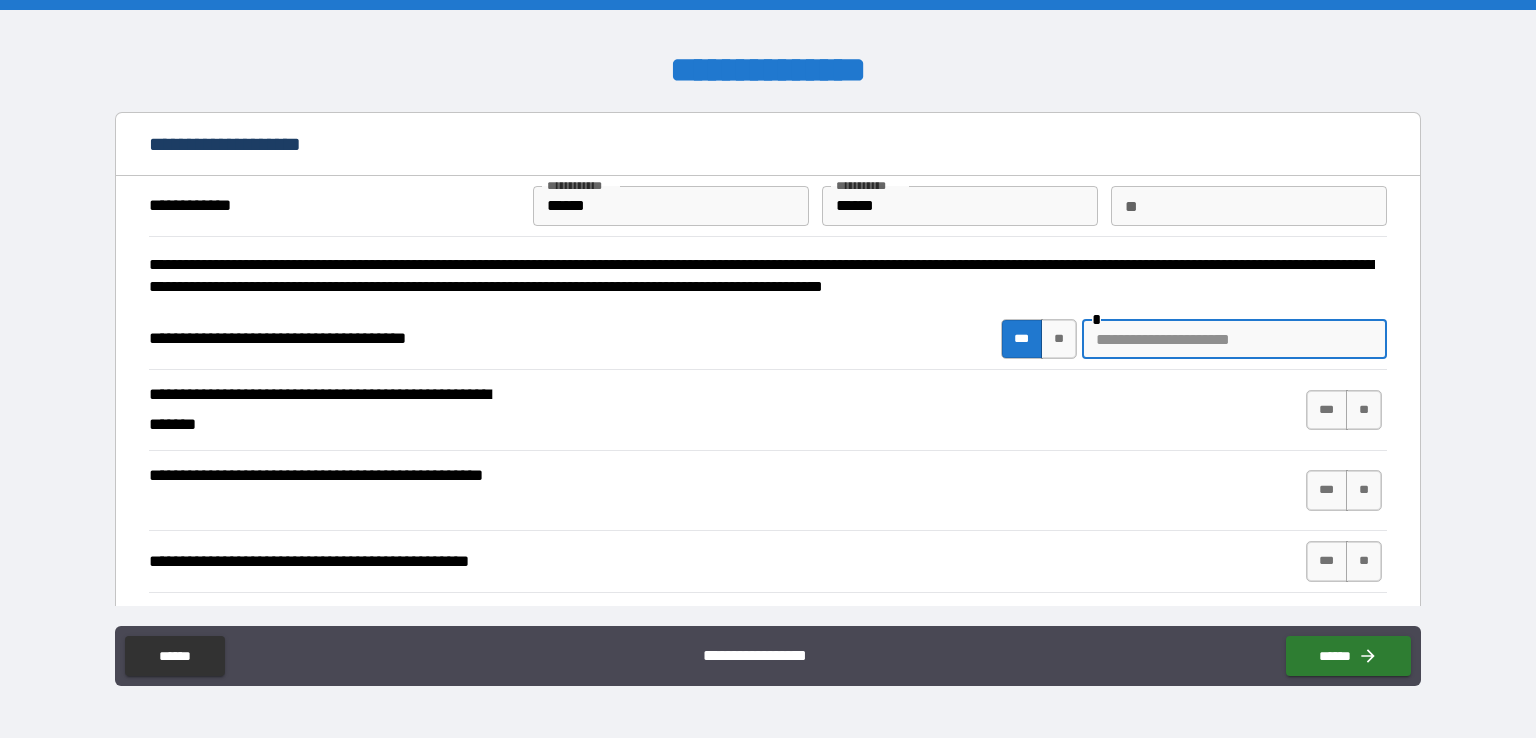 click at bounding box center [1234, 339] 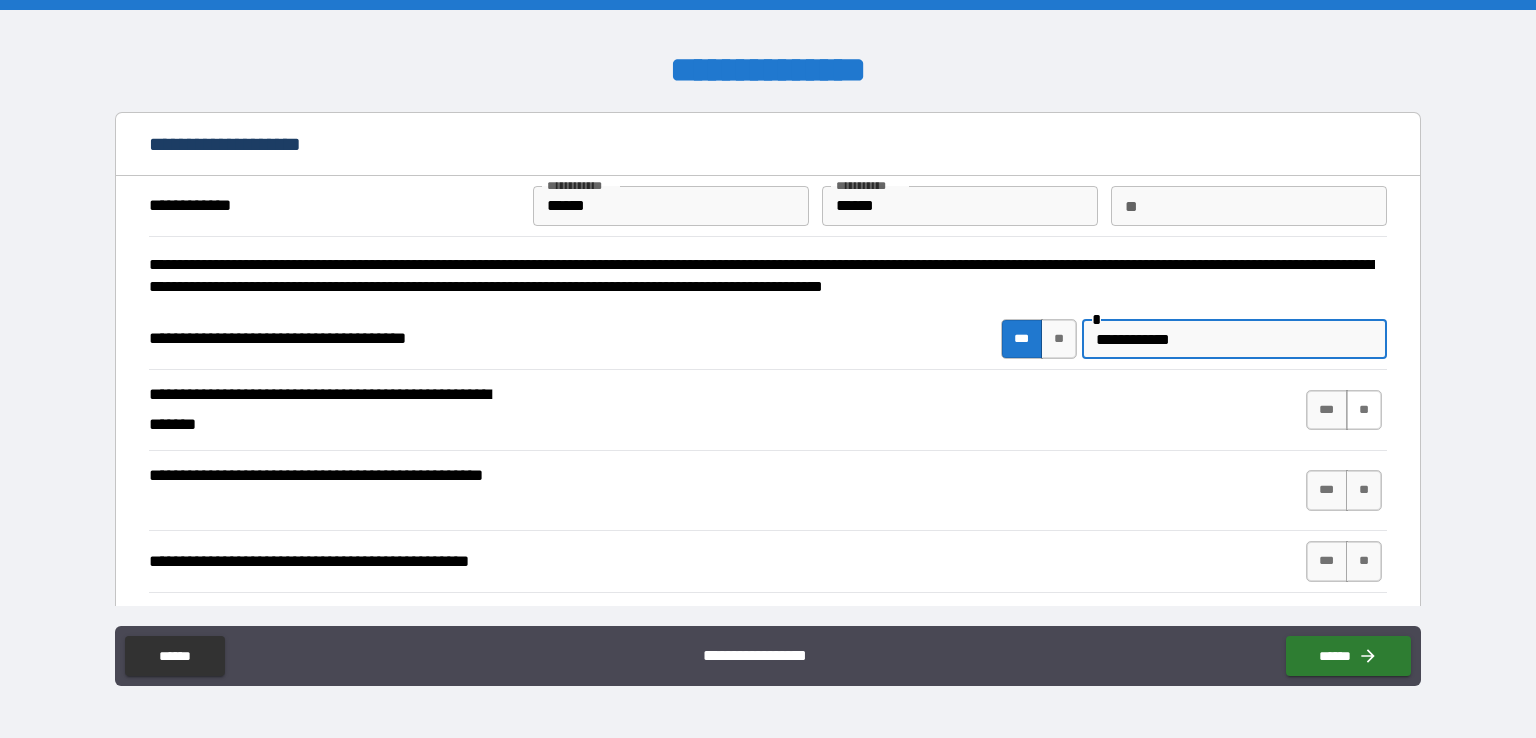 type on "**********" 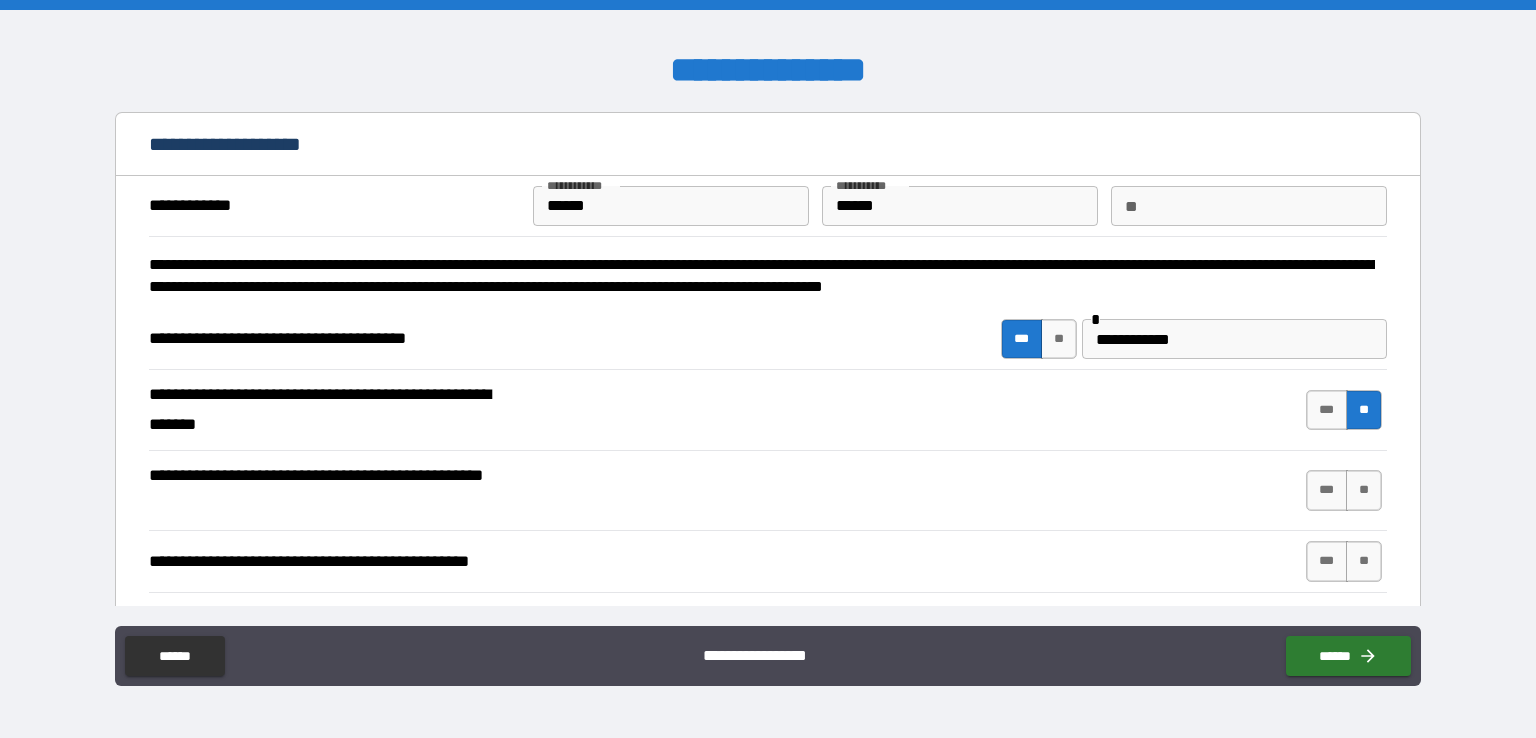 click on "**" at bounding box center [1364, 410] 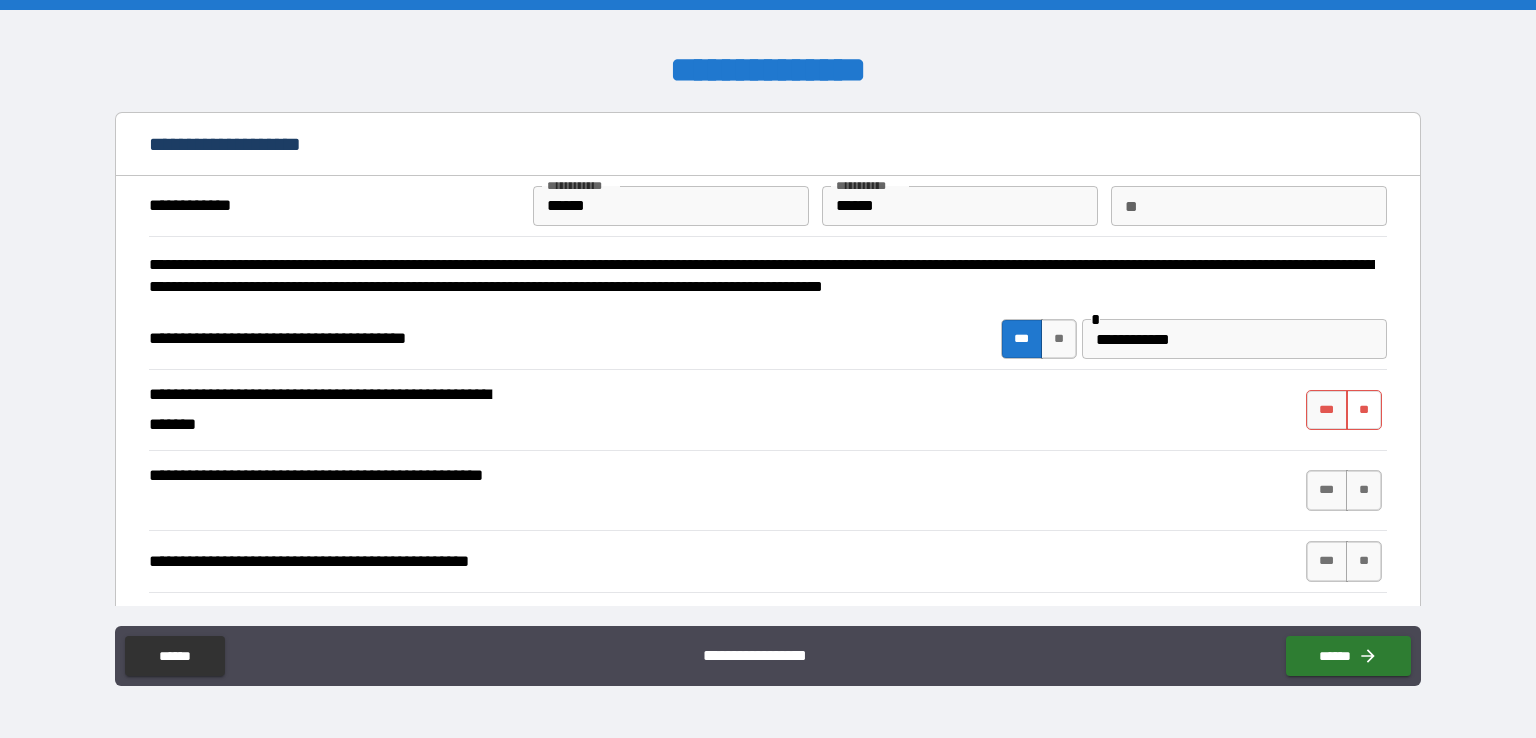 click on "**" at bounding box center [1364, 410] 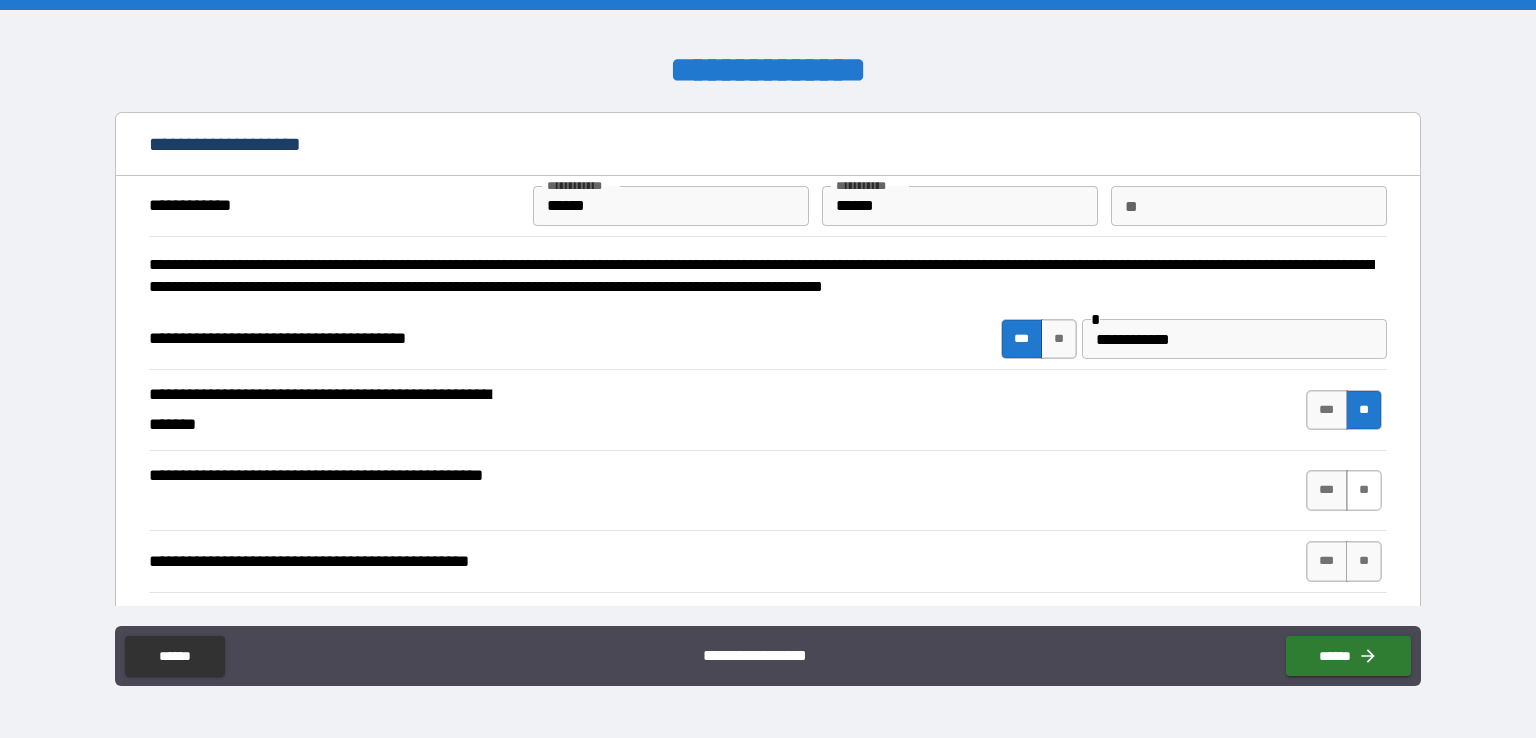 click on "**" at bounding box center (1364, 490) 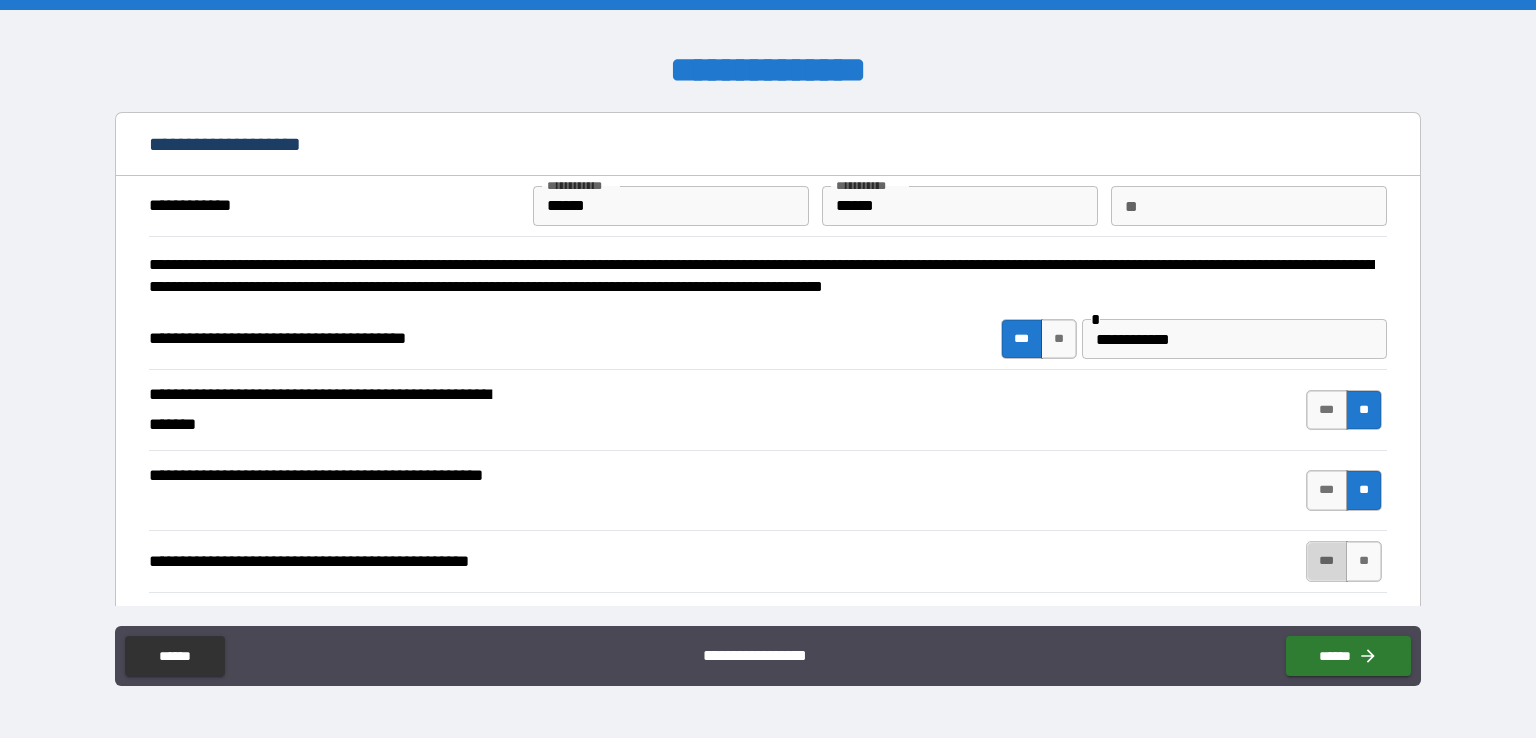 click on "***" at bounding box center [1327, 561] 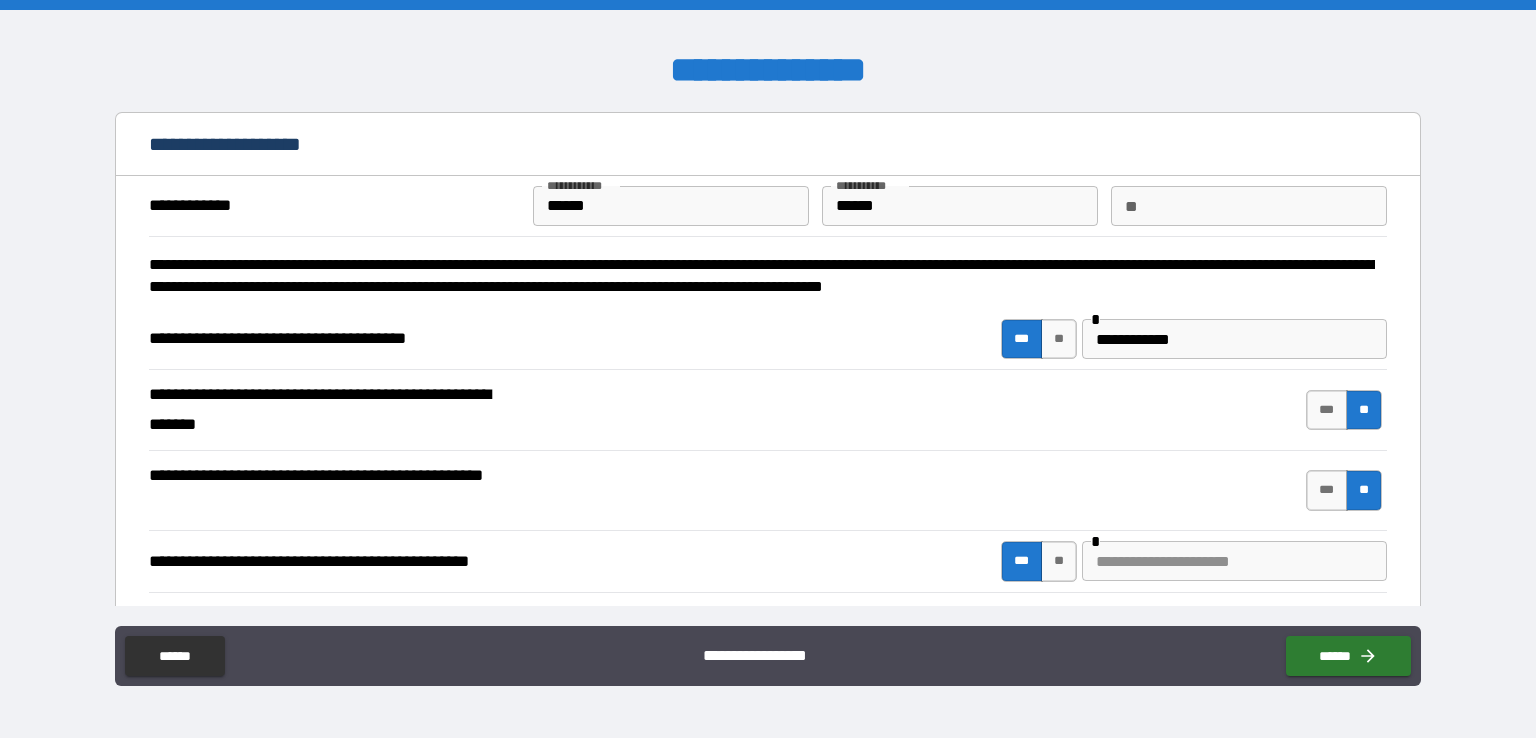 click at bounding box center (1234, 561) 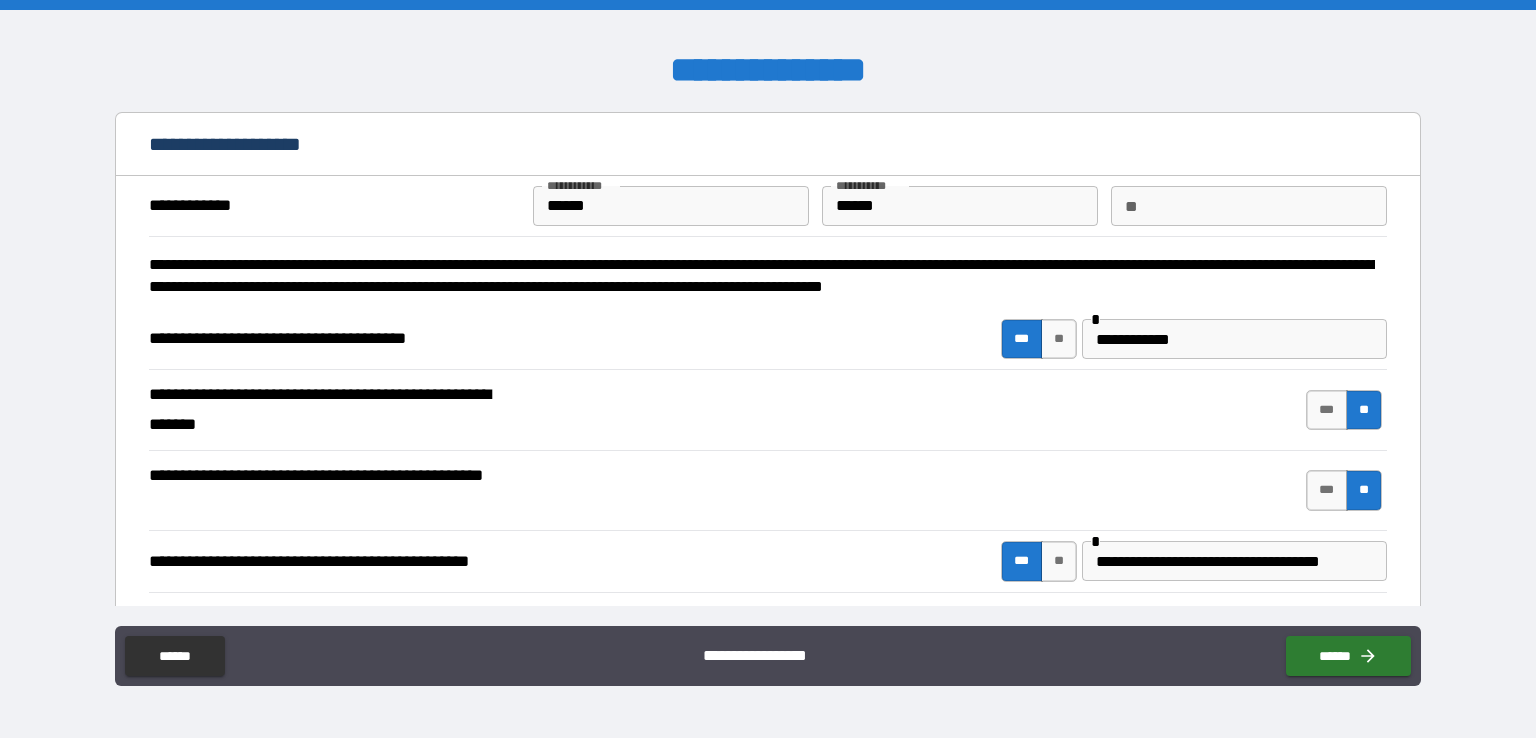 click on "**********" at bounding box center [1234, 561] 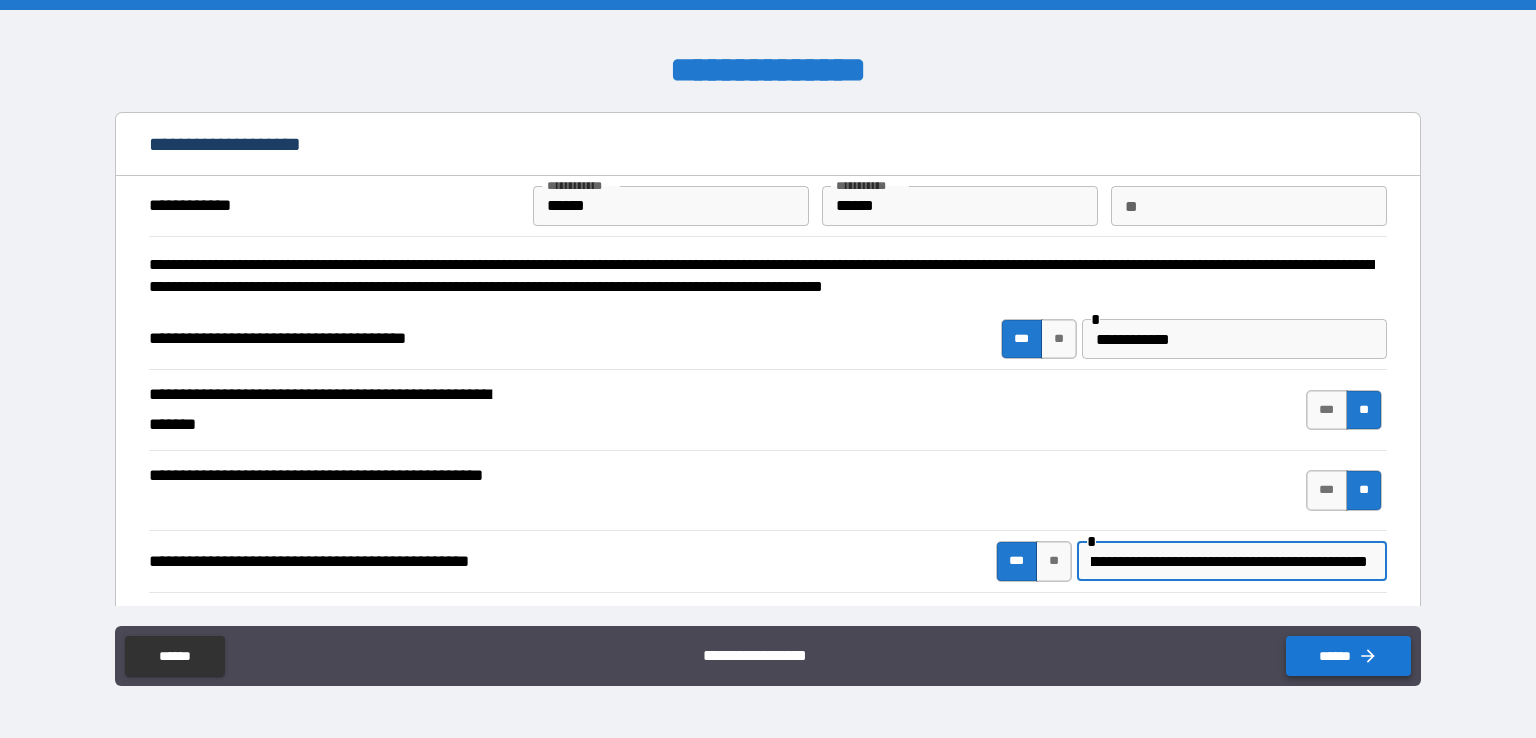 scroll, scrollTop: 0, scrollLeft: 0, axis: both 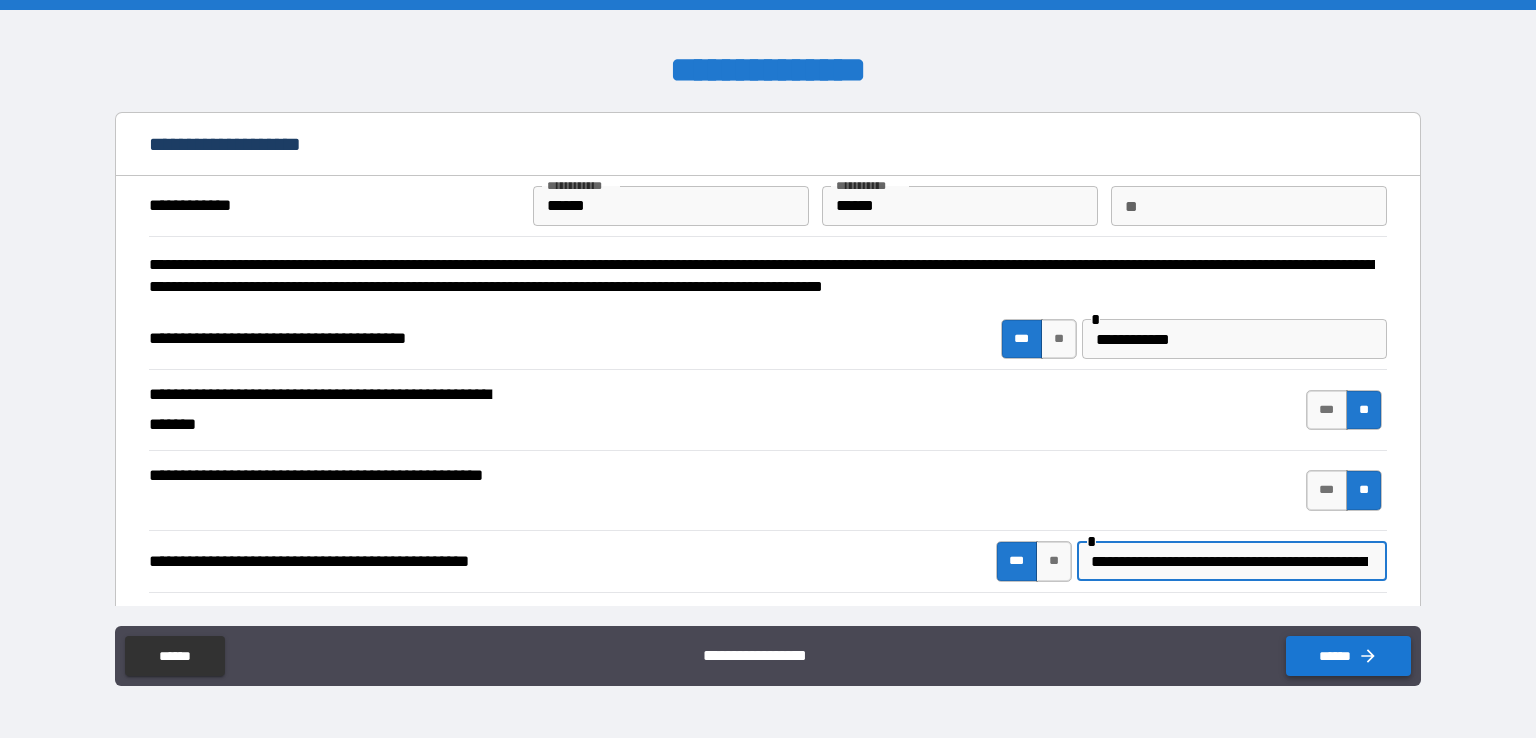 type on "**********" 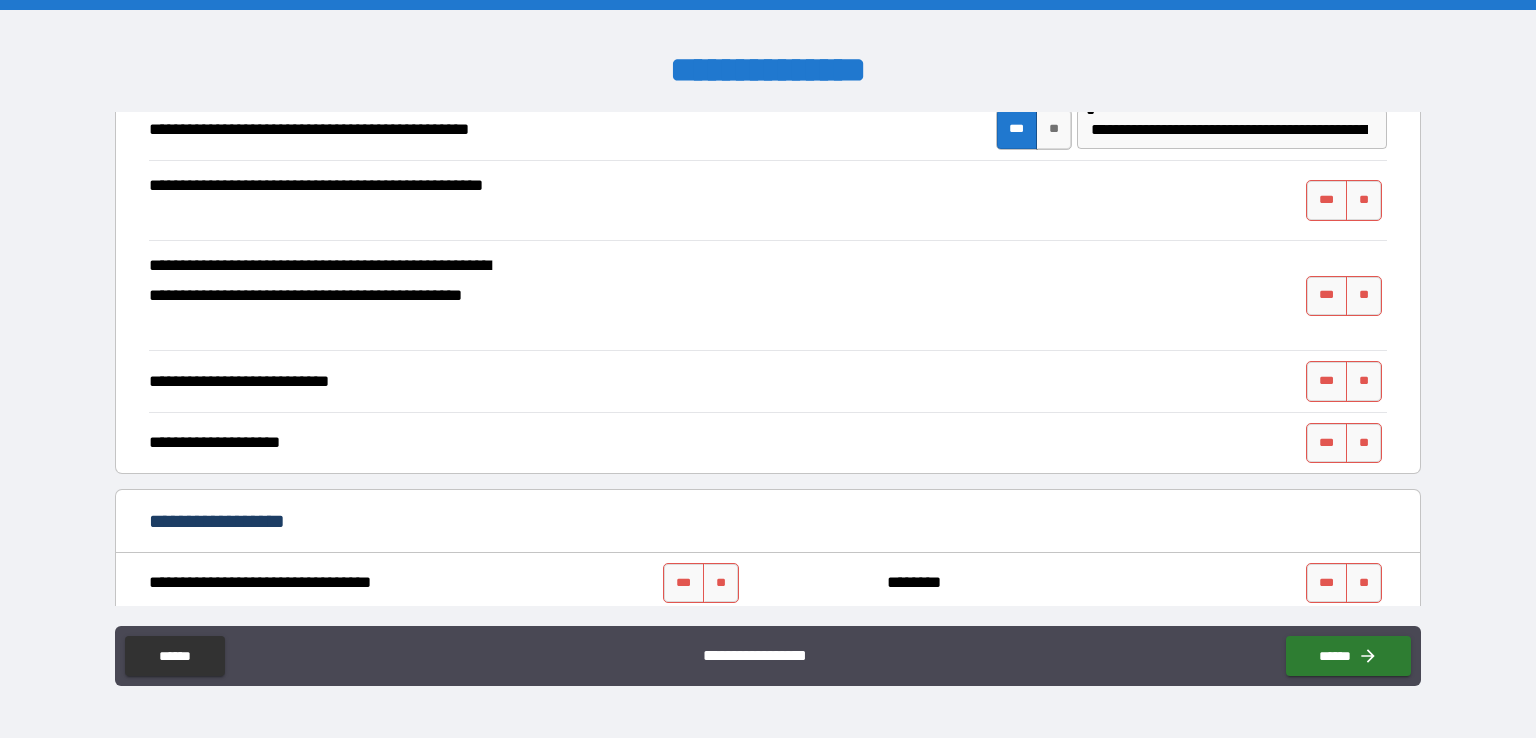 scroll, scrollTop: 454, scrollLeft: 0, axis: vertical 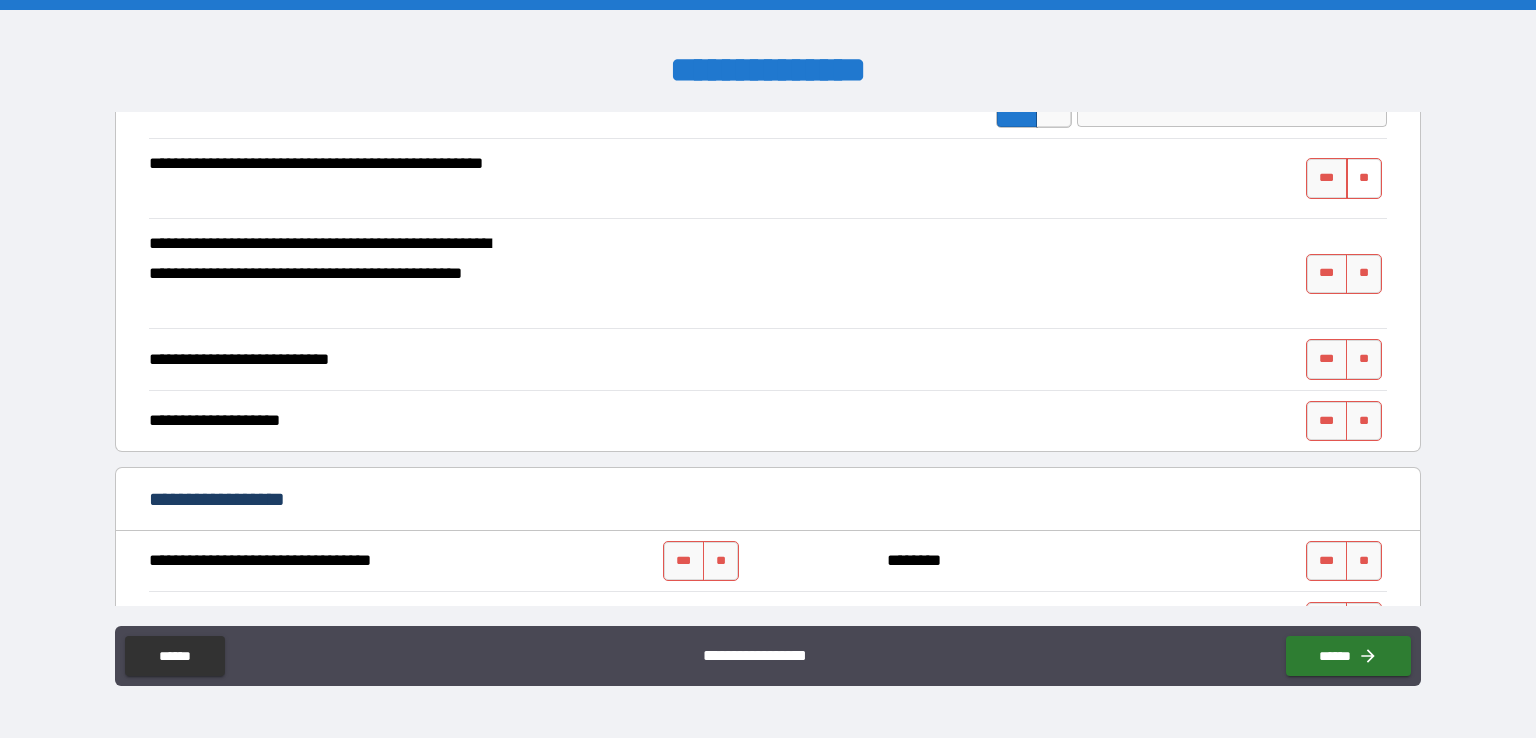 click on "**" at bounding box center (1364, 178) 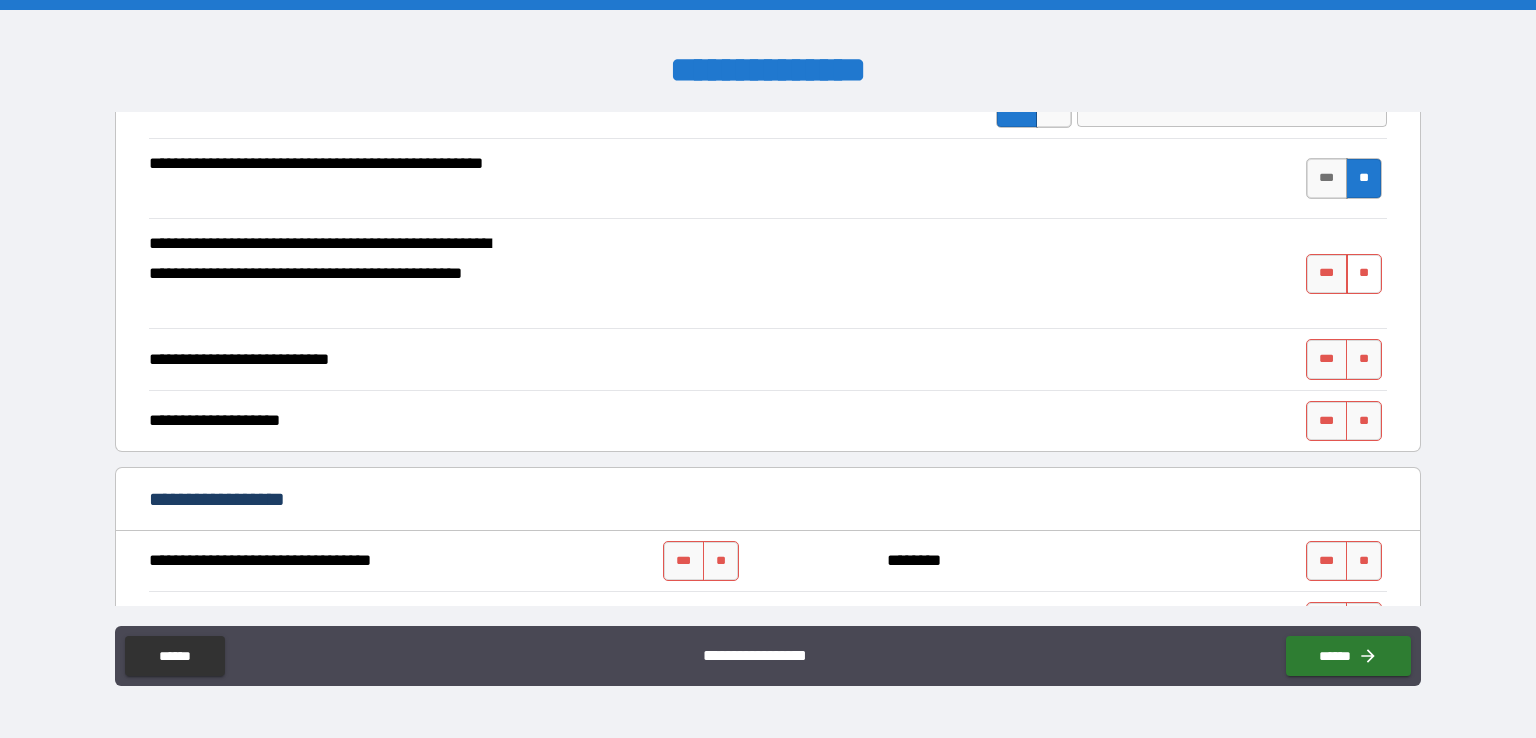 click on "**" at bounding box center (1364, 274) 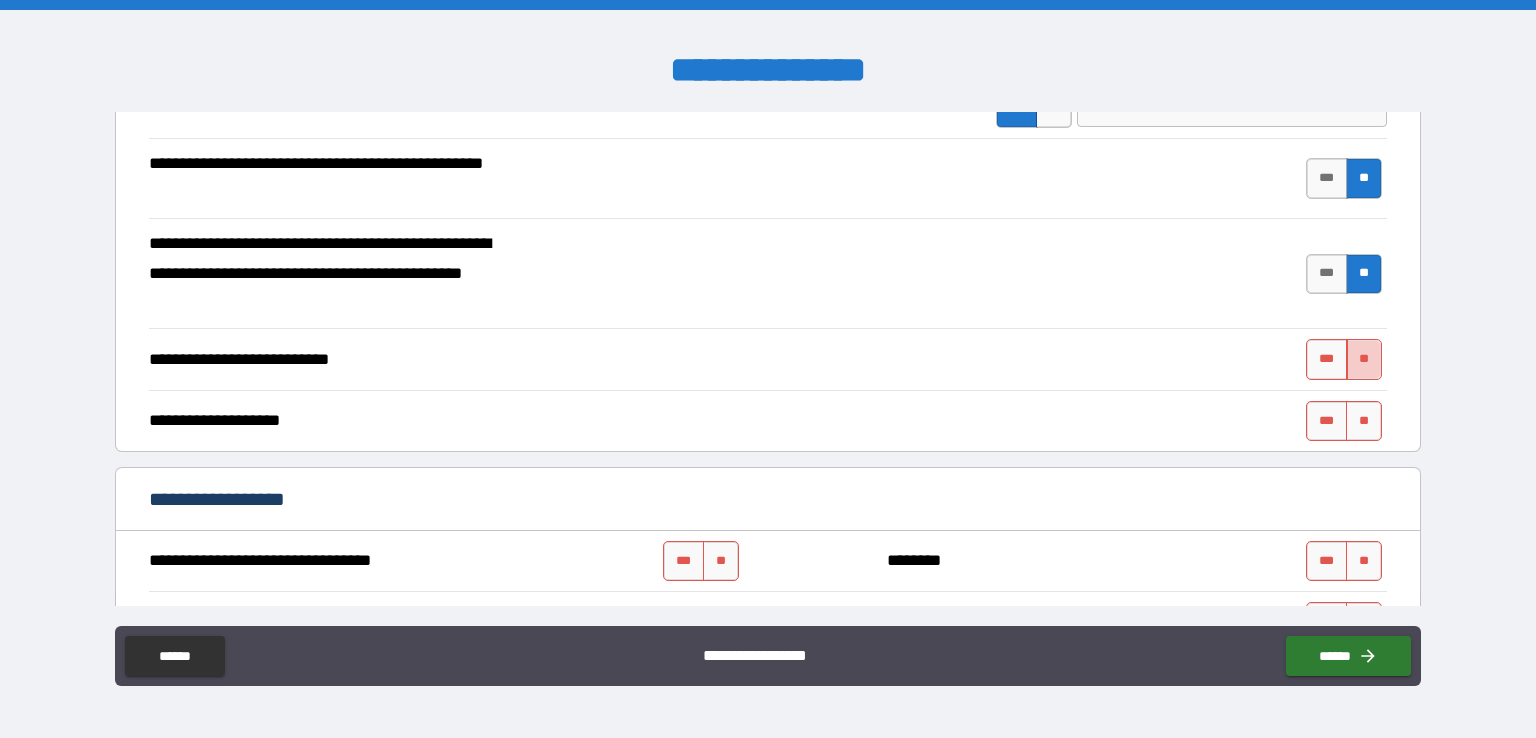 click on "**" at bounding box center [1364, 359] 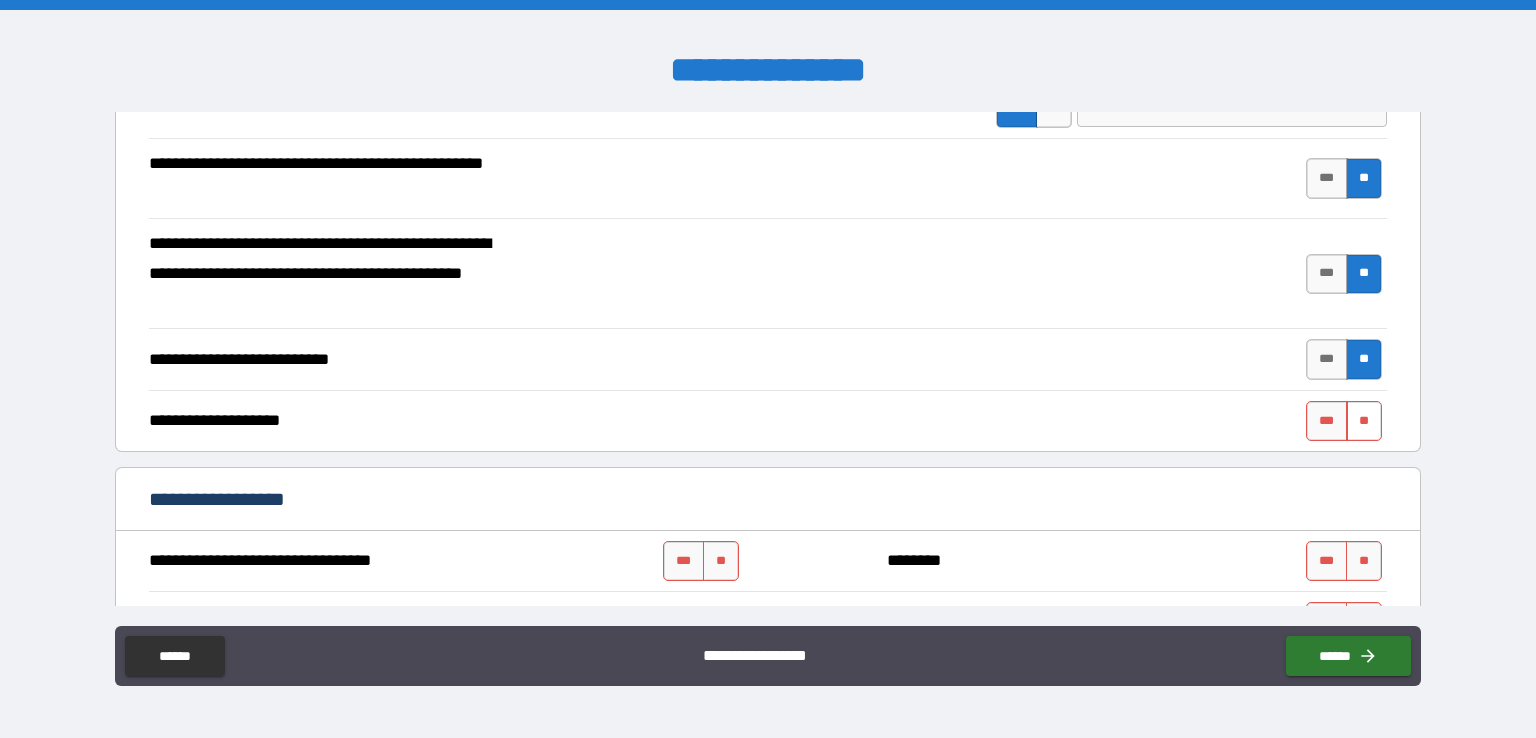 click on "**" at bounding box center [1364, 421] 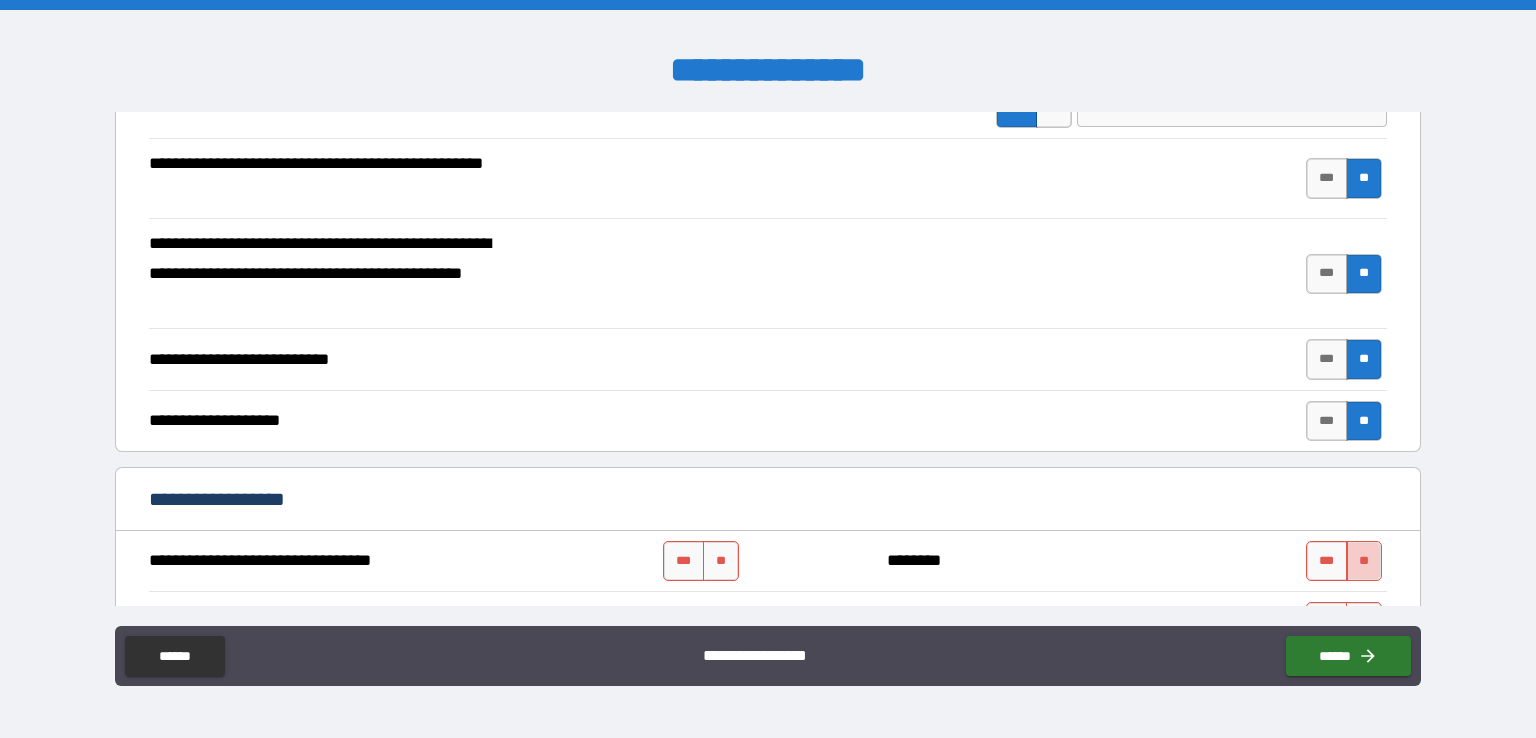click on "**" at bounding box center [1364, 561] 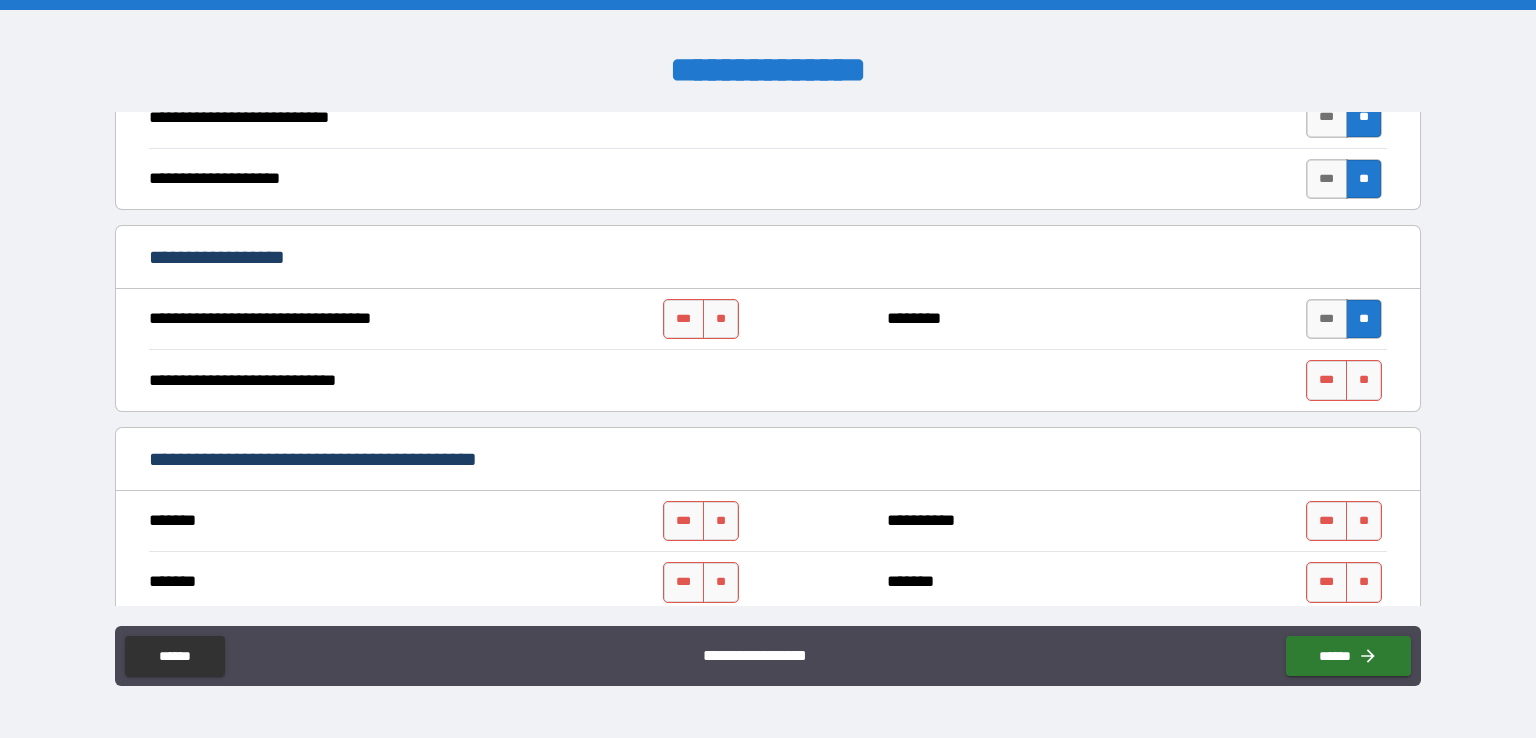 scroll, scrollTop: 769, scrollLeft: 0, axis: vertical 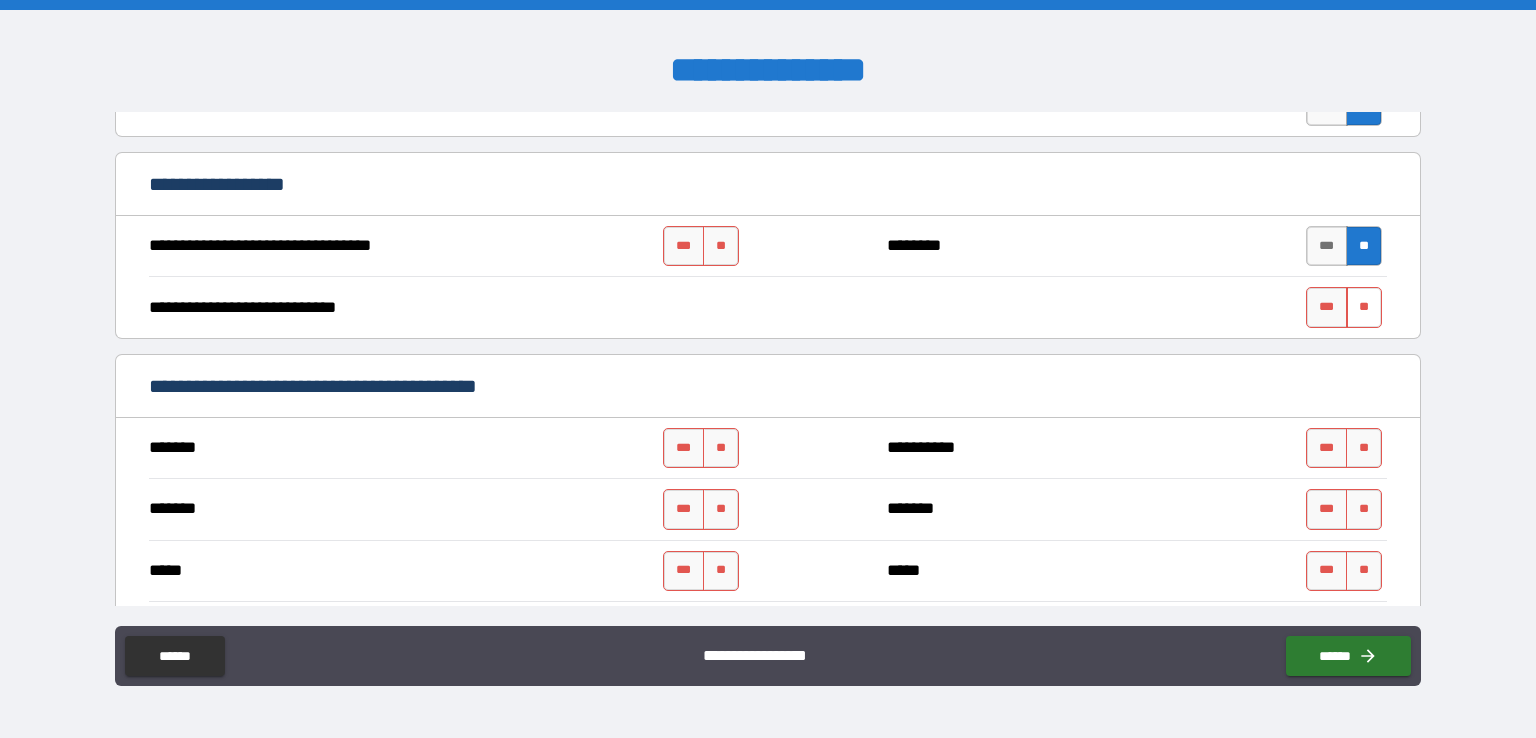 click on "**" at bounding box center (1364, 307) 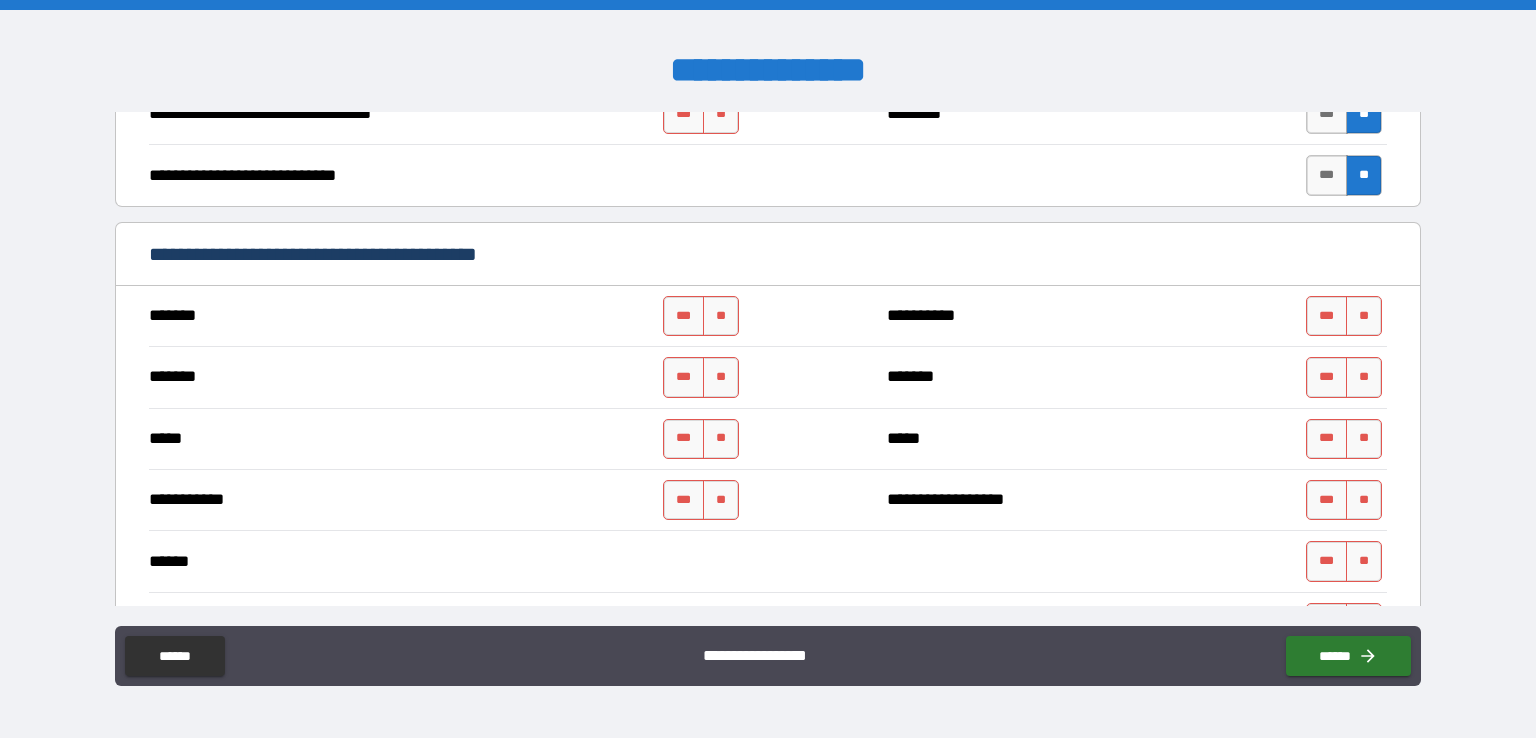 scroll, scrollTop: 924, scrollLeft: 0, axis: vertical 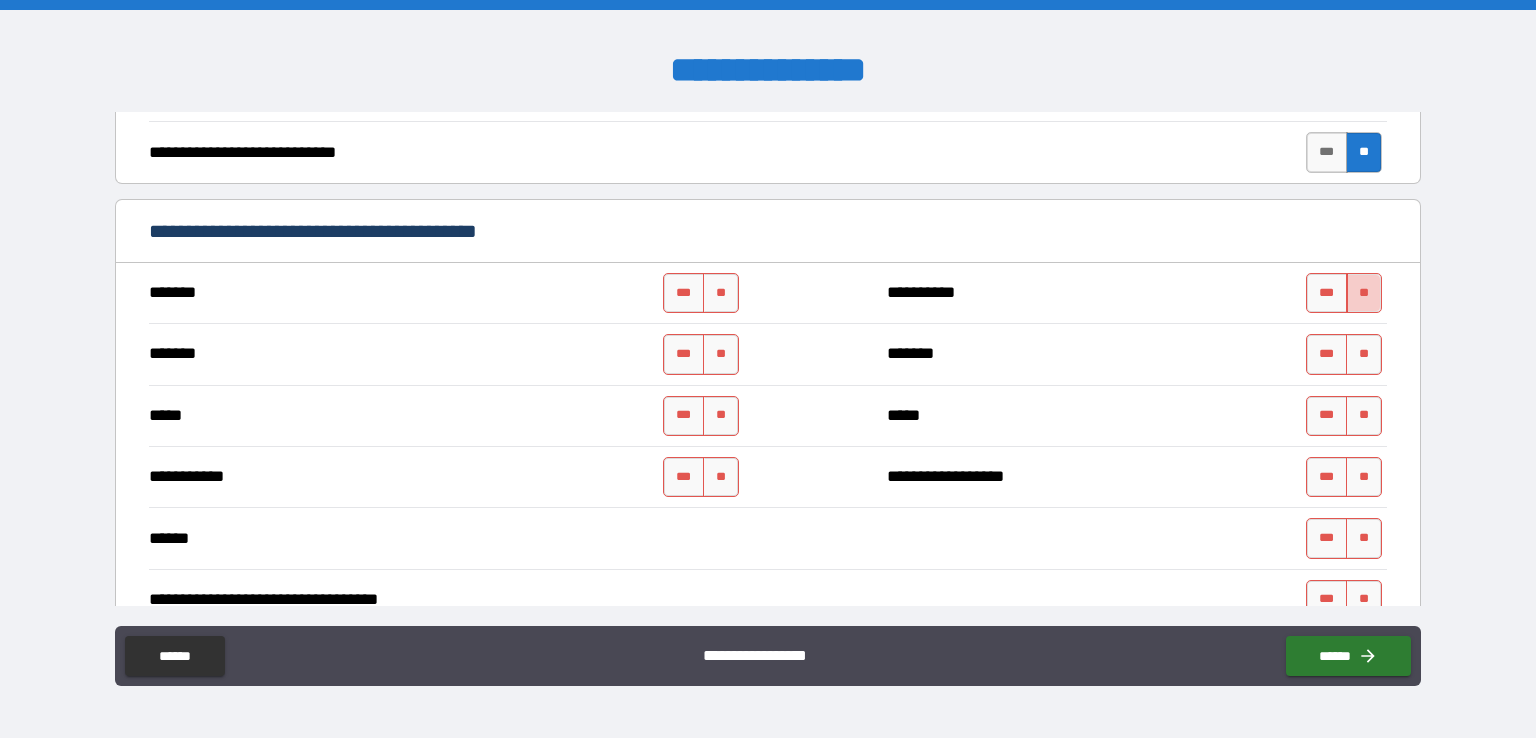 click on "**" at bounding box center [1364, 293] 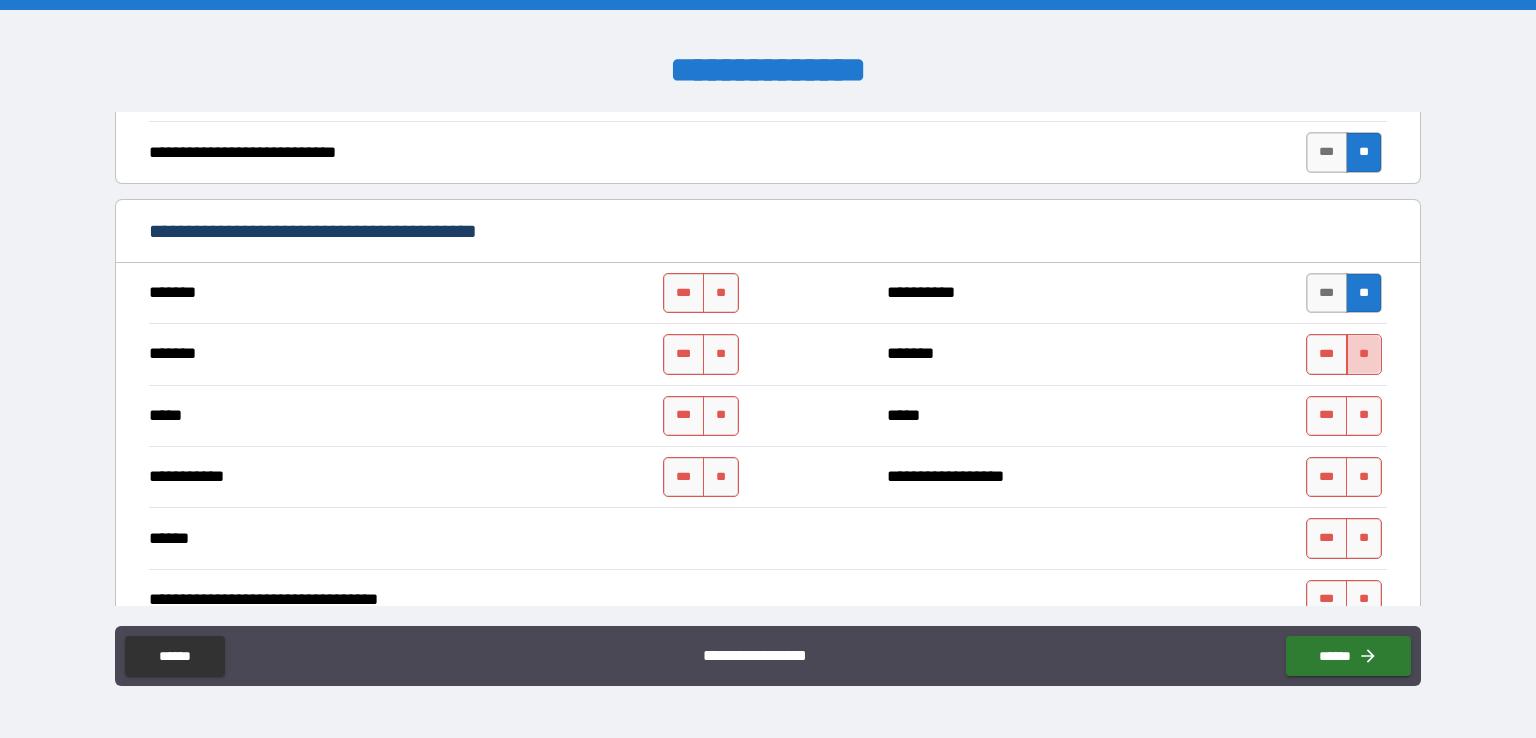 click on "**" at bounding box center [1364, 354] 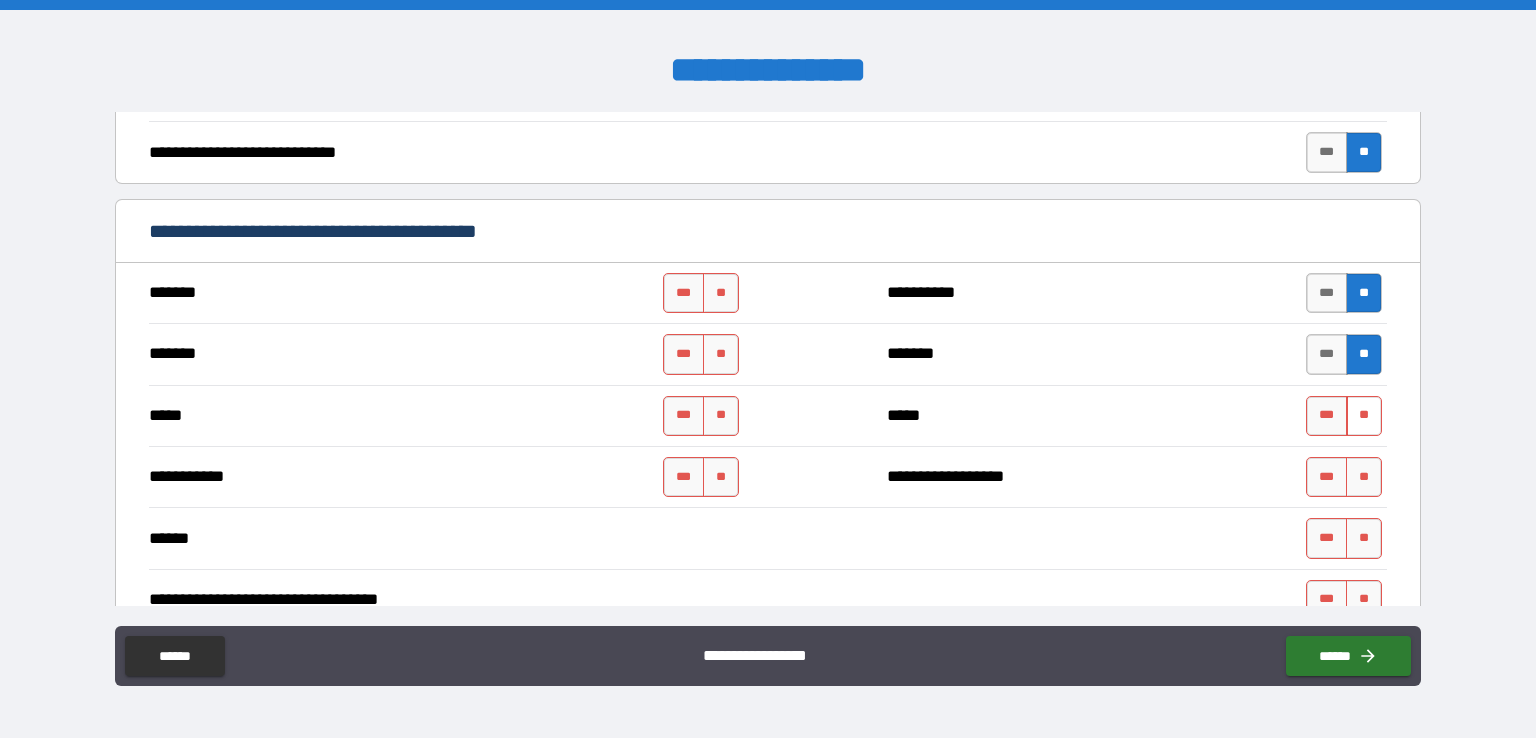 click on "**" at bounding box center (1364, 416) 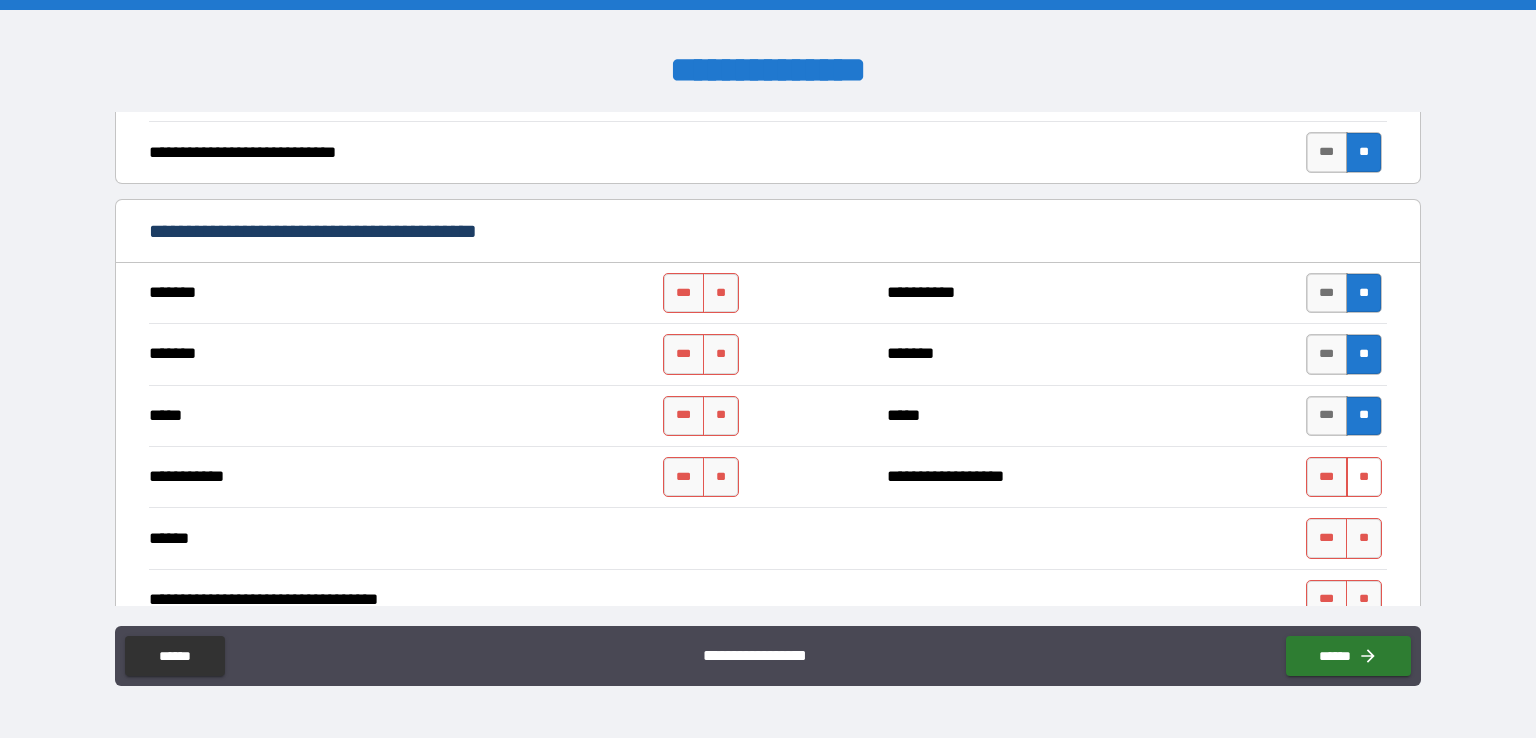 click on "**" at bounding box center (1364, 477) 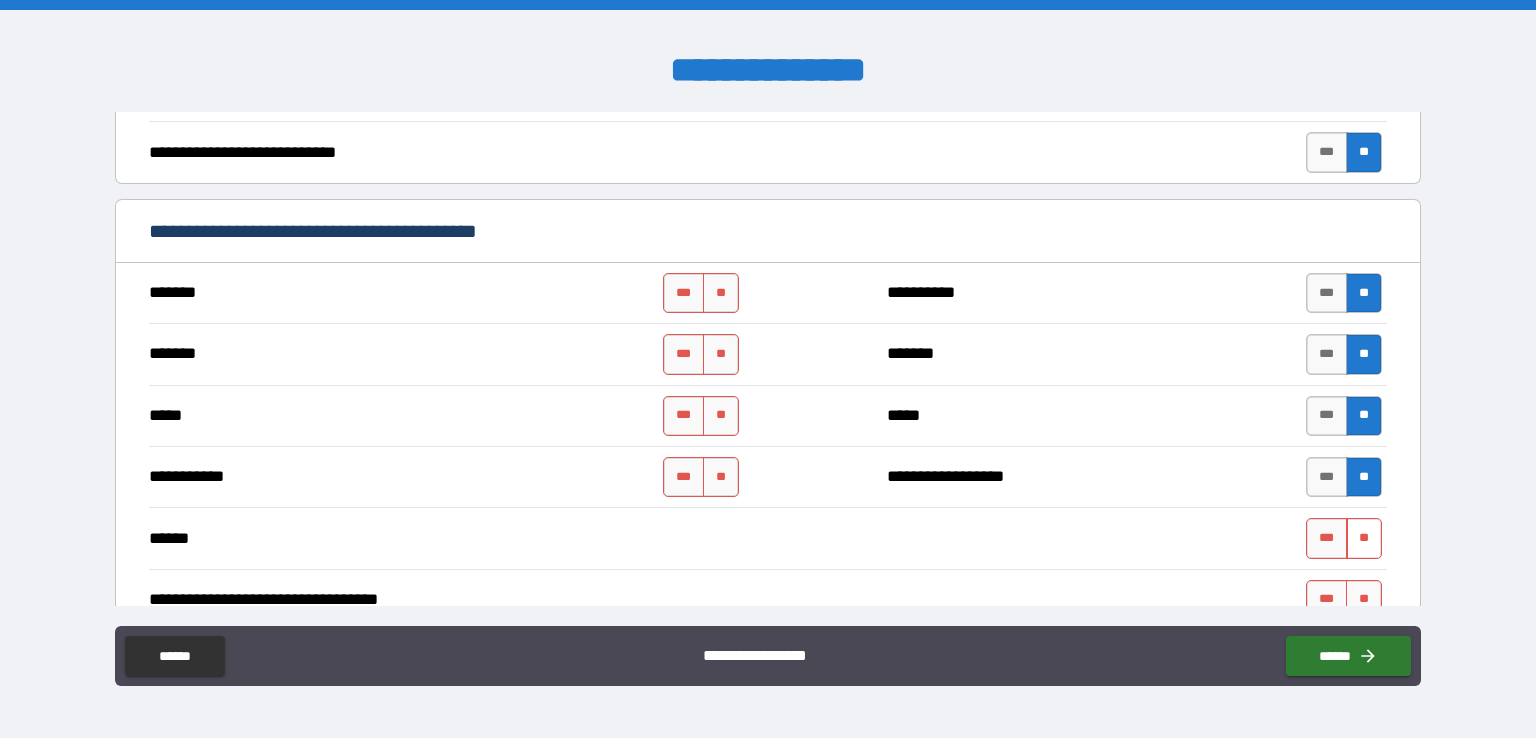 click on "**" at bounding box center (1364, 538) 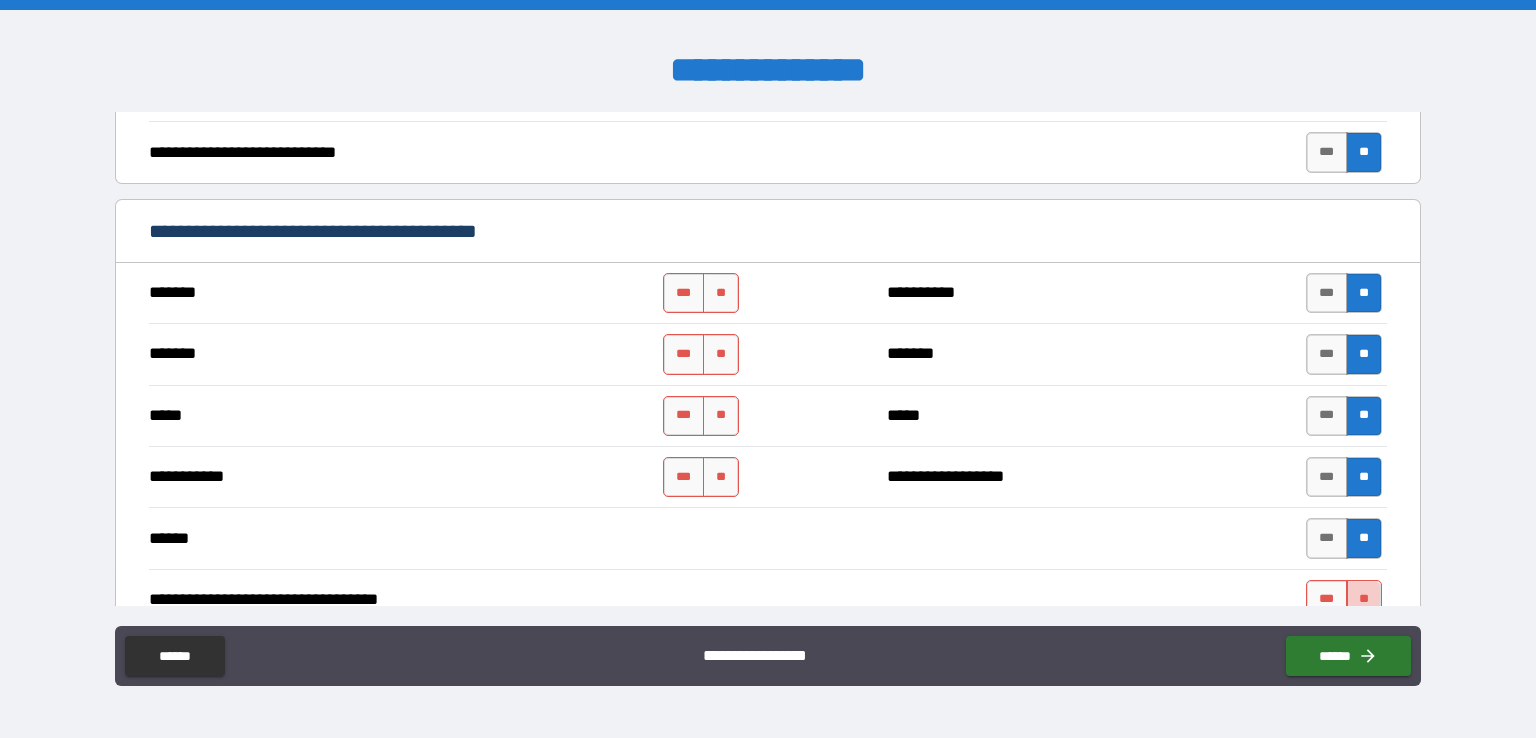 click on "**" at bounding box center (1364, 600) 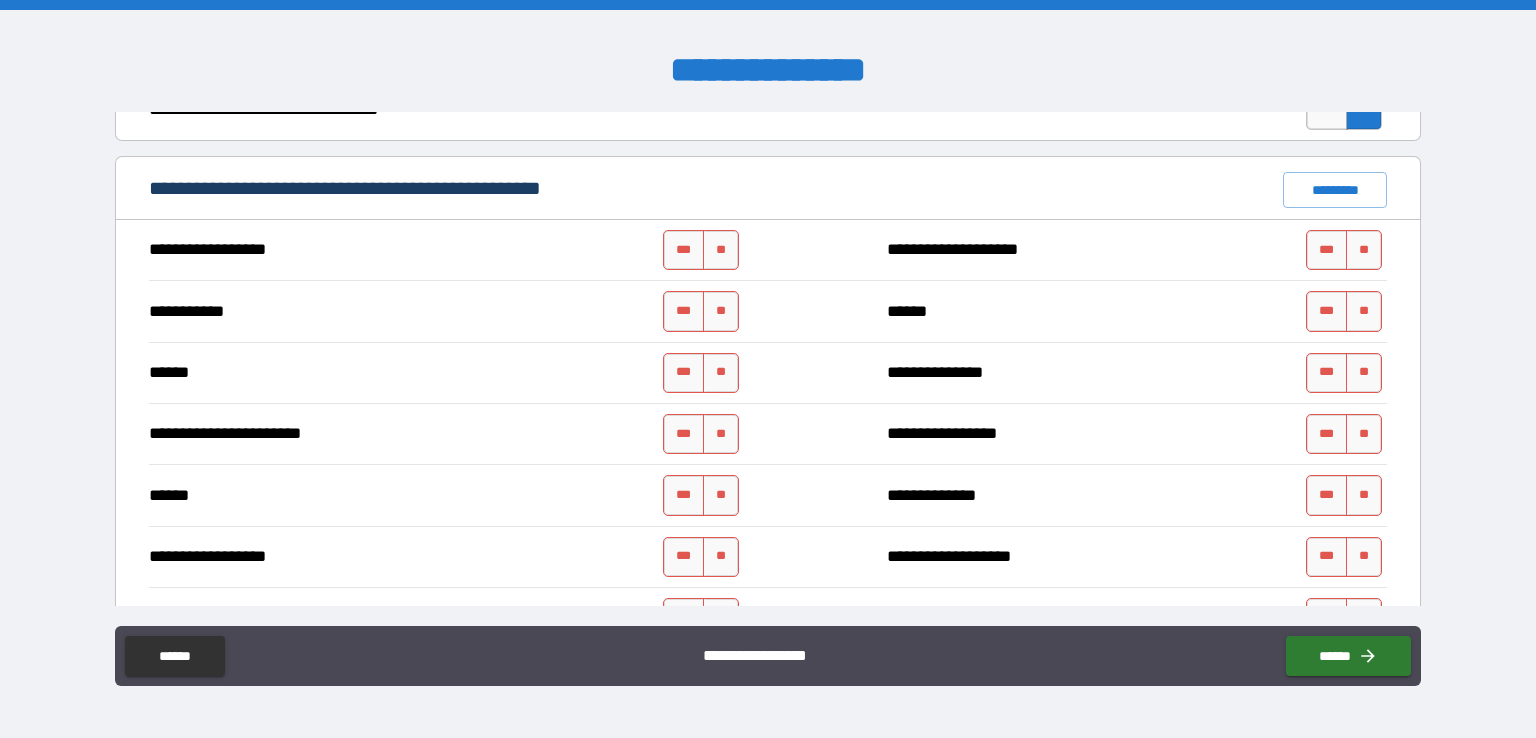 scroll, scrollTop: 1429, scrollLeft: 0, axis: vertical 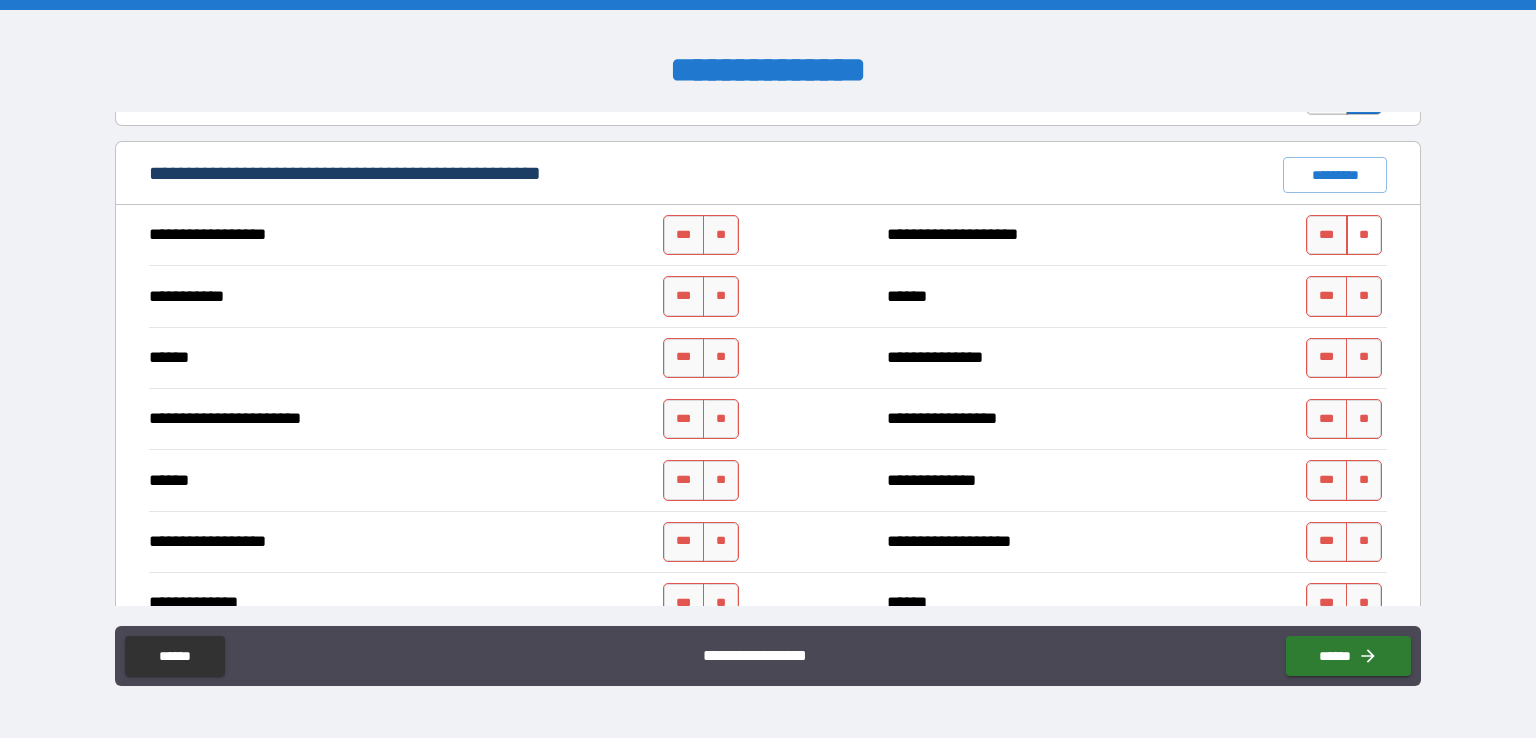 click on "**" at bounding box center [1364, 235] 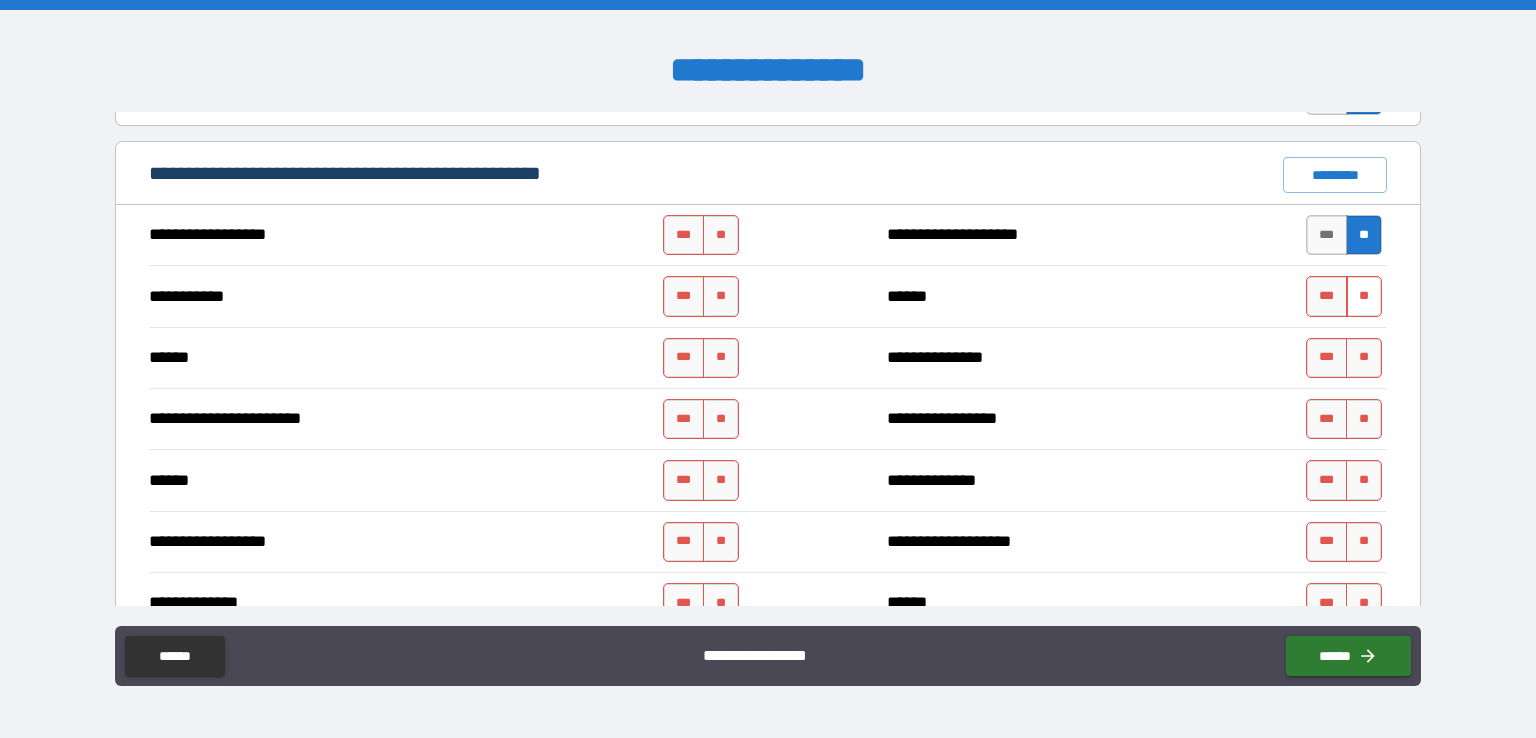 click on "**" at bounding box center (1364, 296) 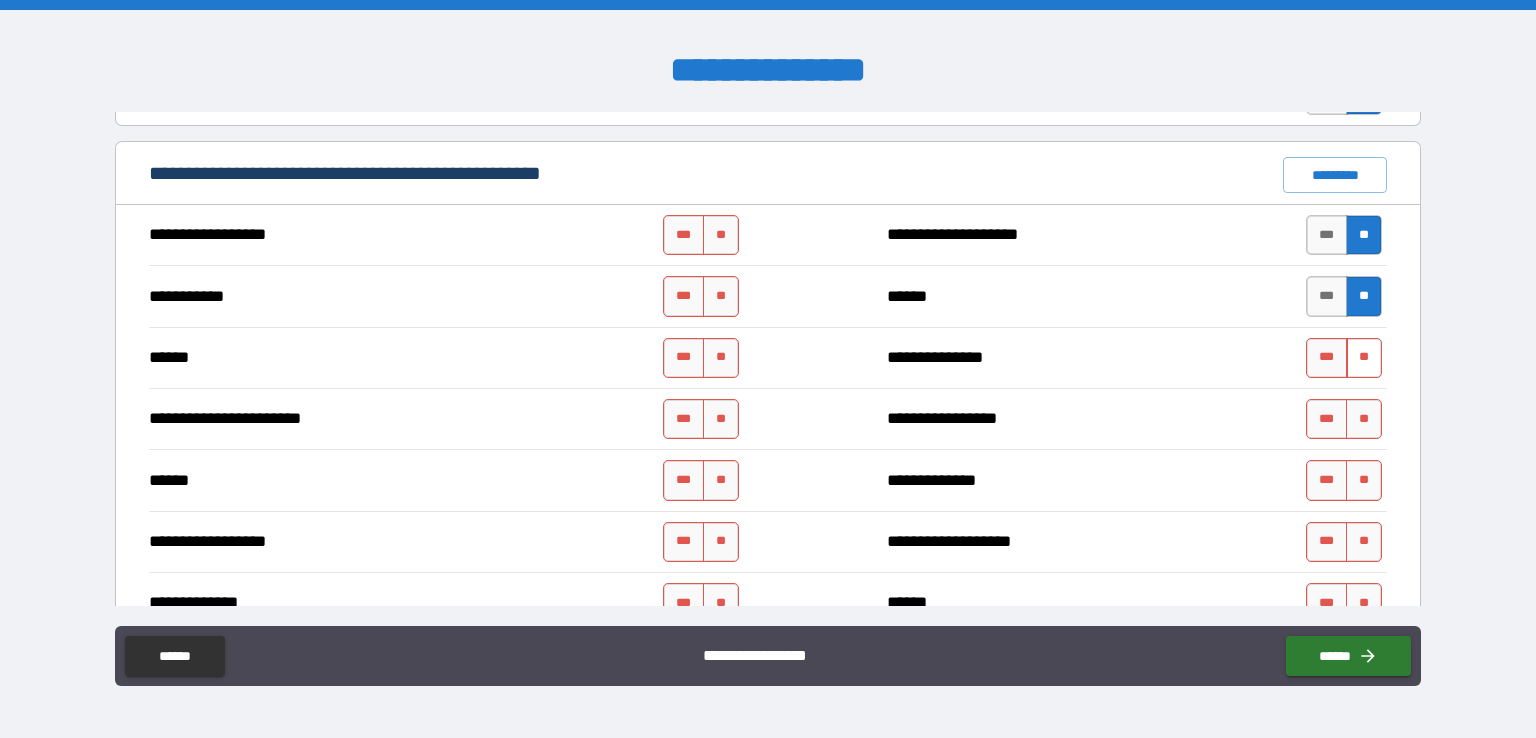 click on "**" at bounding box center (1364, 358) 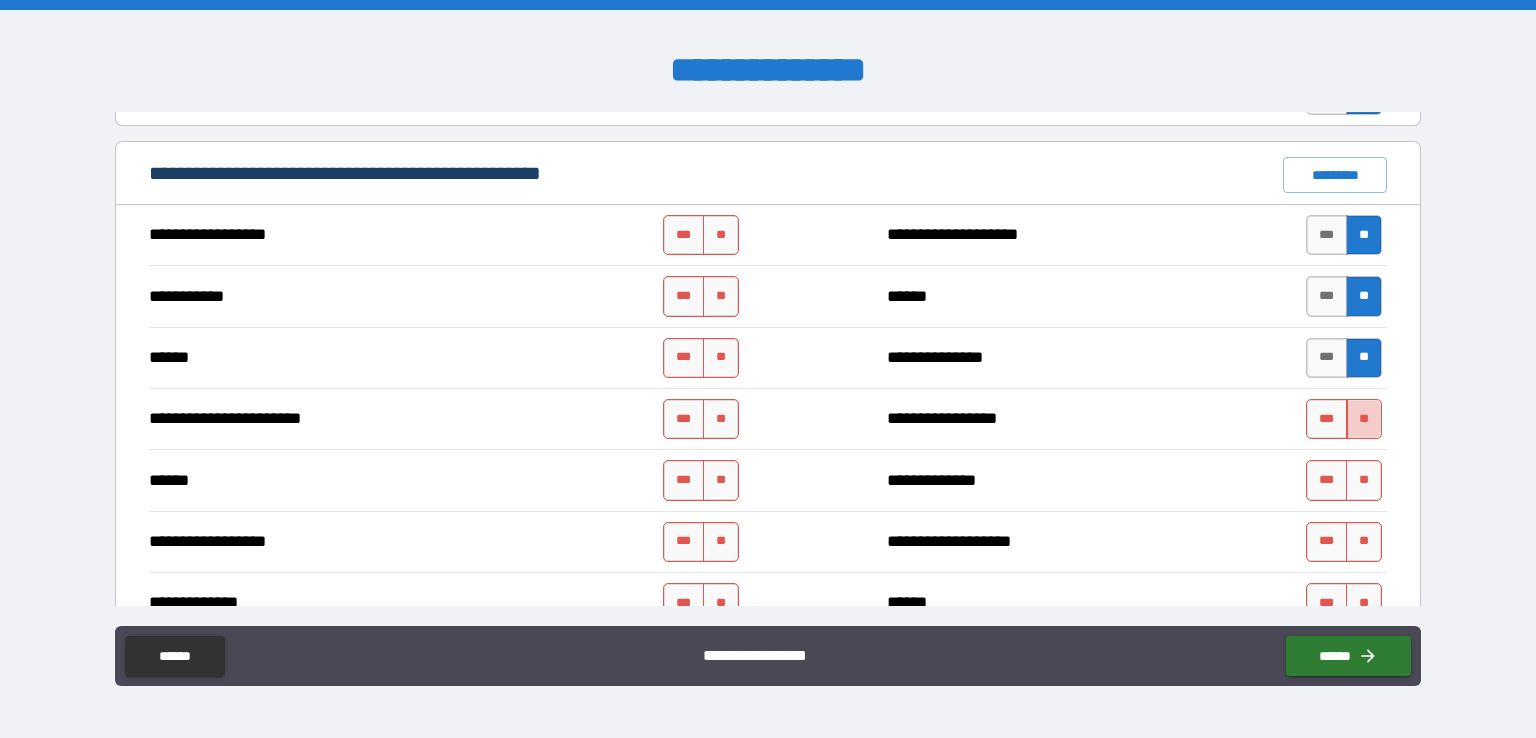 click on "**" at bounding box center (1364, 419) 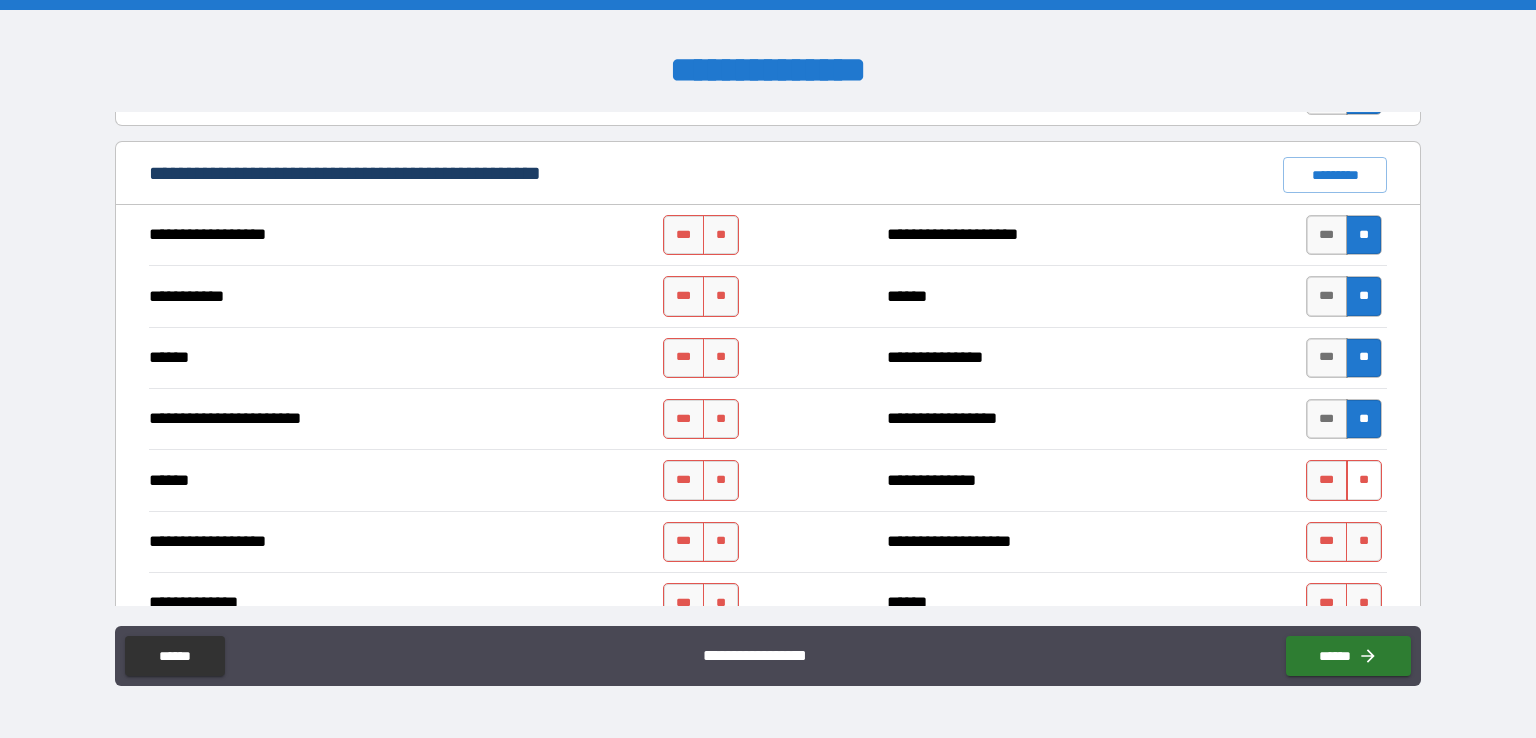 click on "**" at bounding box center [1364, 480] 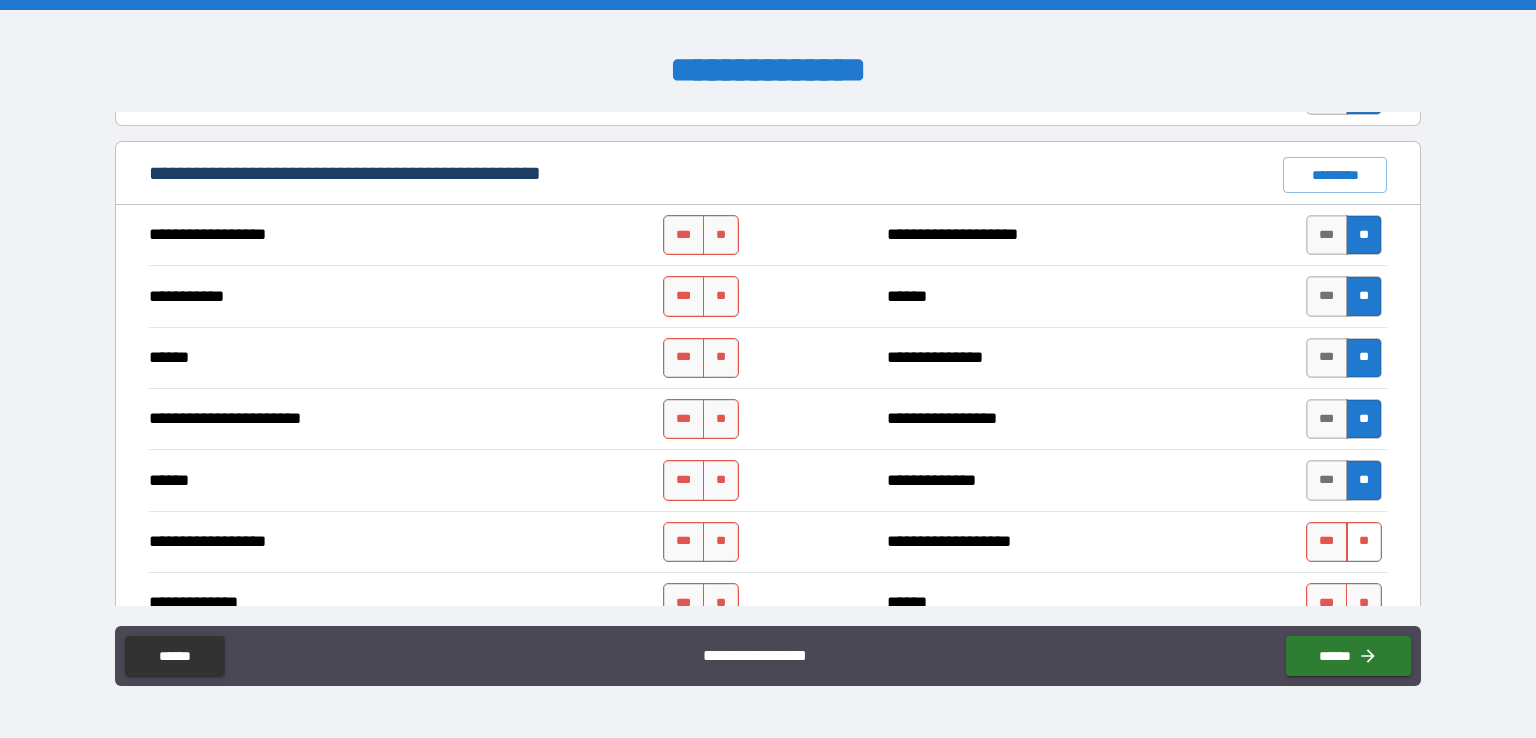 click on "**" at bounding box center (1364, 542) 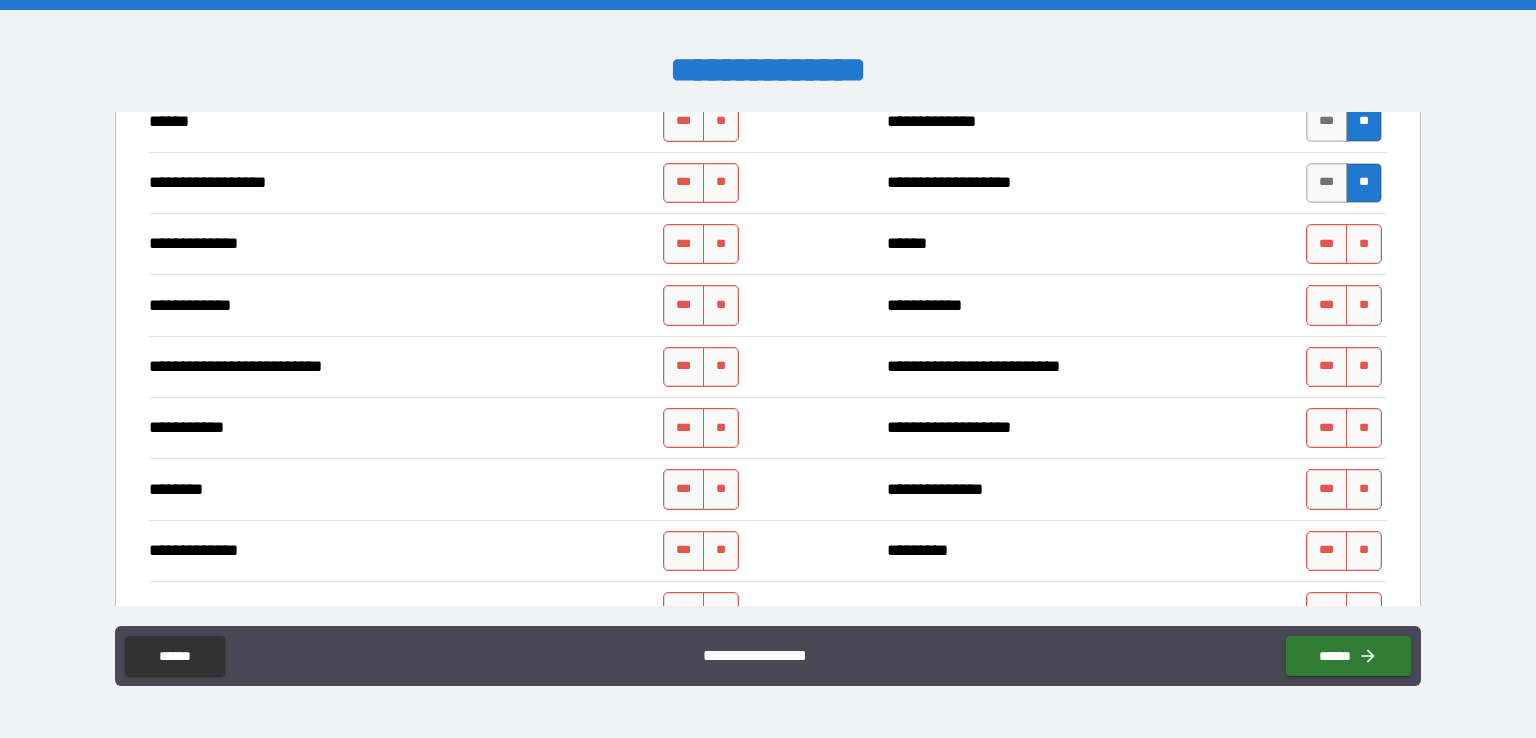 scroll, scrollTop: 1796, scrollLeft: 0, axis: vertical 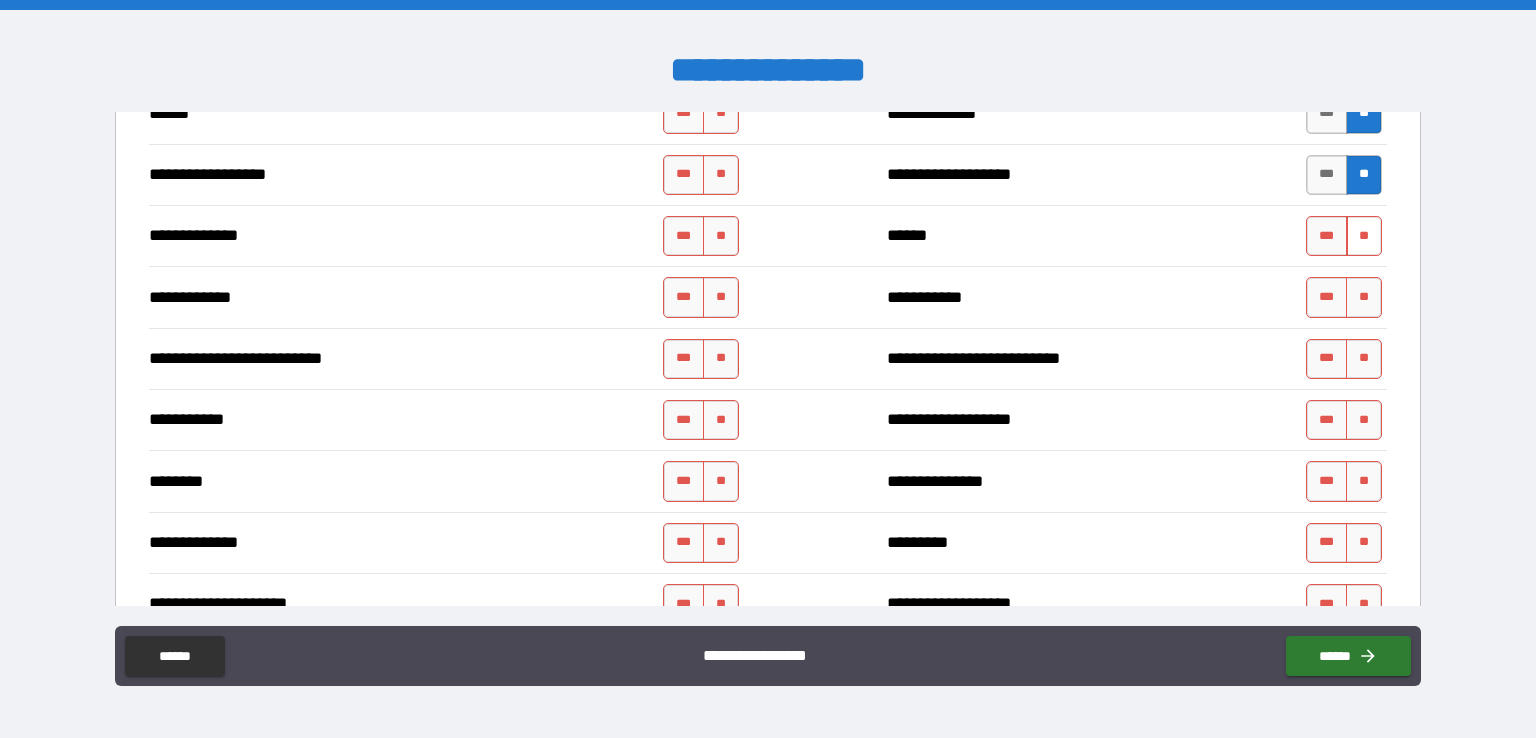 click on "**" at bounding box center (1364, 236) 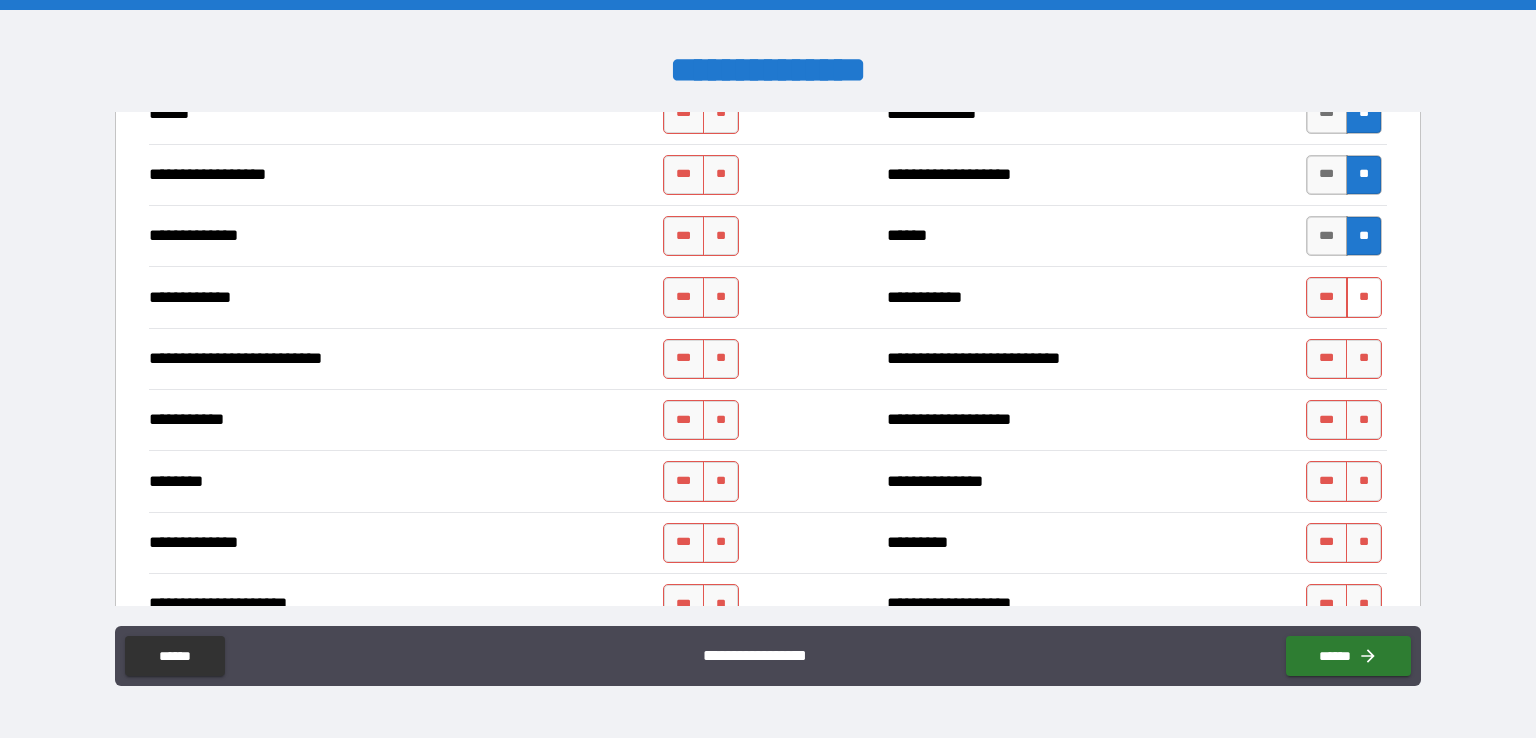 click on "**" at bounding box center (1364, 297) 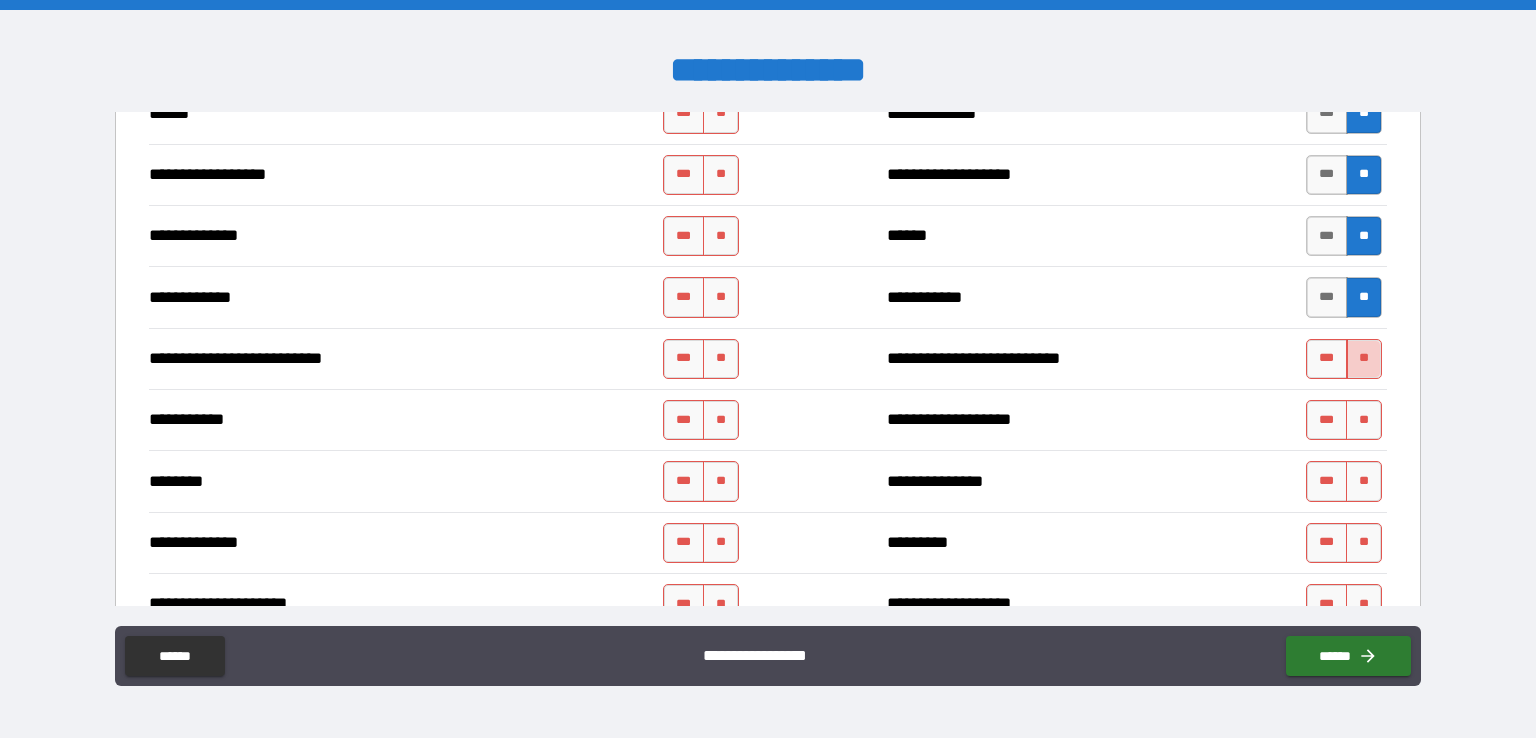 click on "**" at bounding box center (1364, 359) 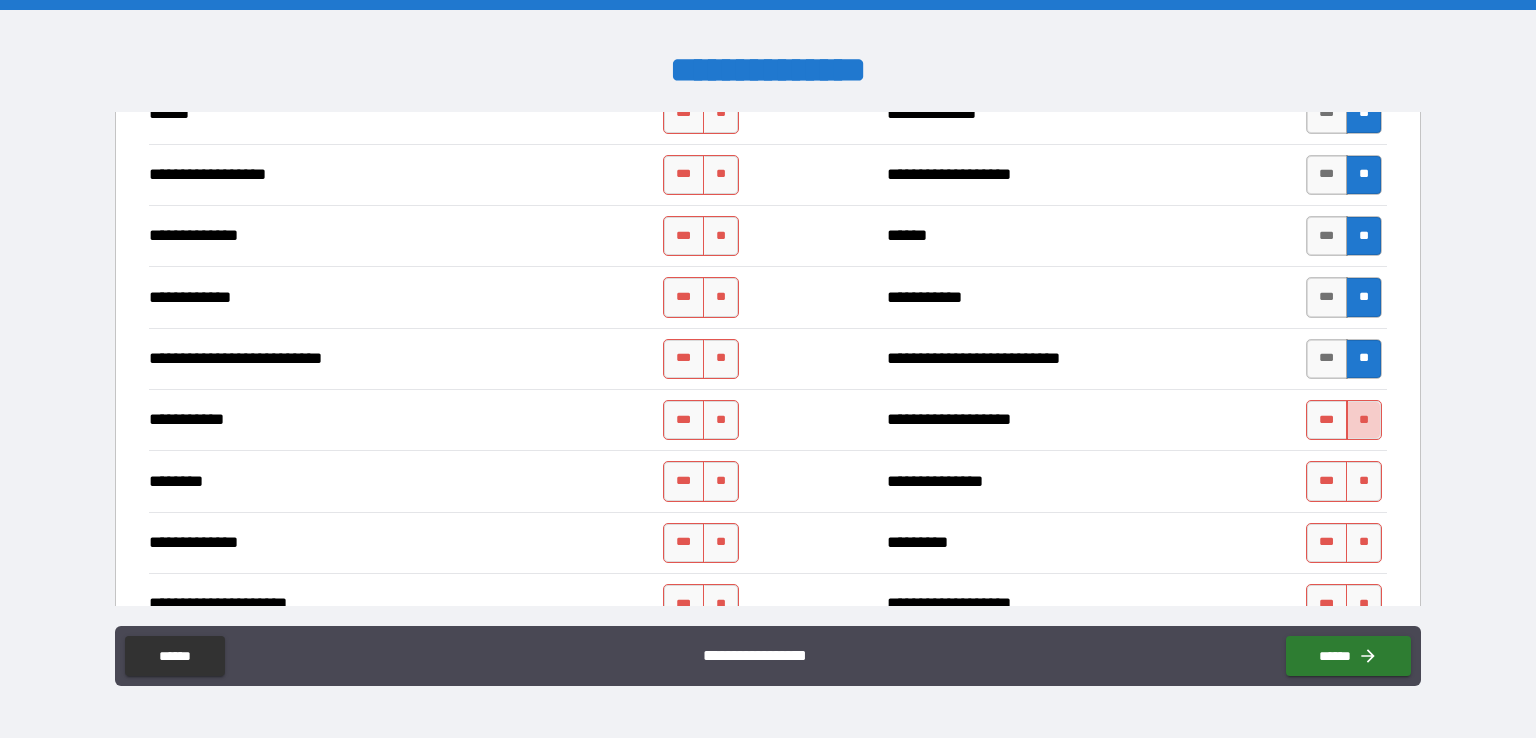 click on "**" at bounding box center (1364, 420) 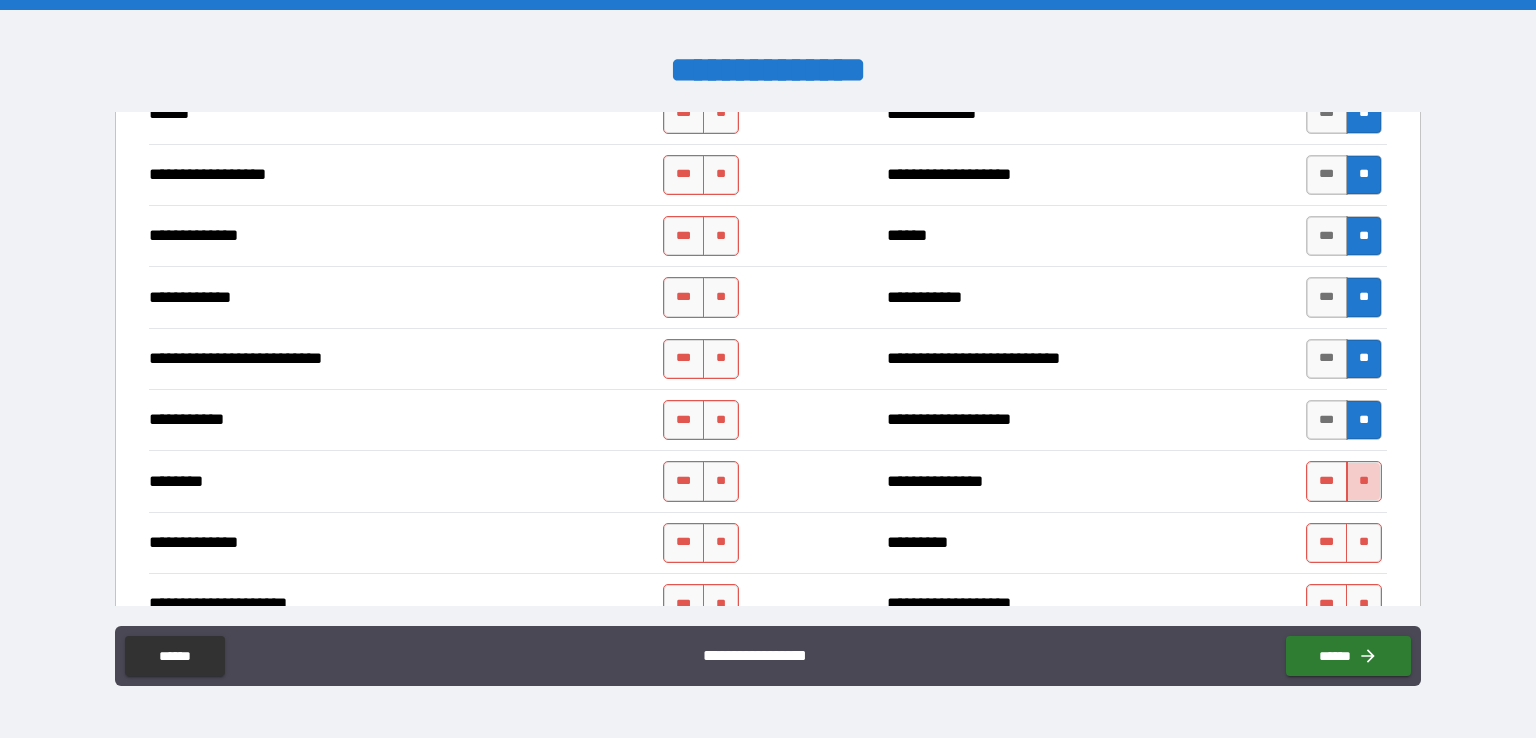 click on "**" at bounding box center [1364, 481] 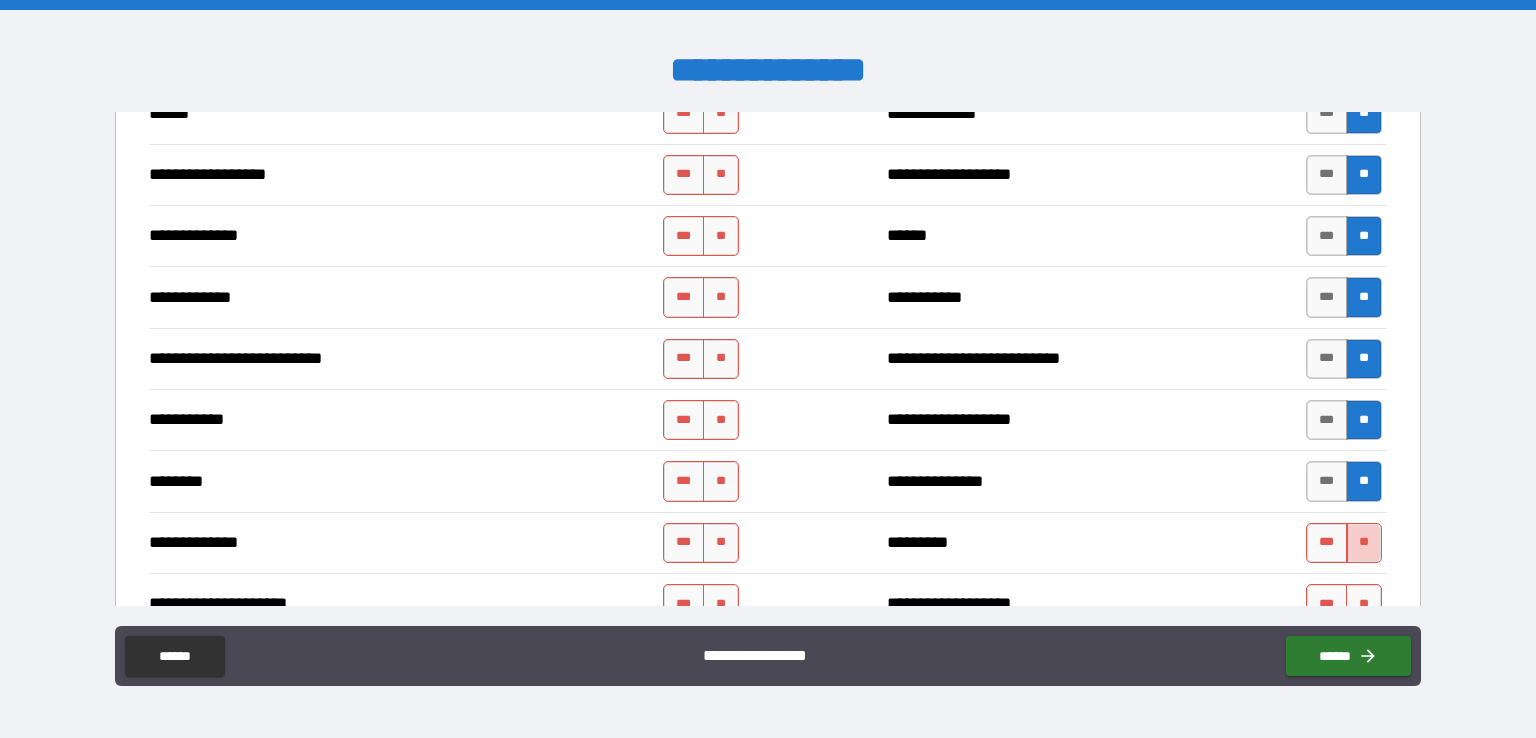 click on "**" at bounding box center (1364, 543) 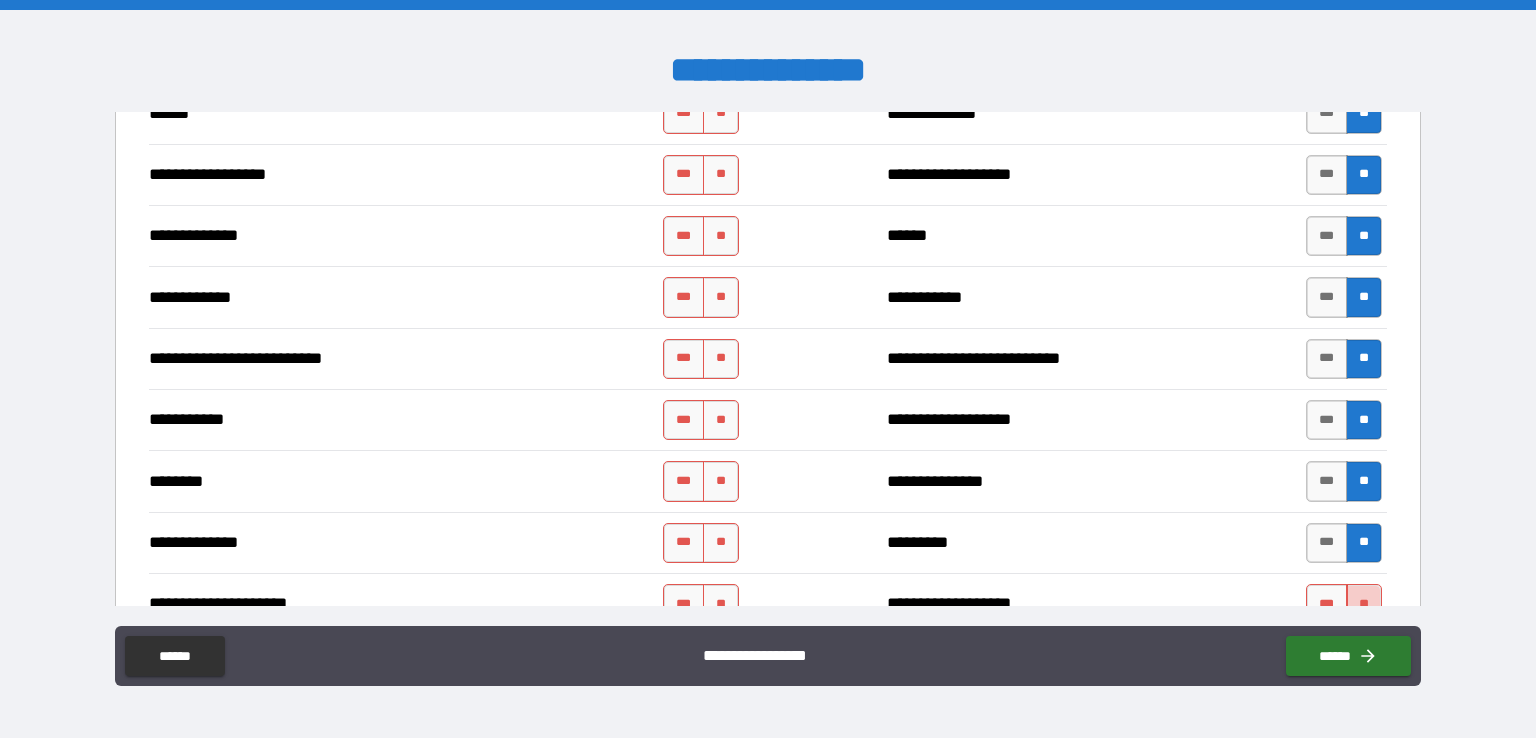 click on "**" at bounding box center [1364, 604] 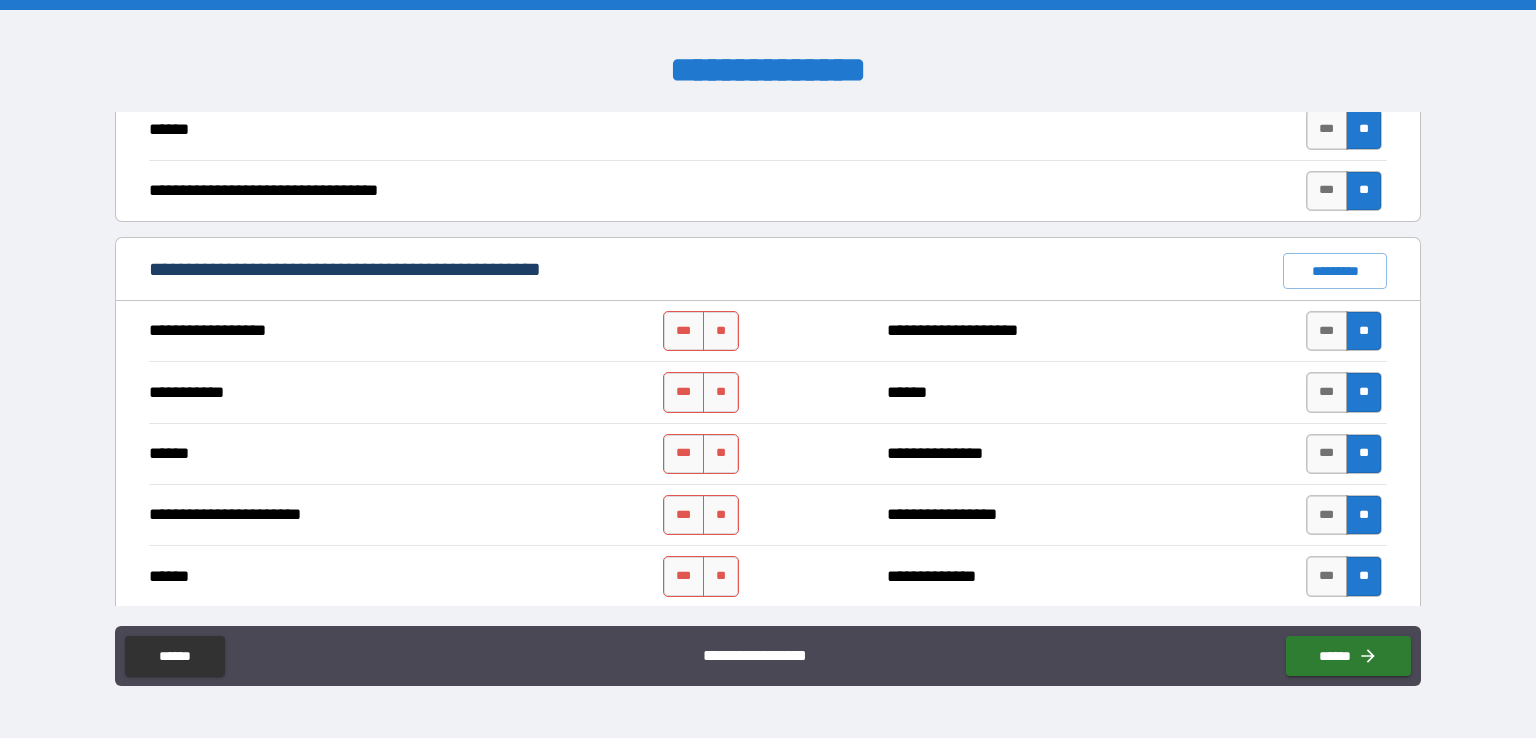 scroll, scrollTop: 1319, scrollLeft: 0, axis: vertical 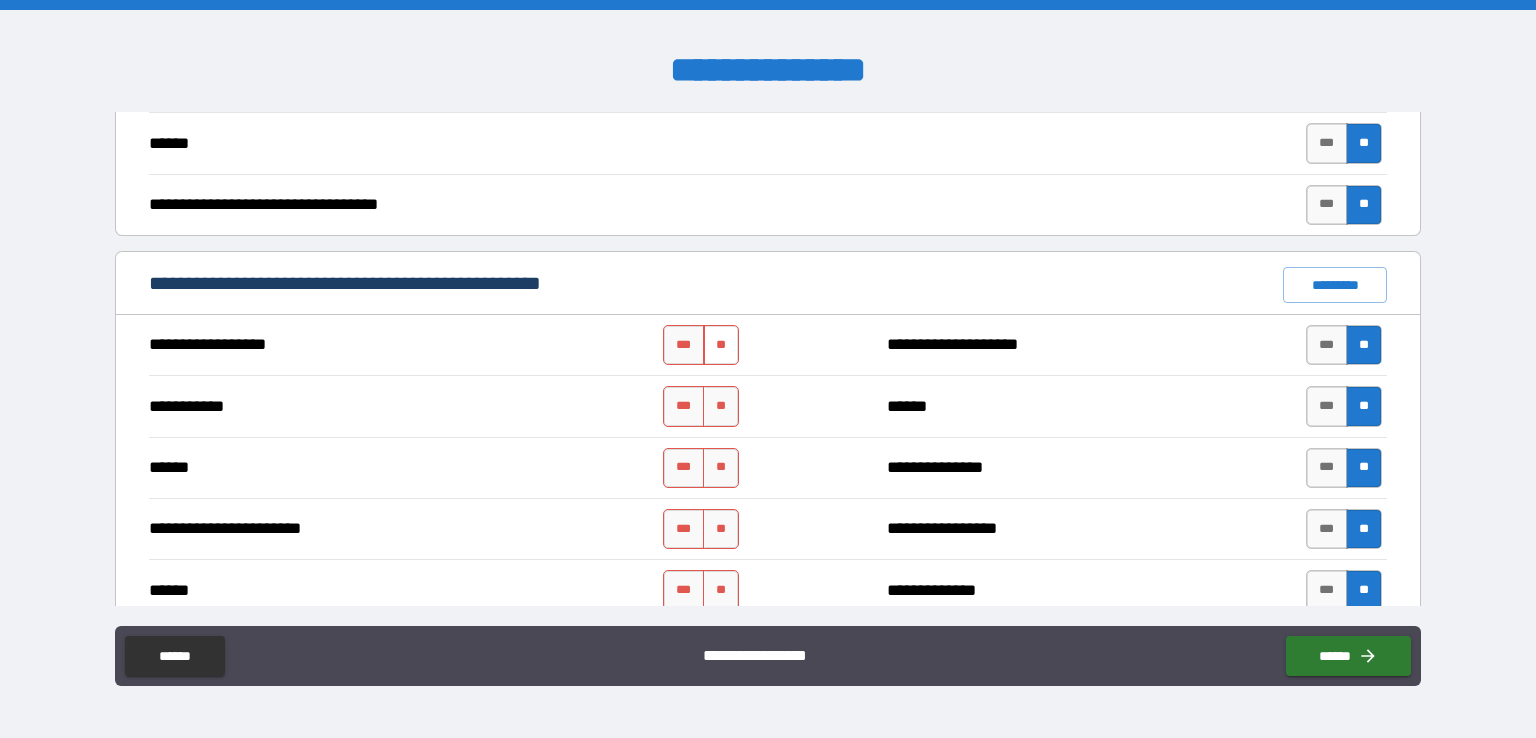 click on "**" at bounding box center [721, 345] 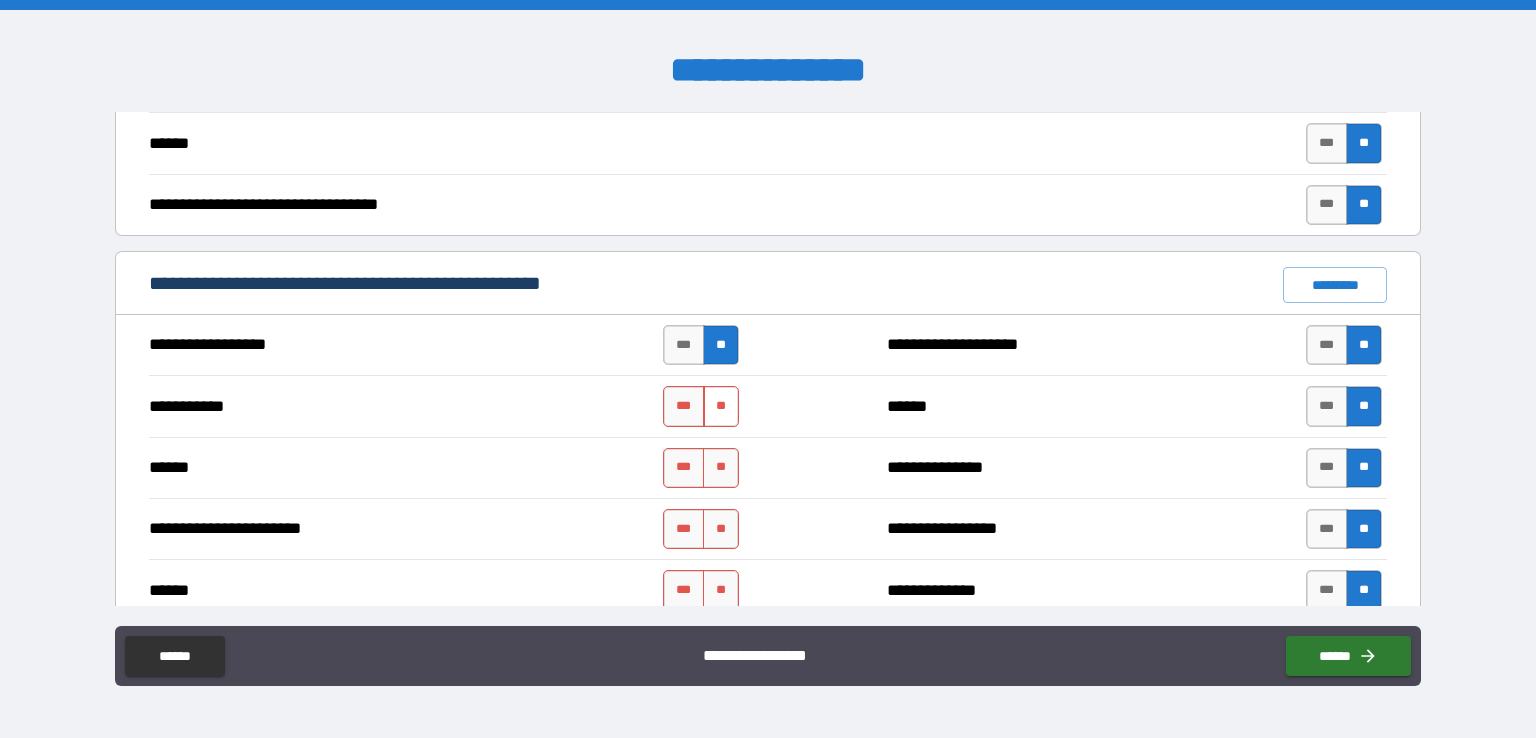 click on "**" at bounding box center (721, 406) 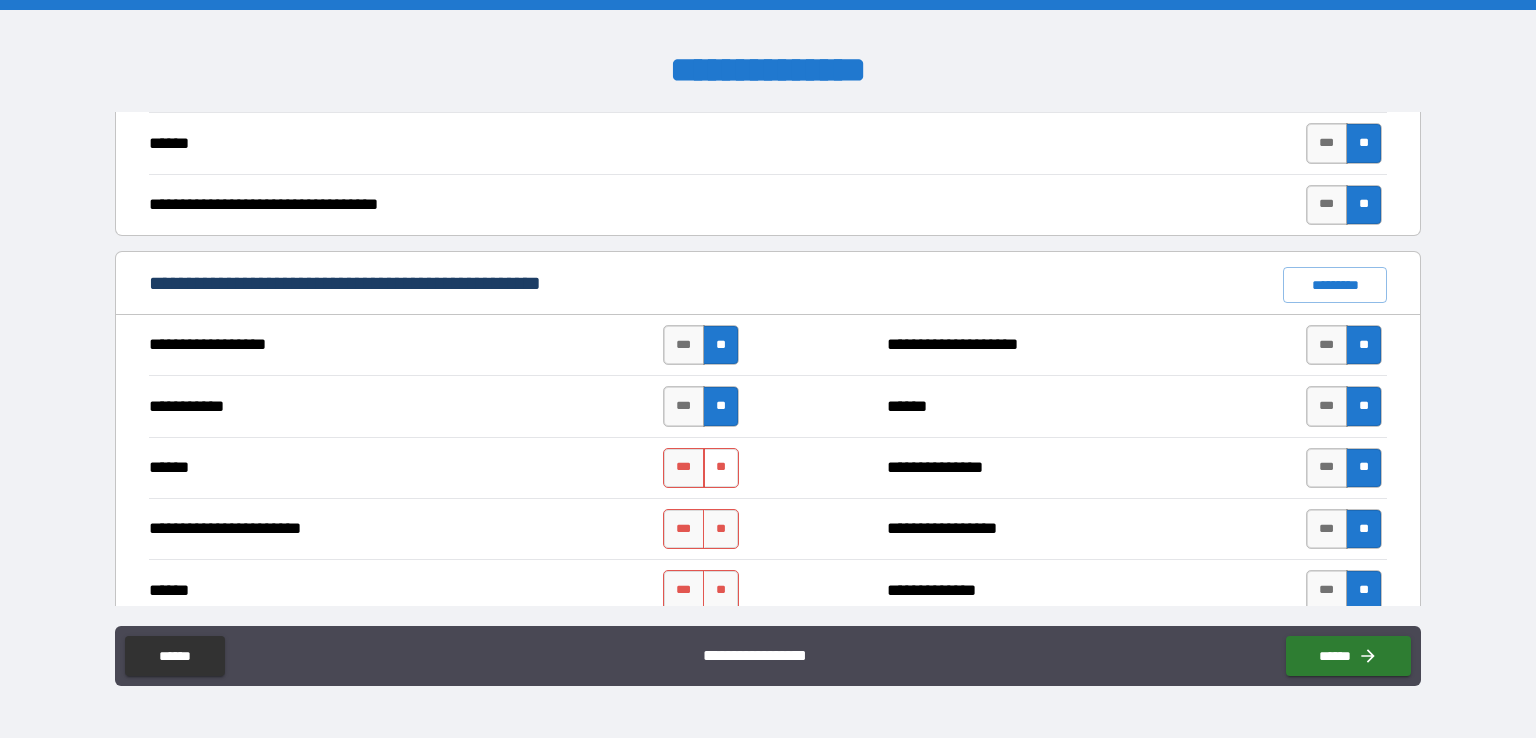 click on "**" at bounding box center [721, 468] 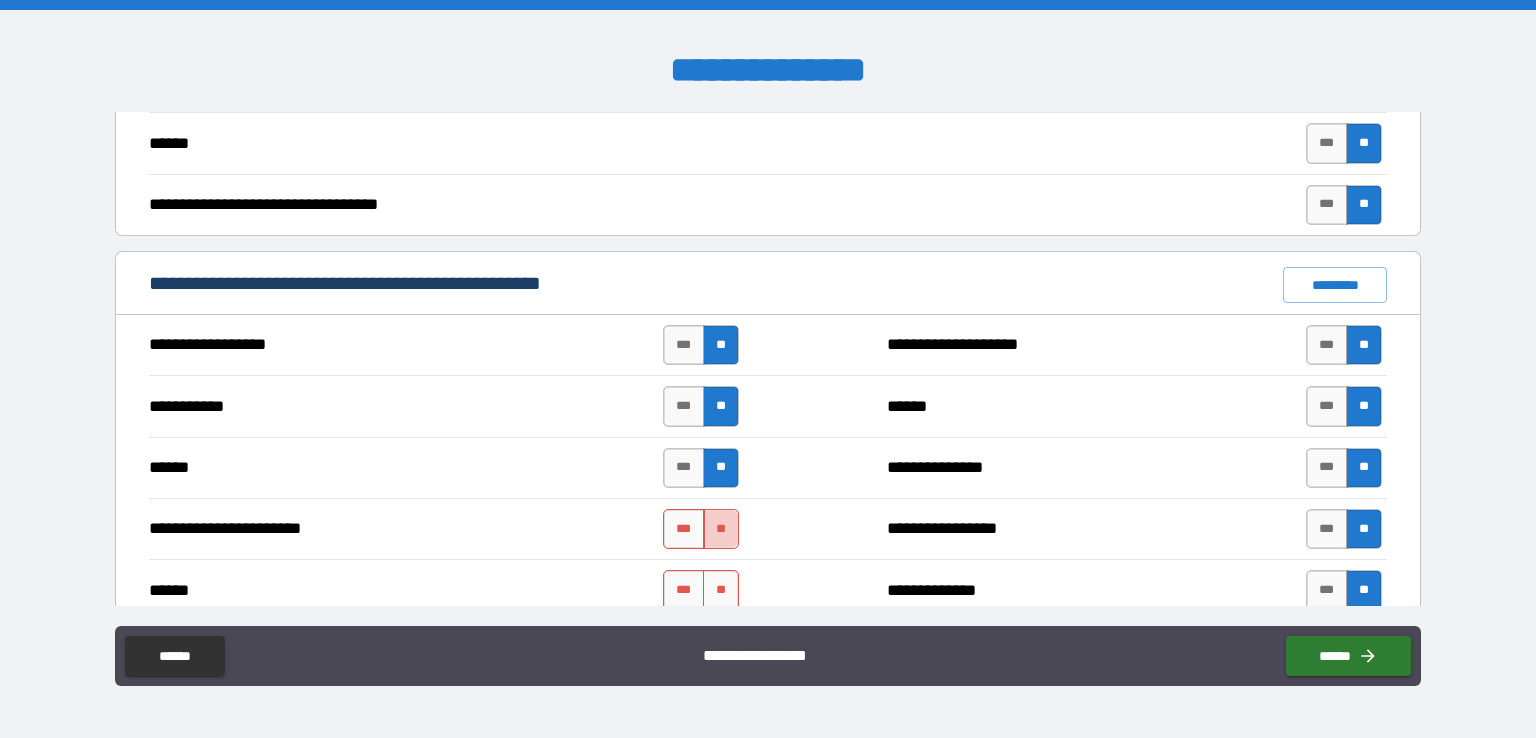 click on "**" at bounding box center [721, 529] 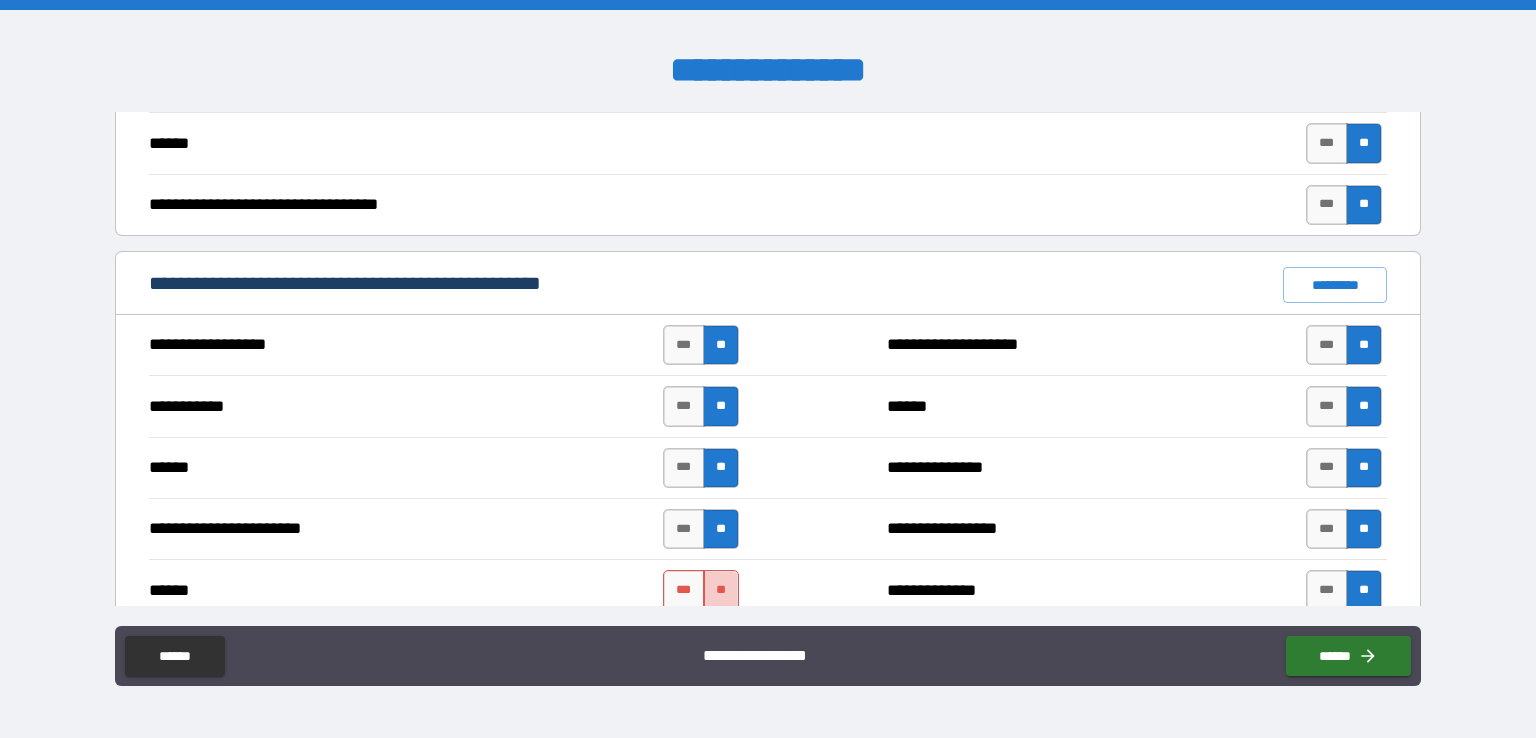click on "**" at bounding box center (721, 590) 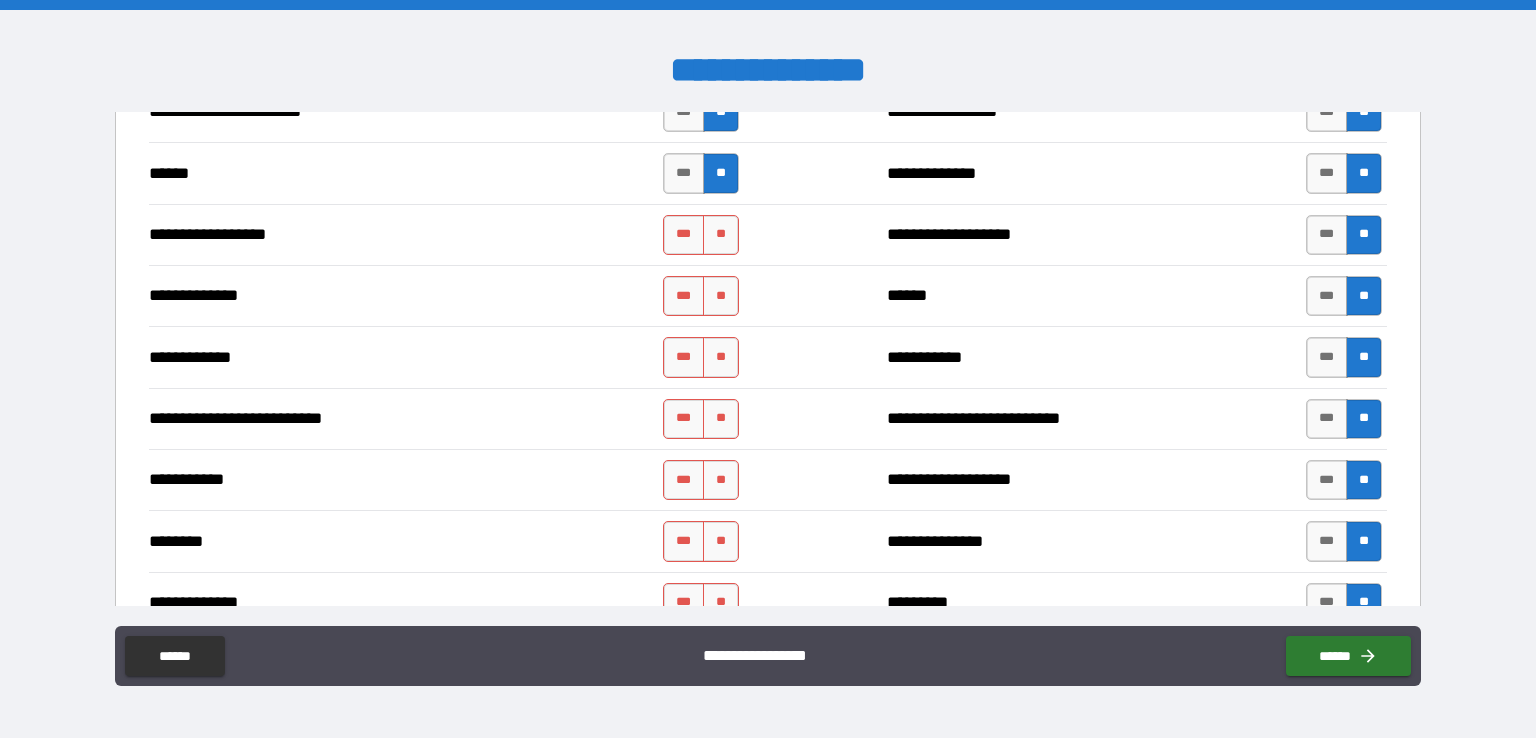 scroll, scrollTop: 1744, scrollLeft: 0, axis: vertical 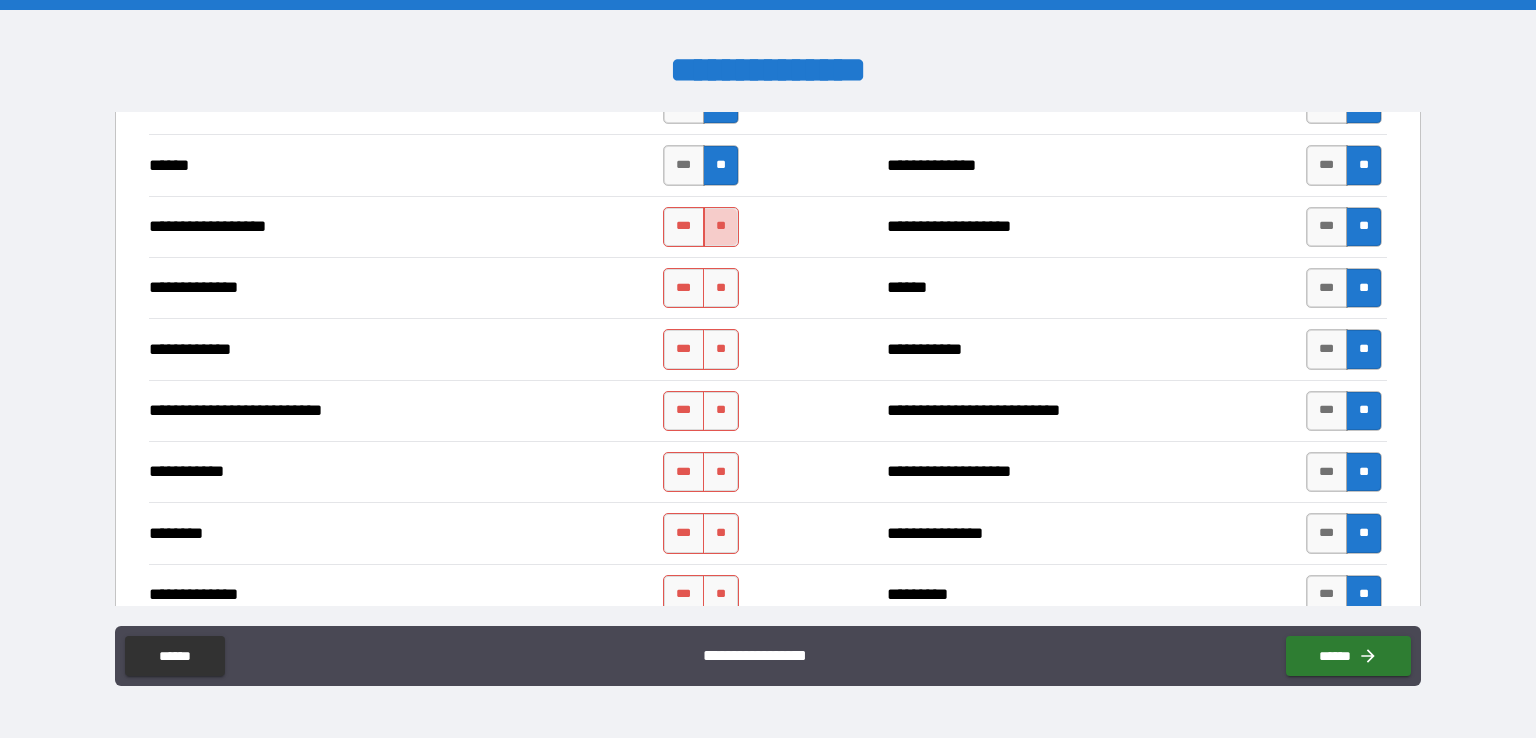 click on "**" at bounding box center (721, 227) 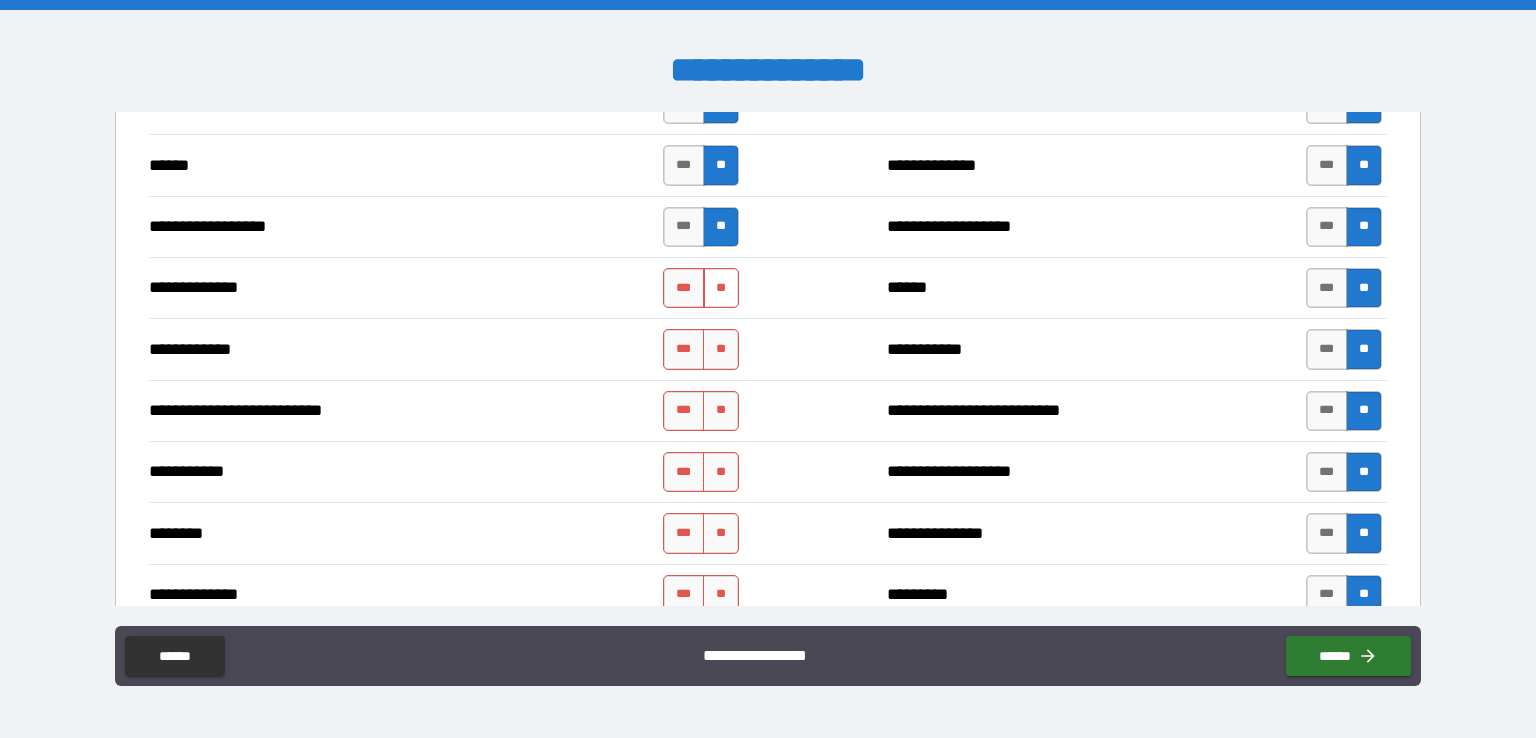 click on "**" at bounding box center (721, 288) 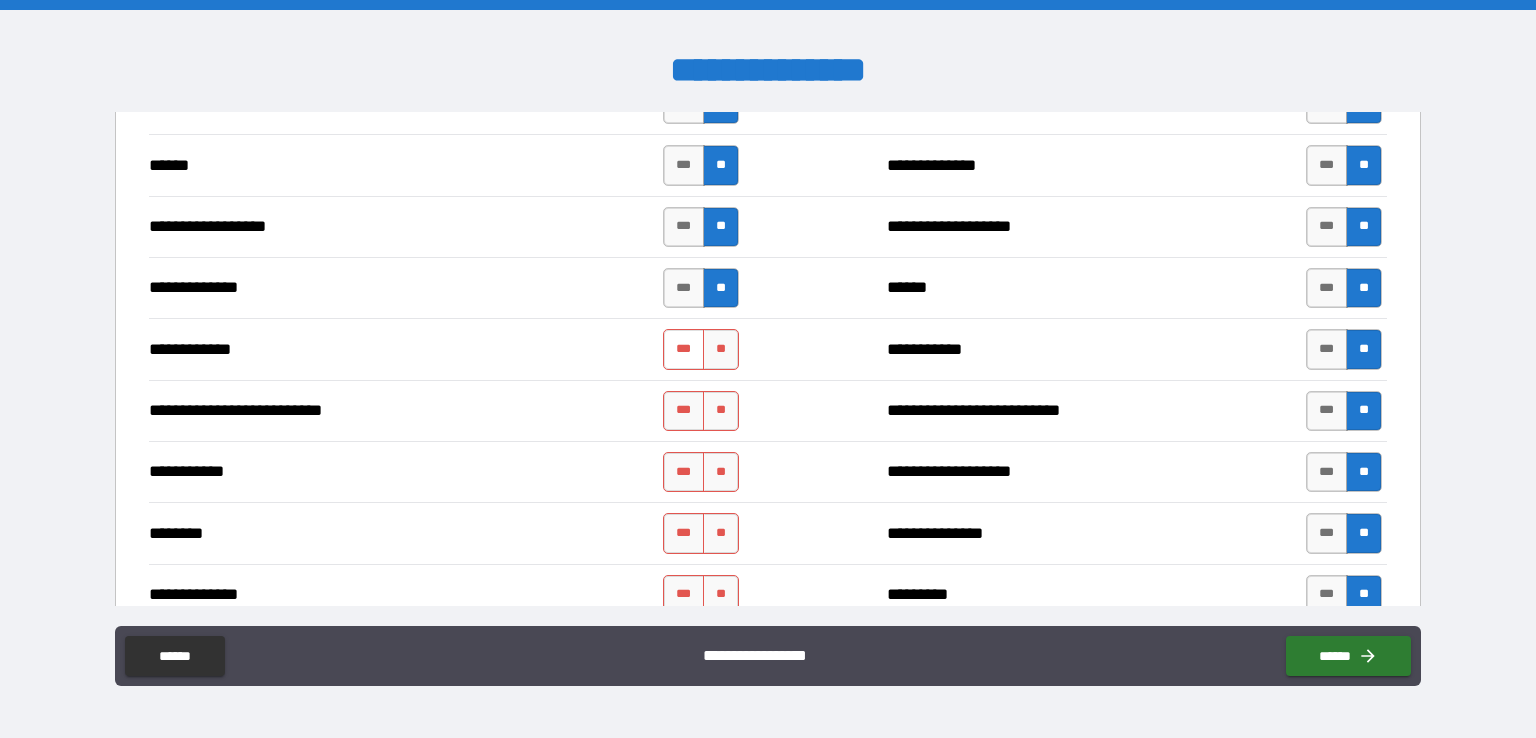 click on "***" at bounding box center [684, 349] 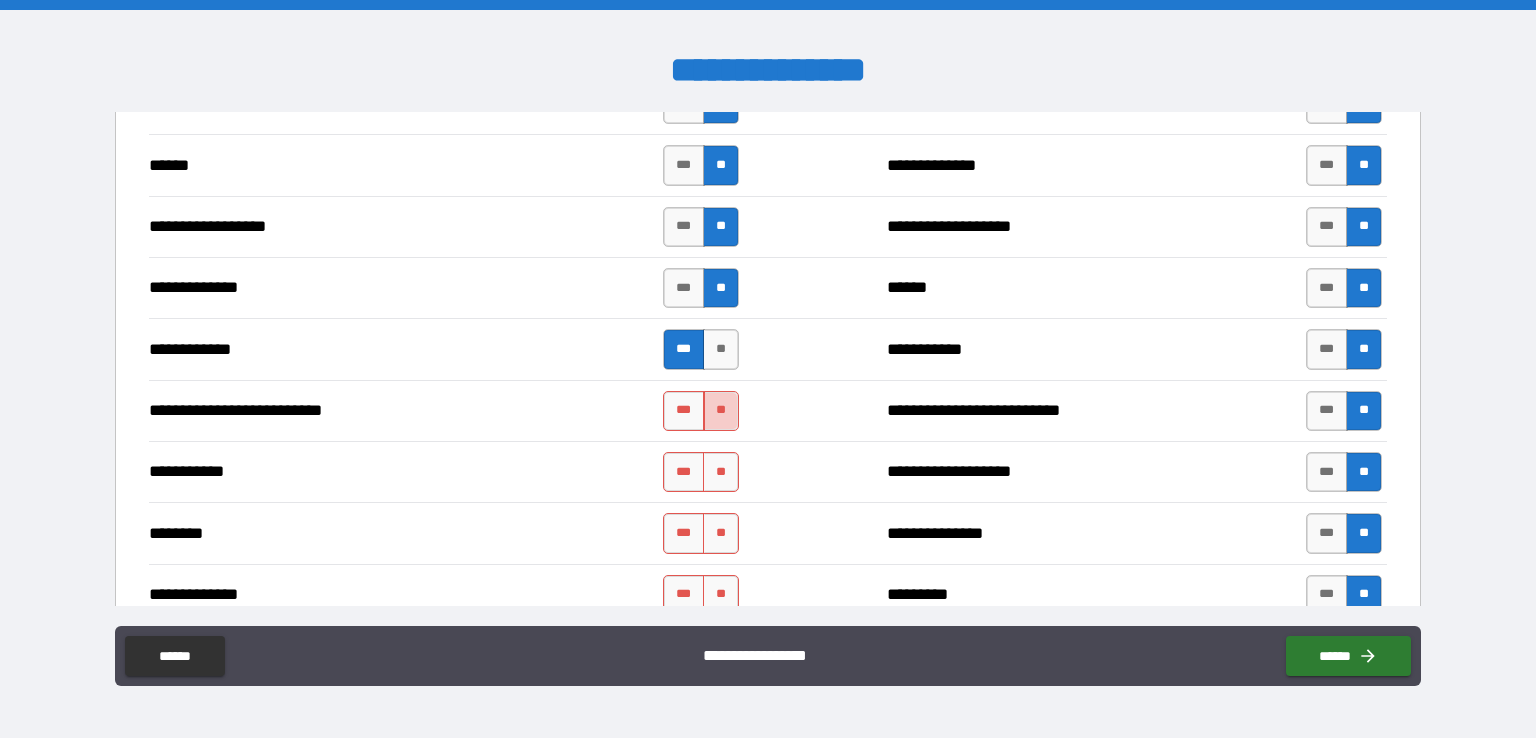click on "**" at bounding box center [721, 411] 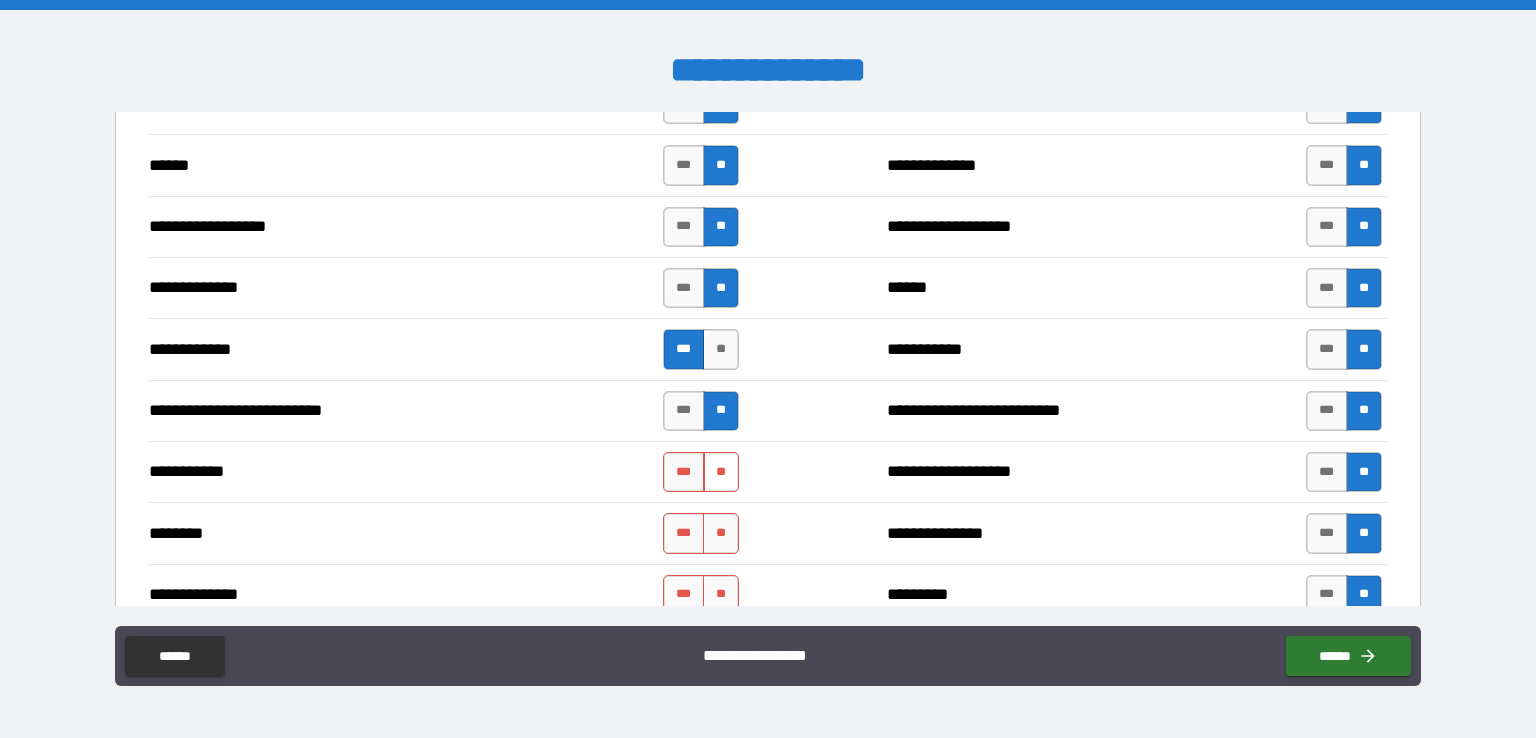 click on "**" at bounding box center (721, 472) 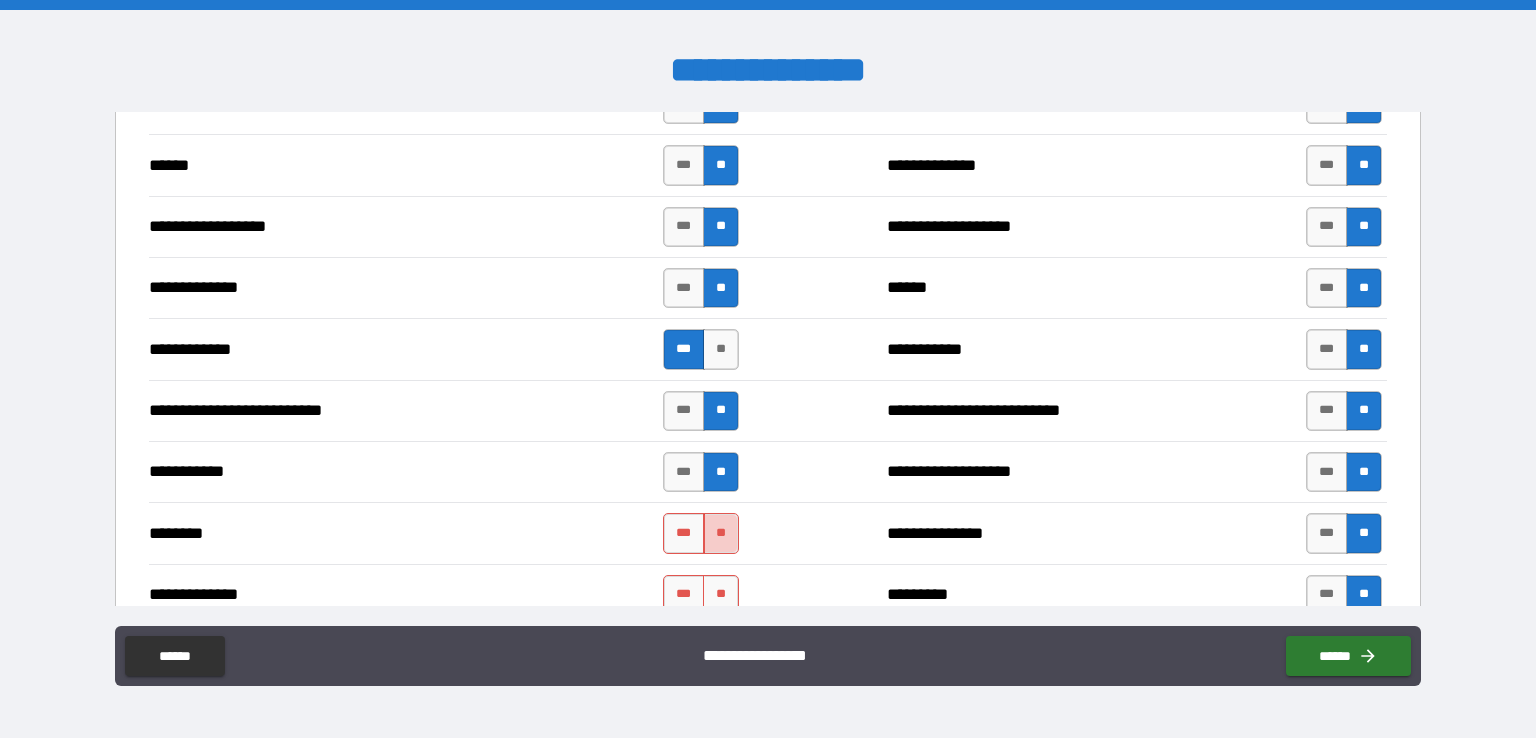 click on "**" at bounding box center (721, 533) 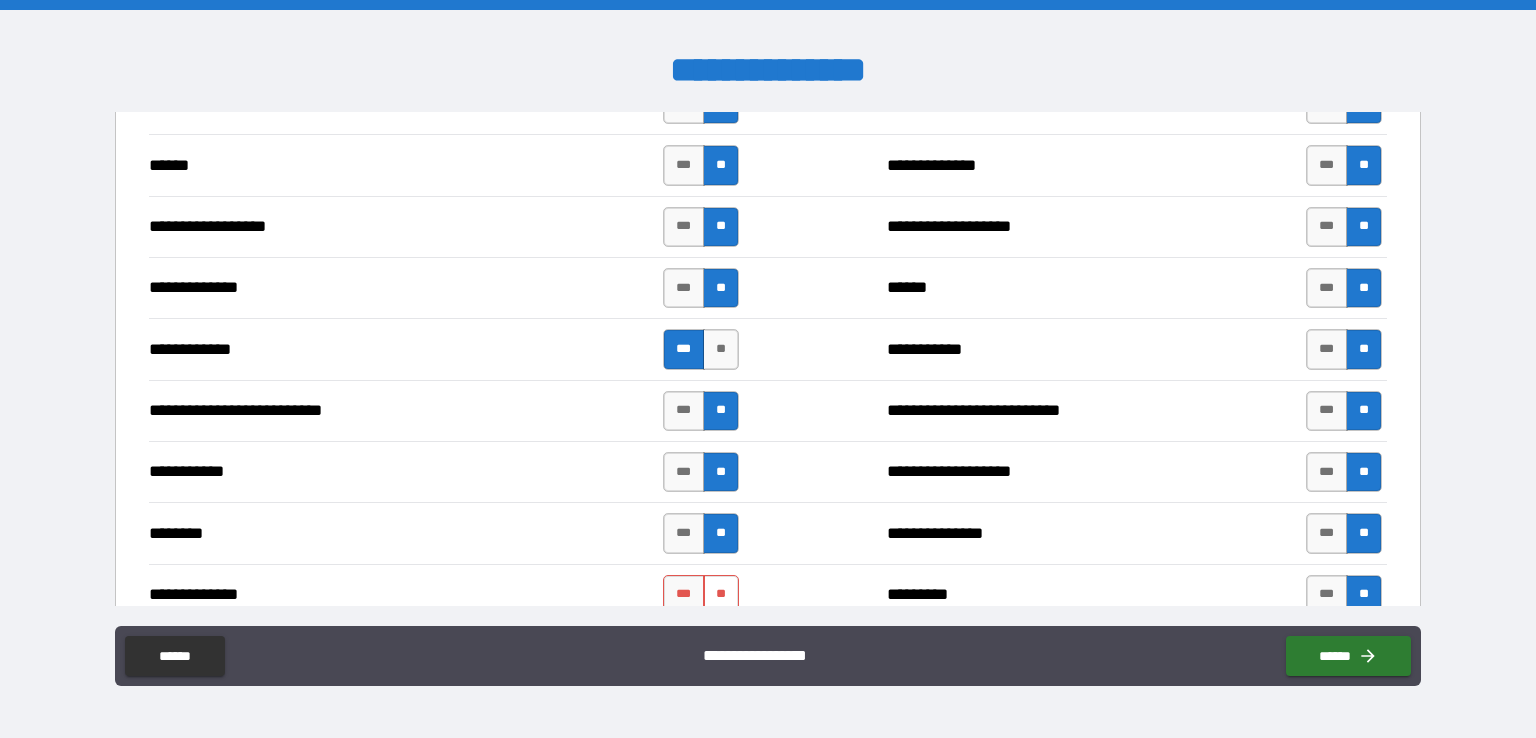 click on "**" at bounding box center [721, 595] 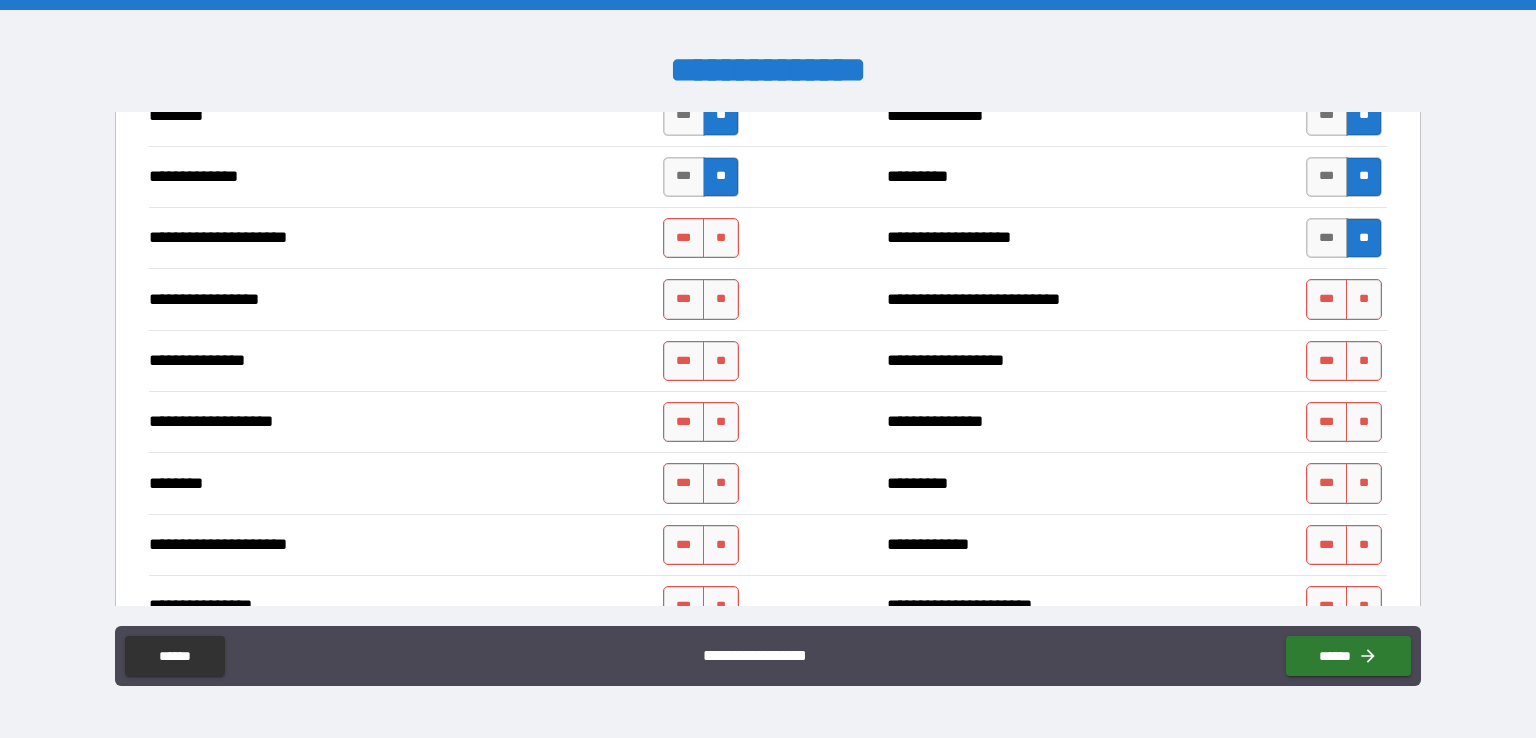 scroll, scrollTop: 2169, scrollLeft: 0, axis: vertical 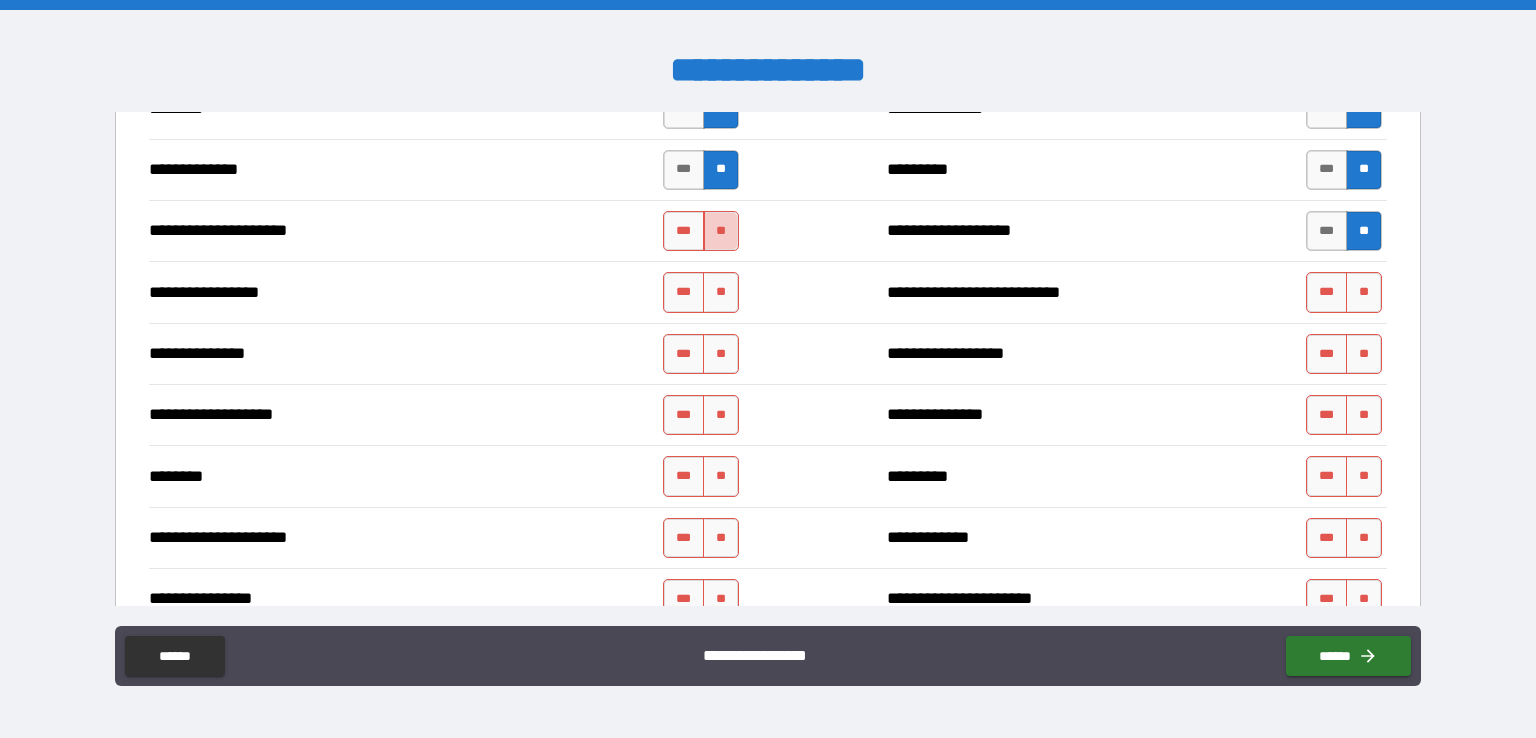 click on "**" at bounding box center (721, 231) 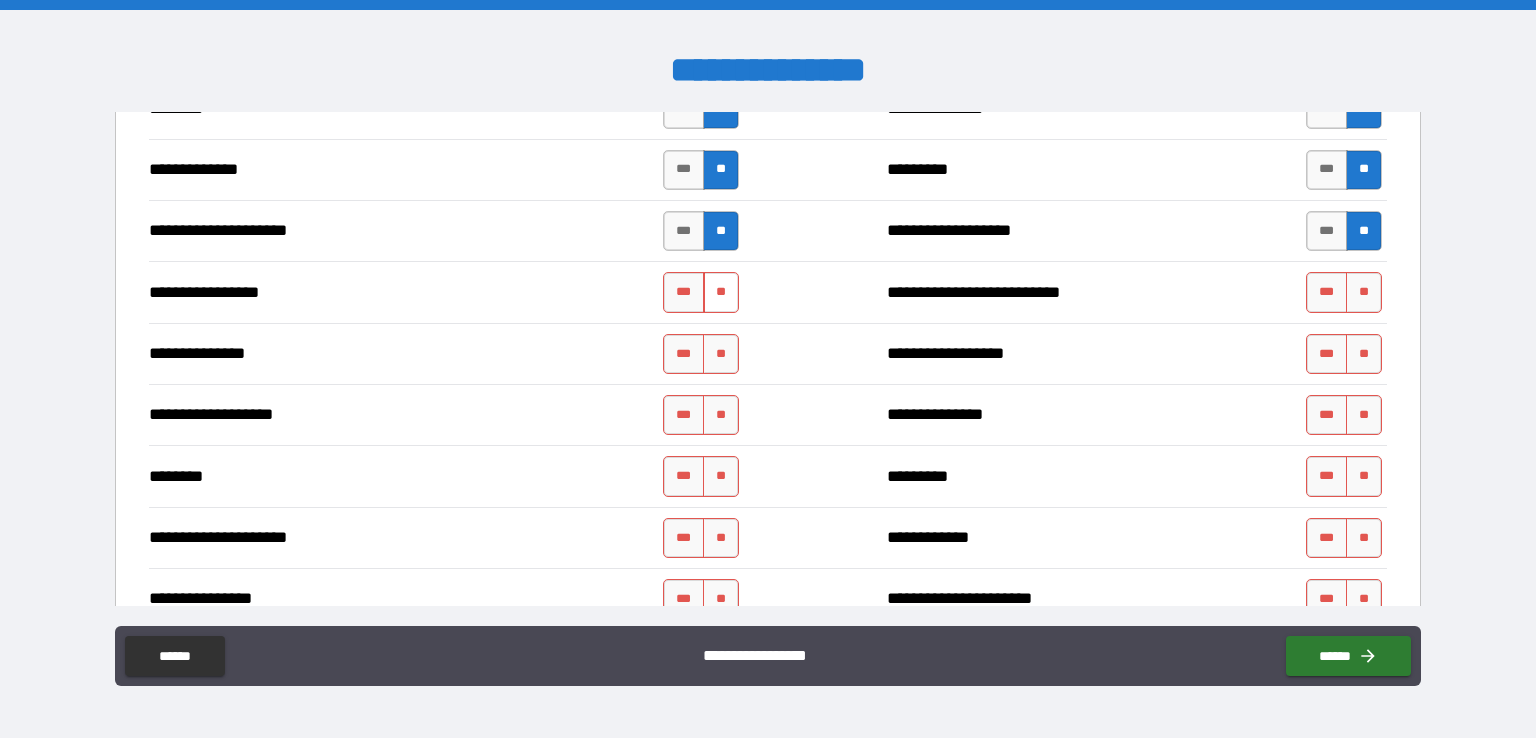 click on "**" at bounding box center [721, 292] 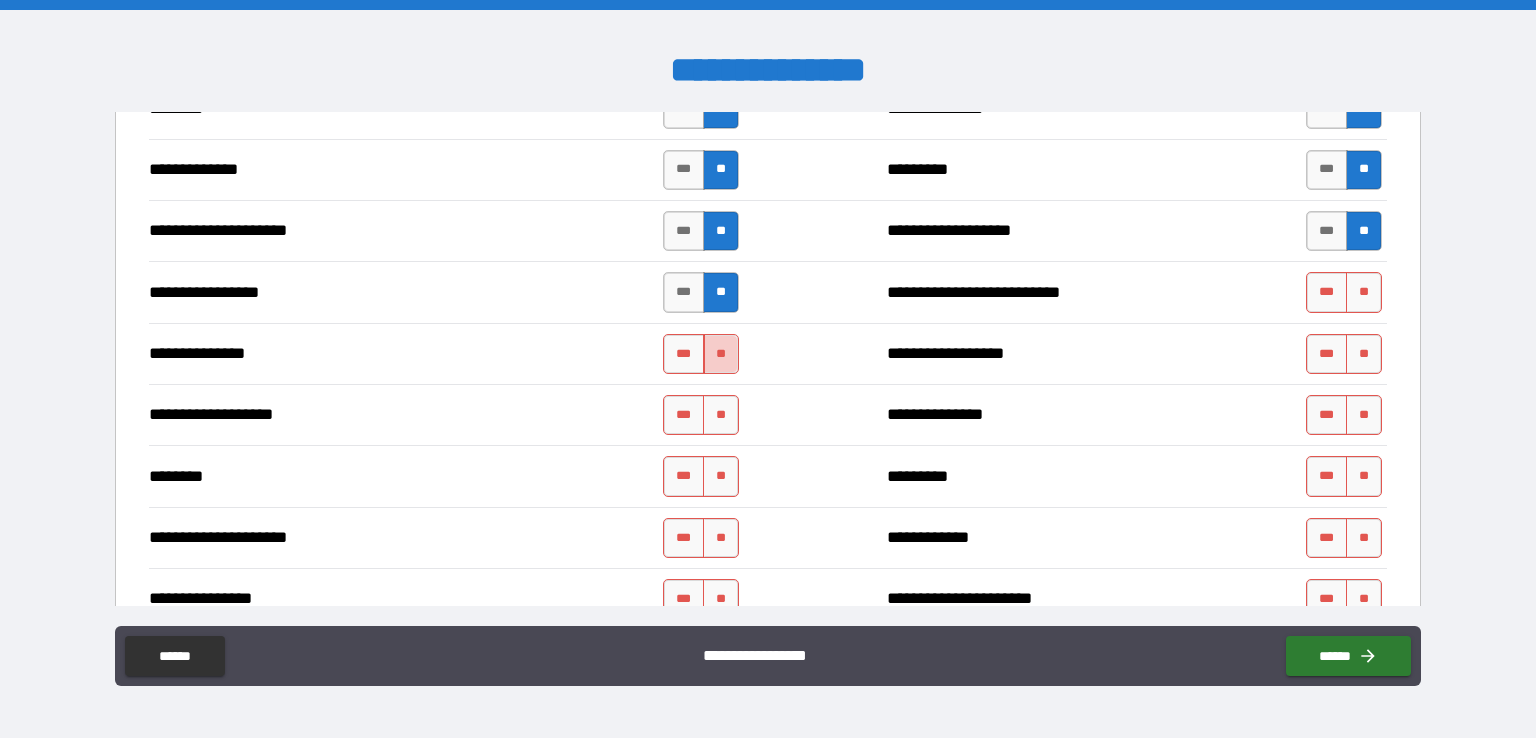 click on "**" at bounding box center (721, 354) 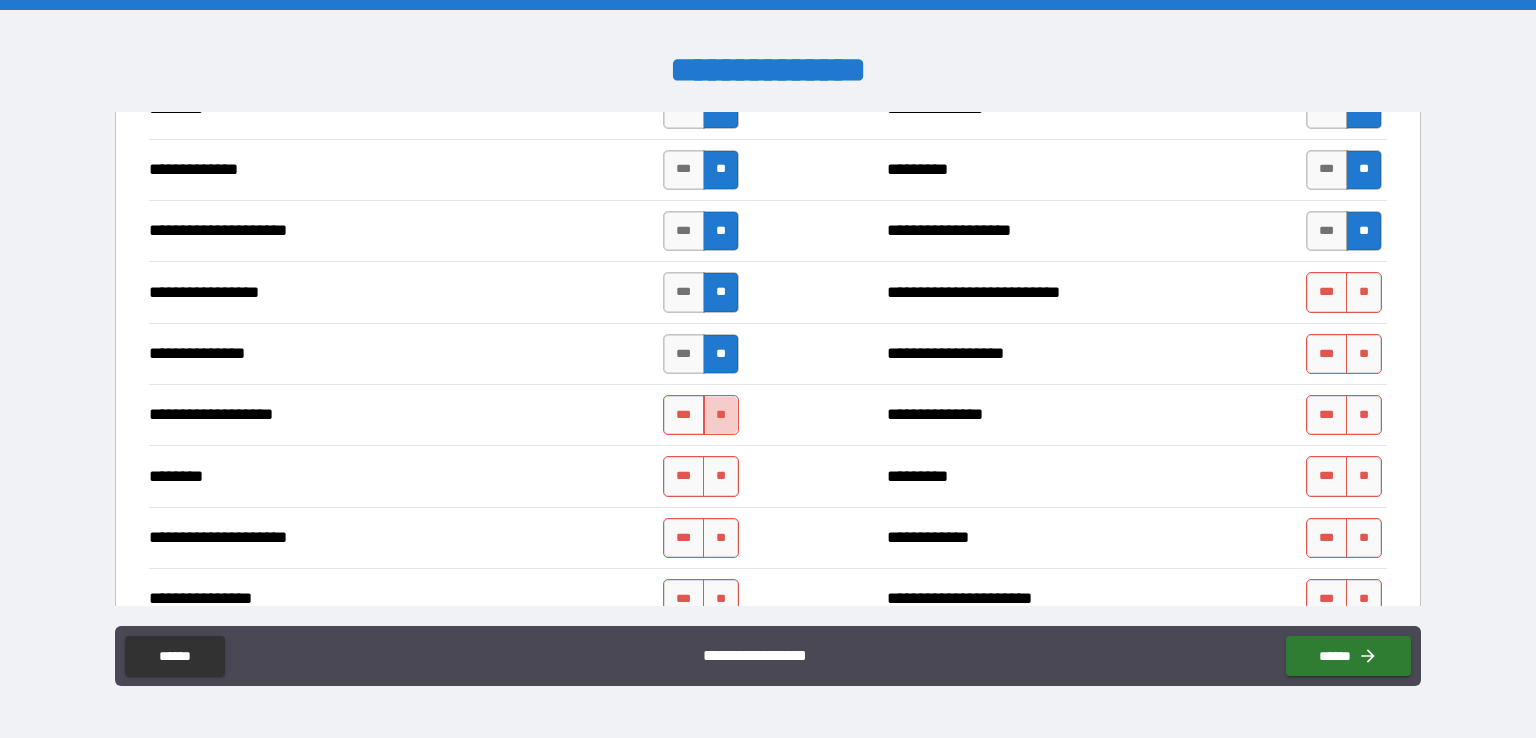 click on "**" at bounding box center [721, 415] 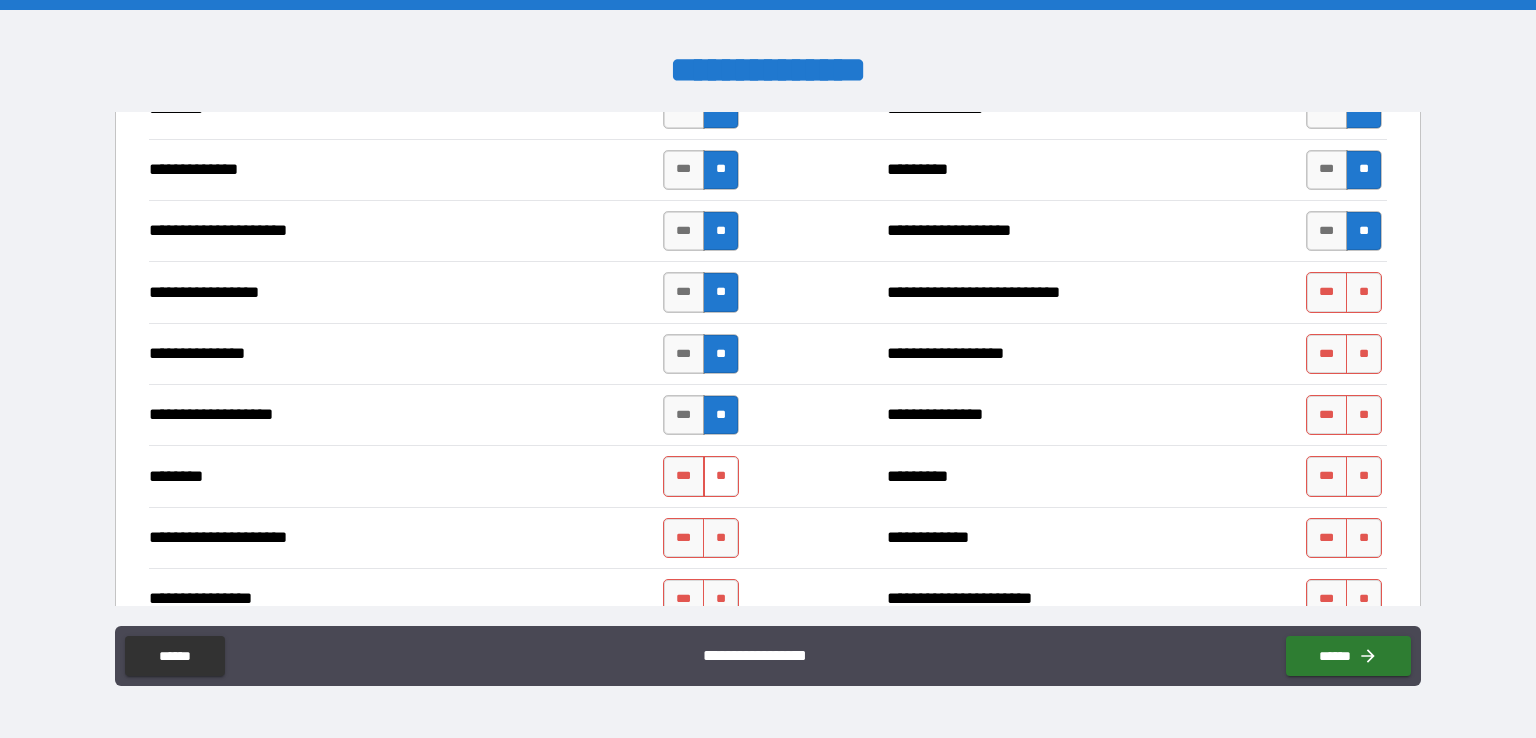 click on "**" at bounding box center [721, 476] 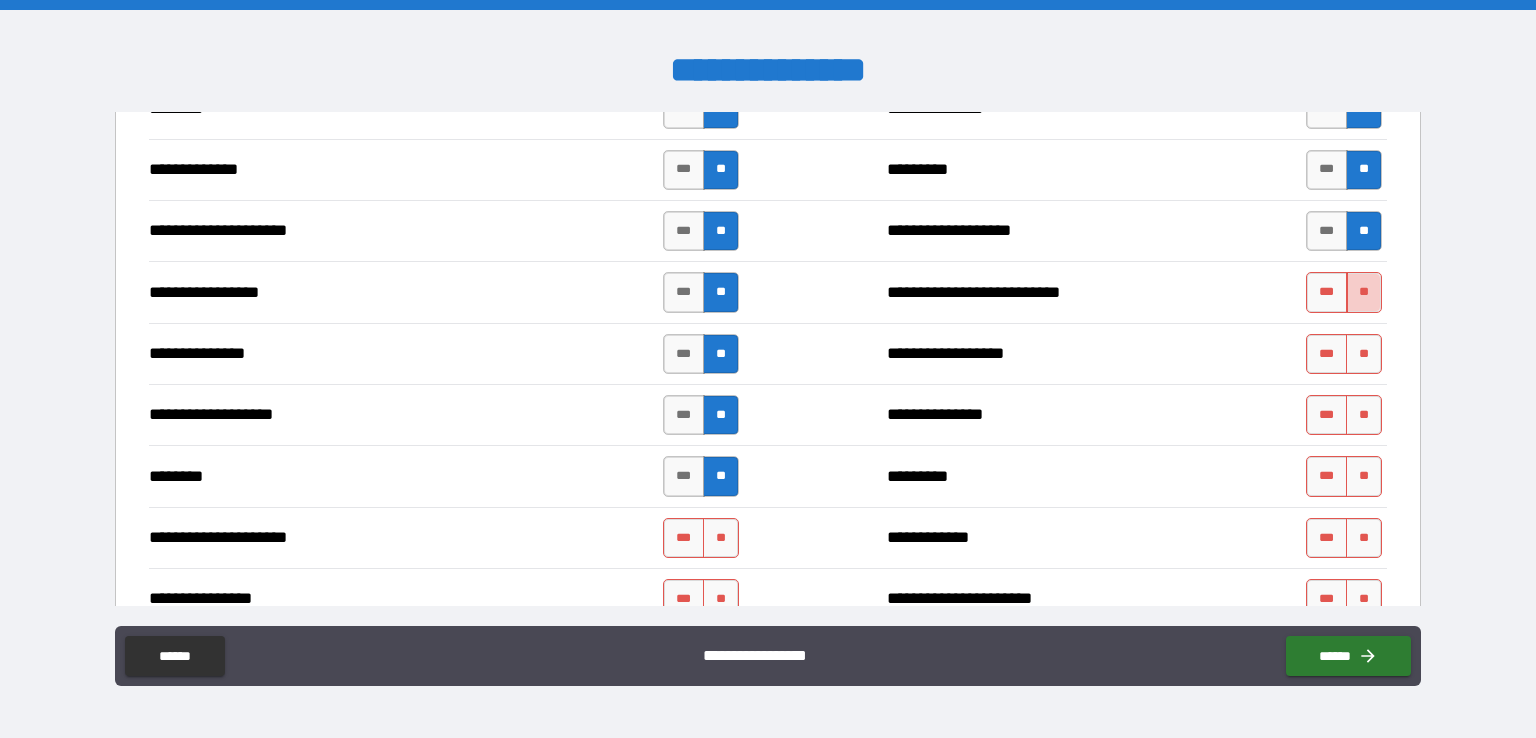 click on "**" at bounding box center (1364, 292) 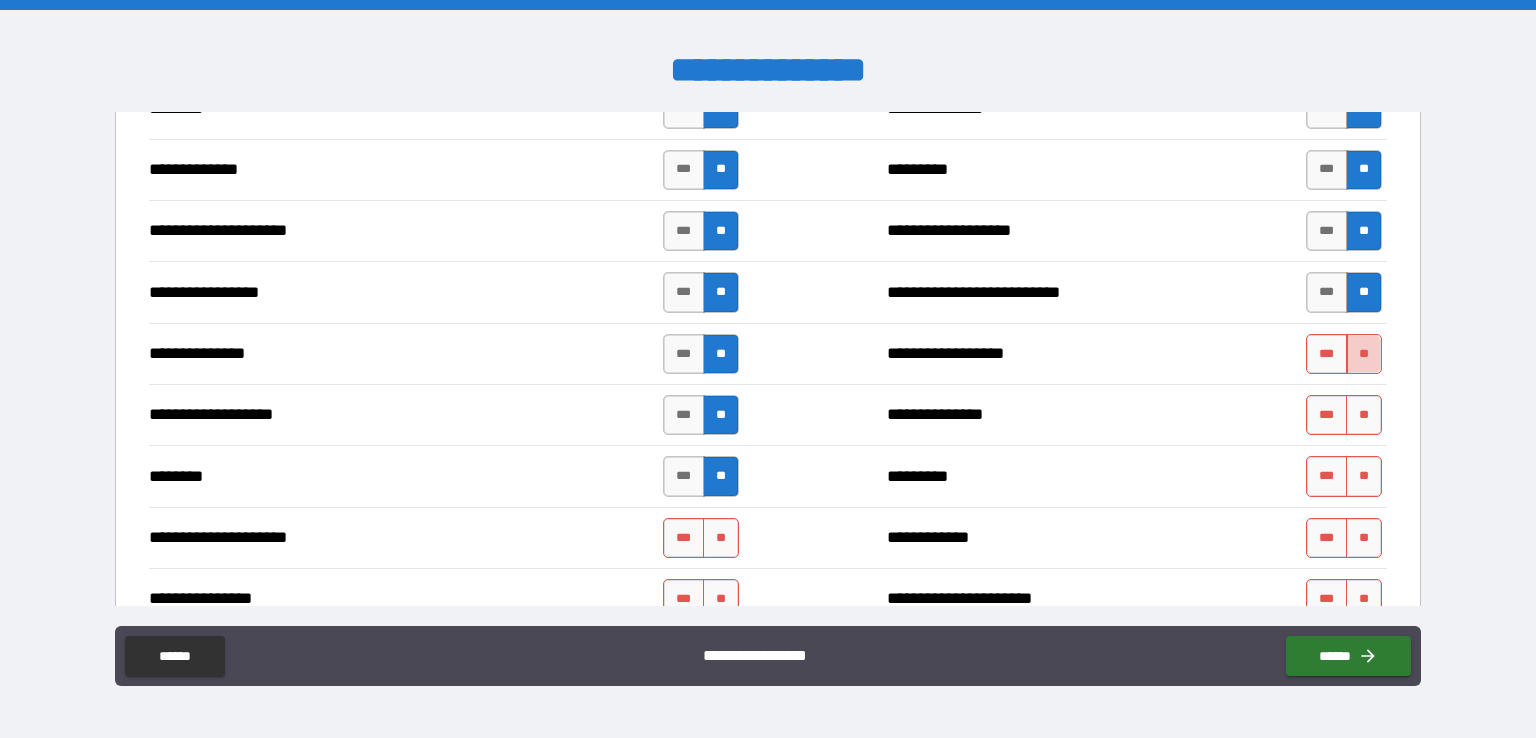 click on "**" at bounding box center [1364, 354] 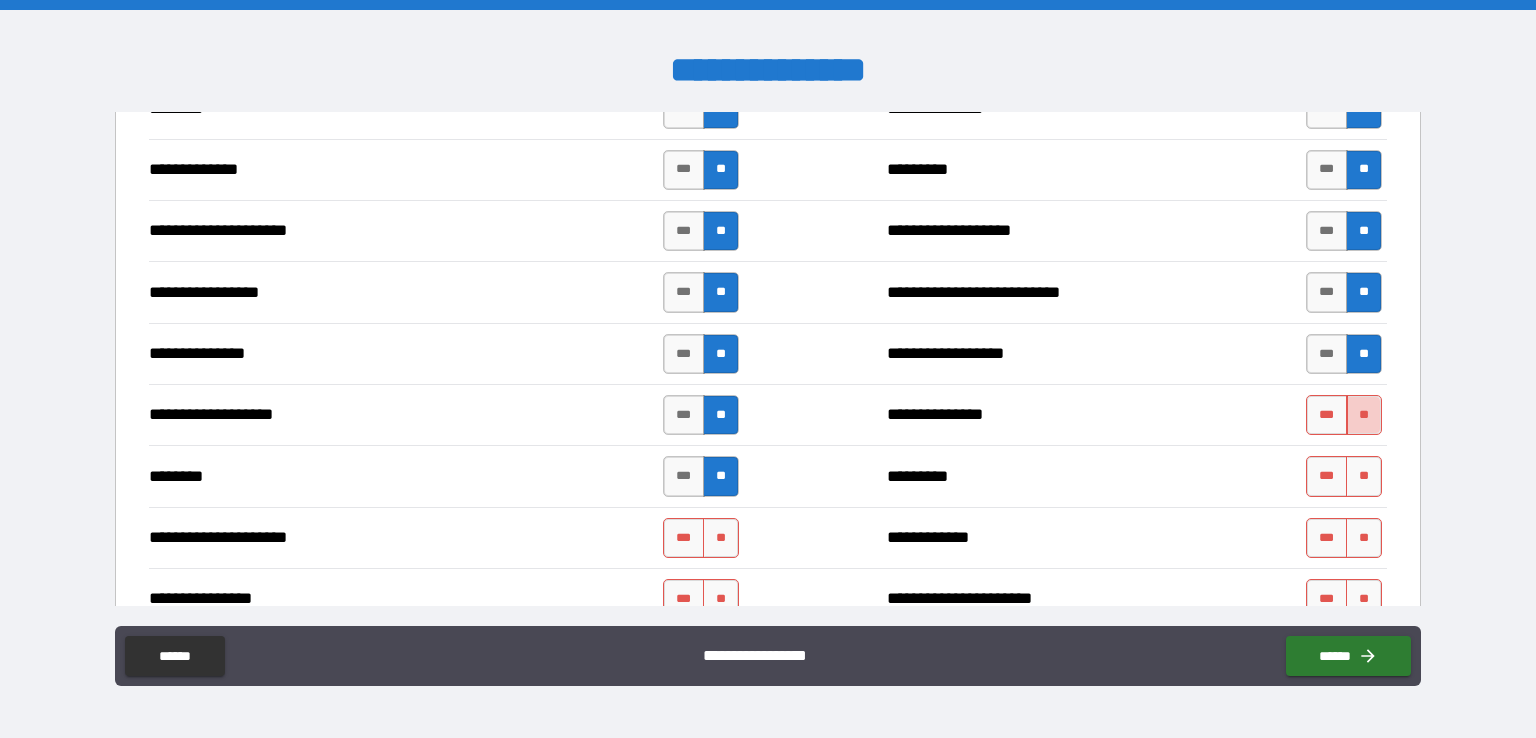 click on "**" at bounding box center [1364, 415] 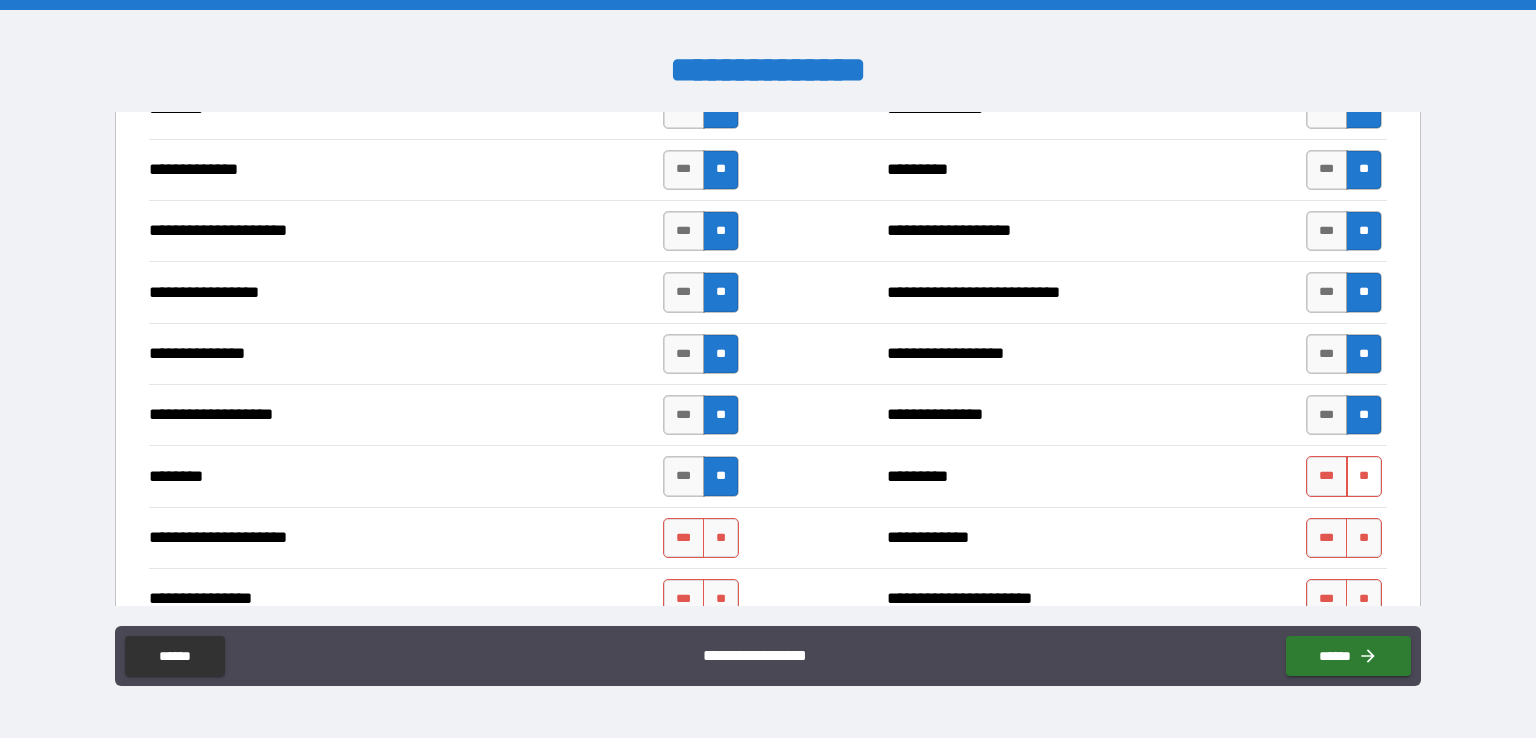 click on "**" at bounding box center [1364, 476] 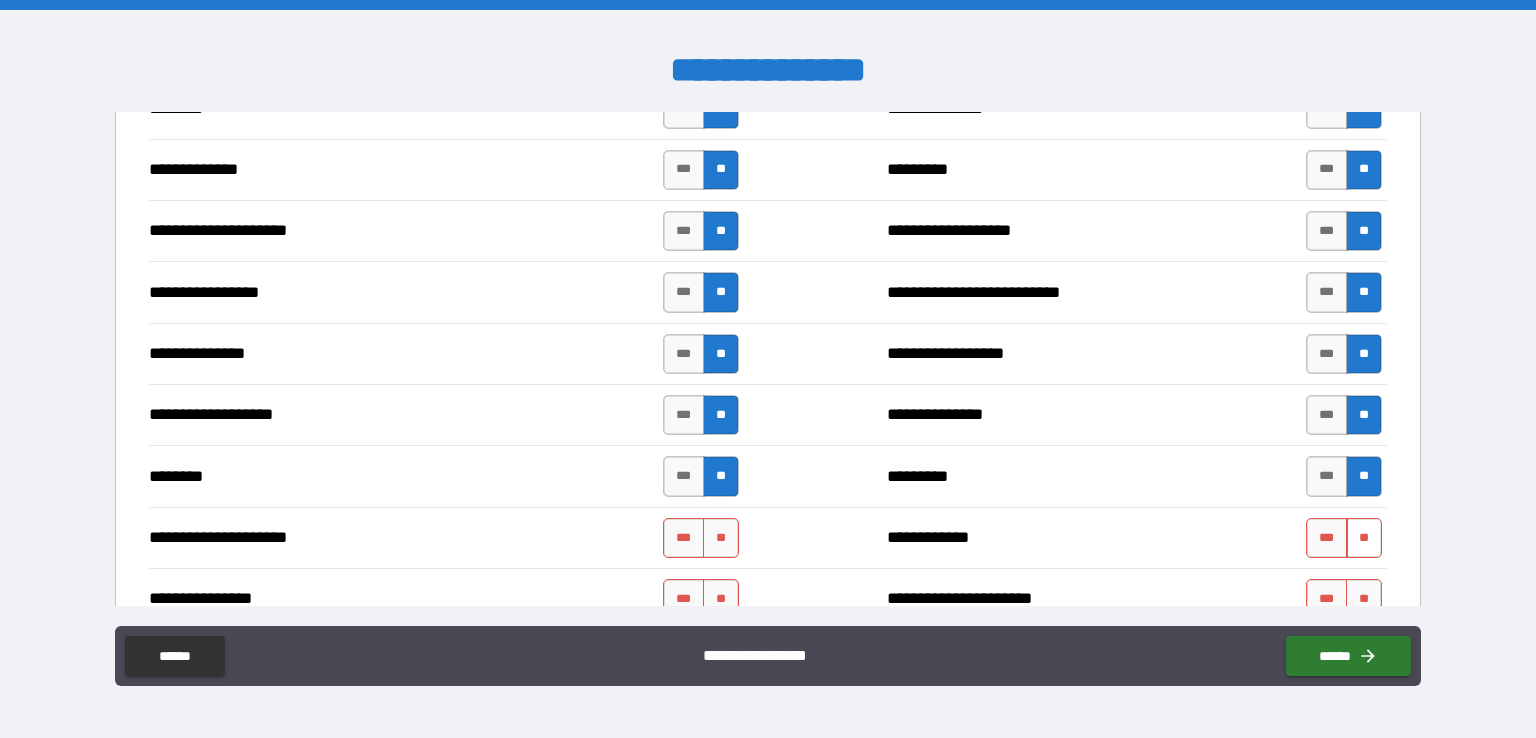 click on "**" at bounding box center [1364, 538] 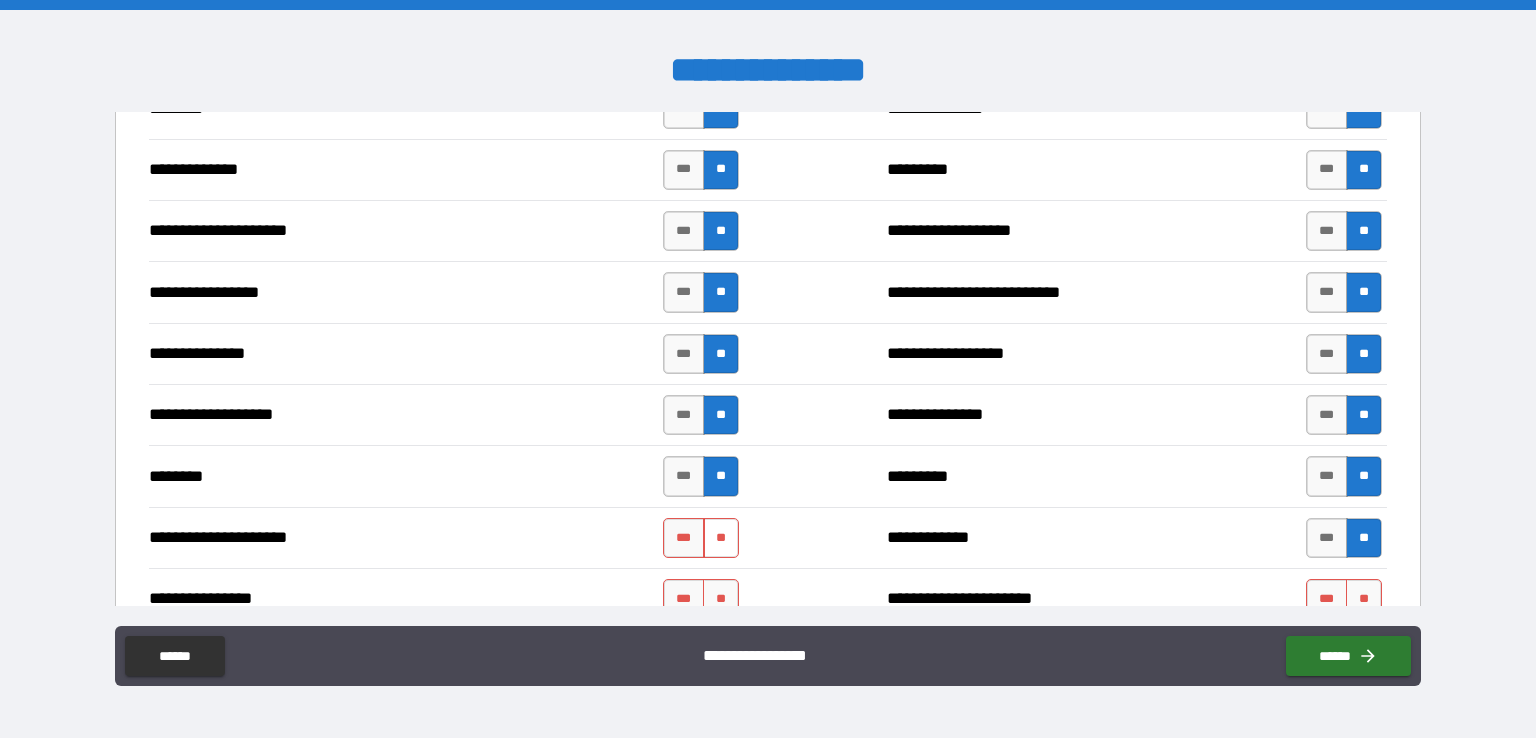 click on "**" at bounding box center (721, 538) 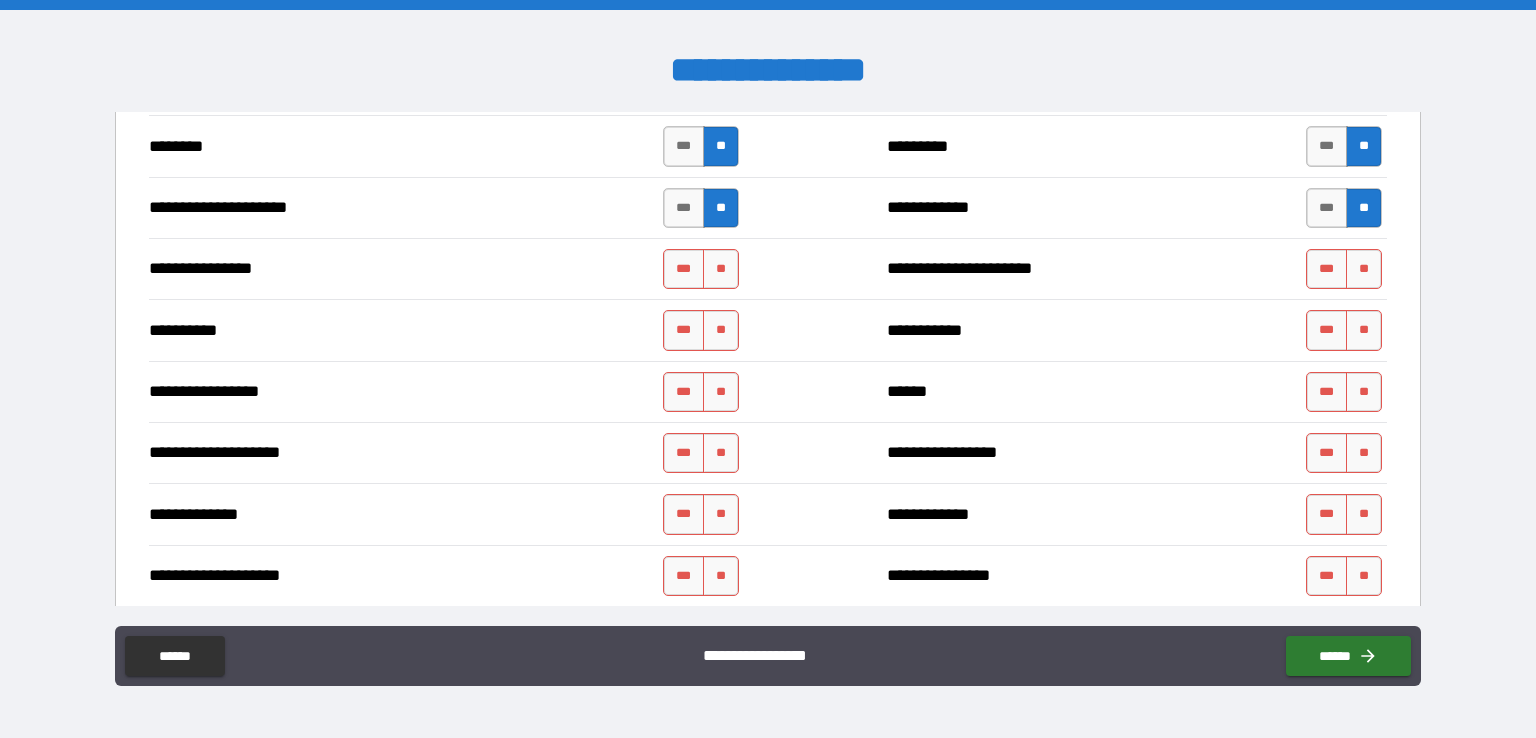 scroll, scrollTop: 2536, scrollLeft: 0, axis: vertical 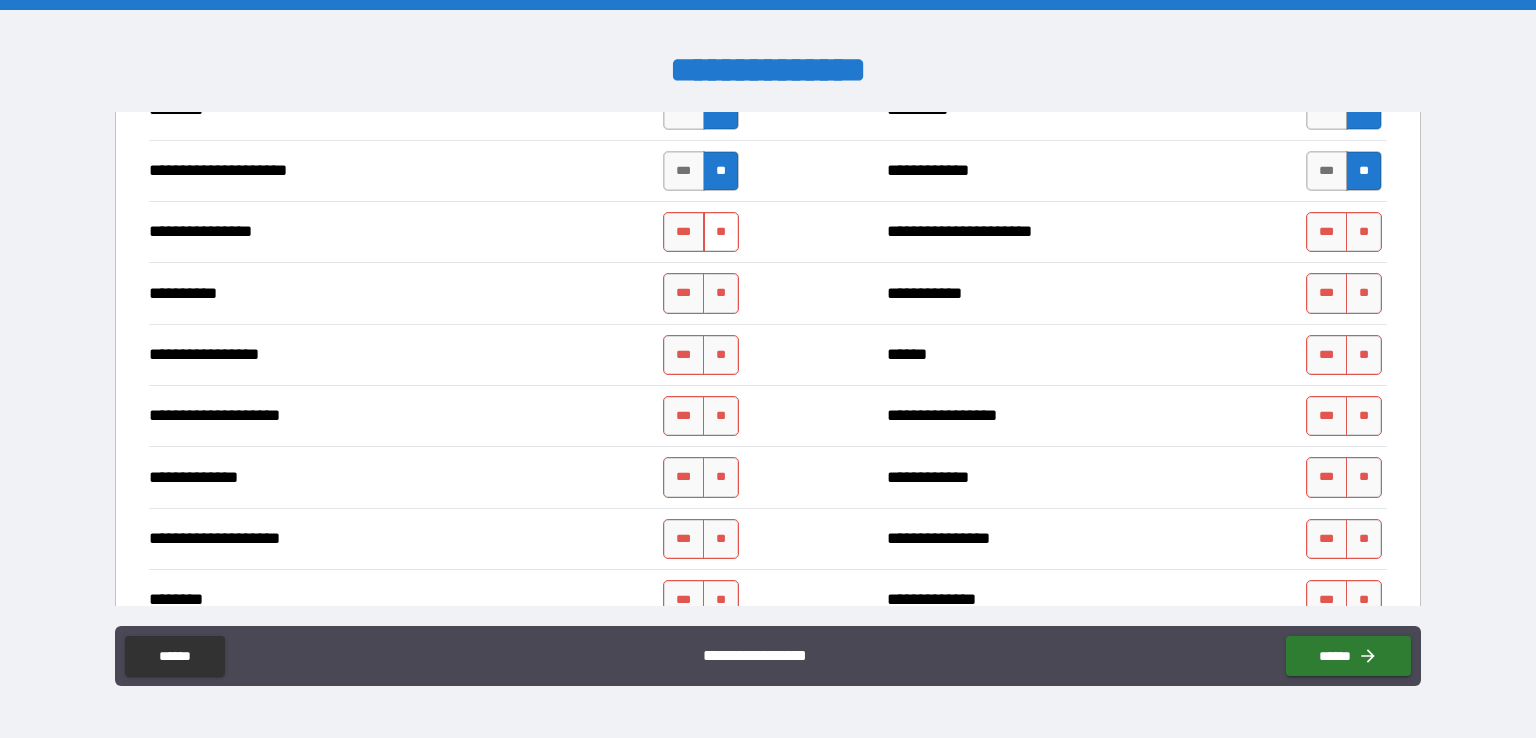 click on "**" at bounding box center (721, 232) 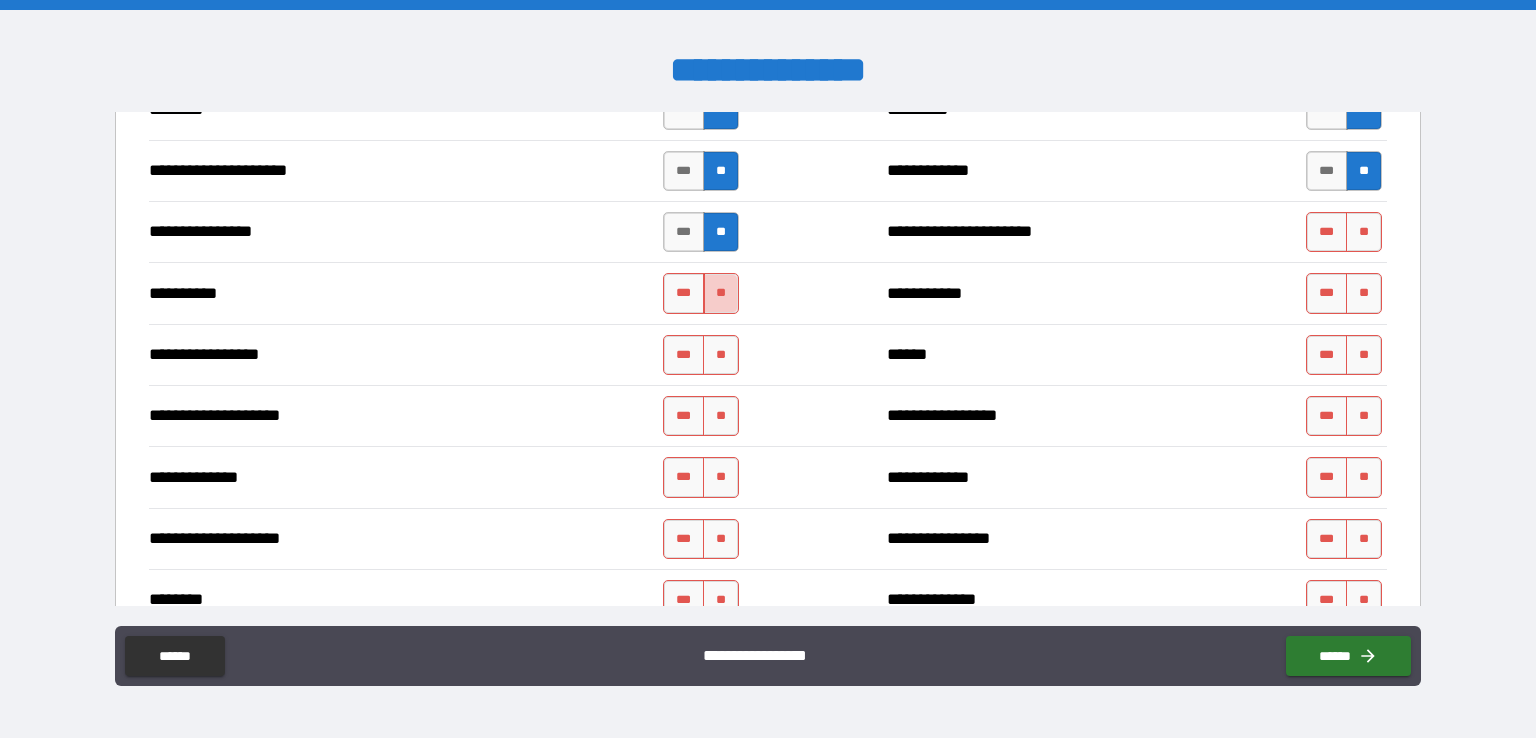 click on "**" at bounding box center (721, 293) 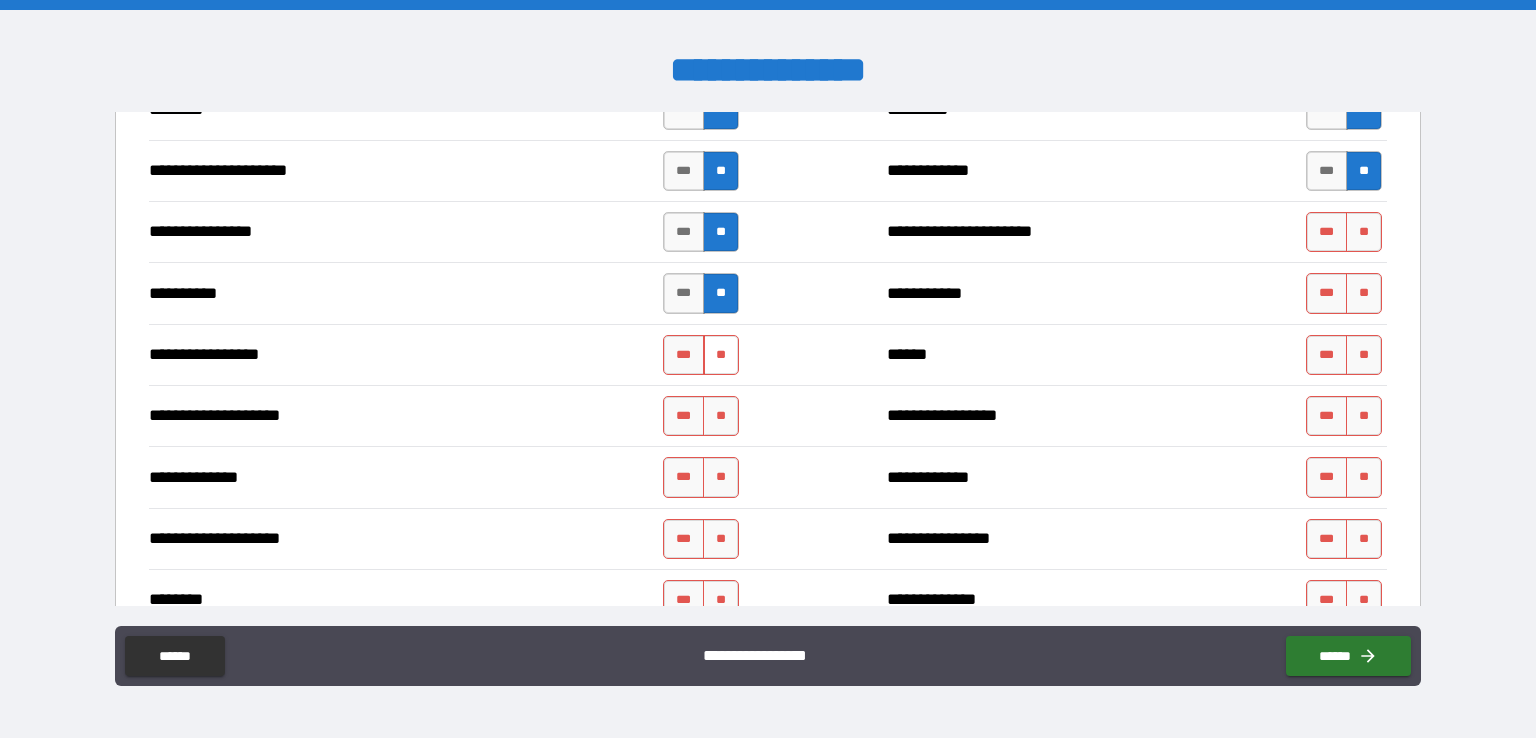 click on "**" at bounding box center [721, 355] 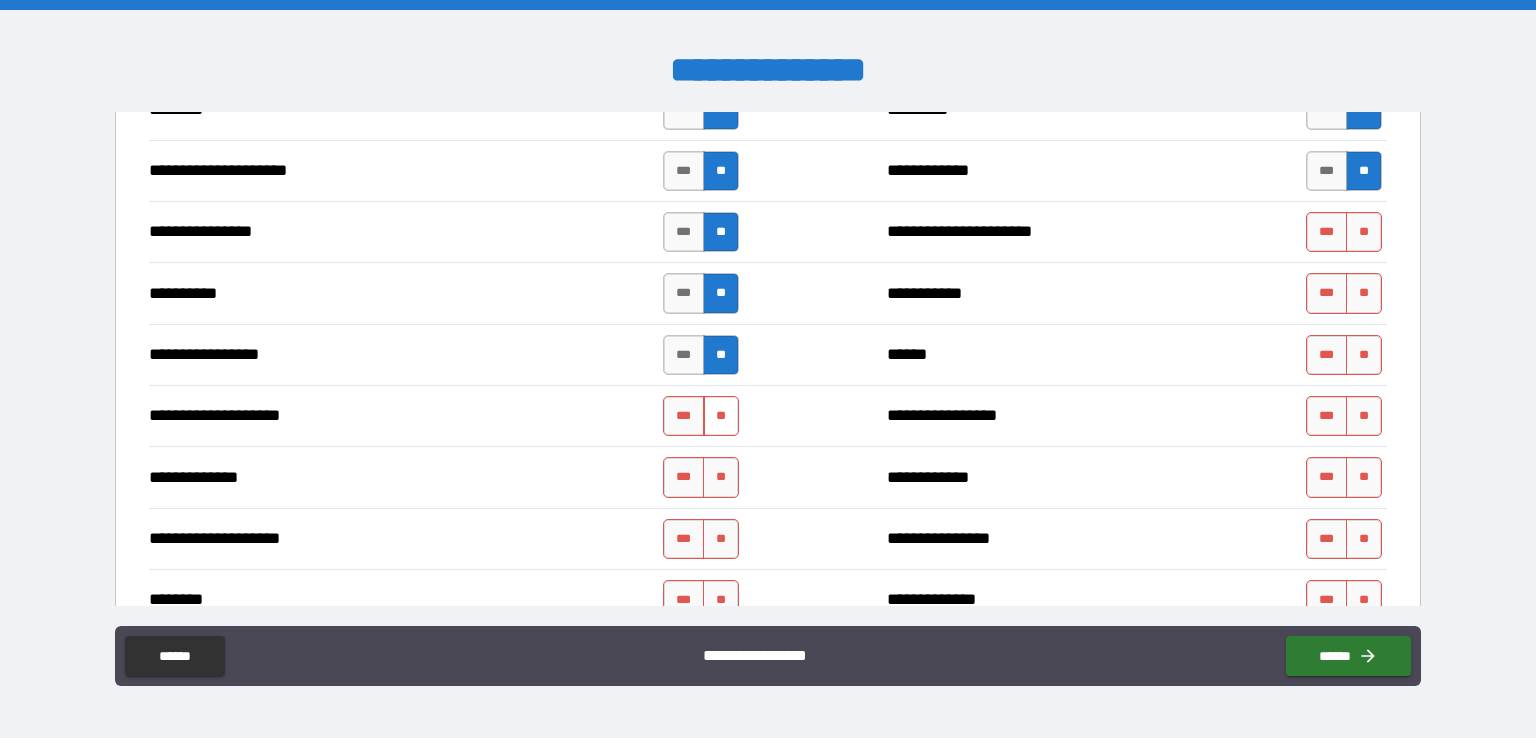 click on "**" at bounding box center [721, 416] 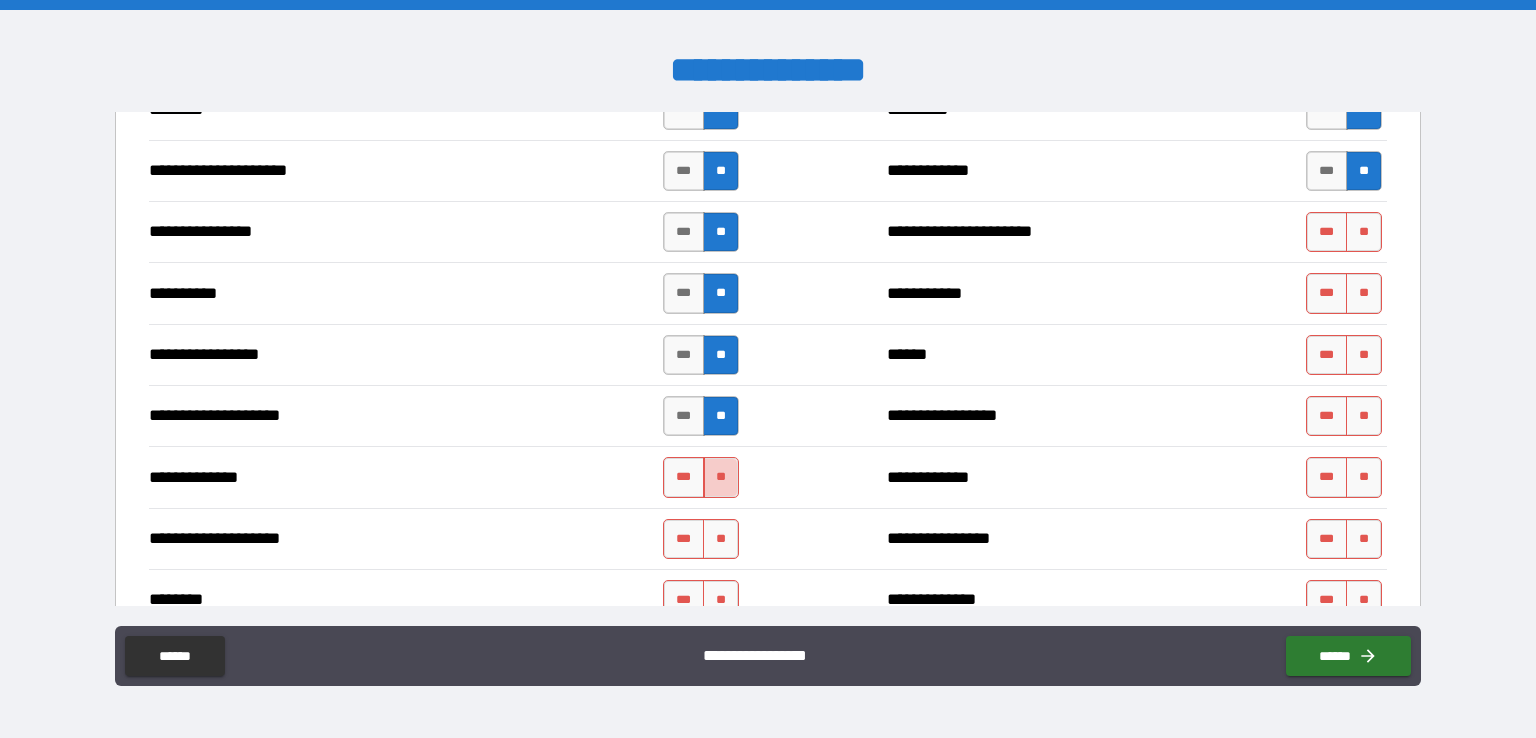 click on "**" at bounding box center (721, 477) 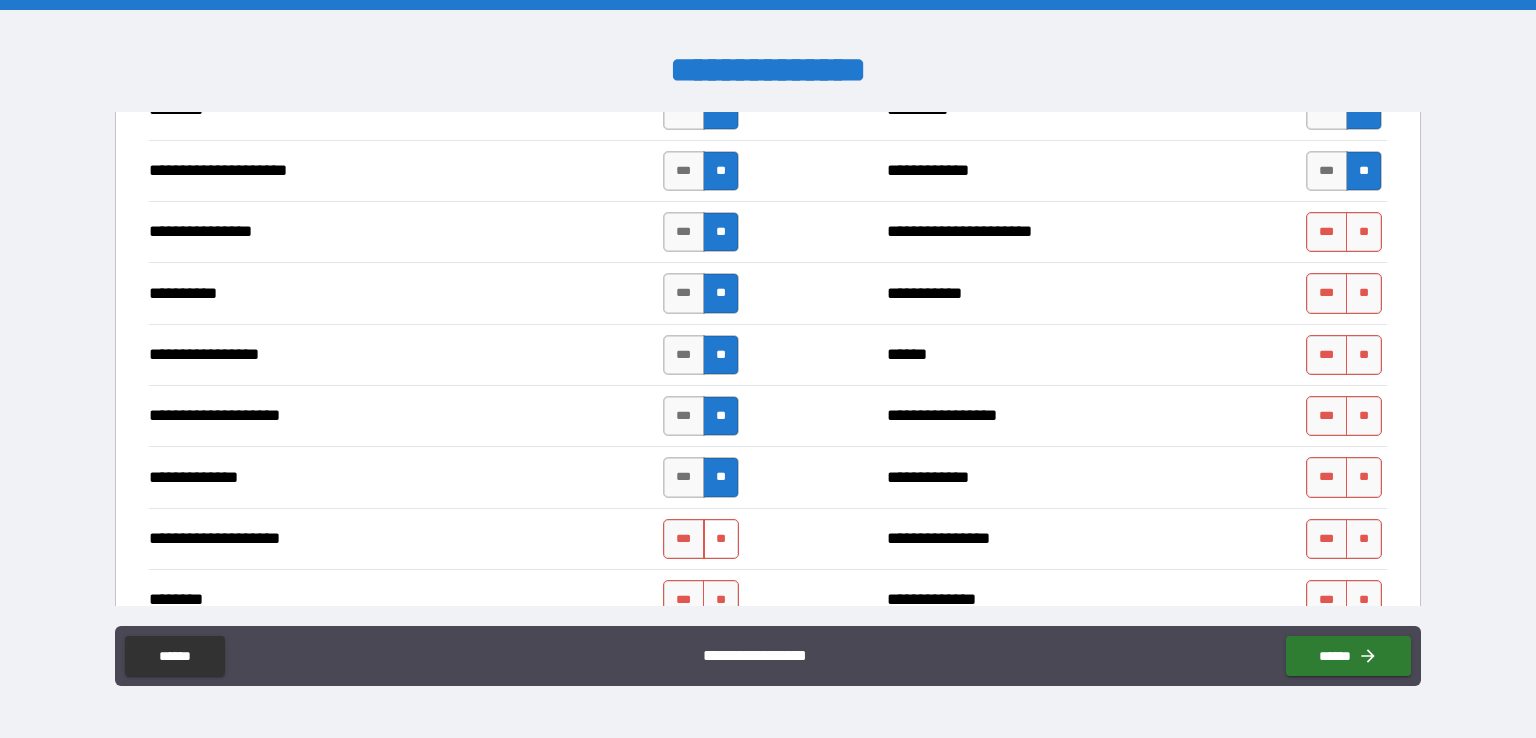 click on "**" at bounding box center (721, 539) 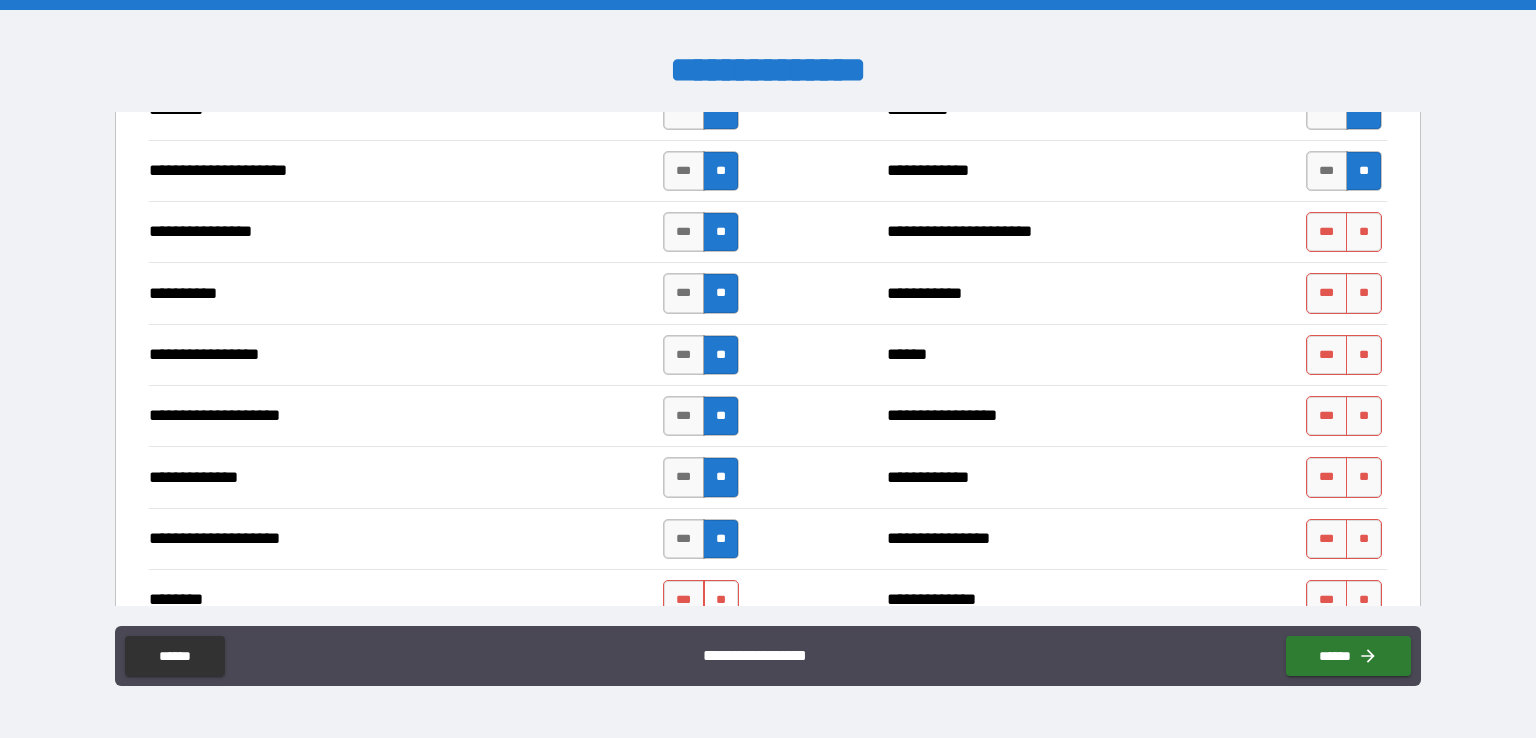 click on "**" at bounding box center (721, 600) 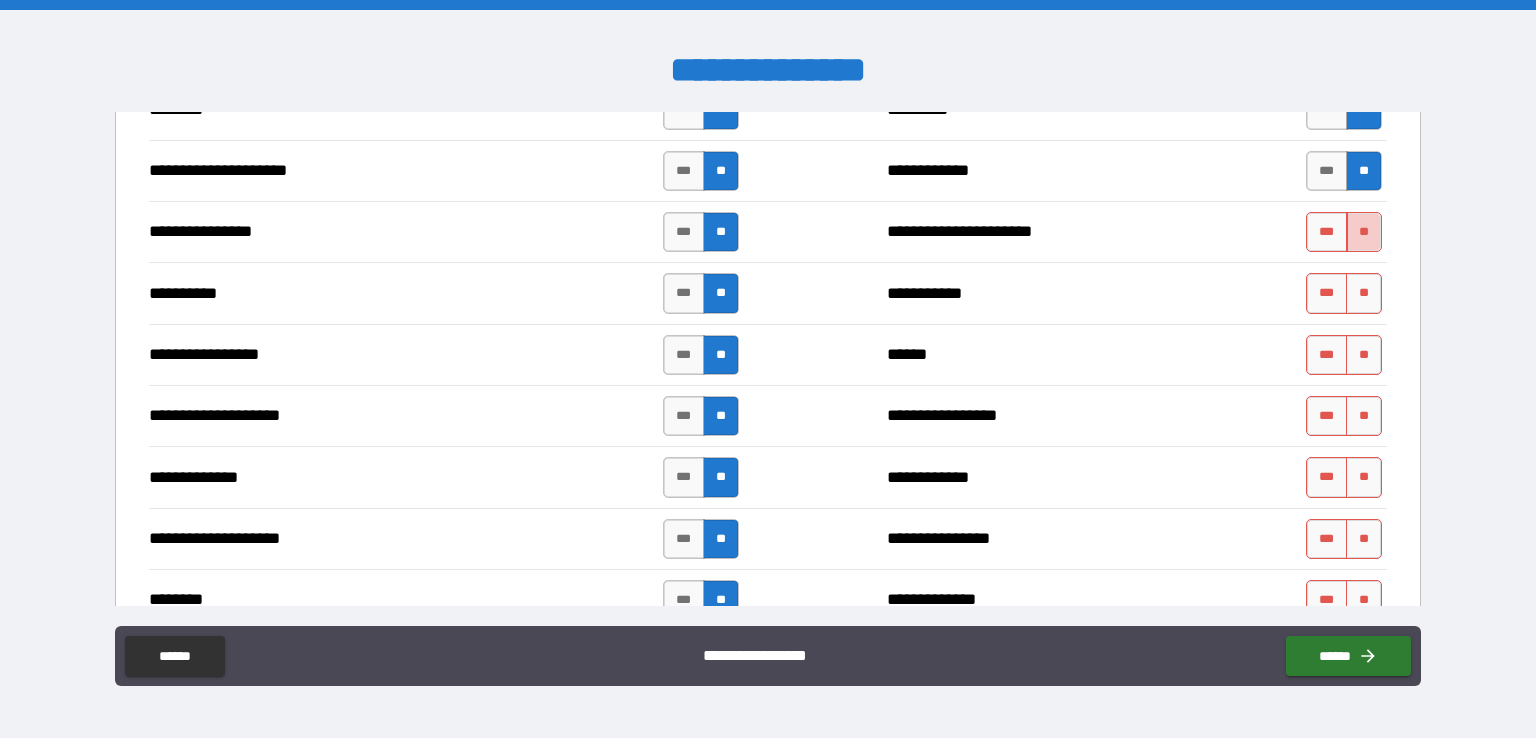 click on "**" at bounding box center (1364, 232) 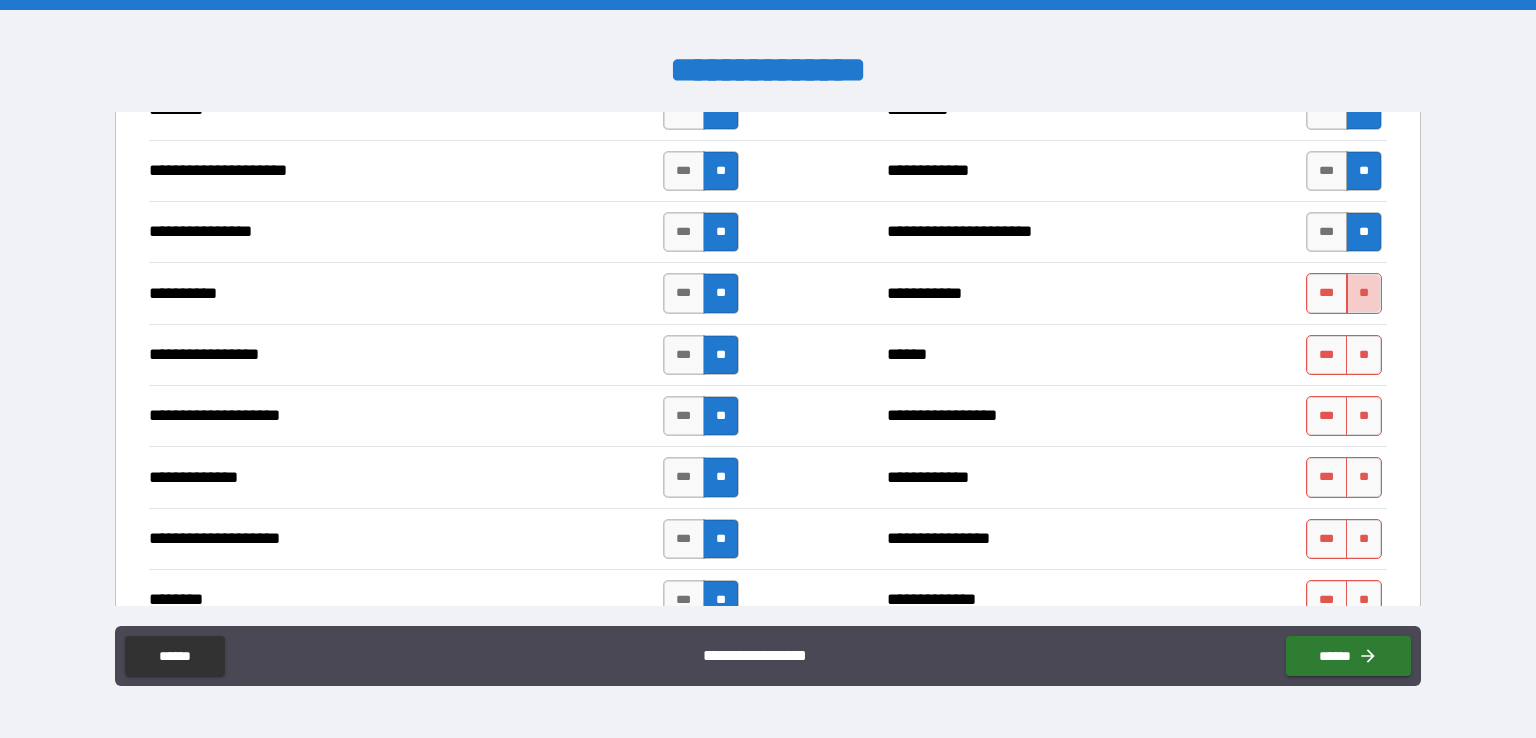 click on "**" at bounding box center (1364, 293) 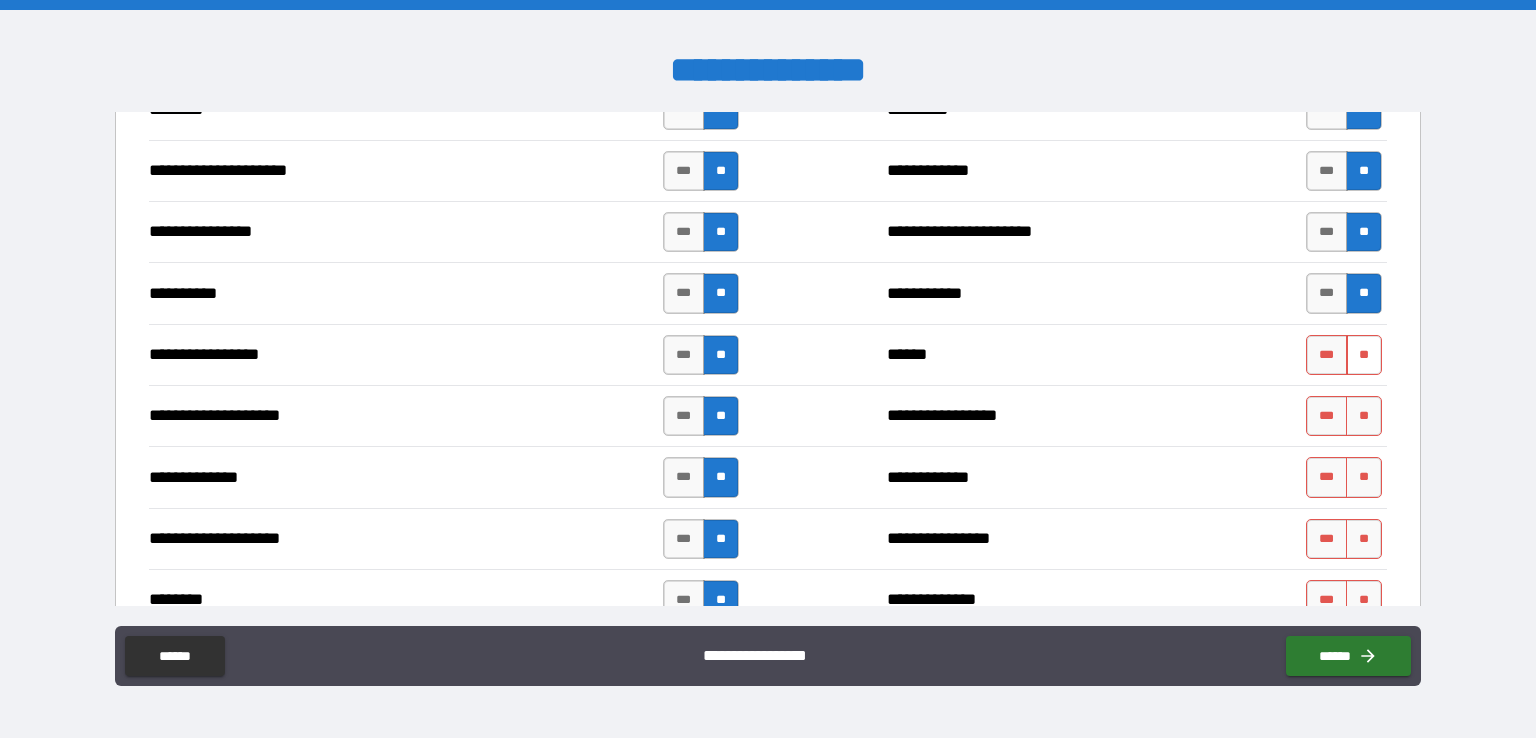 click on "**" at bounding box center [1364, 355] 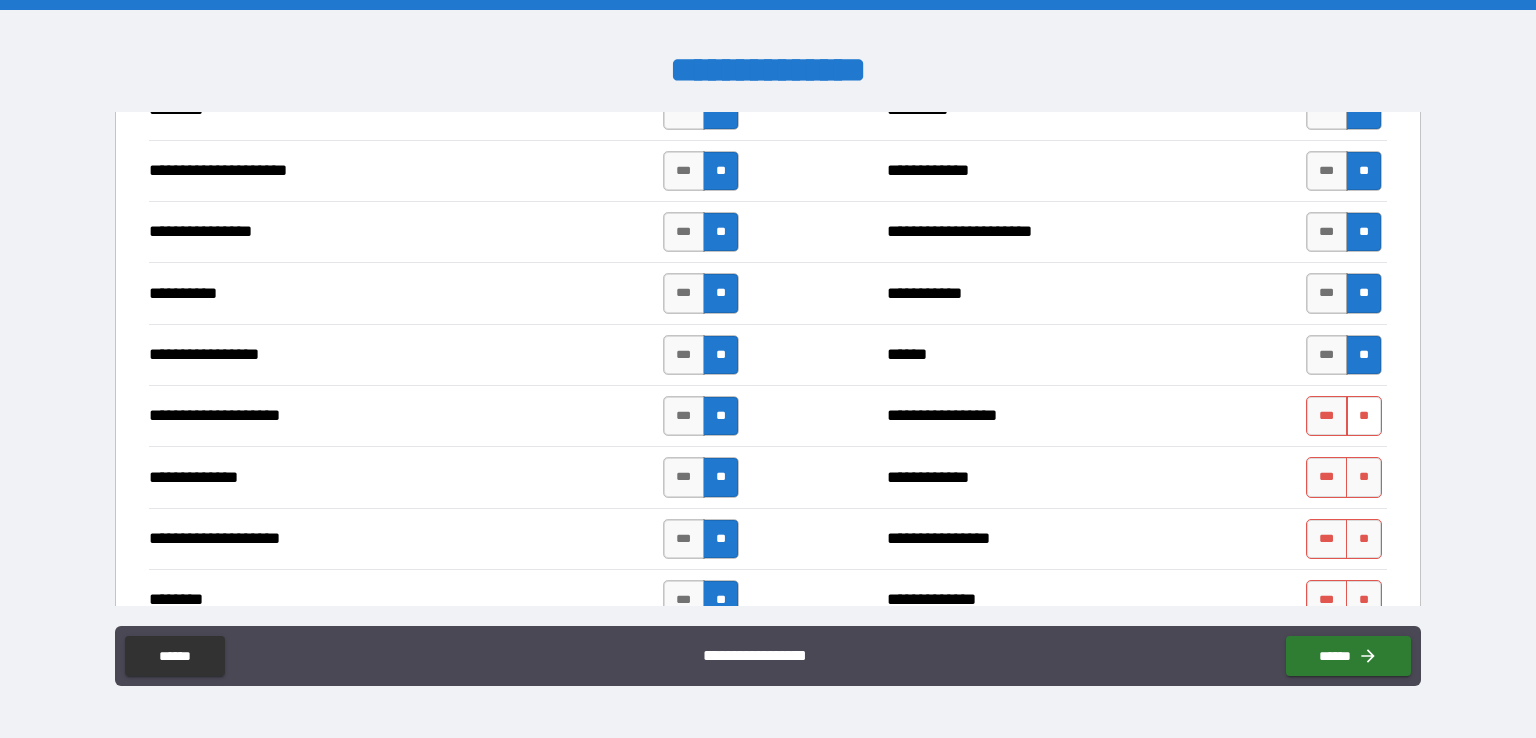 click on "**" at bounding box center (1364, 416) 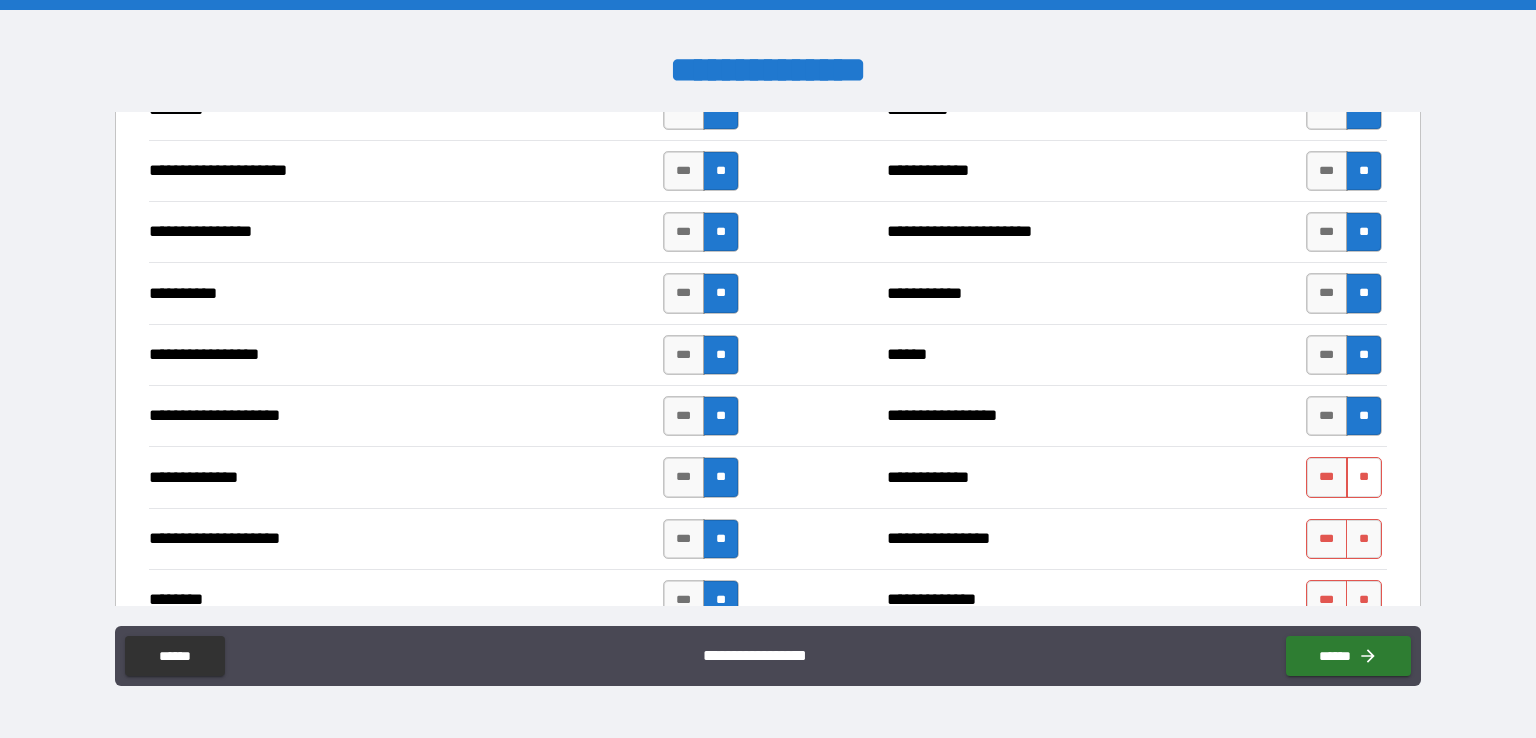 click on "**" at bounding box center [1364, 477] 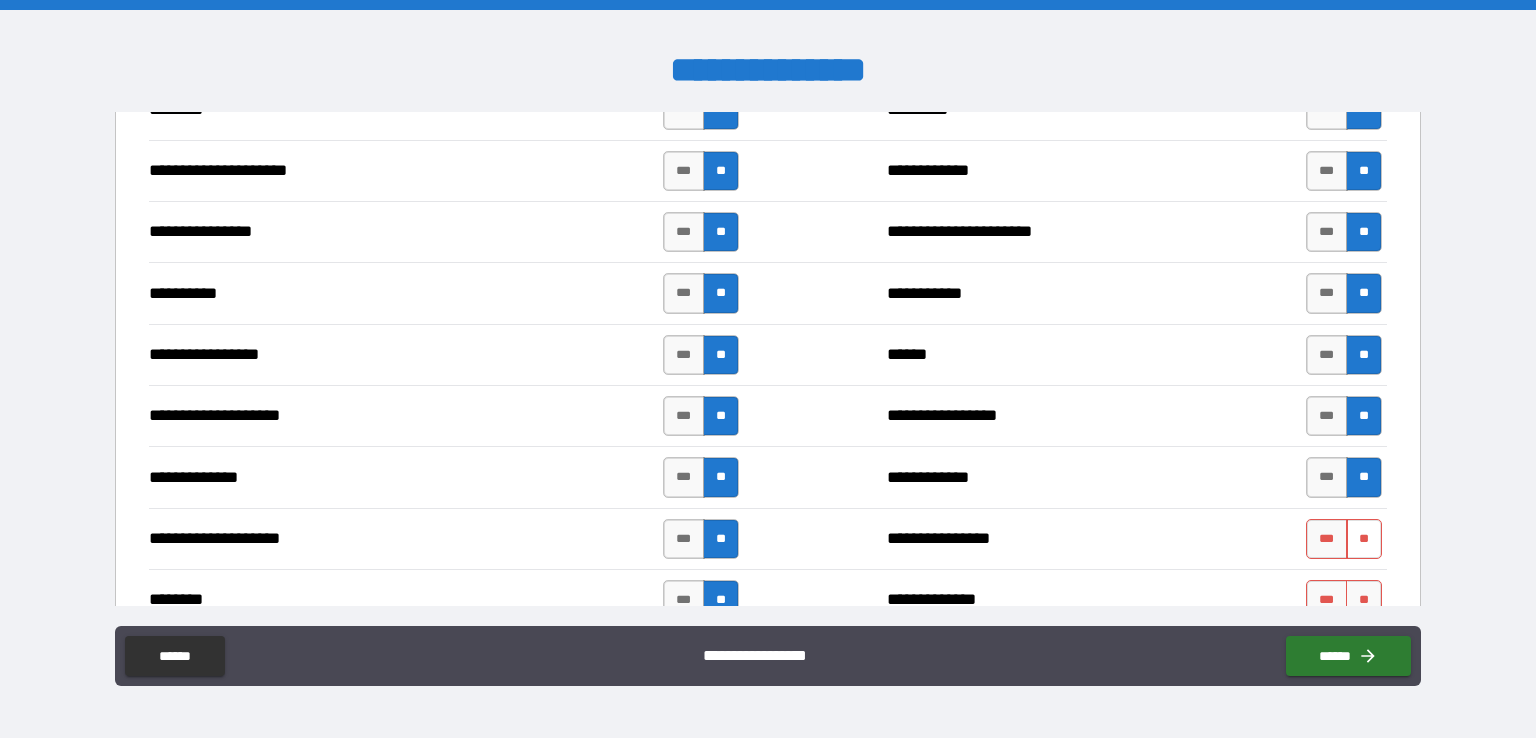 click on "**" at bounding box center [1364, 539] 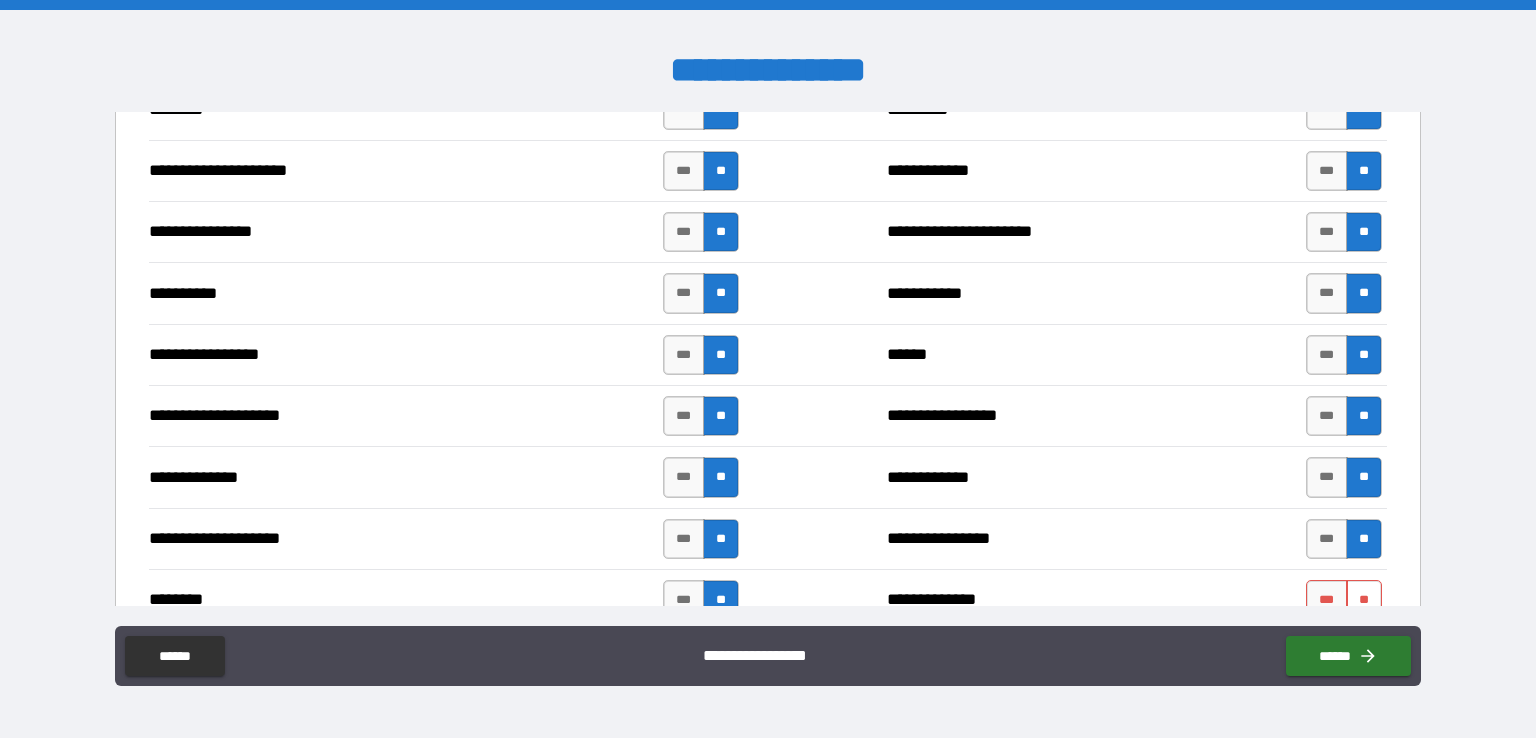 click on "**" at bounding box center (1364, 600) 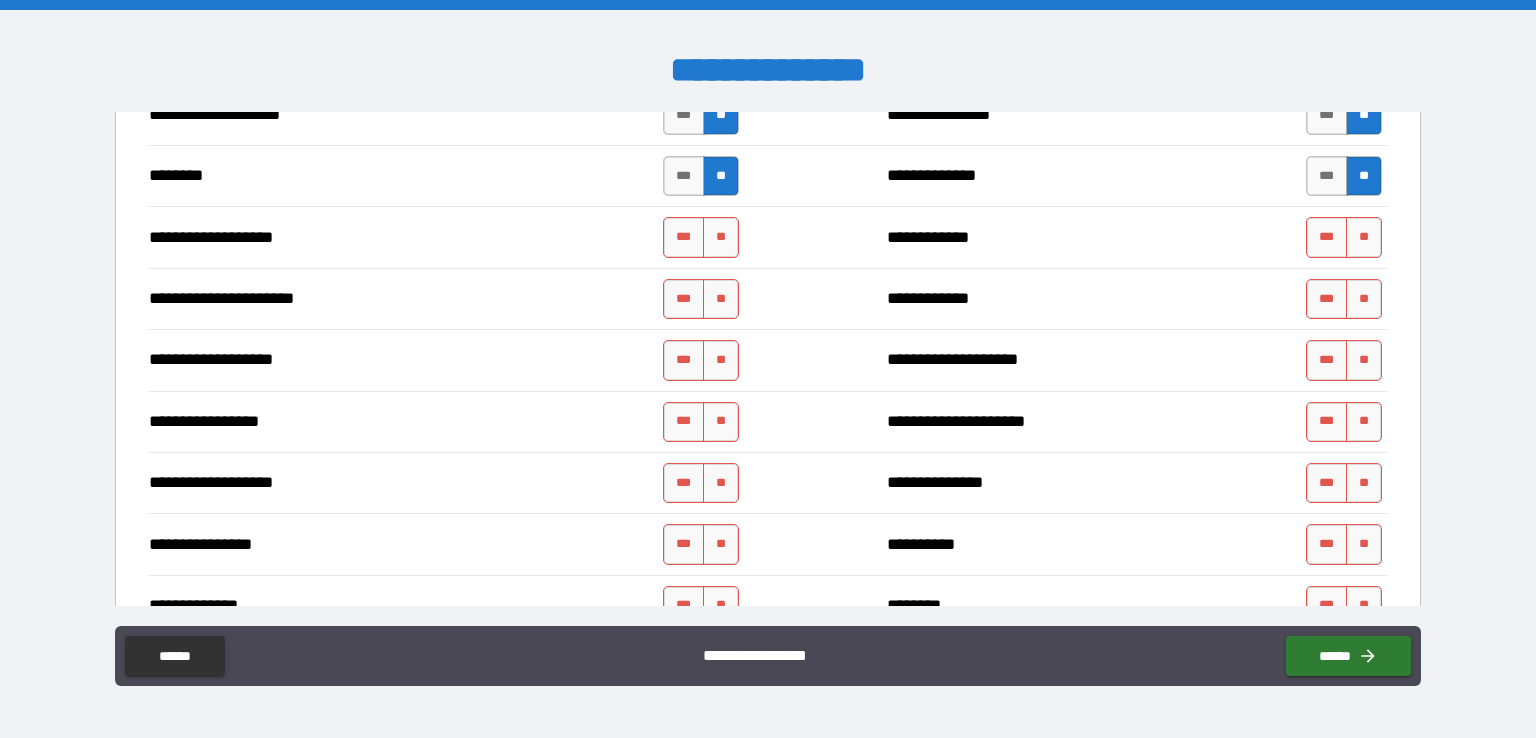 scroll, scrollTop: 2968, scrollLeft: 0, axis: vertical 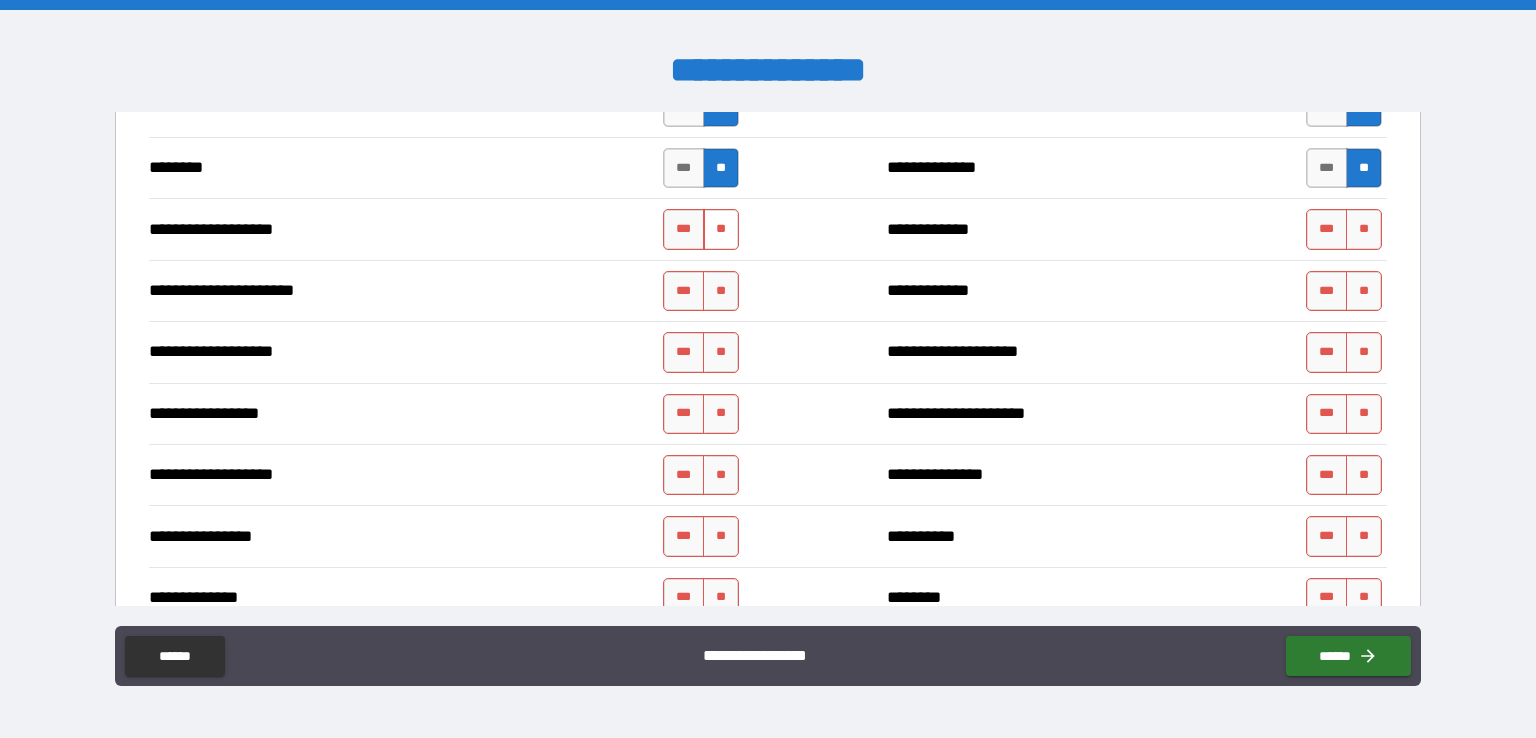 click on "**" at bounding box center [721, 229] 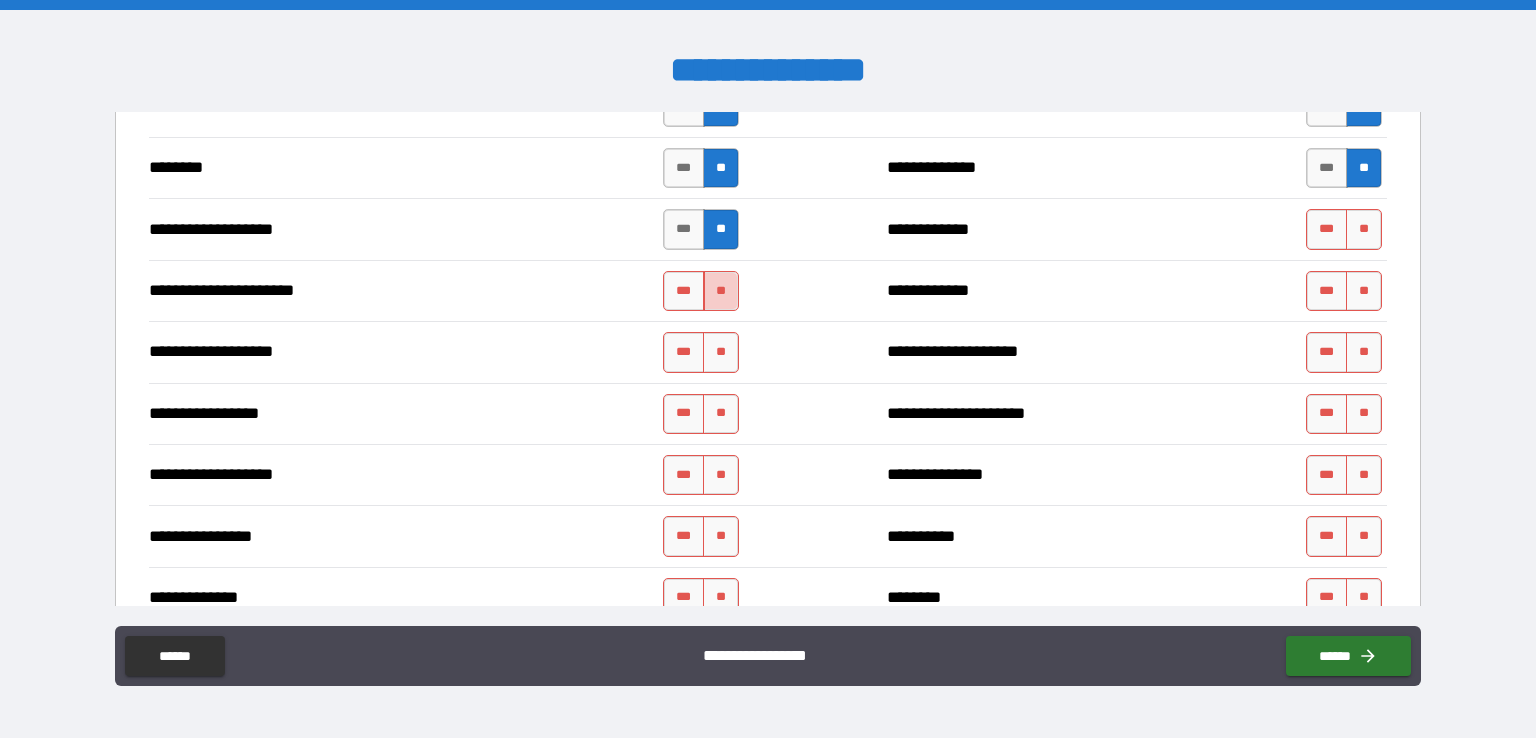 click on "**" at bounding box center [721, 291] 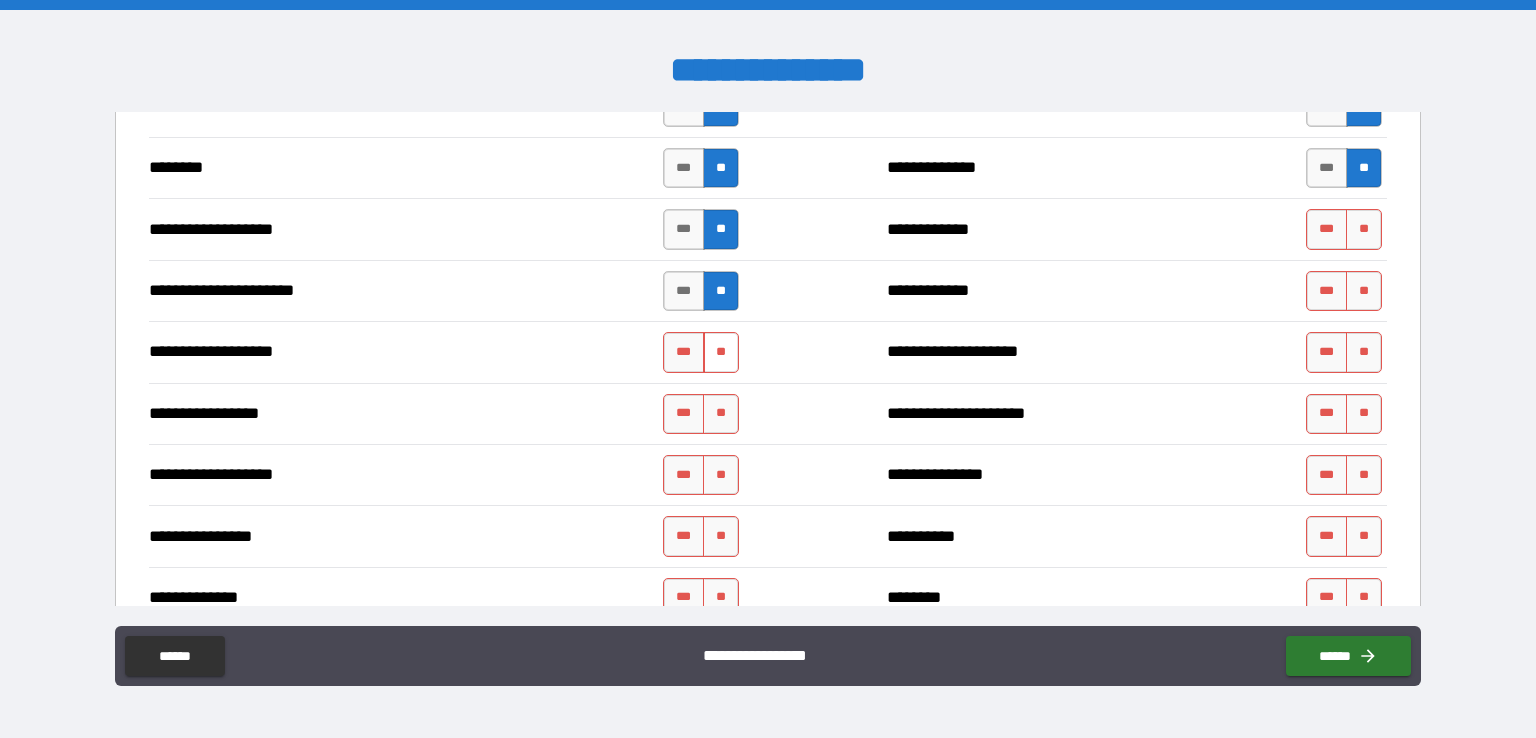 click on "**" at bounding box center (721, 352) 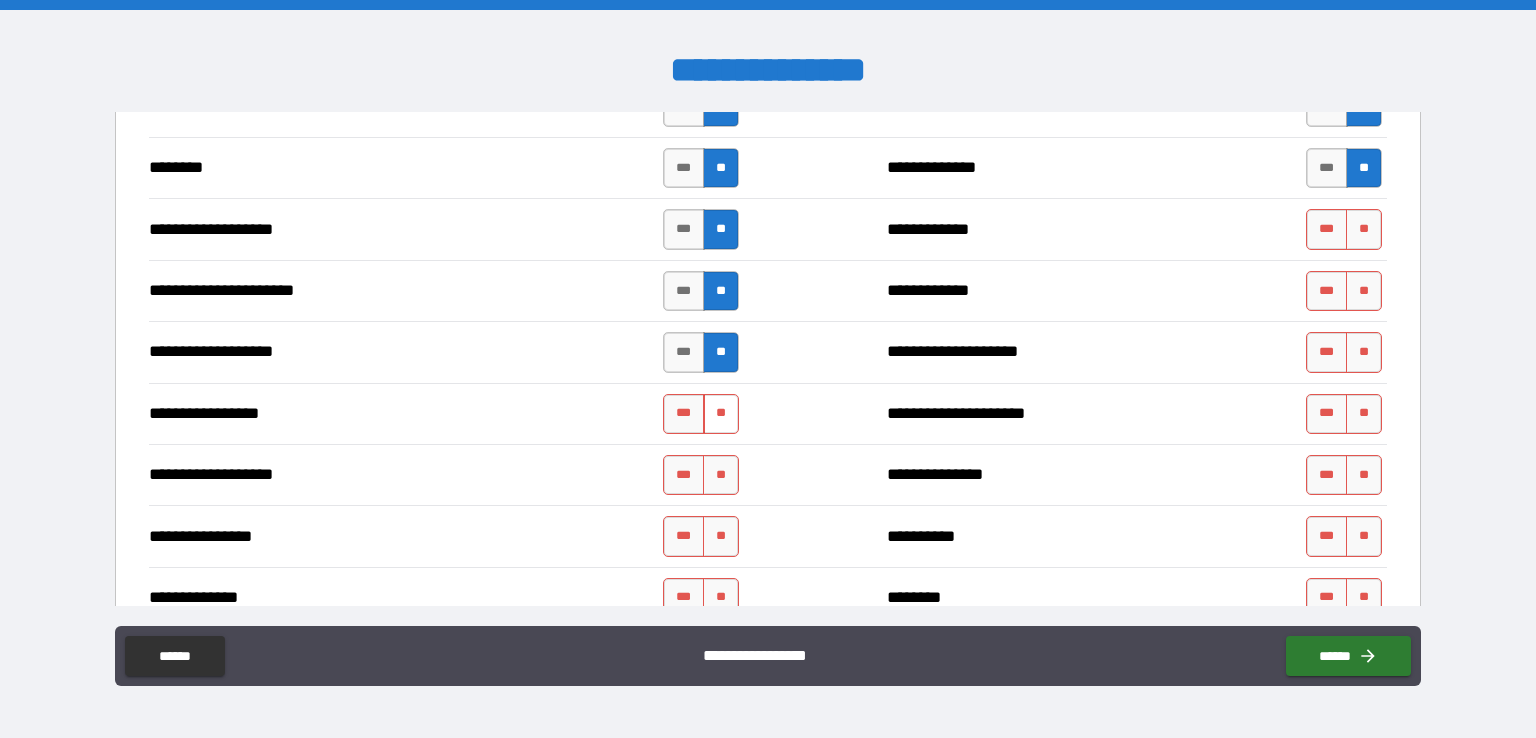click on "**" at bounding box center [721, 414] 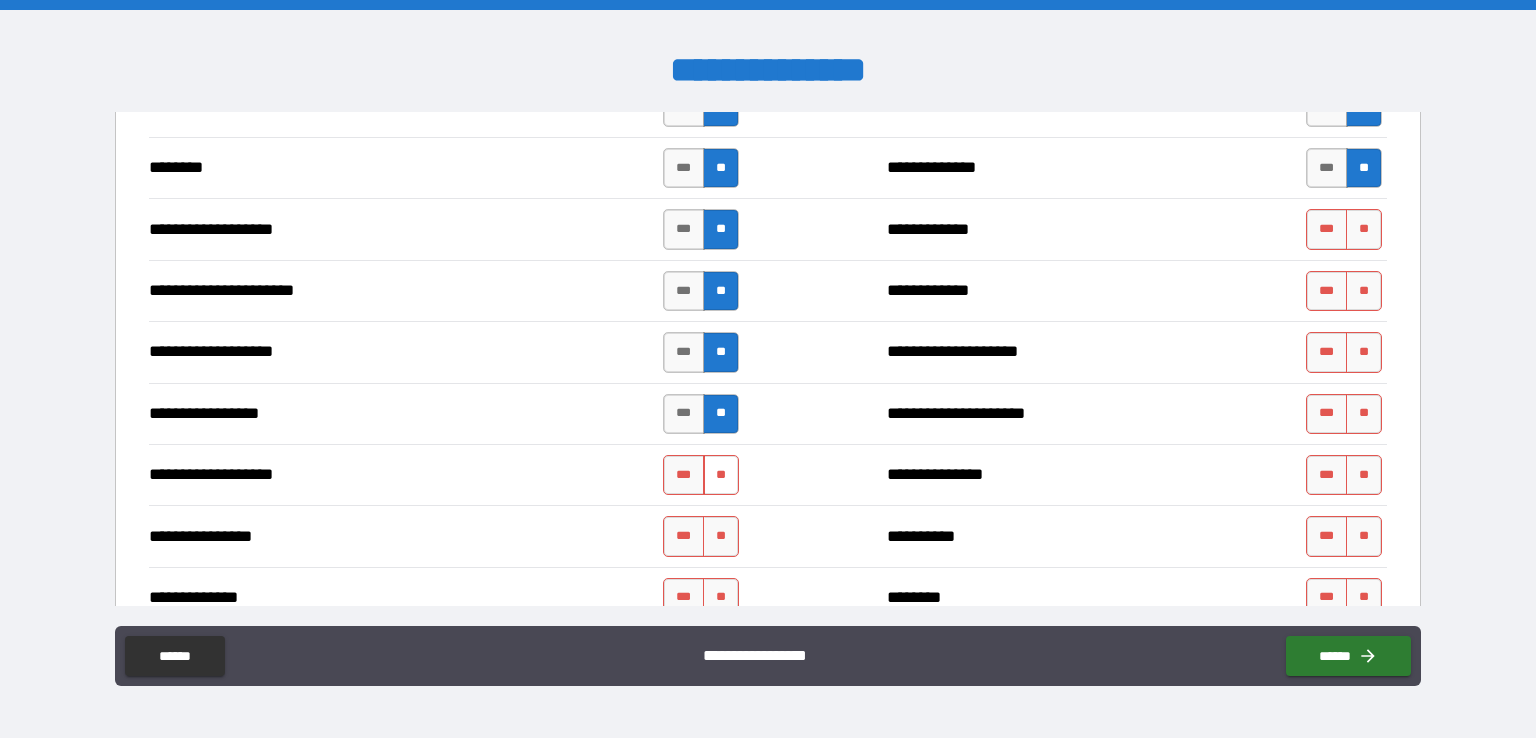 click on "**" at bounding box center (721, 475) 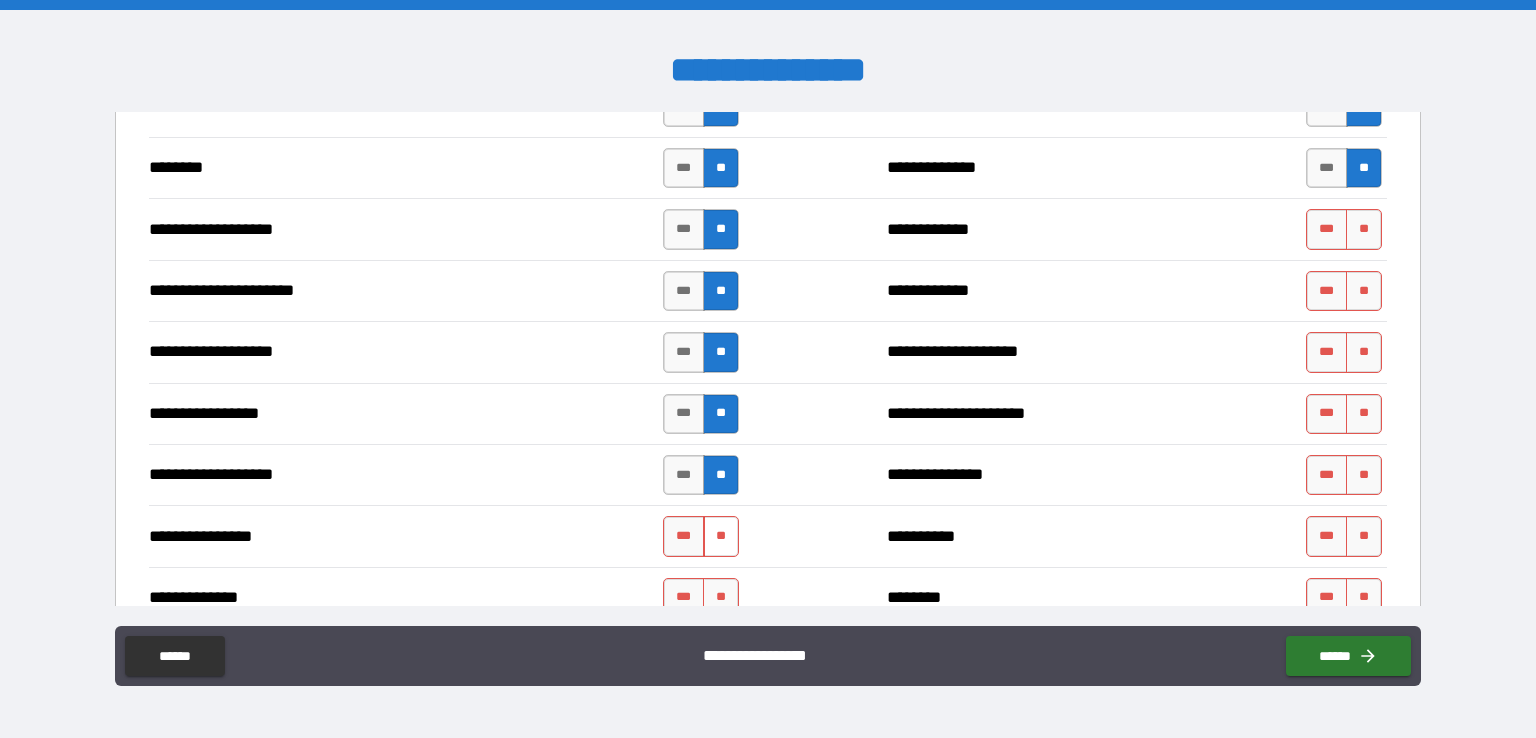 click on "**" at bounding box center (721, 536) 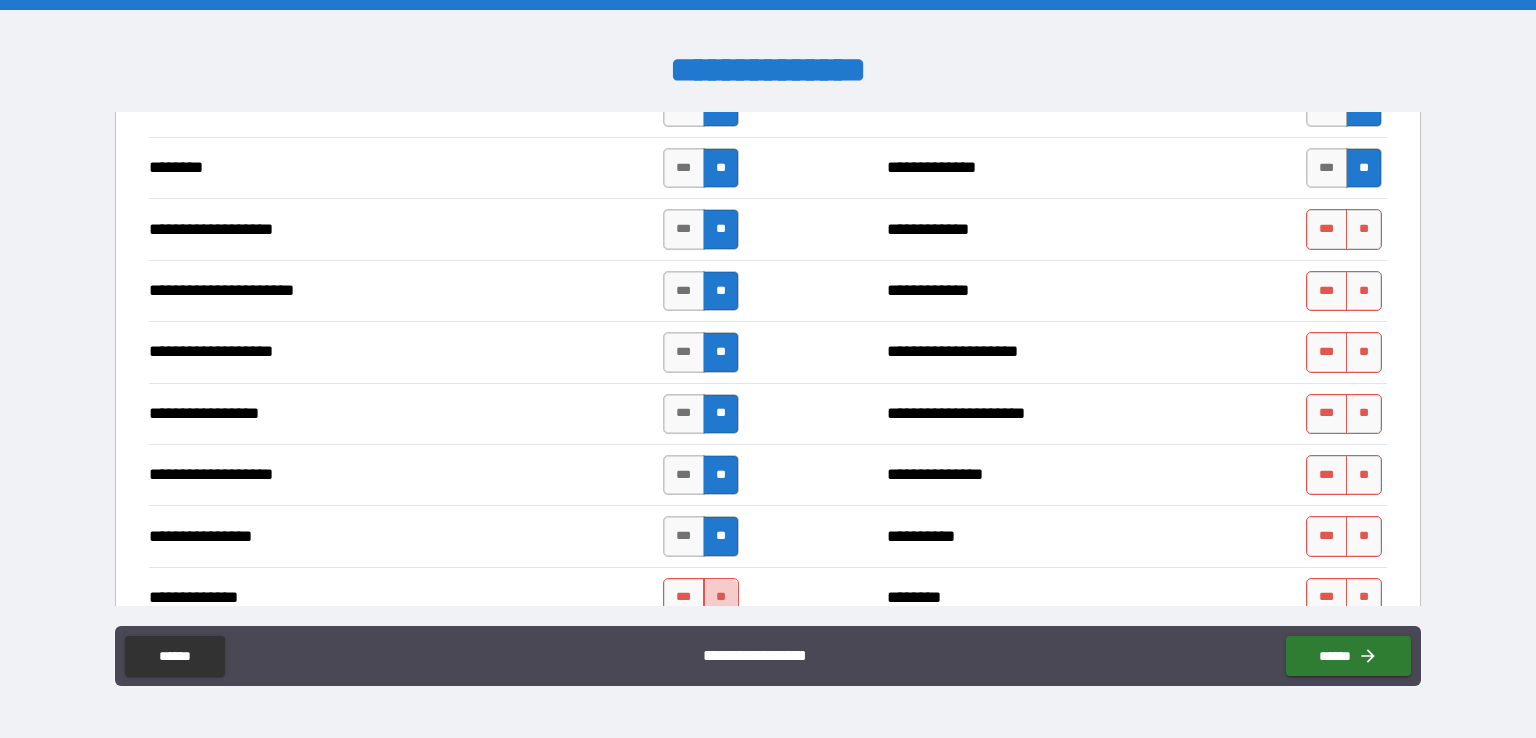 click on "**" at bounding box center [721, 598] 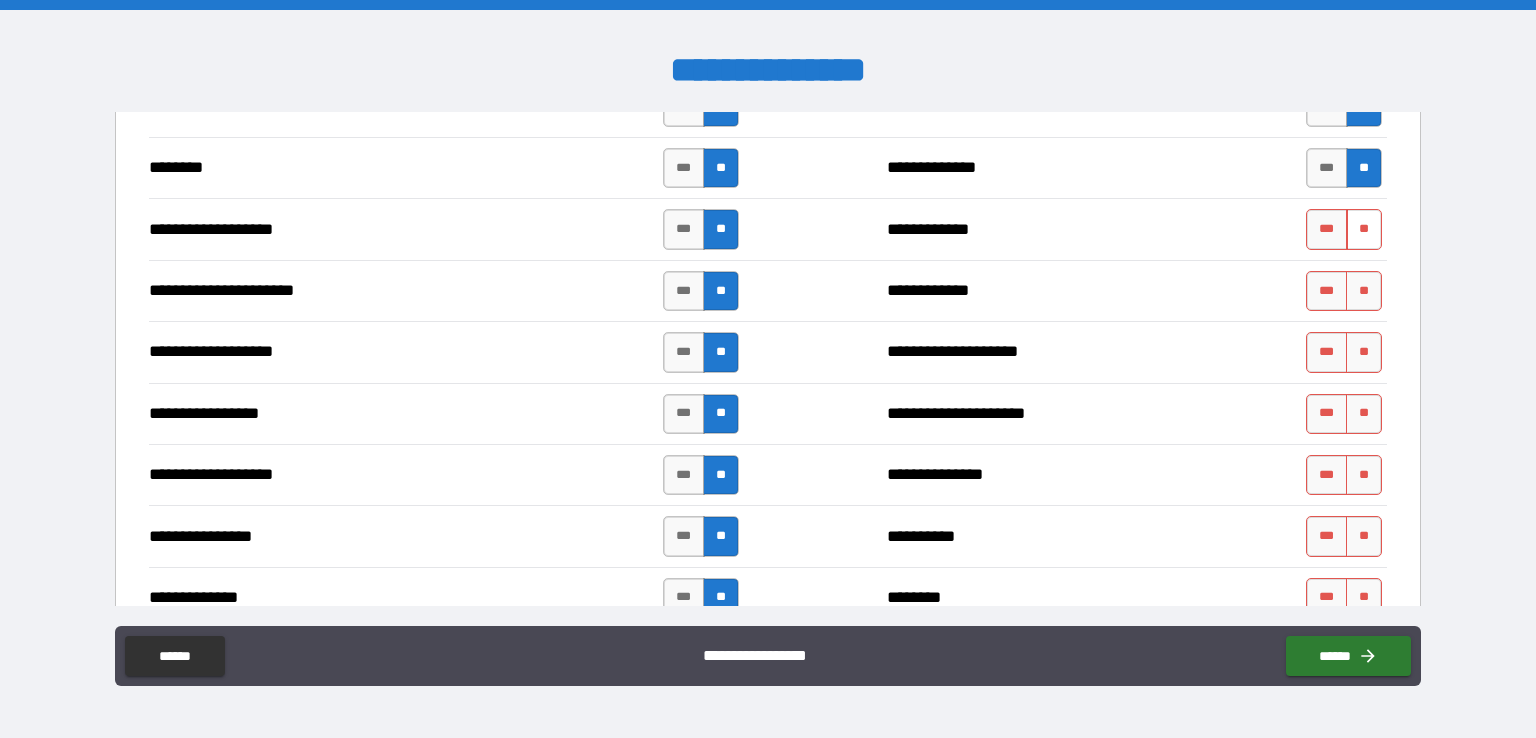 click on "**" at bounding box center (1364, 229) 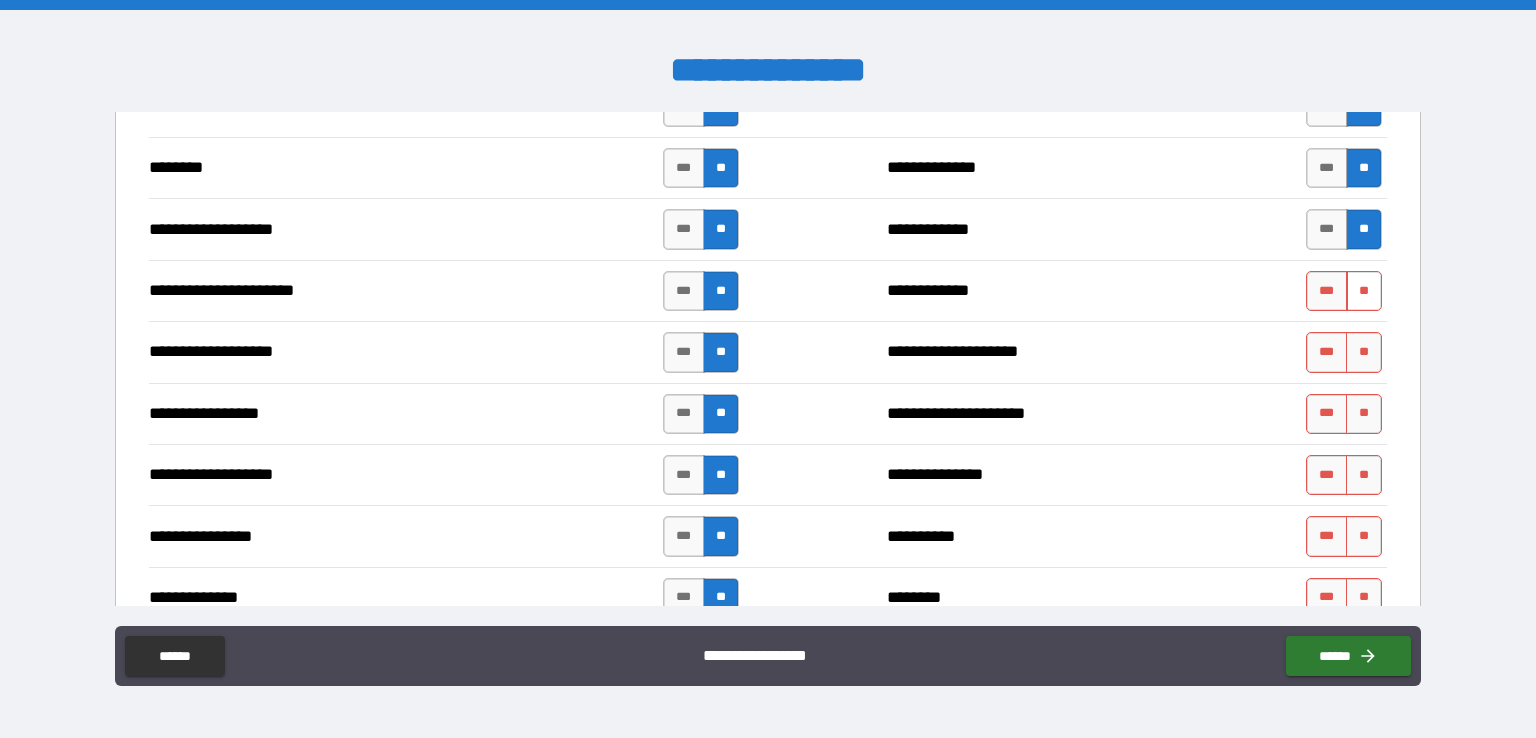 click on "**" at bounding box center (1364, 291) 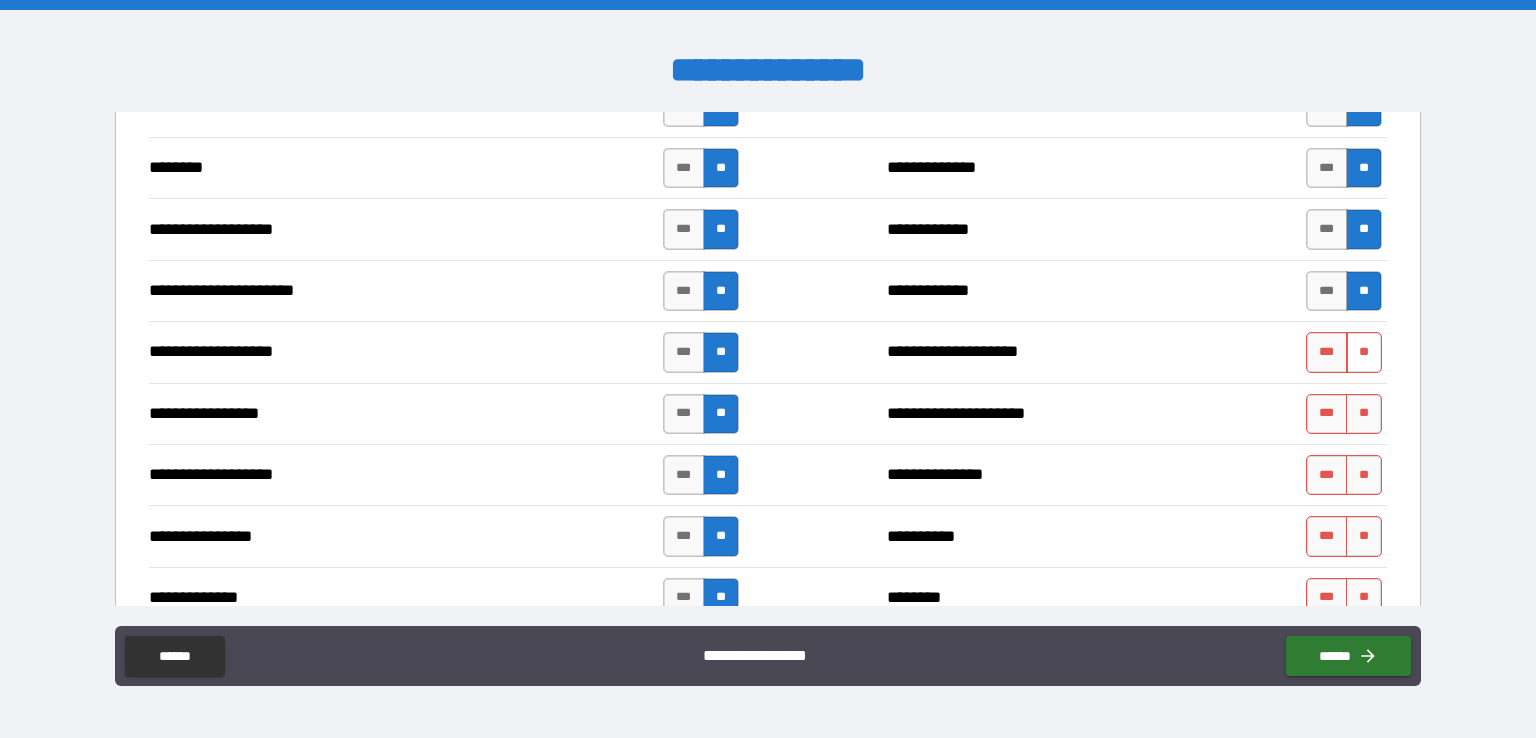 click on "**" at bounding box center [1364, 352] 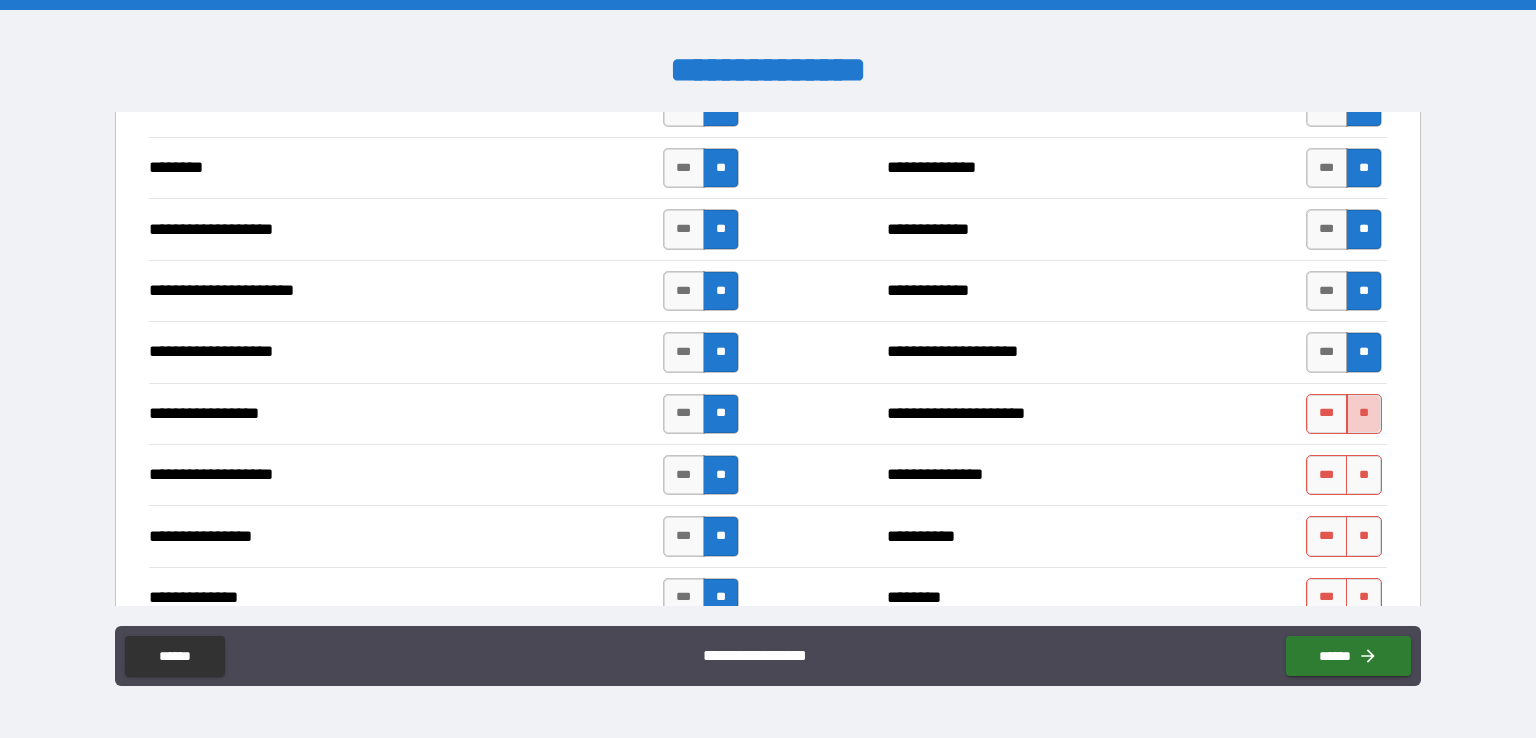 click on "**" at bounding box center (1364, 414) 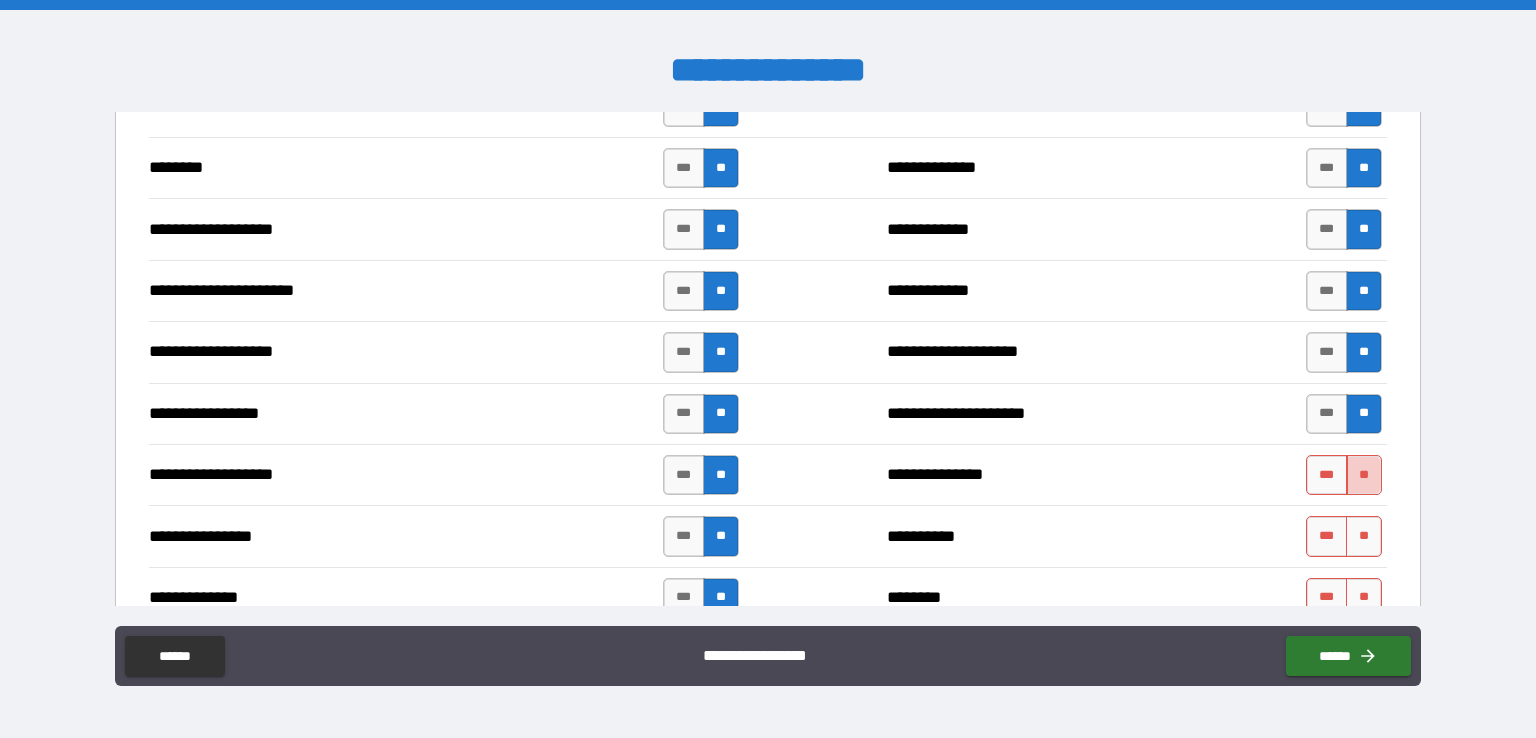 click on "**" at bounding box center (1364, 475) 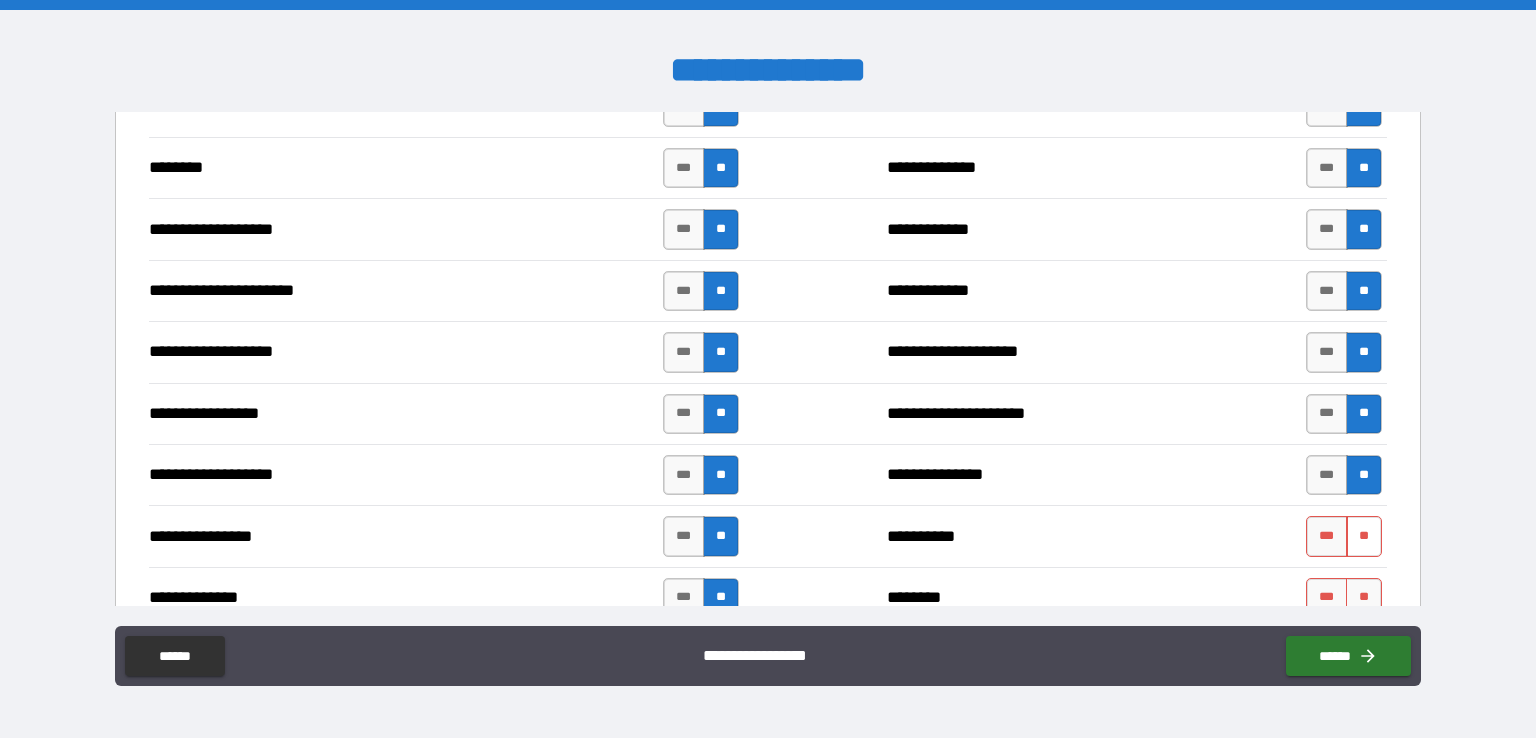 click on "**" at bounding box center [1364, 536] 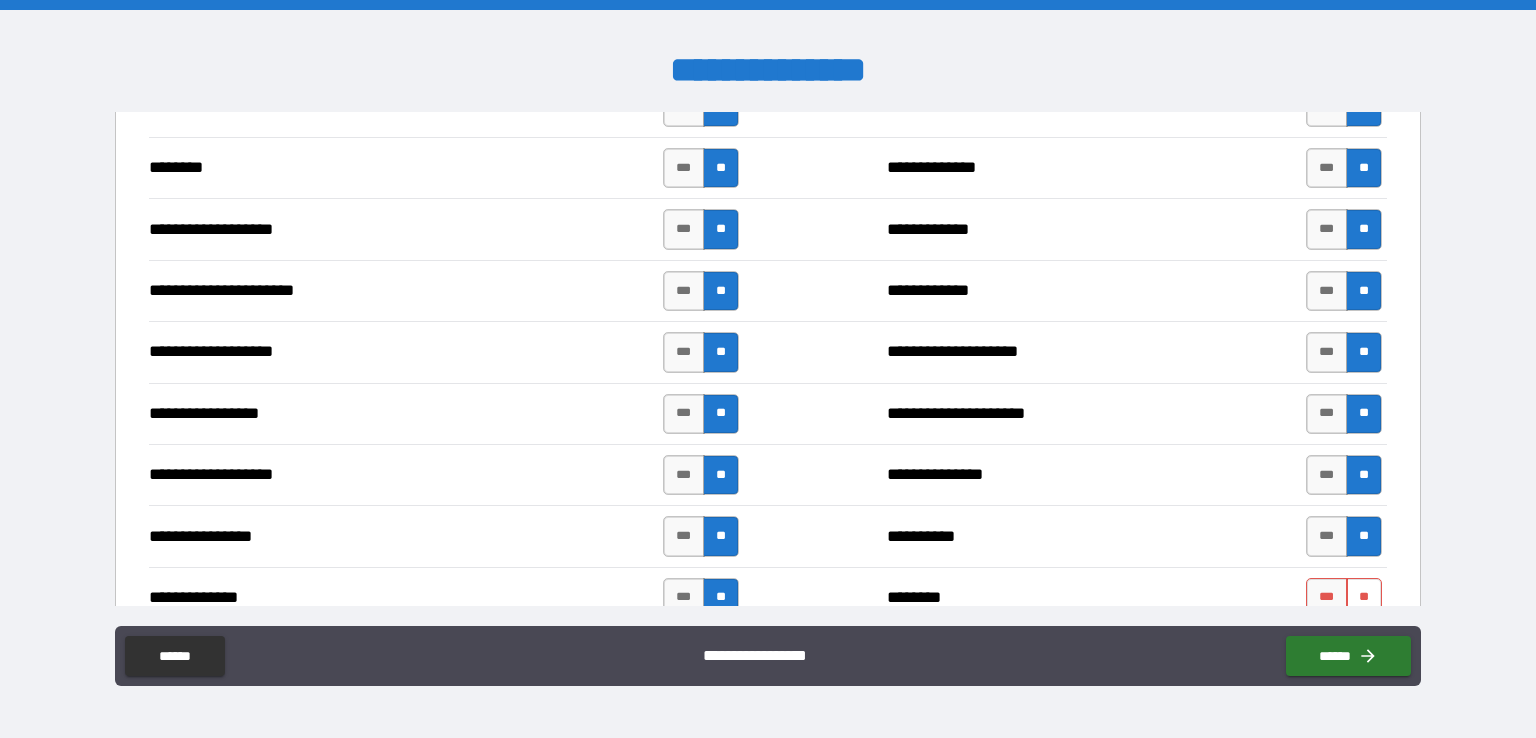 click on "**" at bounding box center (1364, 598) 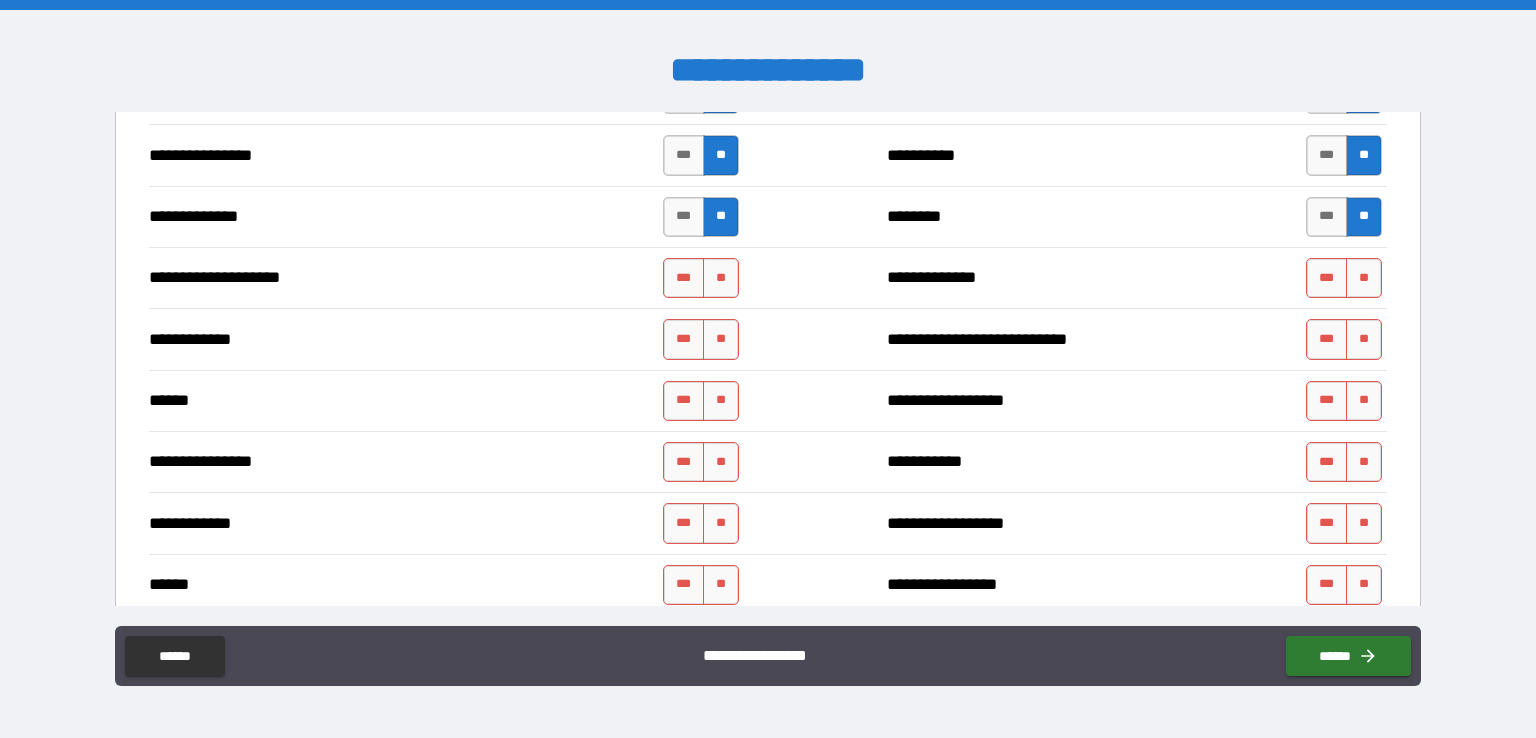 scroll, scrollTop: 3364, scrollLeft: 0, axis: vertical 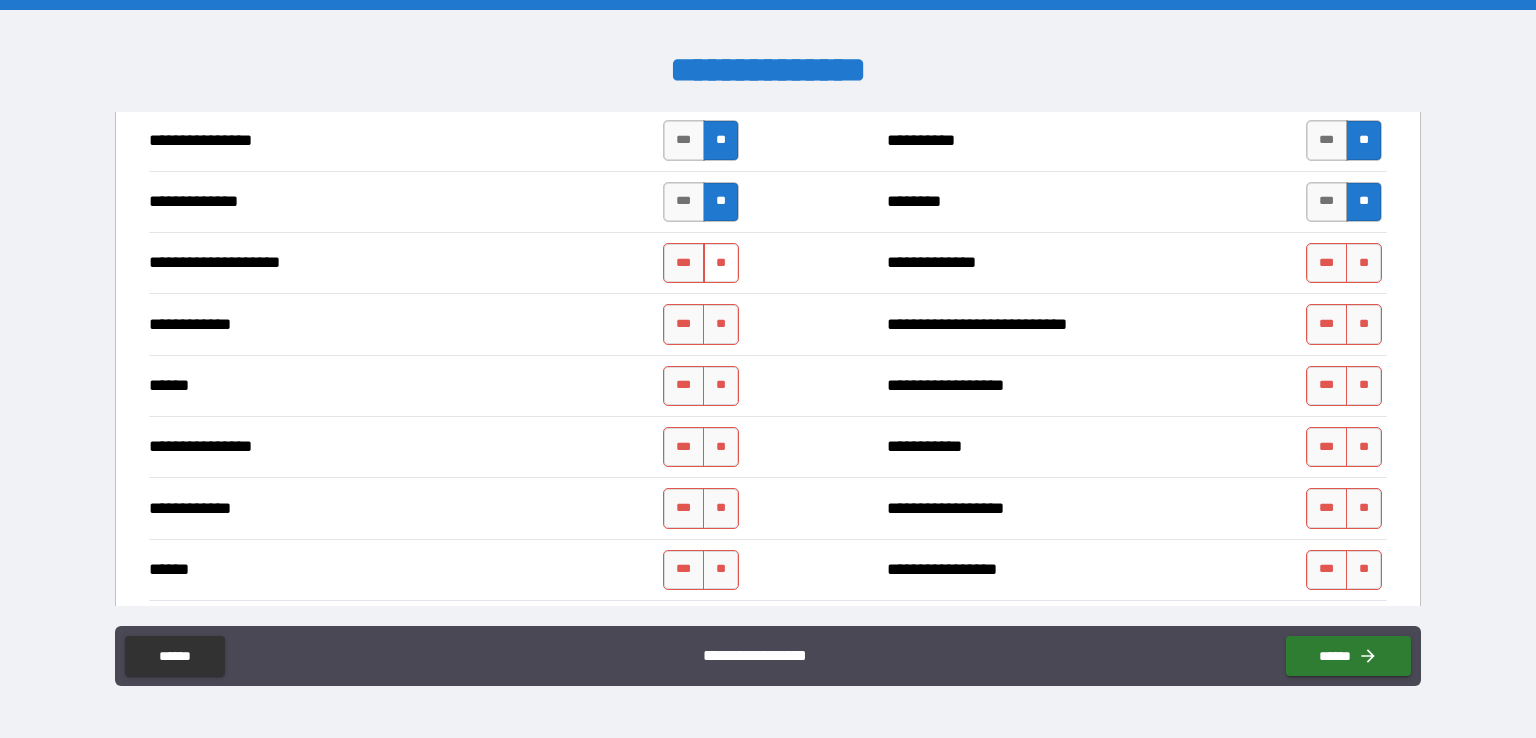 click on "**" at bounding box center [721, 263] 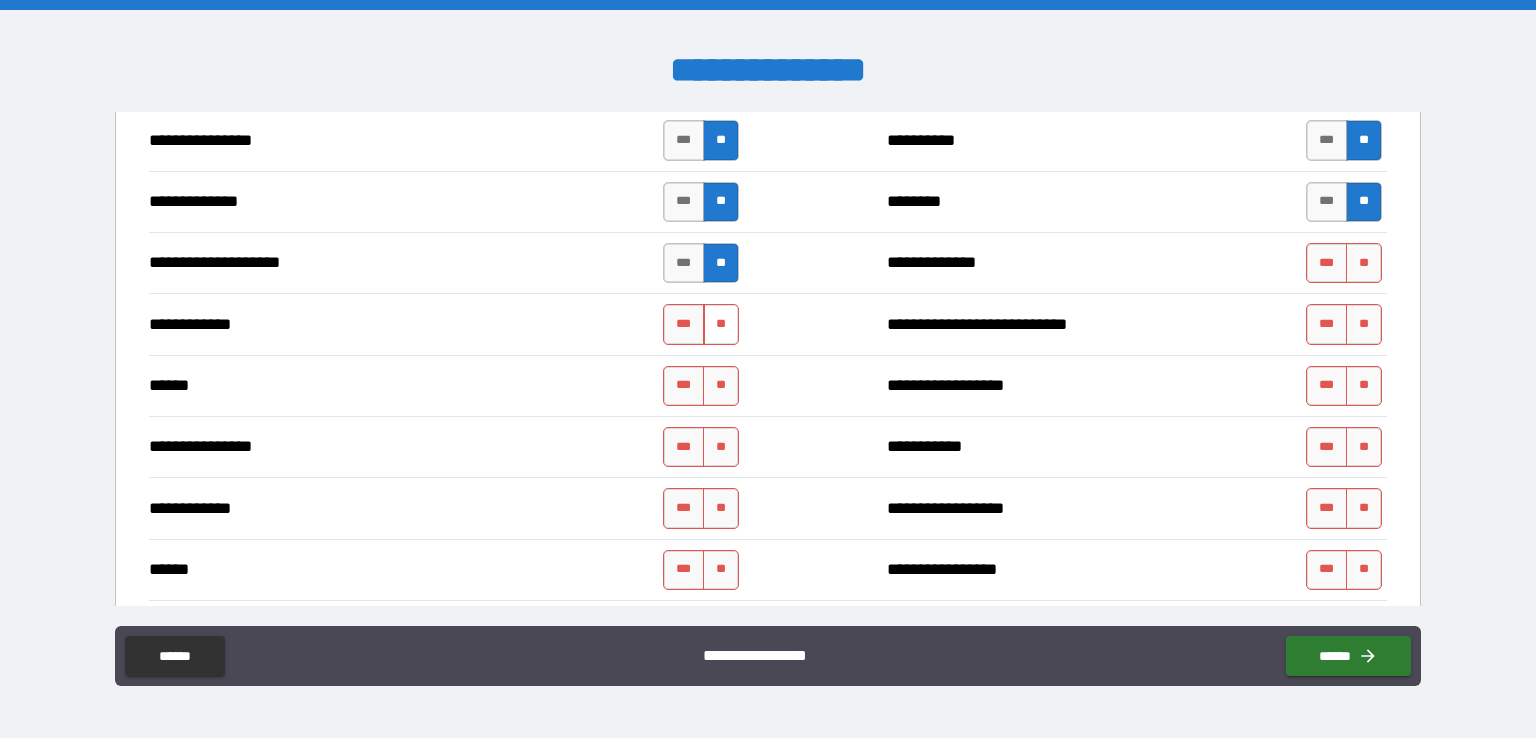 click on "**" at bounding box center [721, 324] 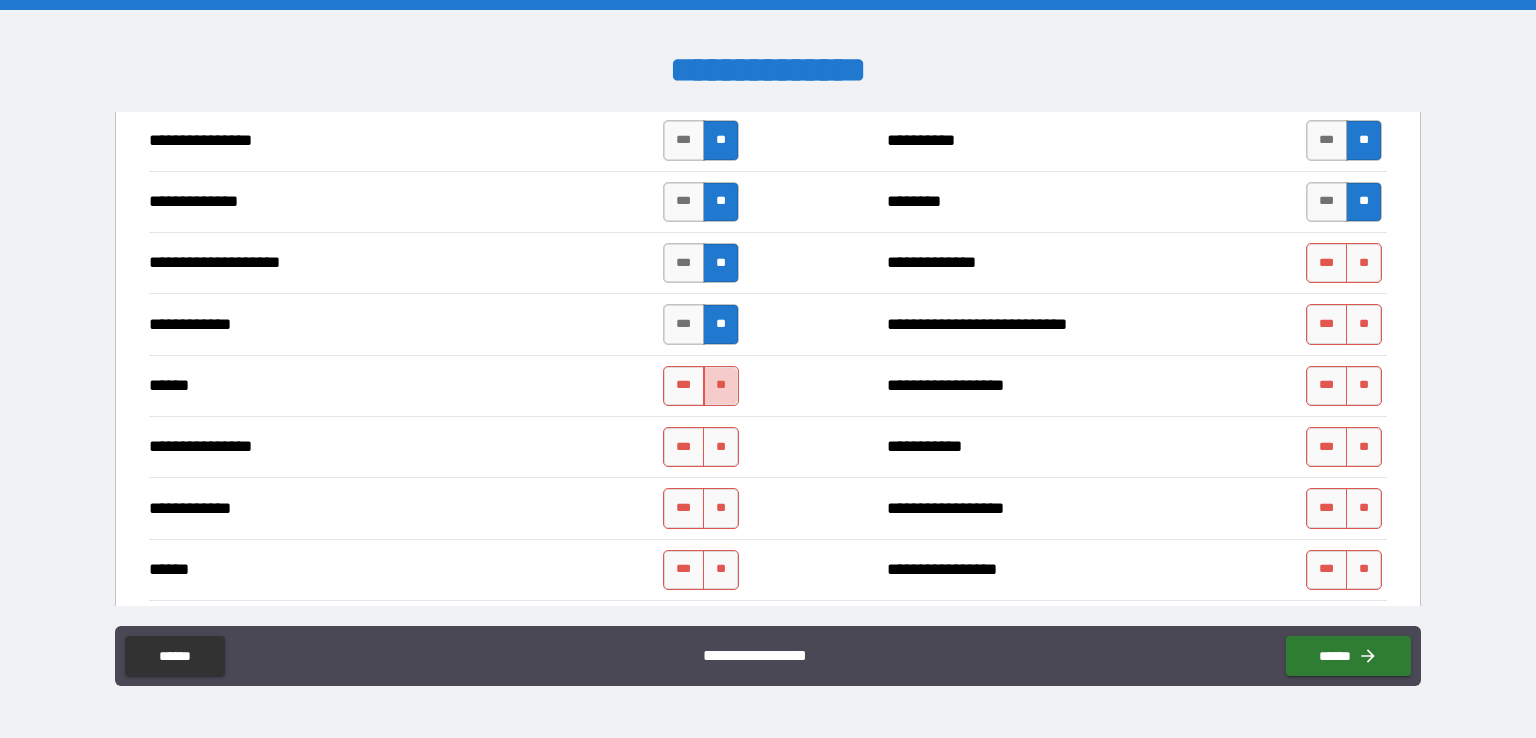 click on "**" at bounding box center [721, 386] 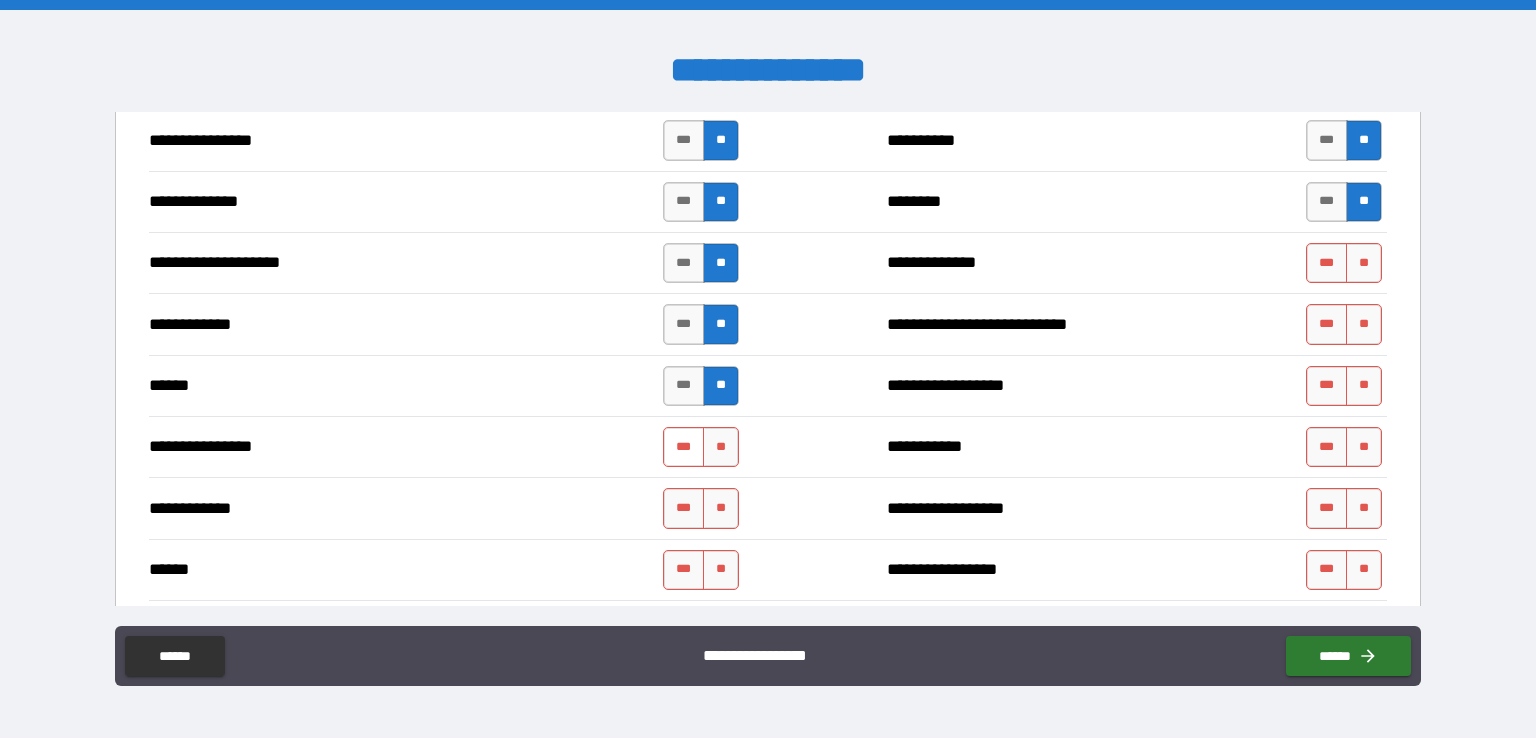 click on "***" at bounding box center (684, 447) 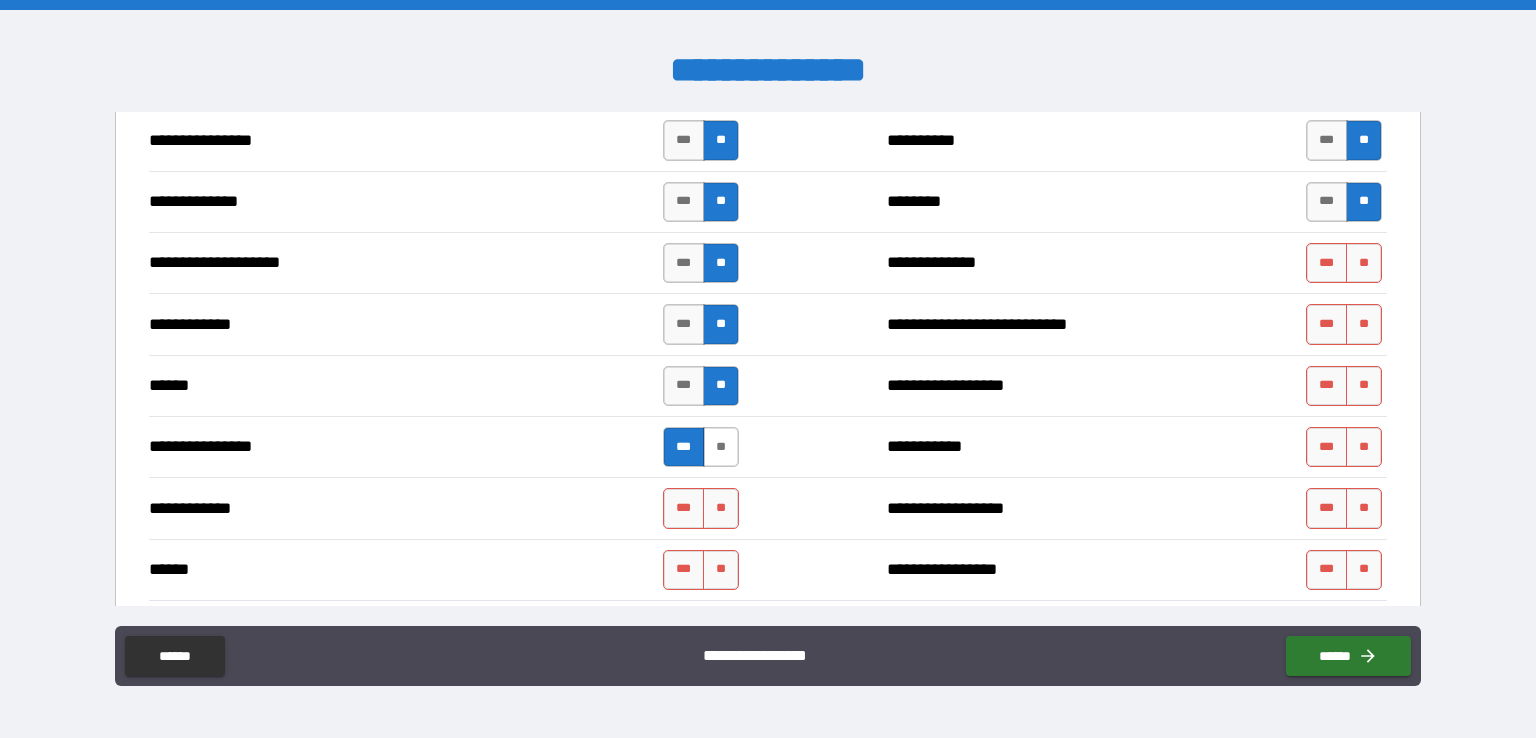 click on "**" at bounding box center [721, 447] 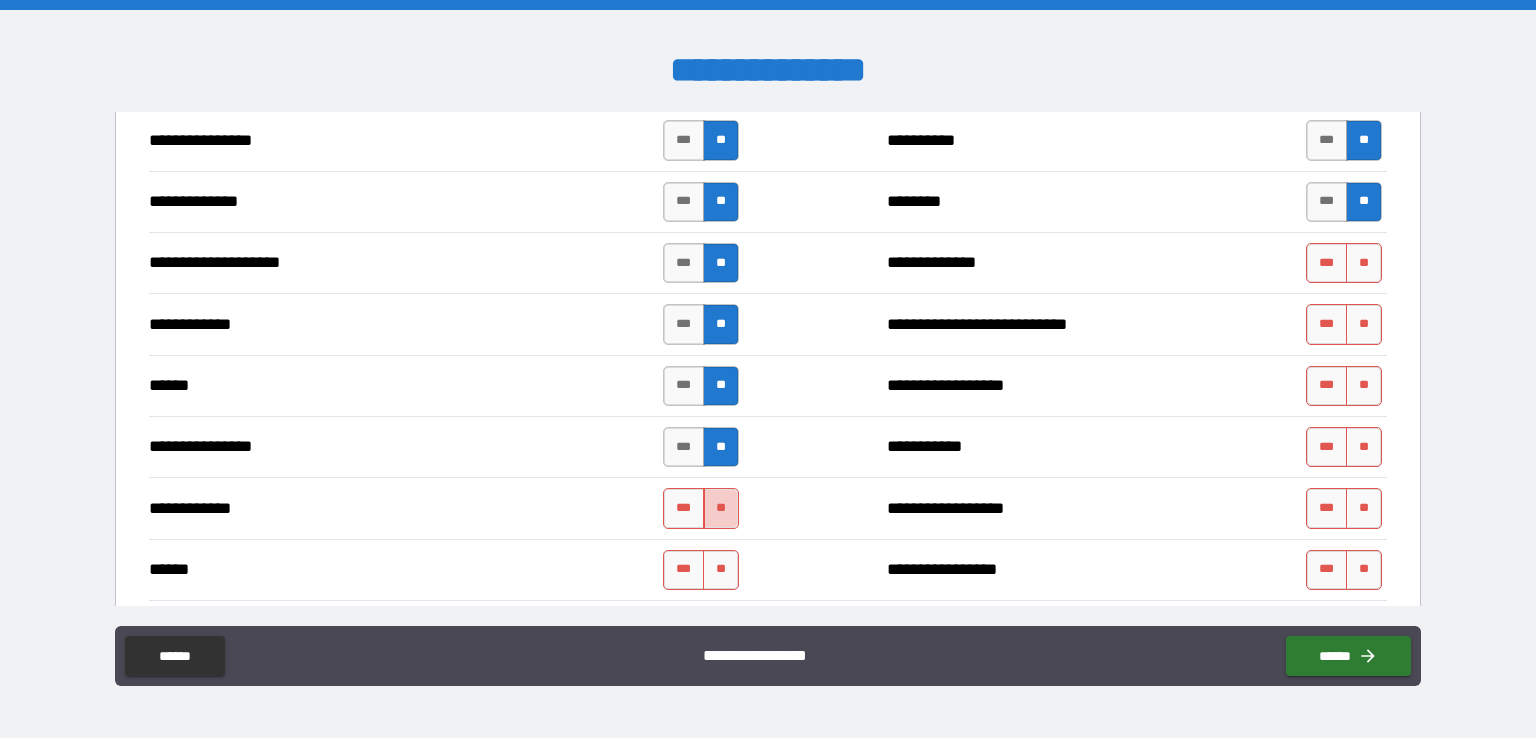 click on "**" at bounding box center (721, 508) 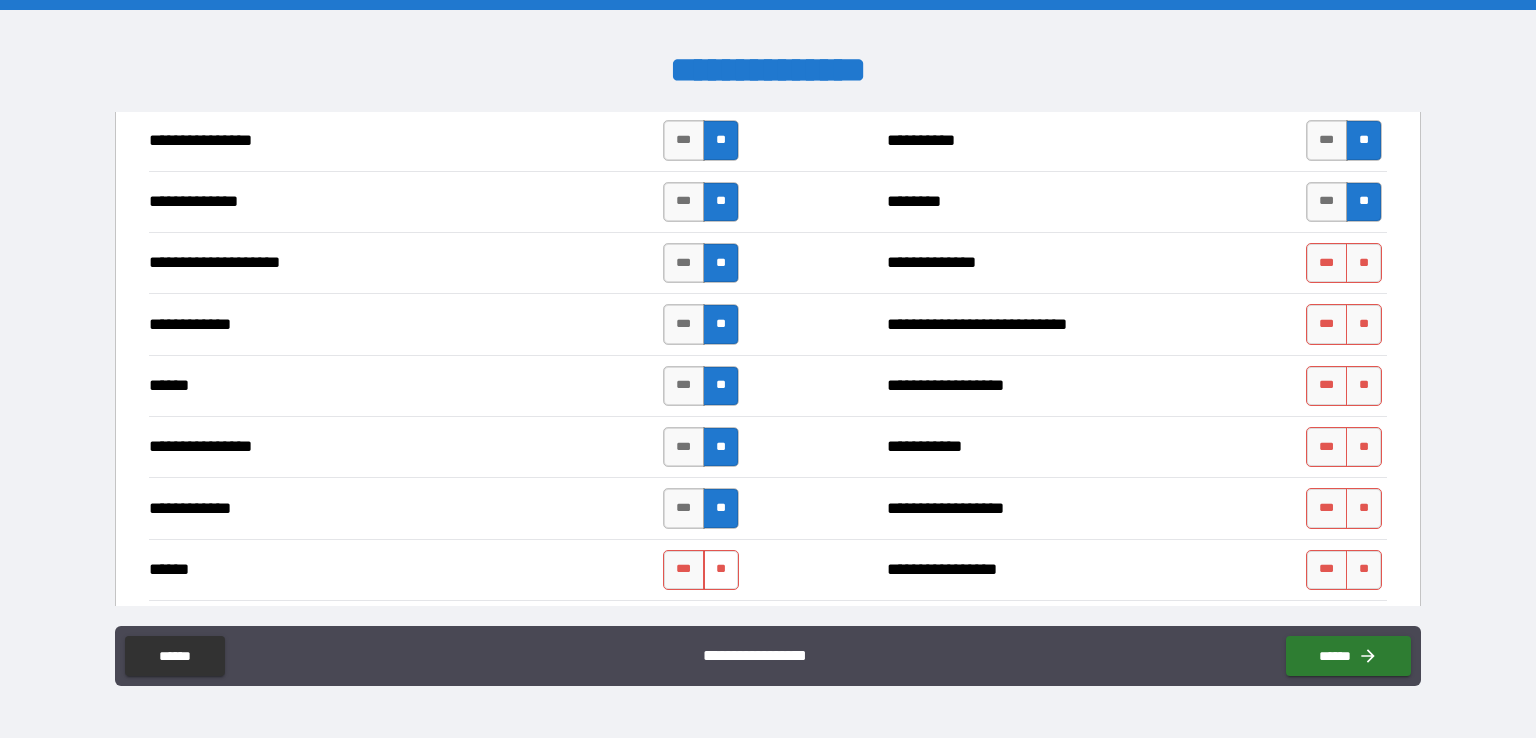 click on "**" at bounding box center [721, 570] 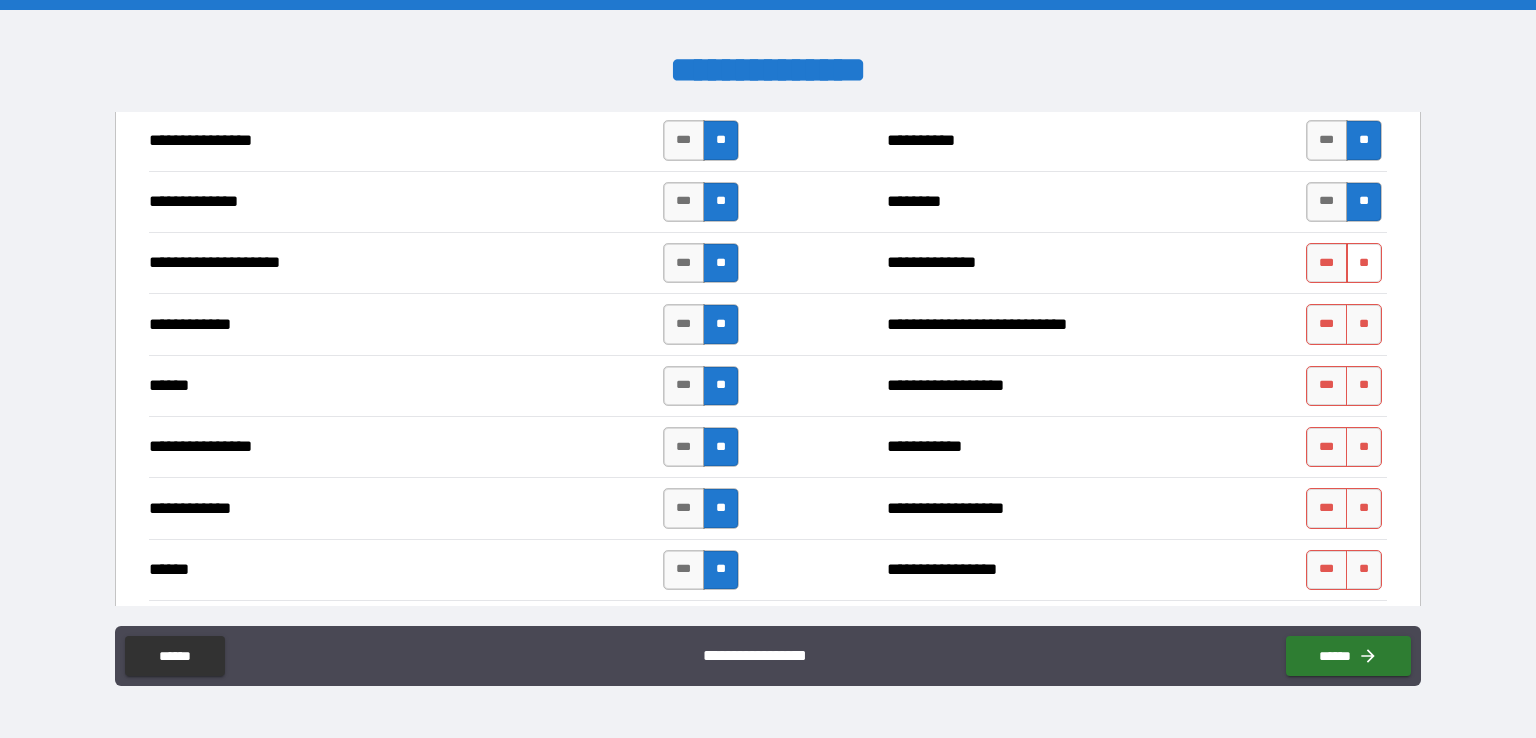 click on "**" at bounding box center [1364, 263] 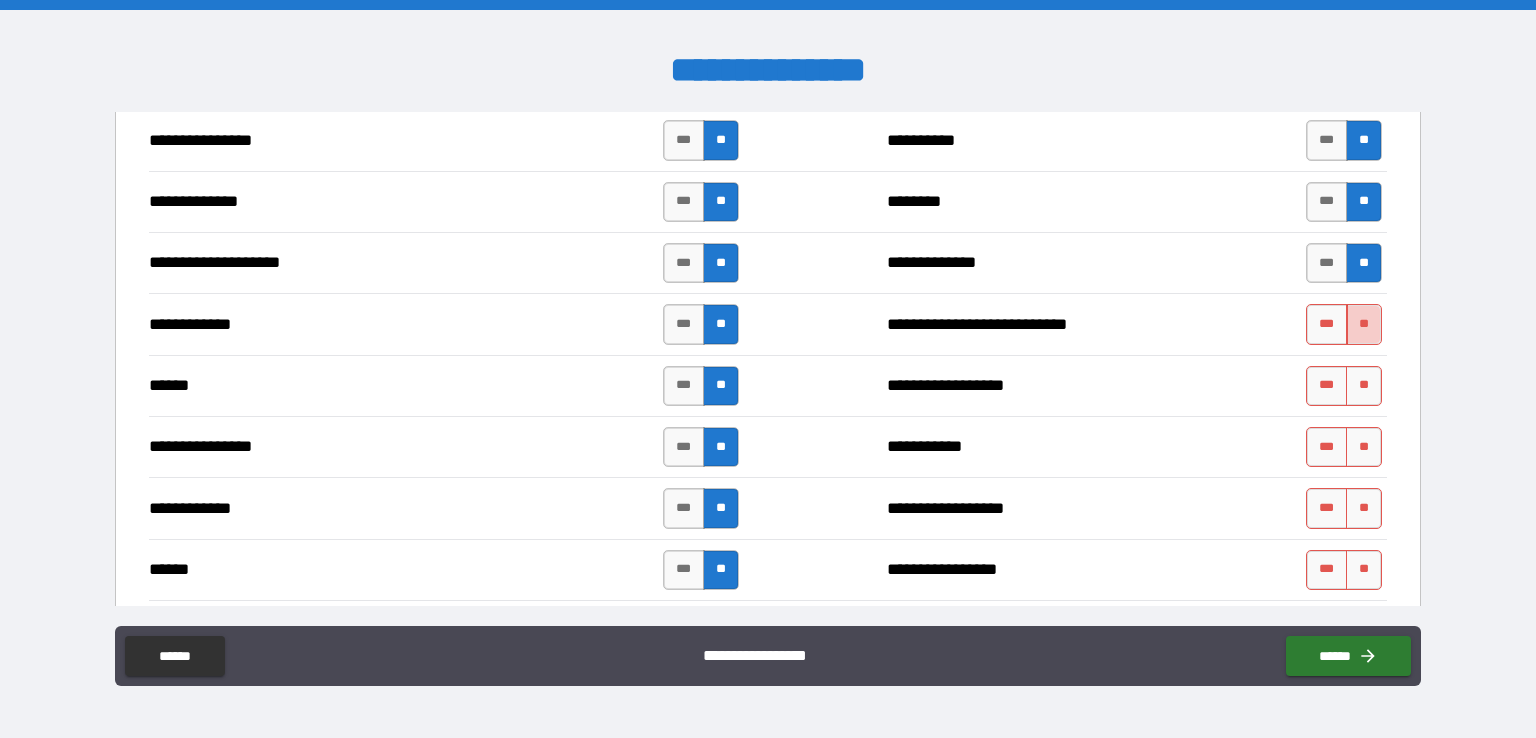 click on "**" at bounding box center (1364, 324) 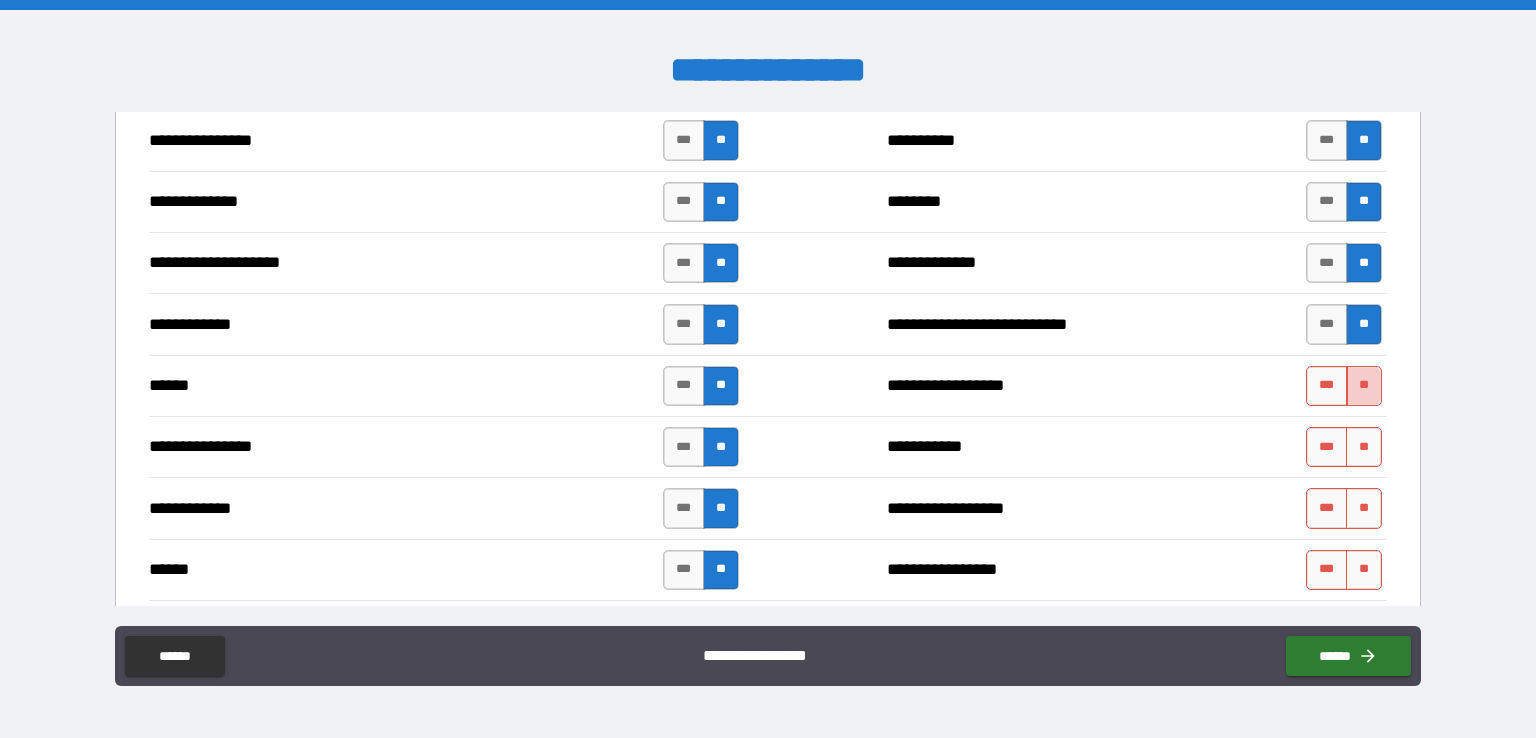 click on "**" at bounding box center (1364, 386) 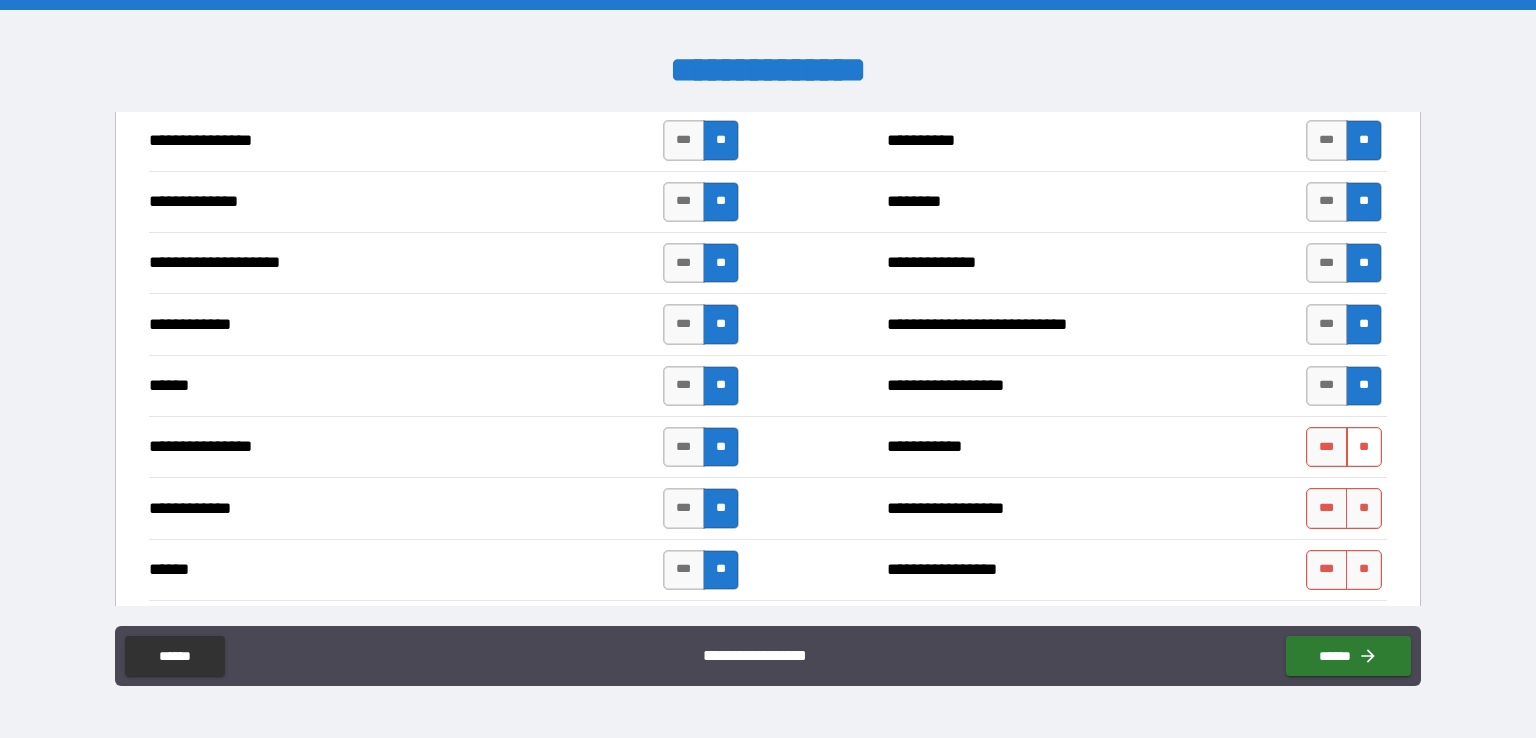 click on "**" at bounding box center (1364, 447) 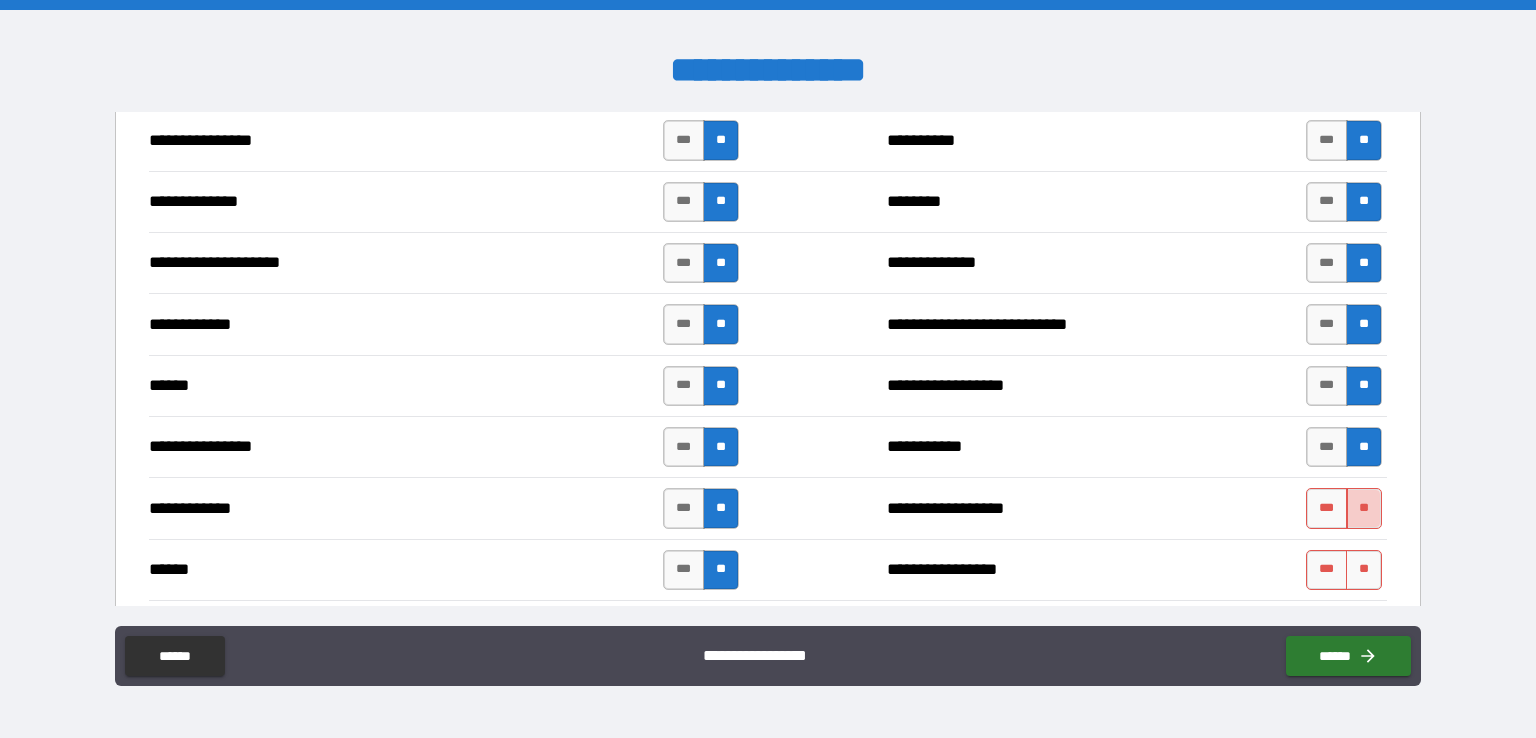 click on "**" at bounding box center (1364, 508) 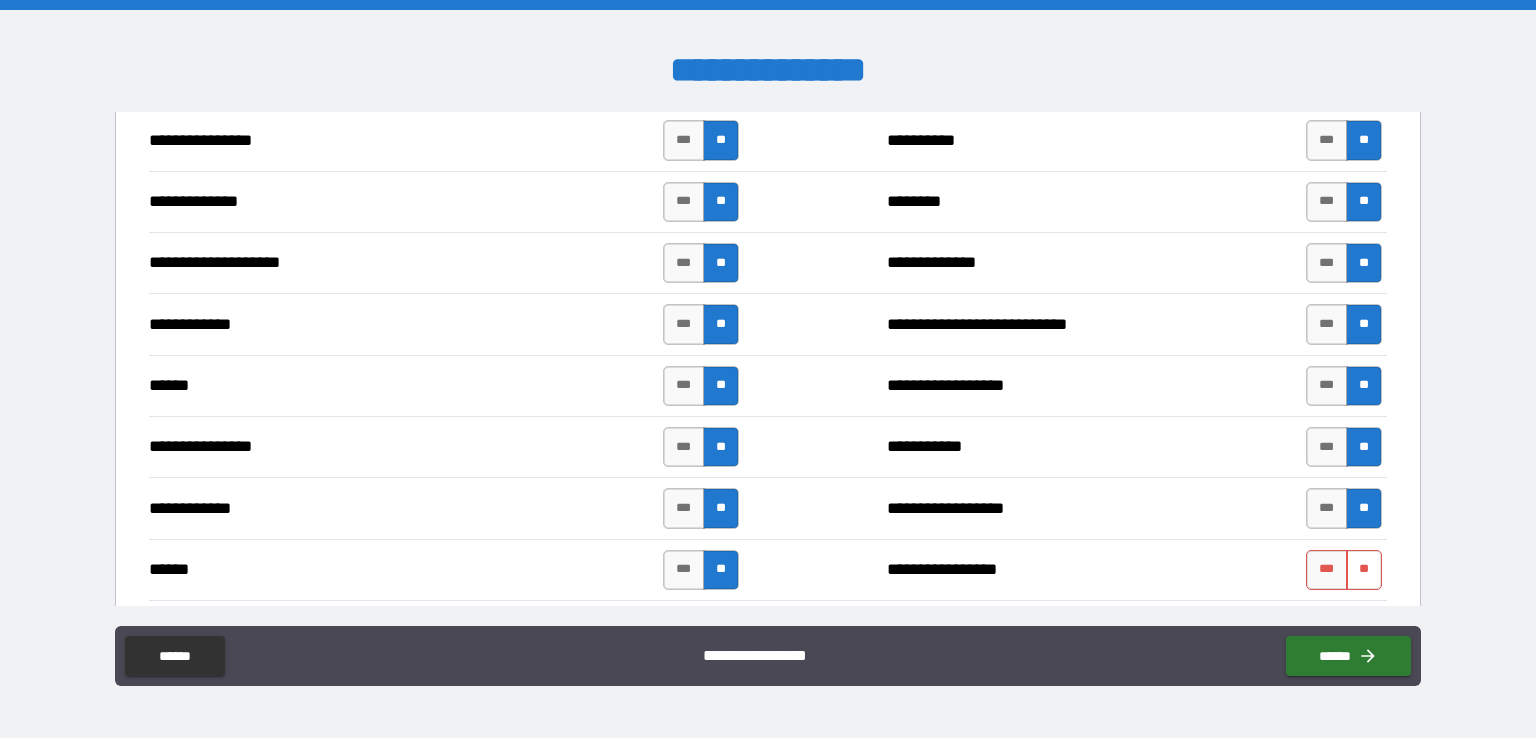 click on "**" at bounding box center [1364, 570] 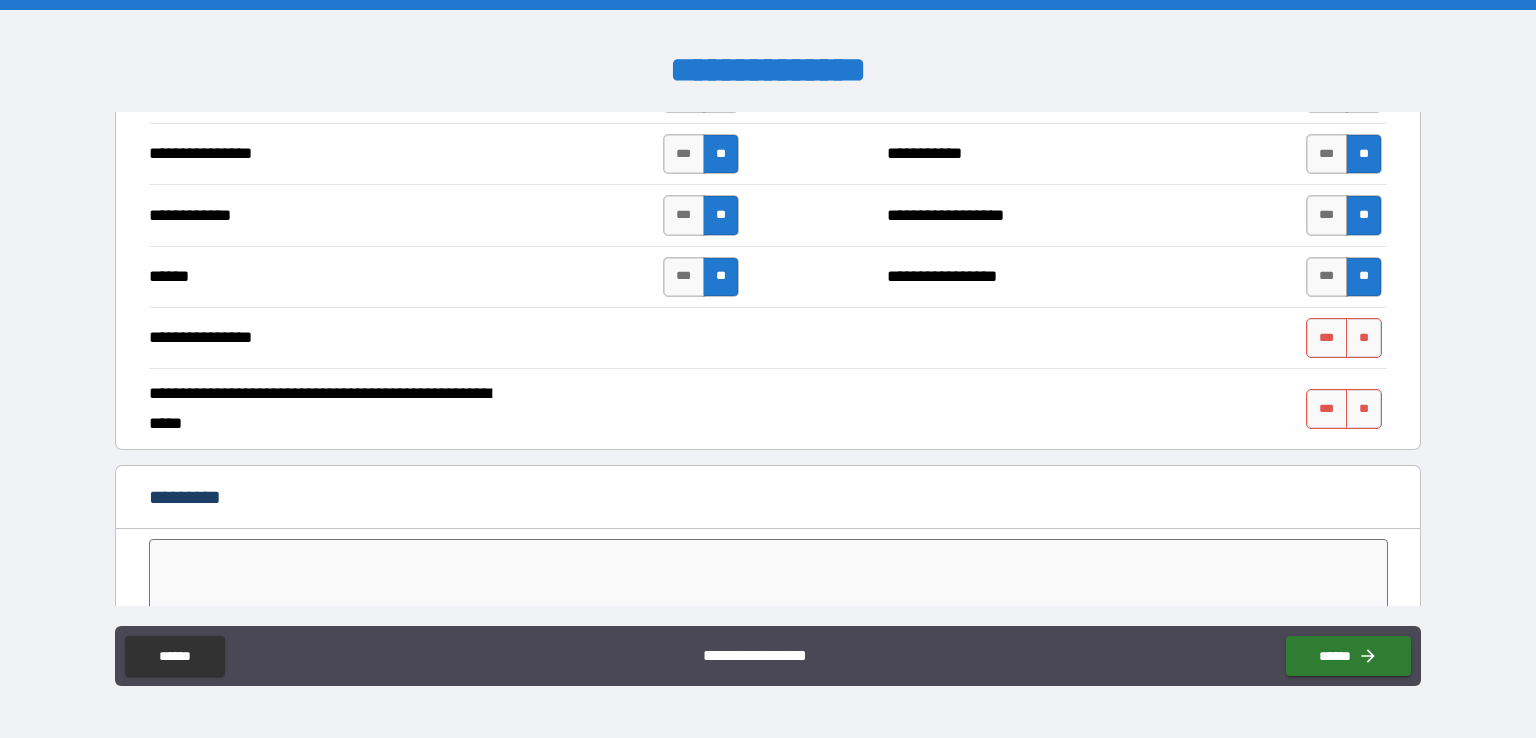 scroll, scrollTop: 3679, scrollLeft: 0, axis: vertical 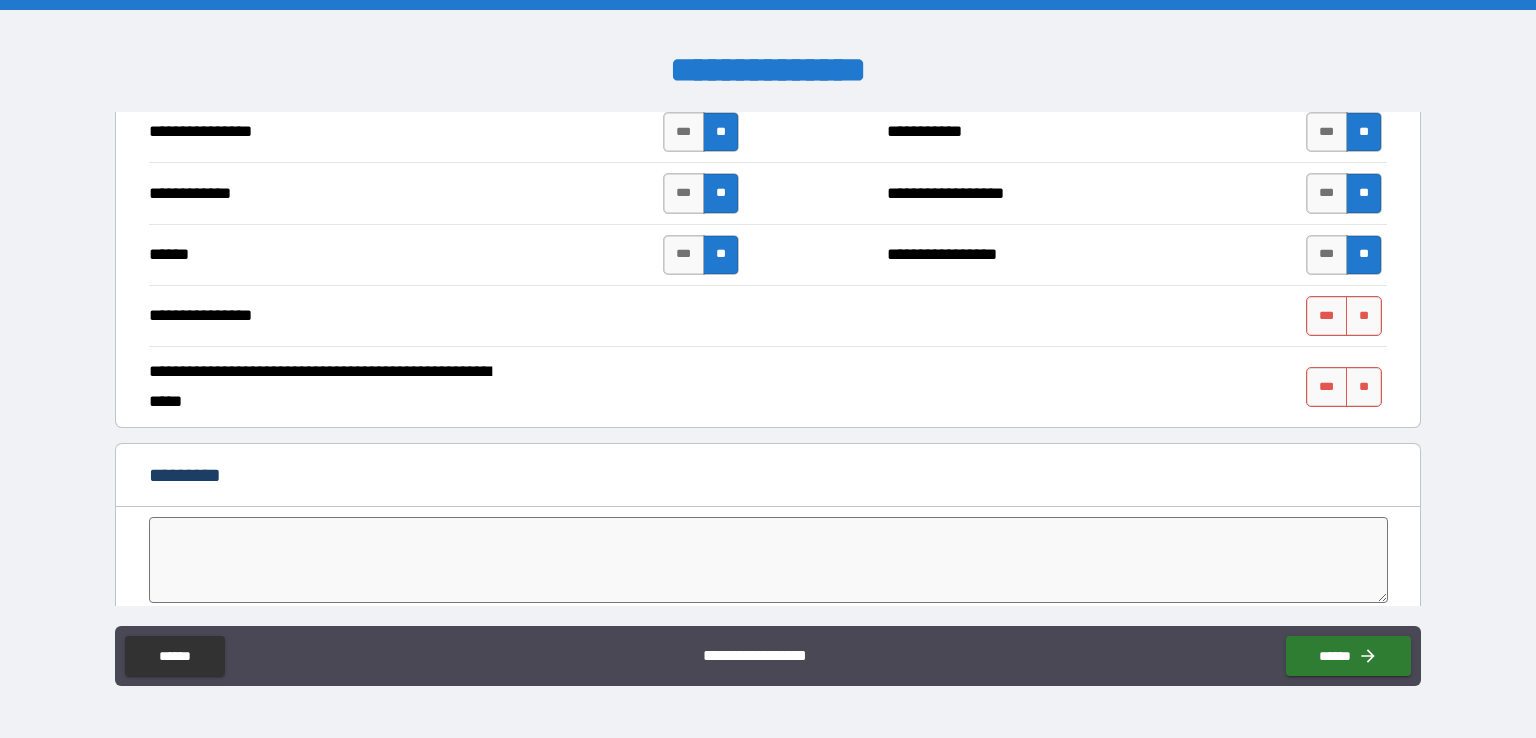 click on "*** **" at bounding box center [1346, 387] 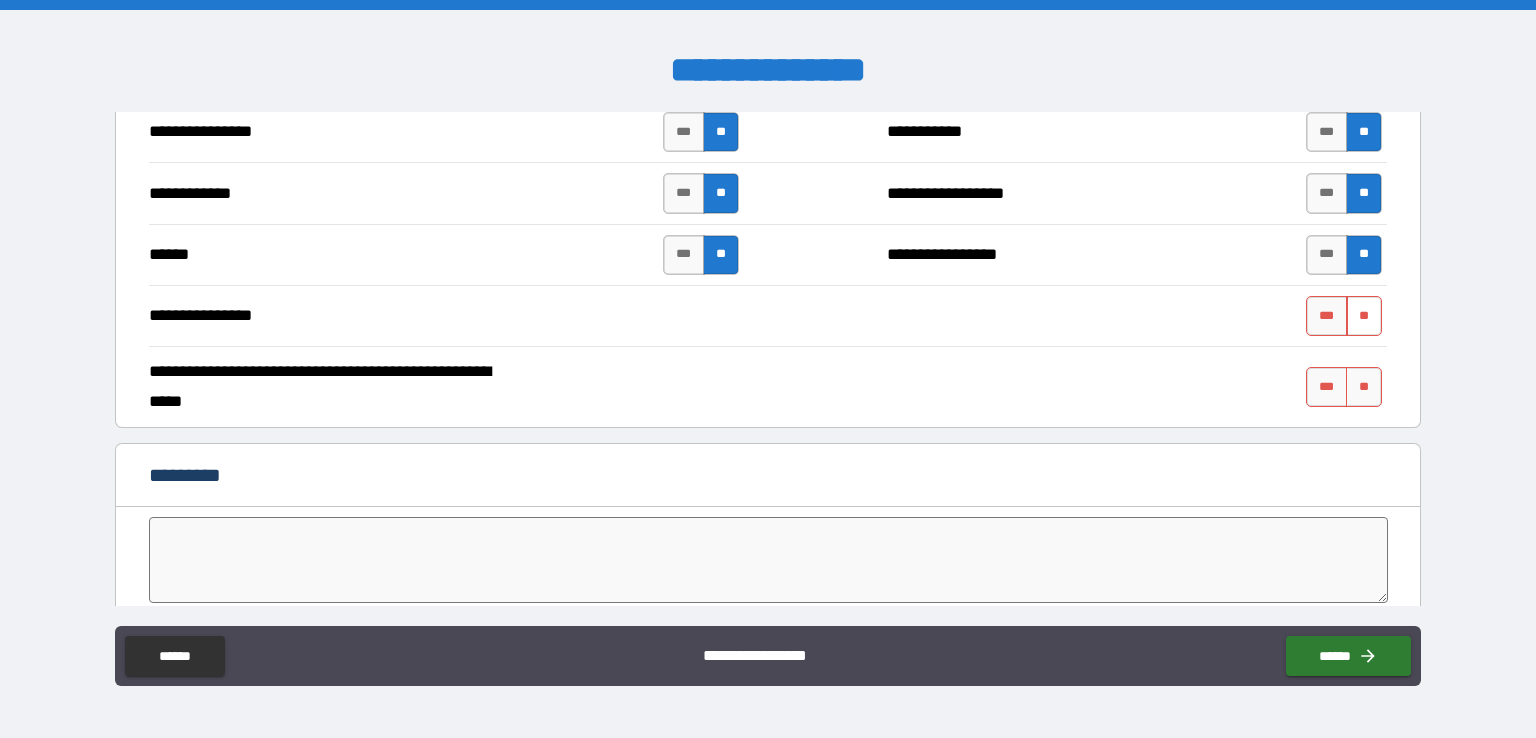 click on "**" at bounding box center [1364, 316] 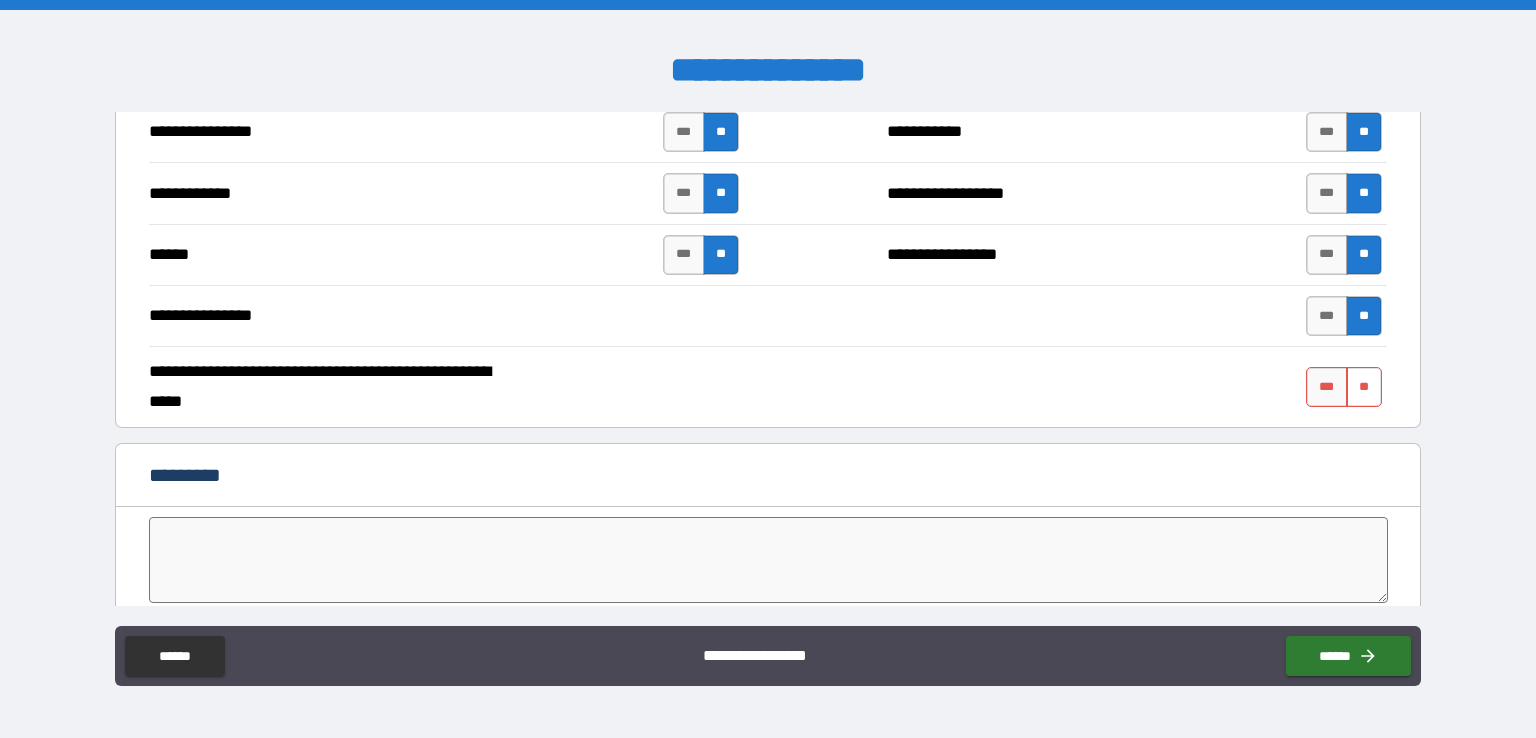 click on "**" at bounding box center (1364, 387) 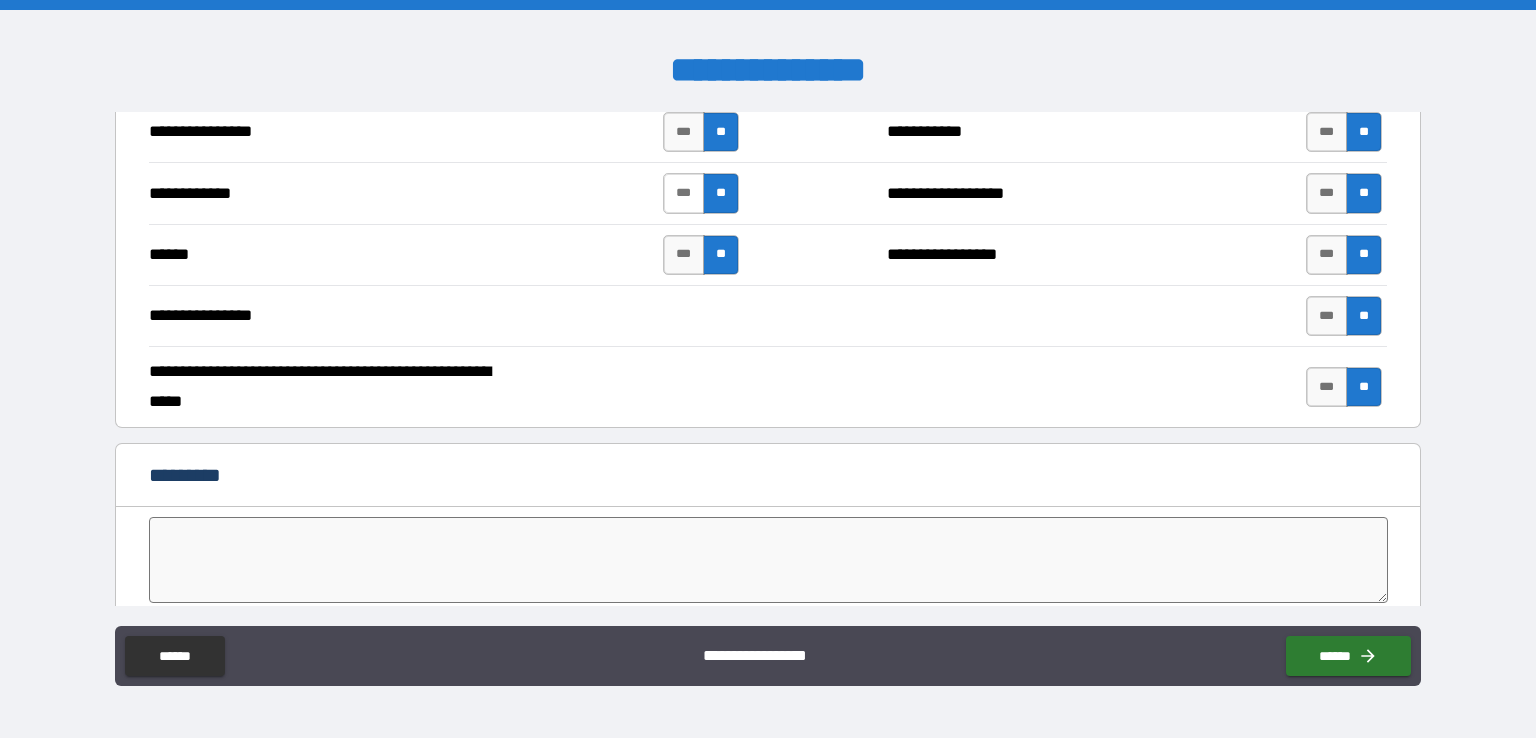 click on "***" at bounding box center (684, 193) 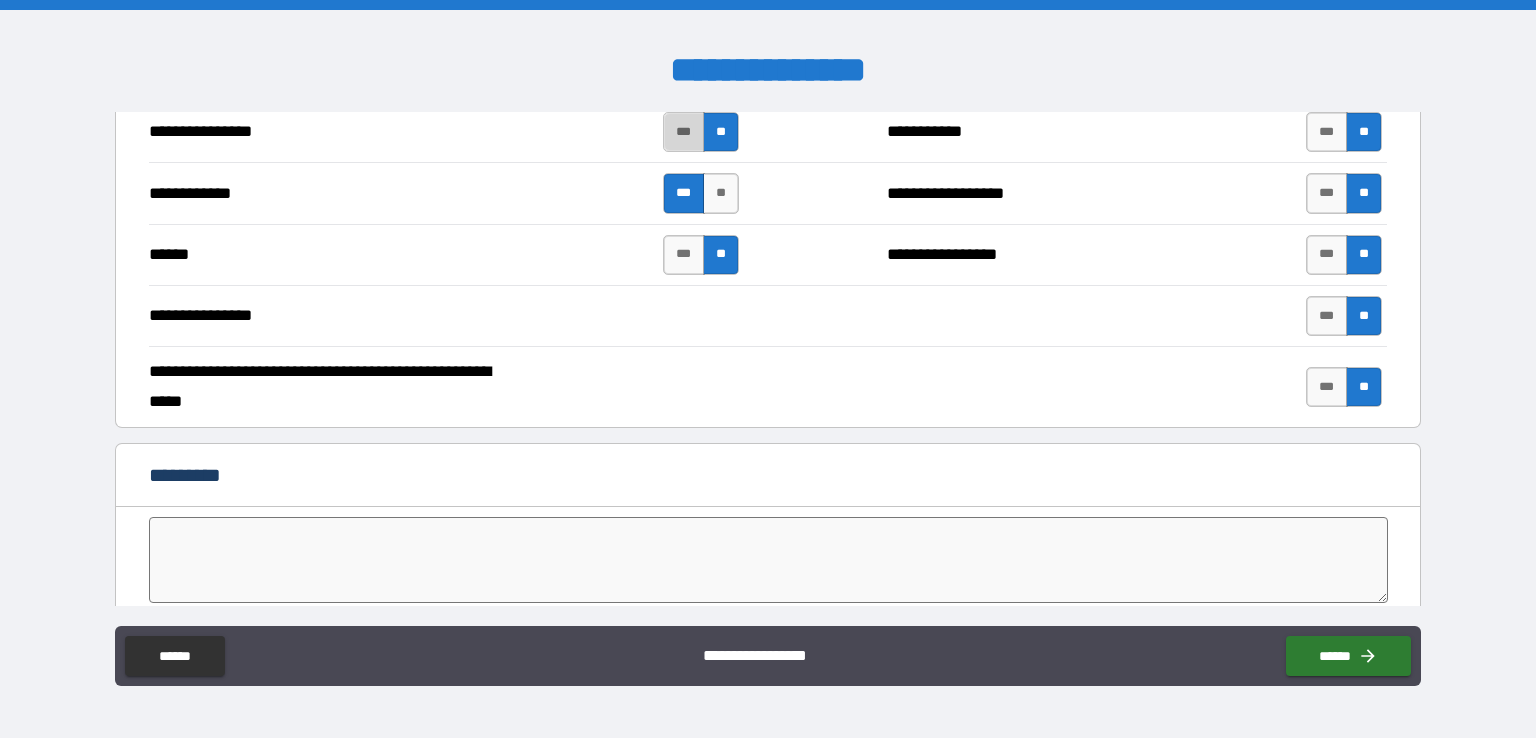 click on "***" at bounding box center [684, 132] 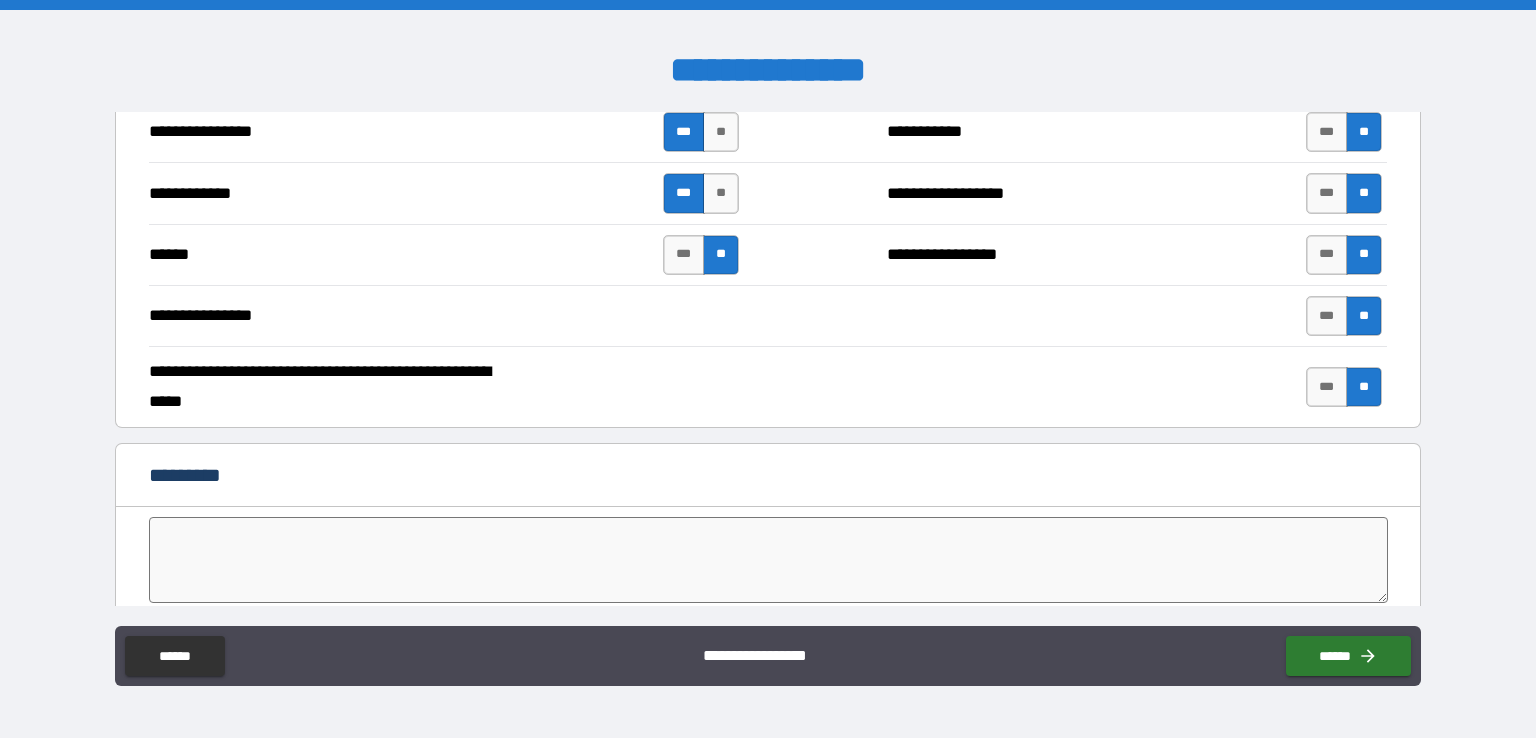 click at bounding box center (768, 560) 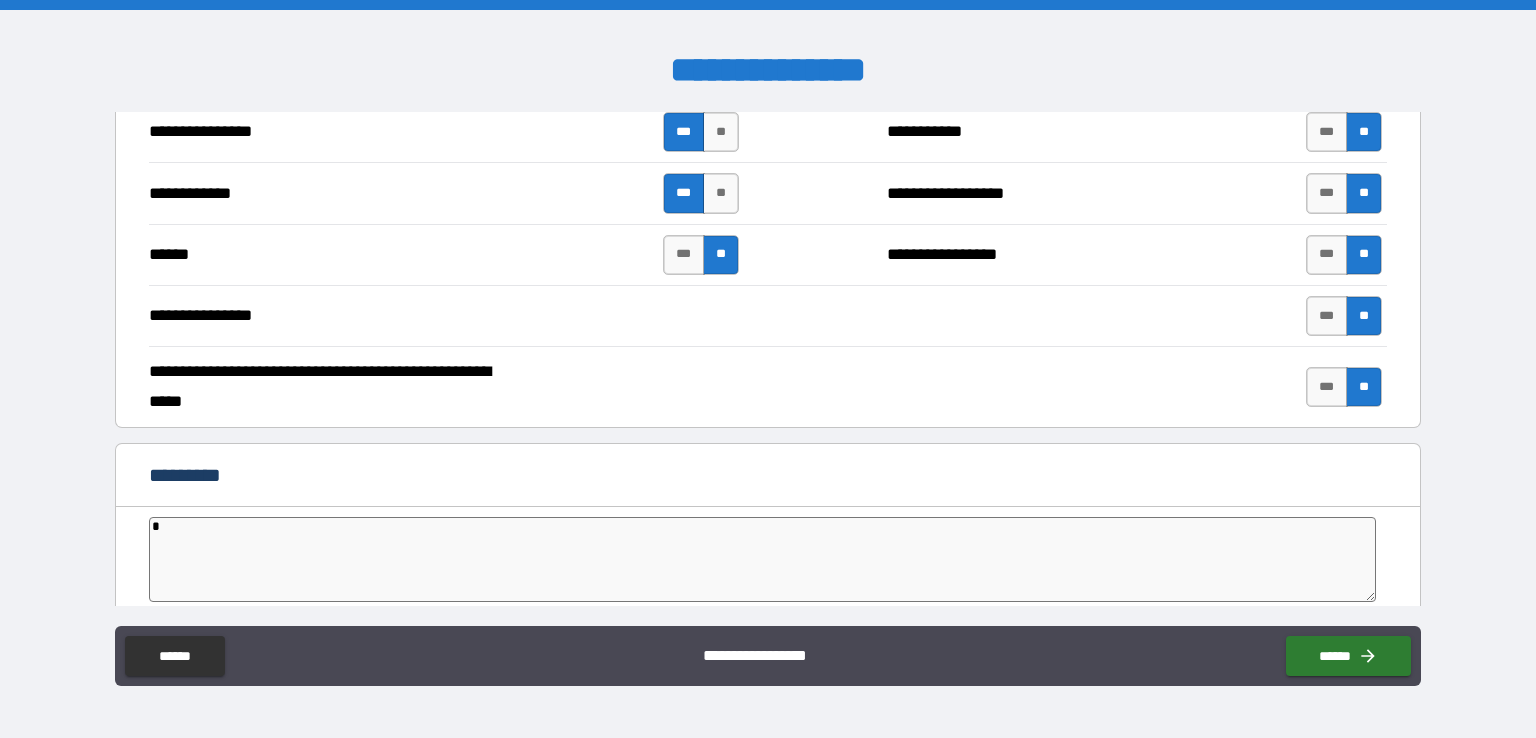 type on "*" 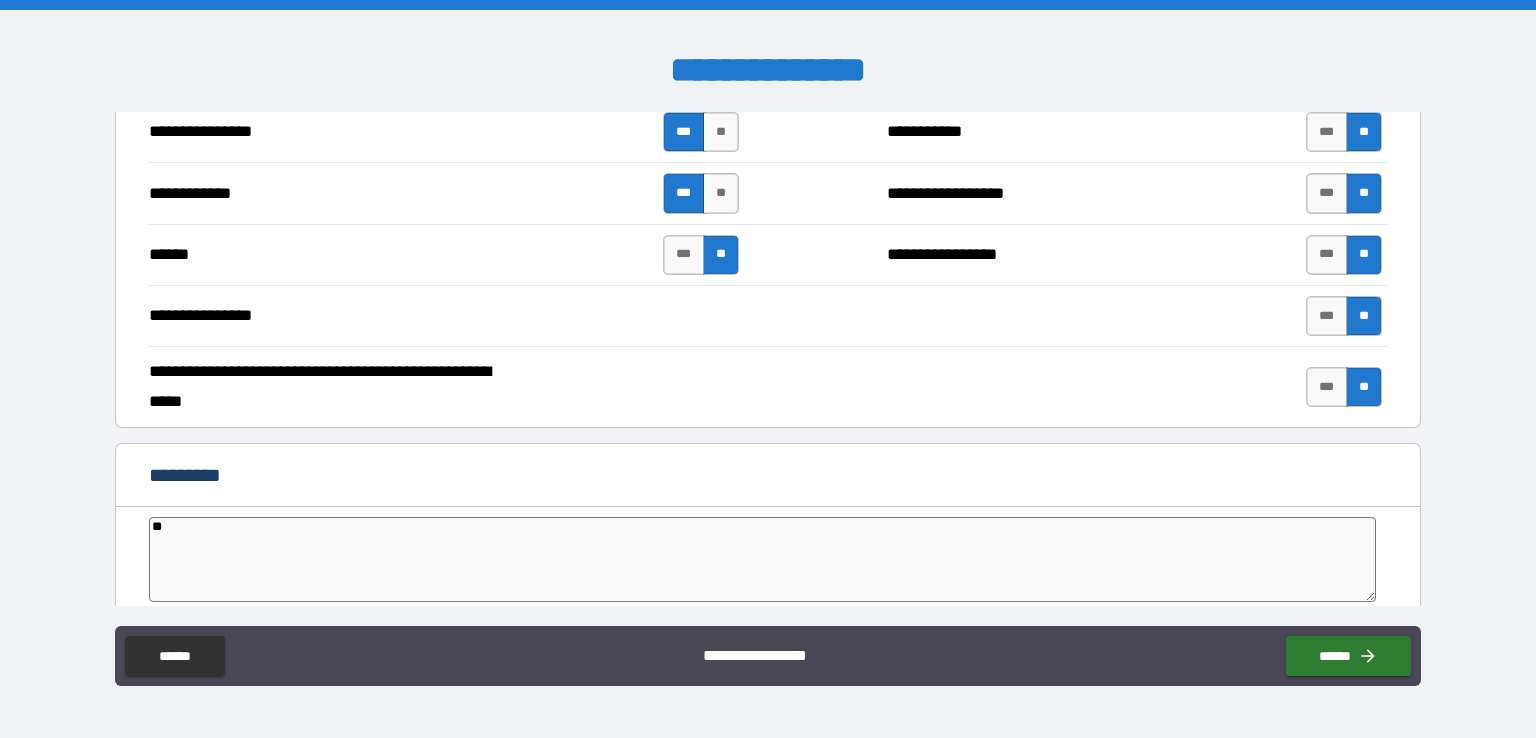 type on "***" 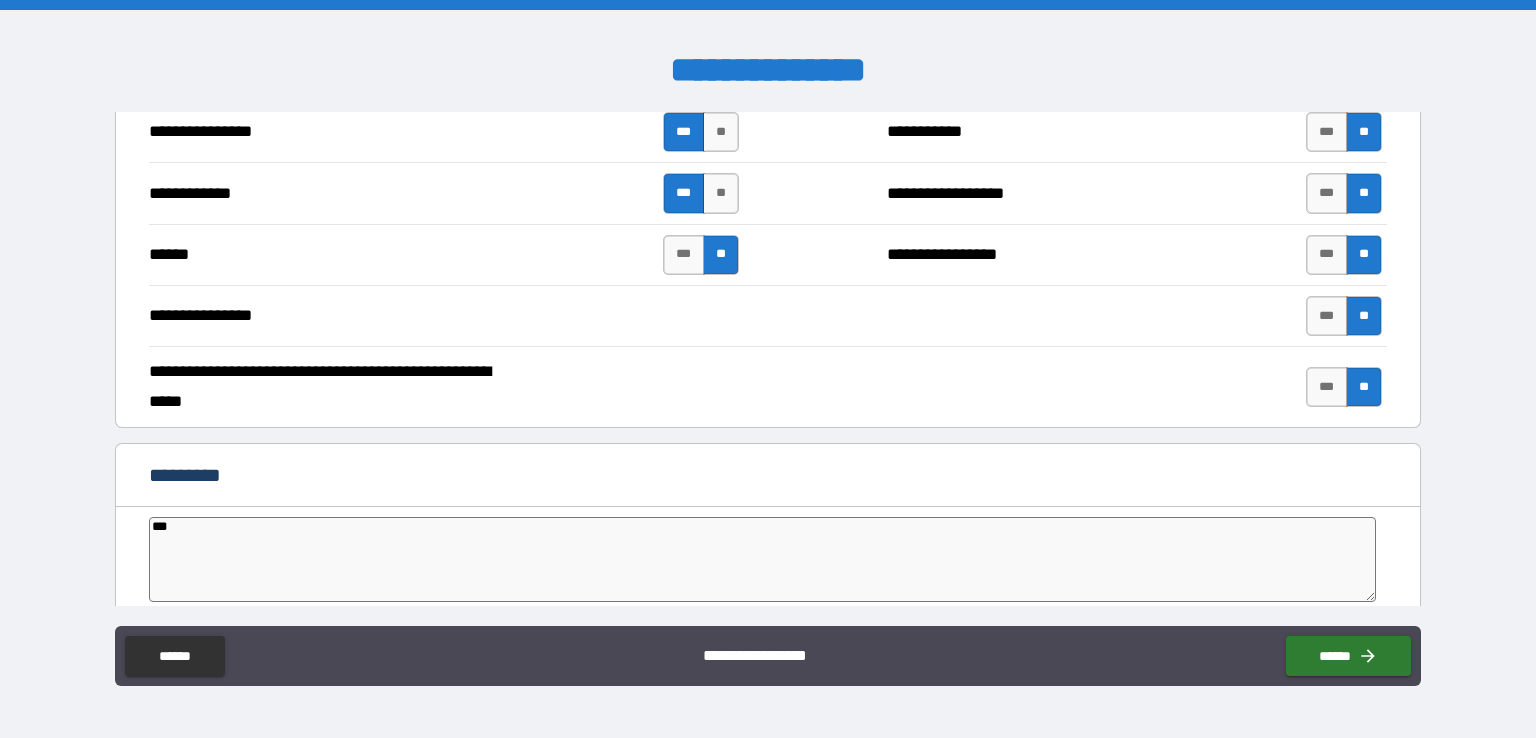 type on "****" 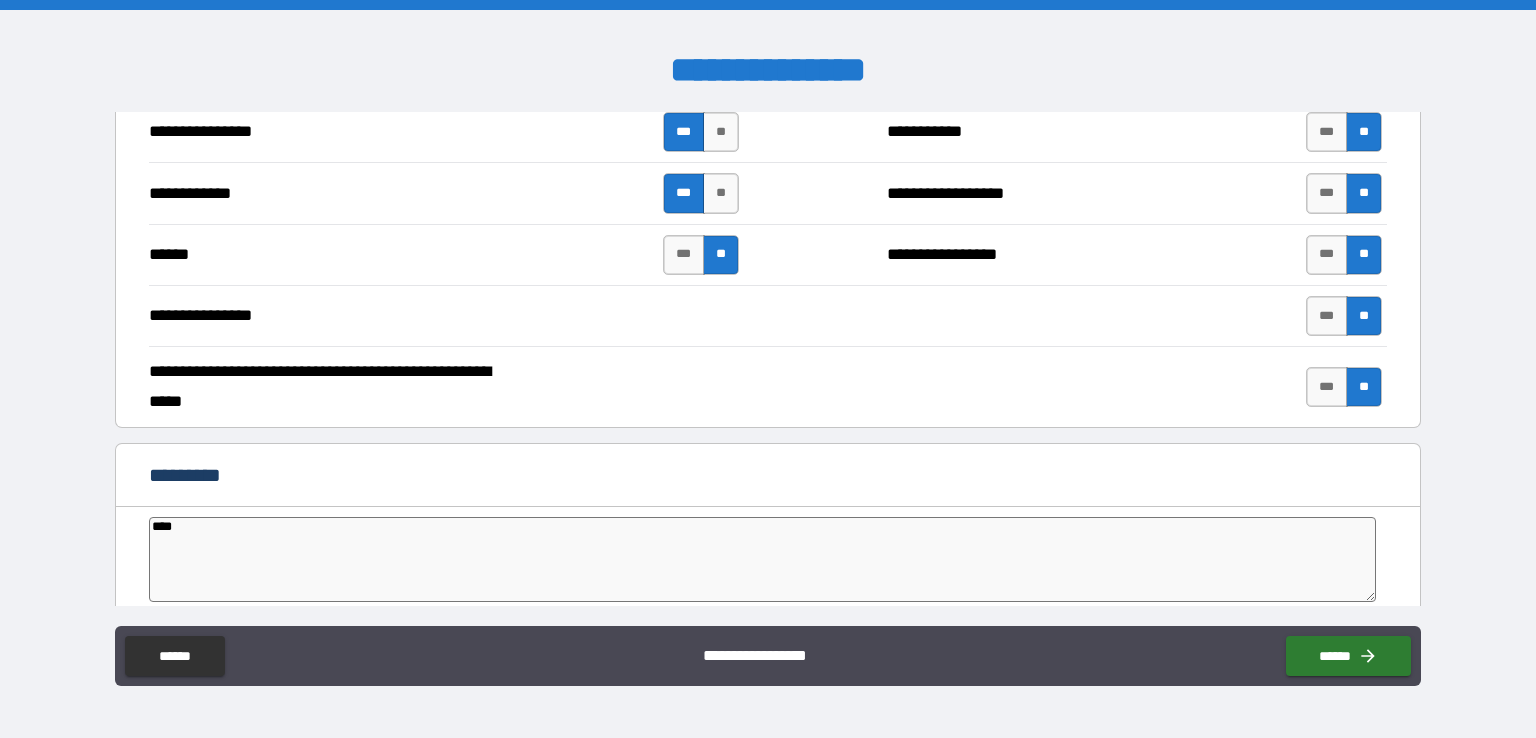 type on "*" 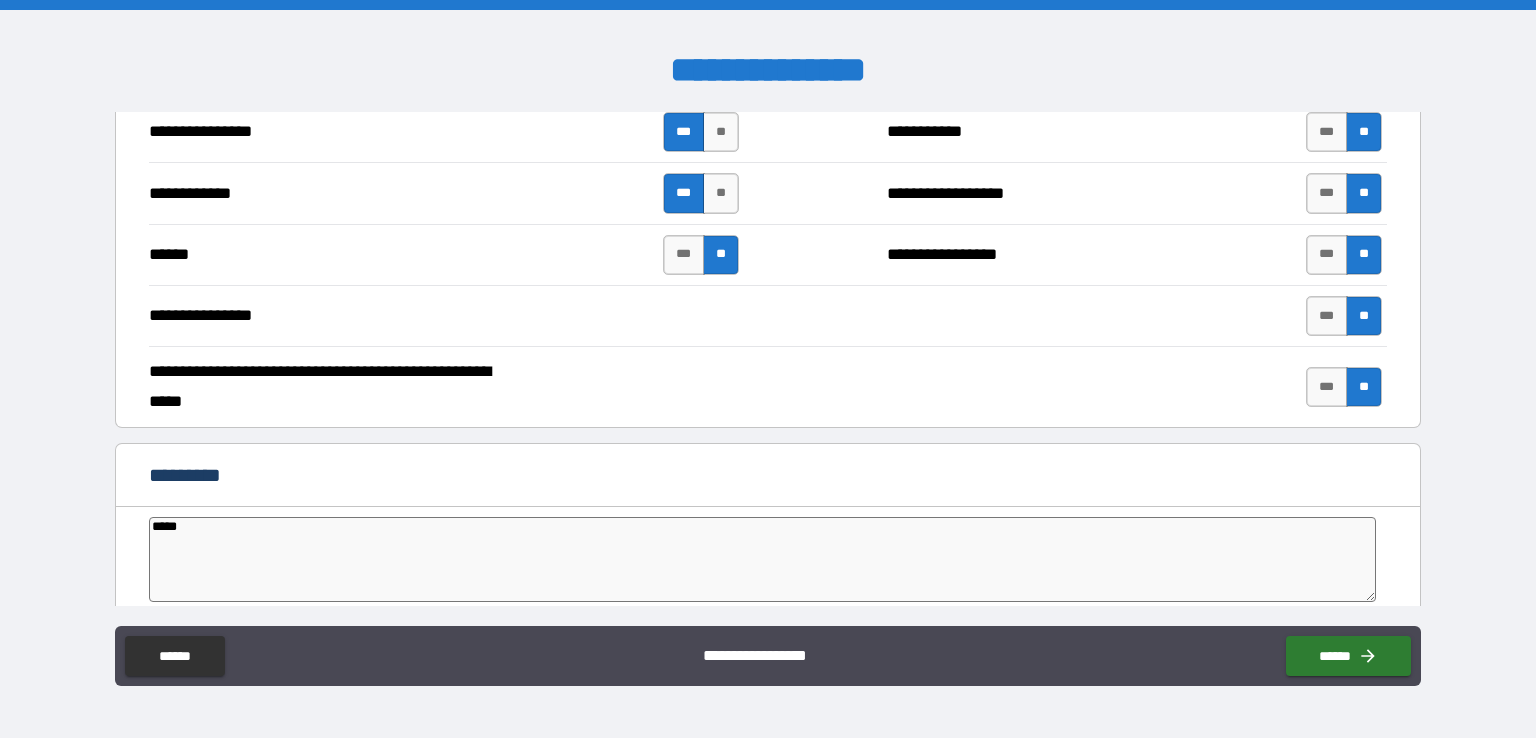 type on "*" 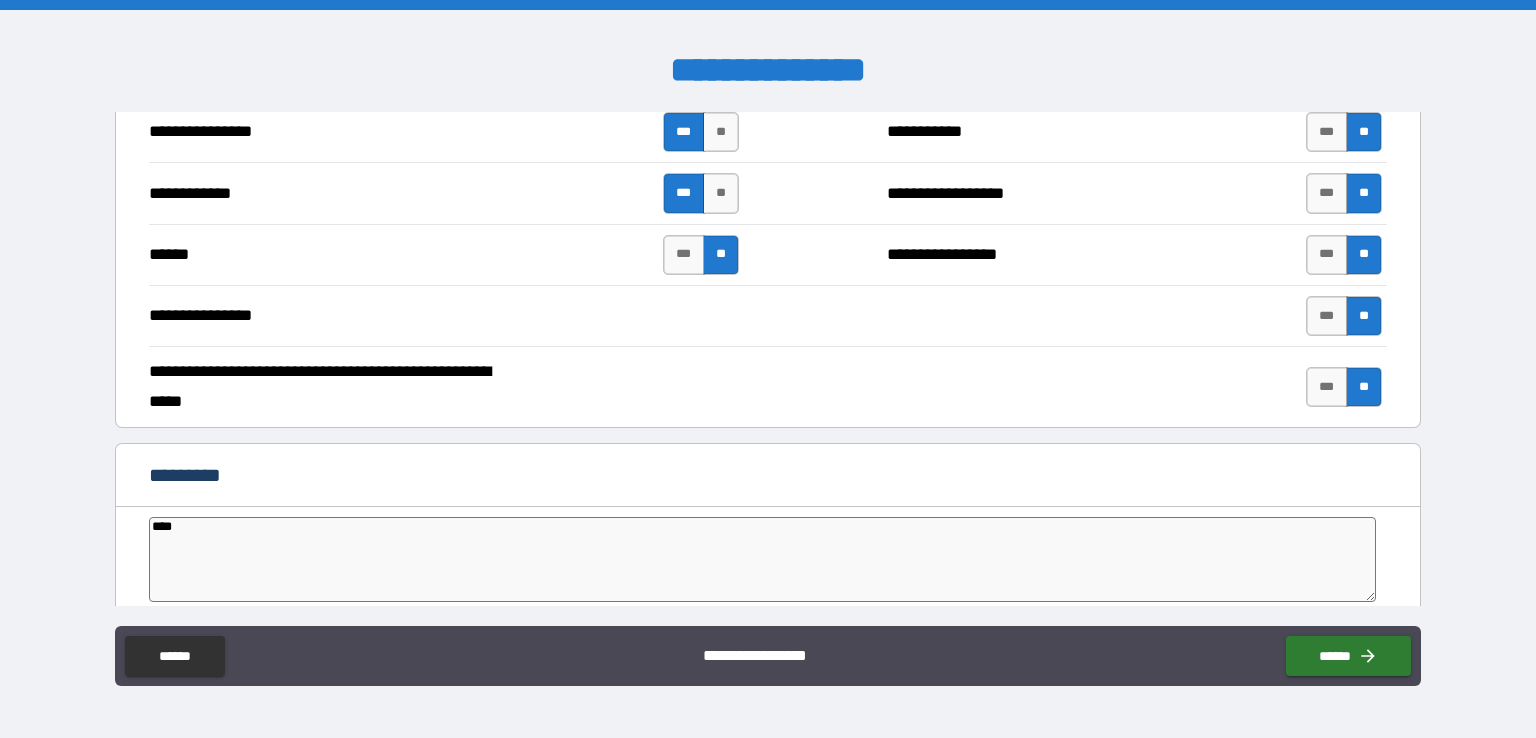 type on "***" 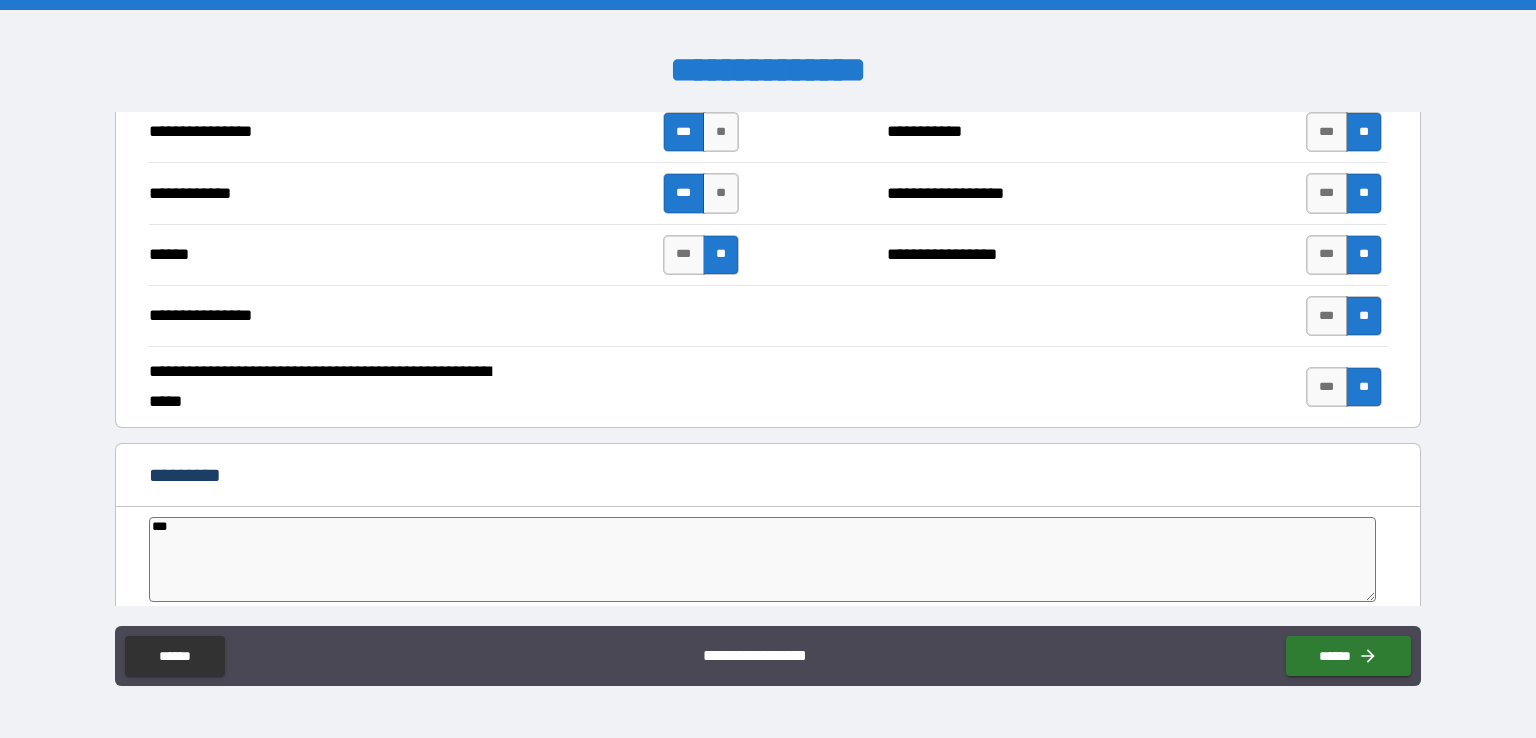 type on "**" 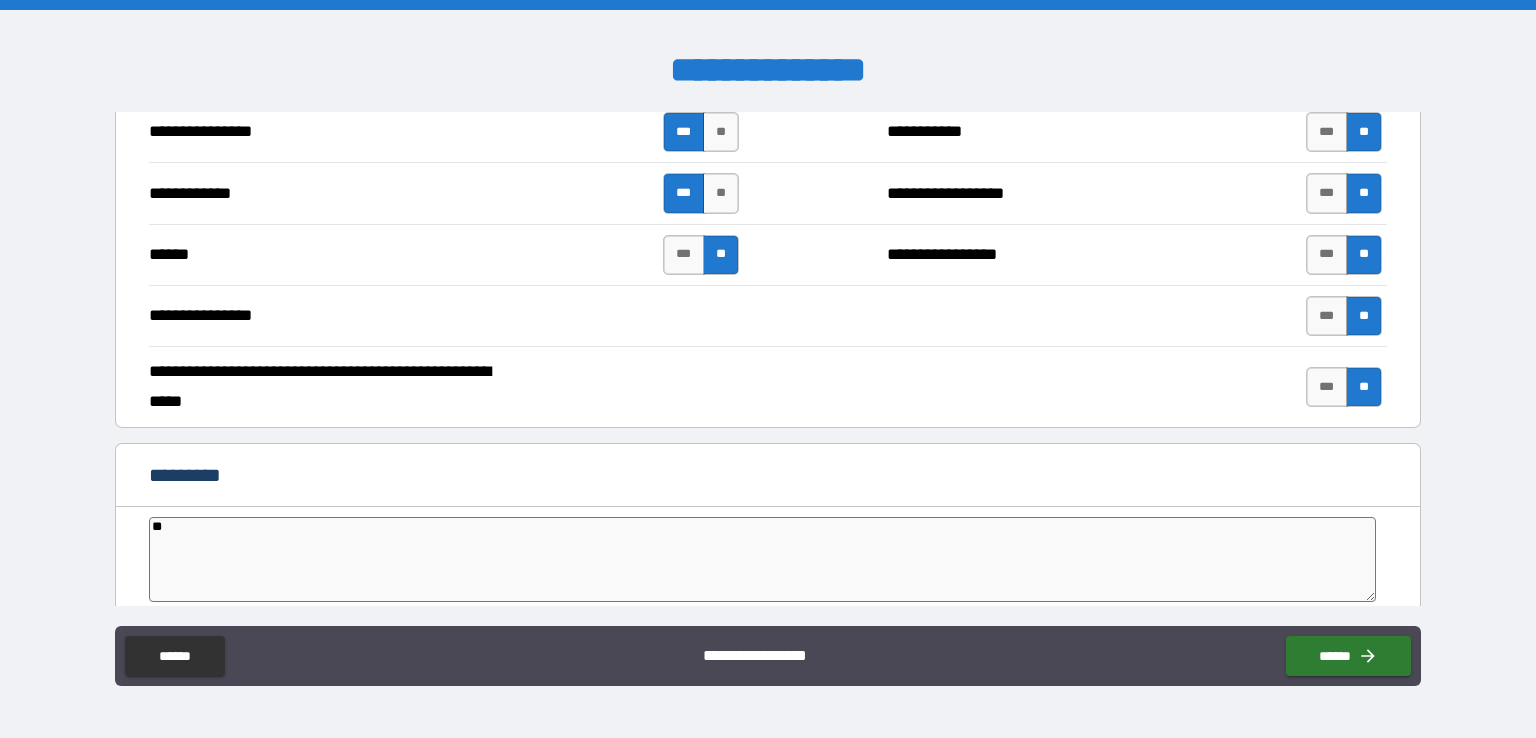 type on "*" 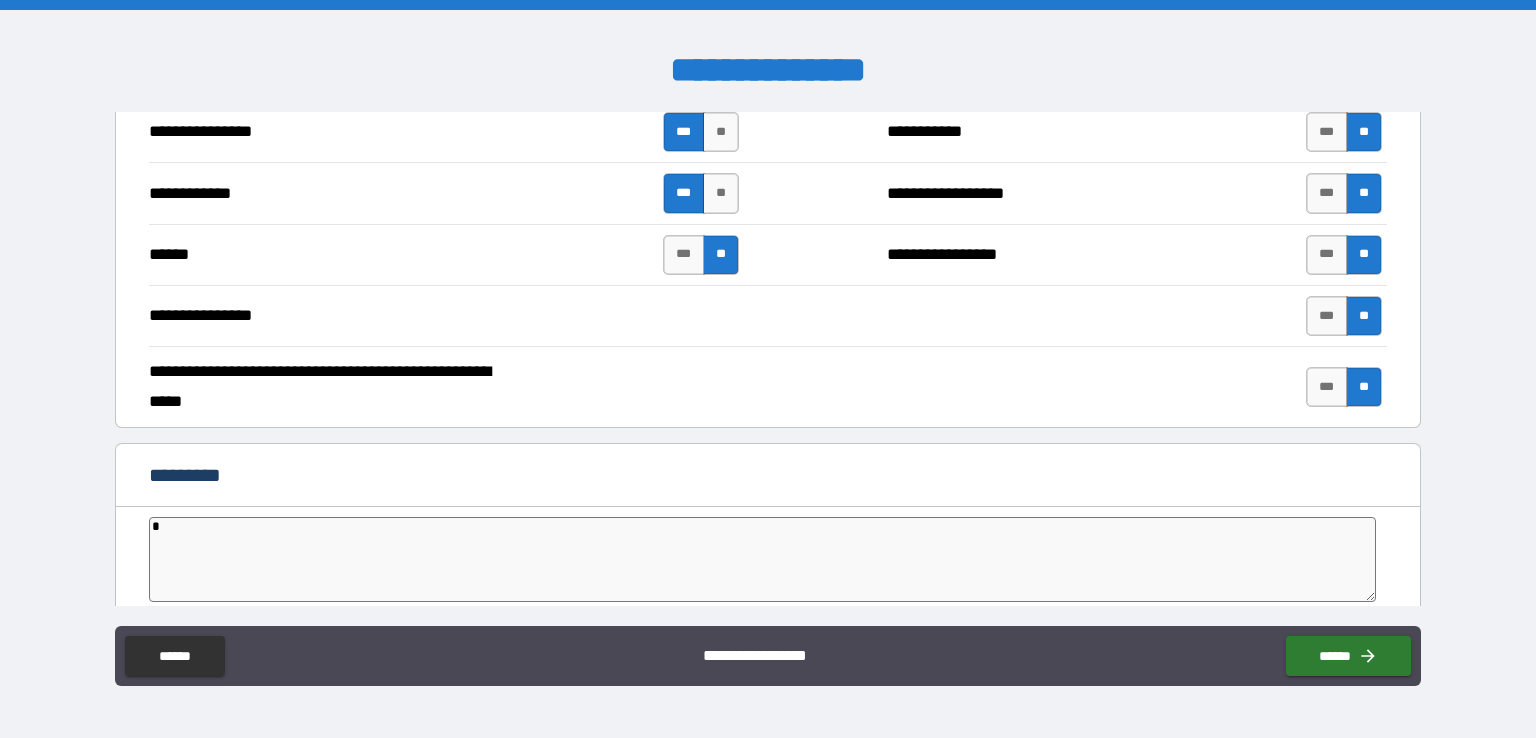 type on "*" 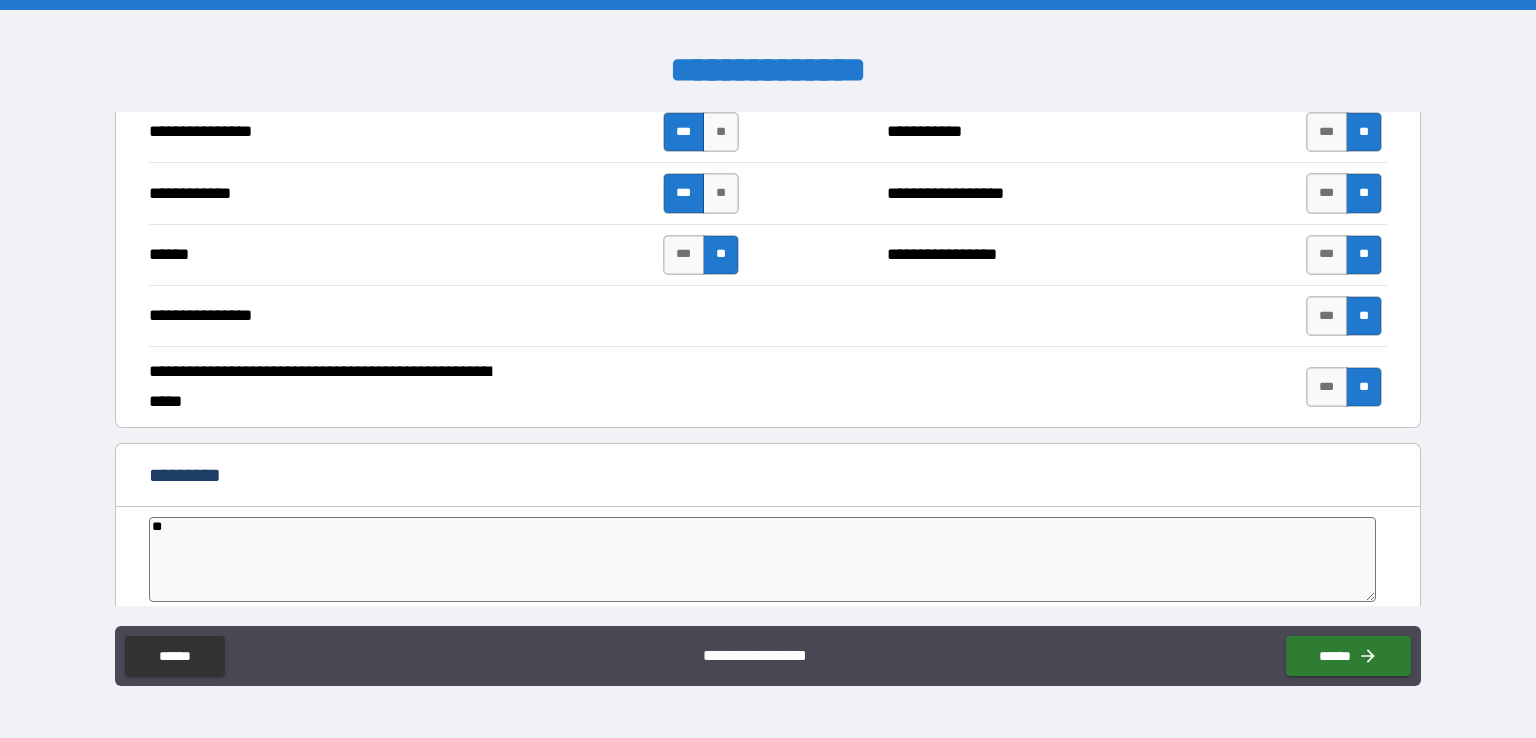 type on "*" 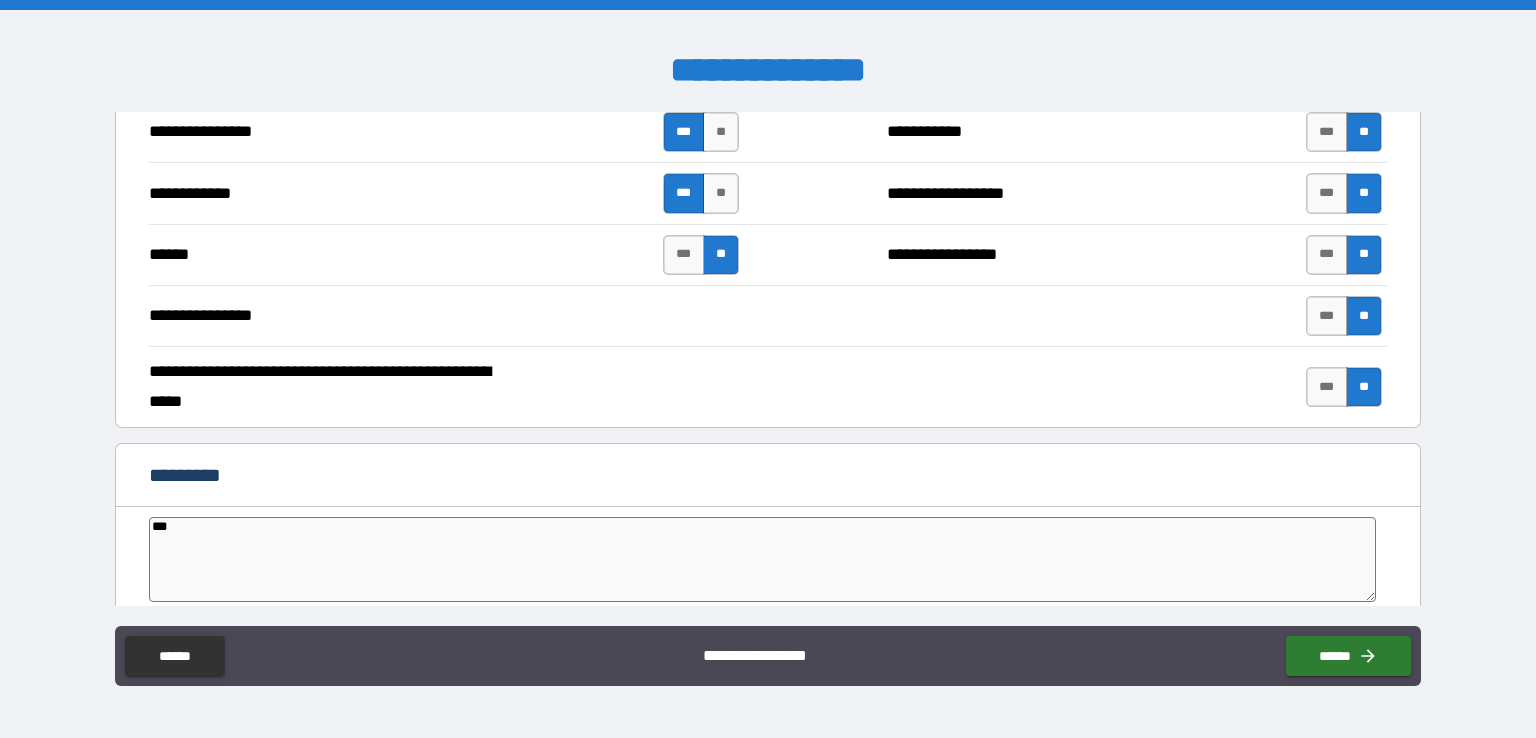 type on "****" 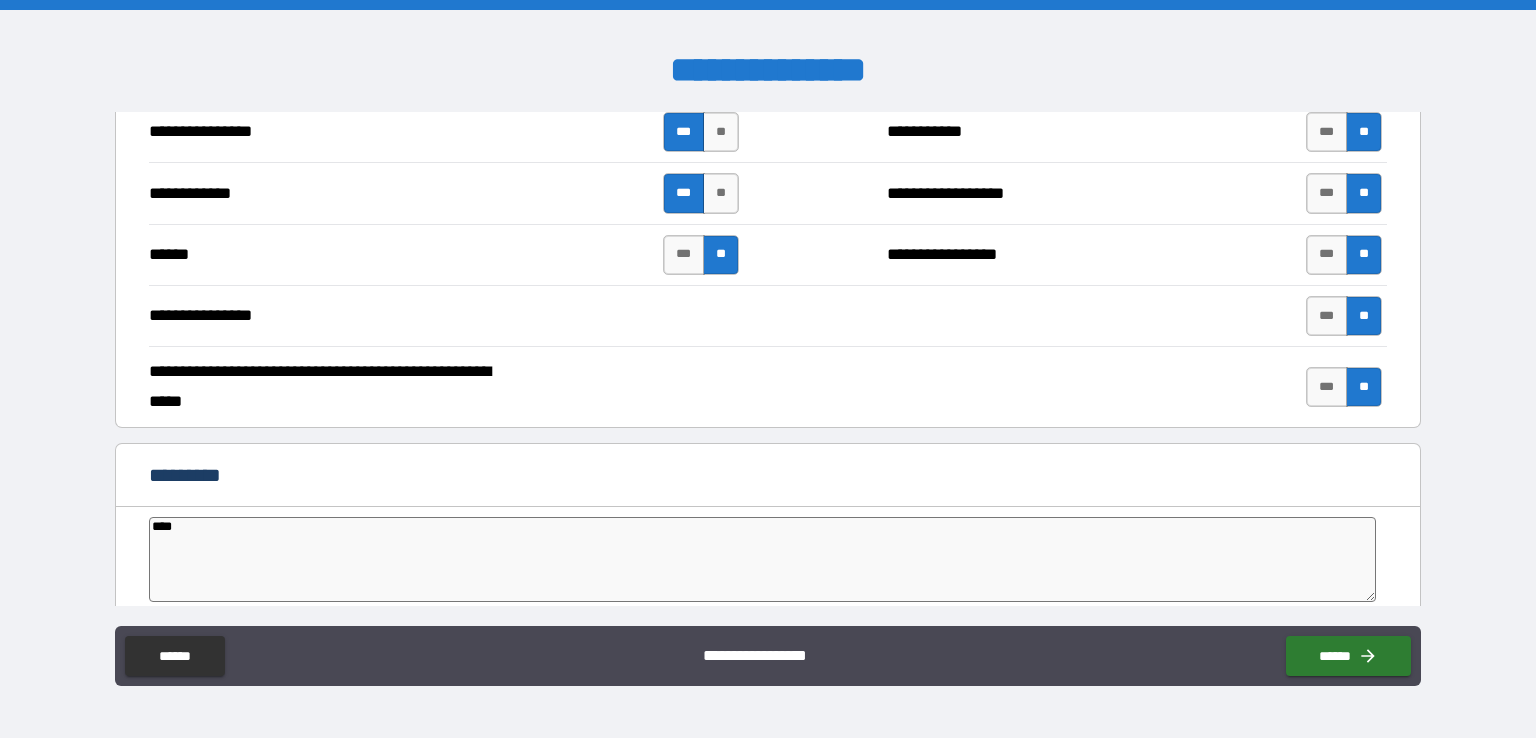 type on "*" 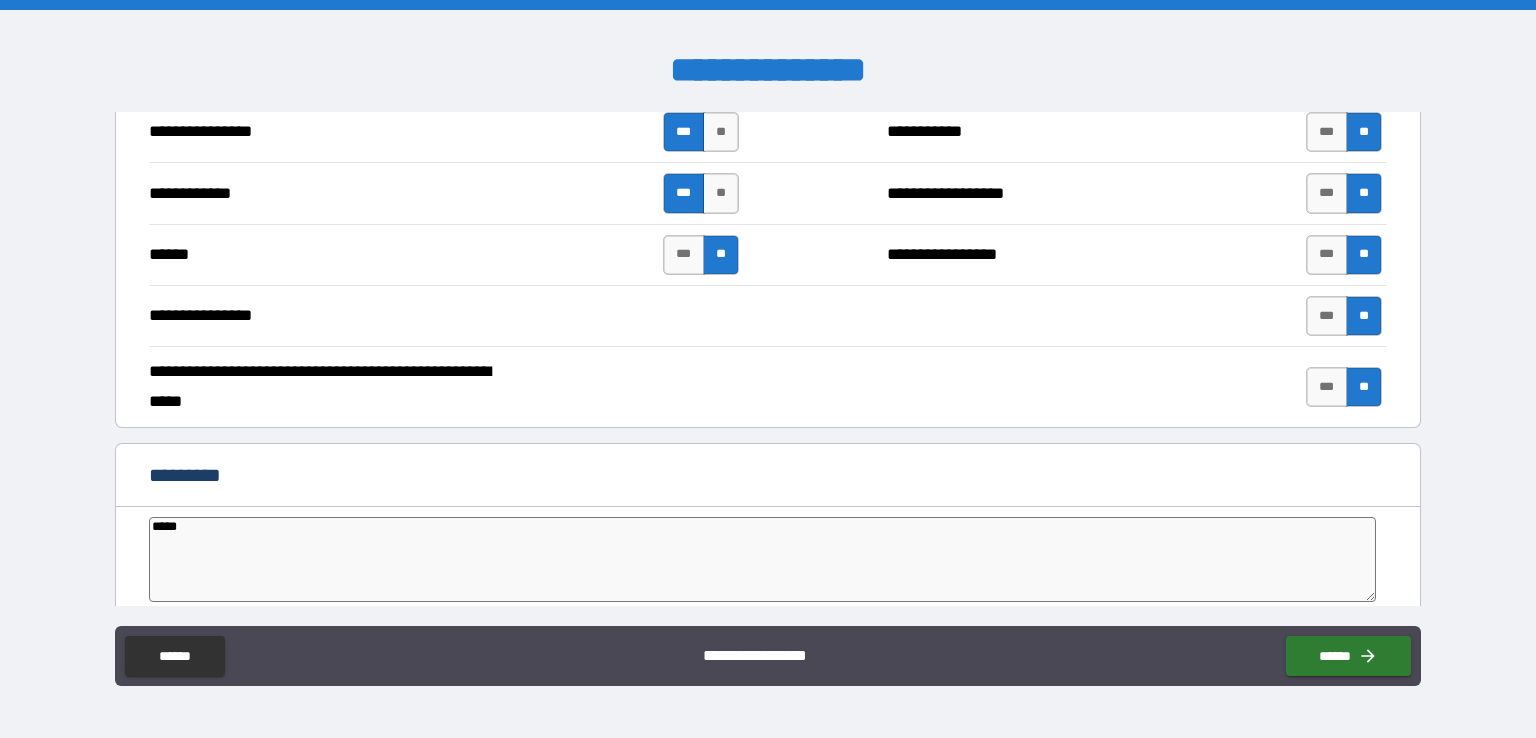 type on "*" 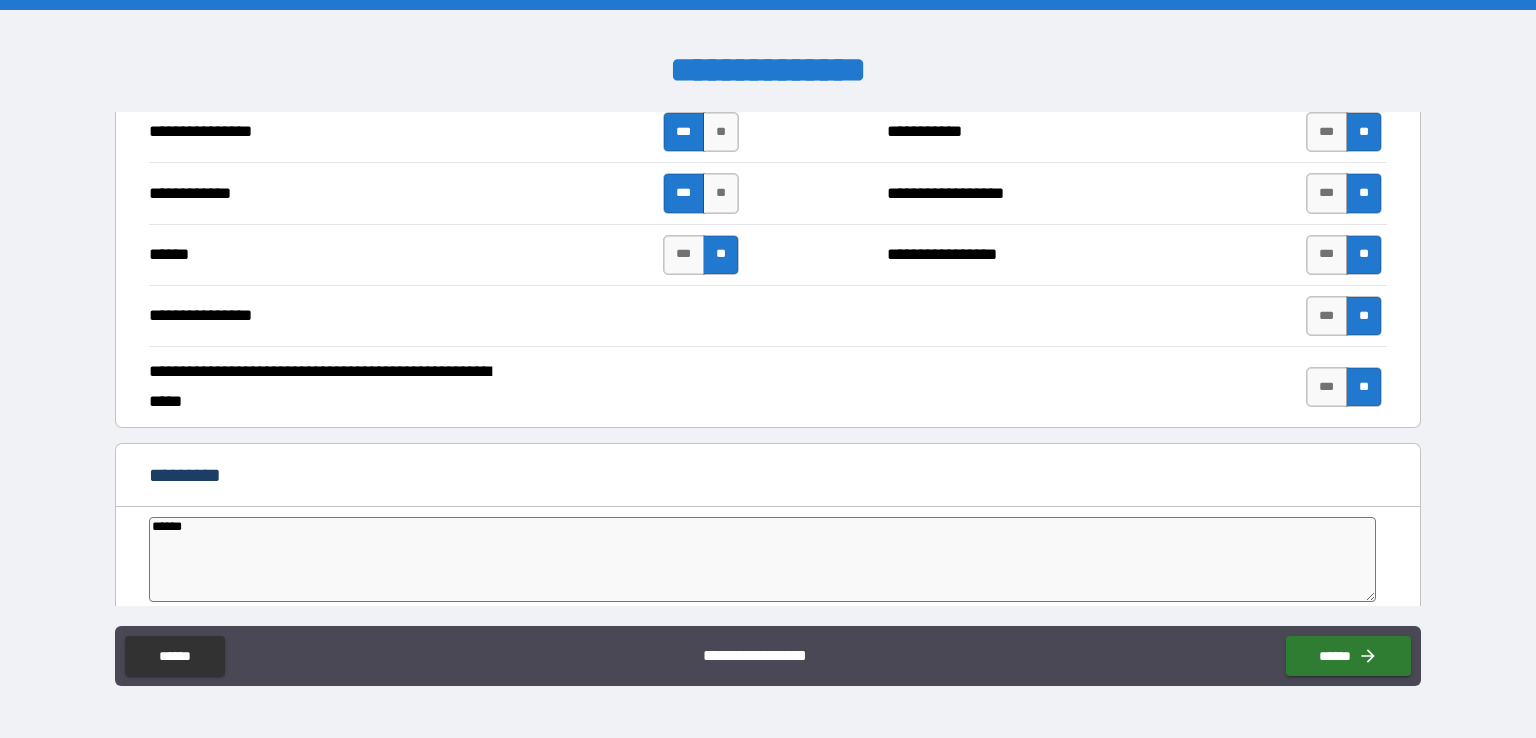 type on "*" 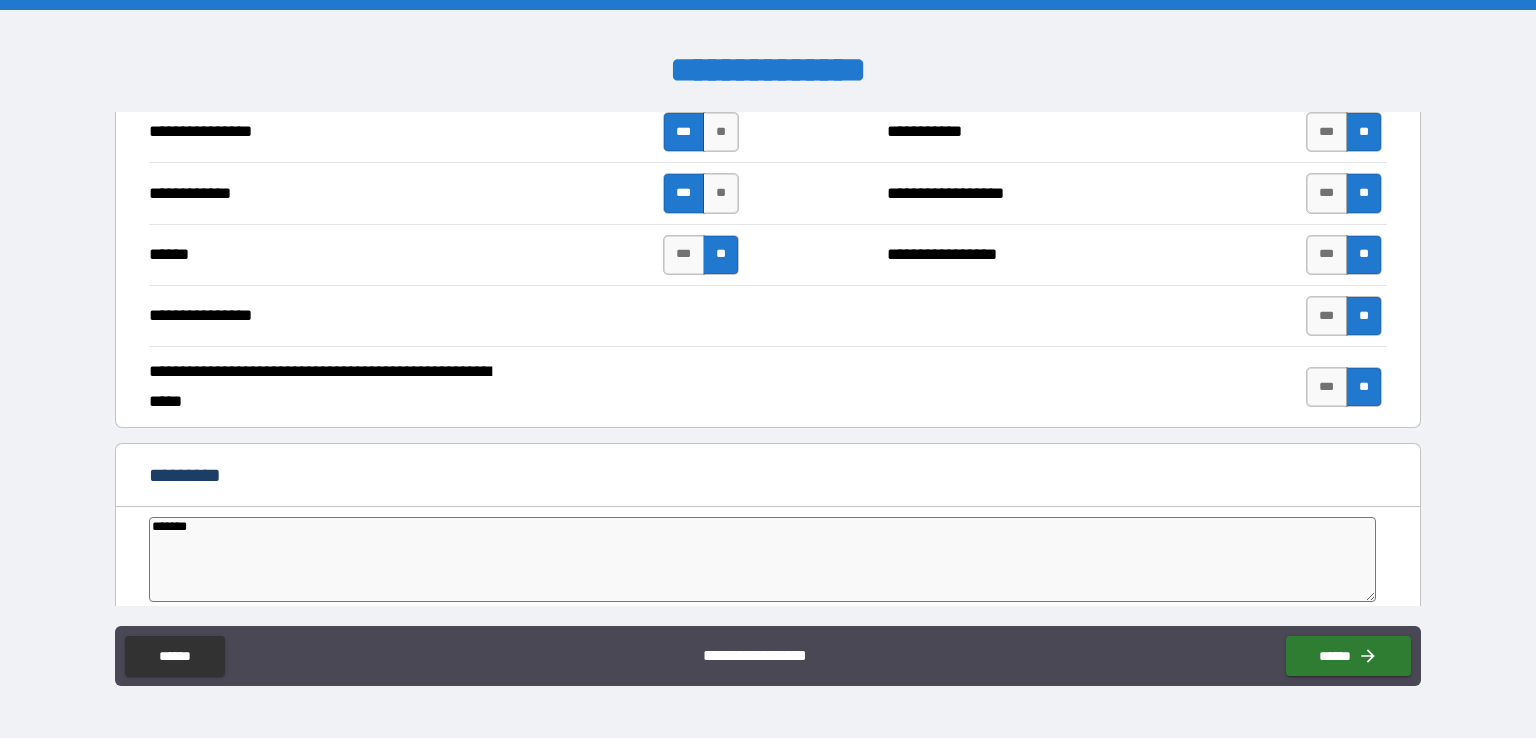 type on "*" 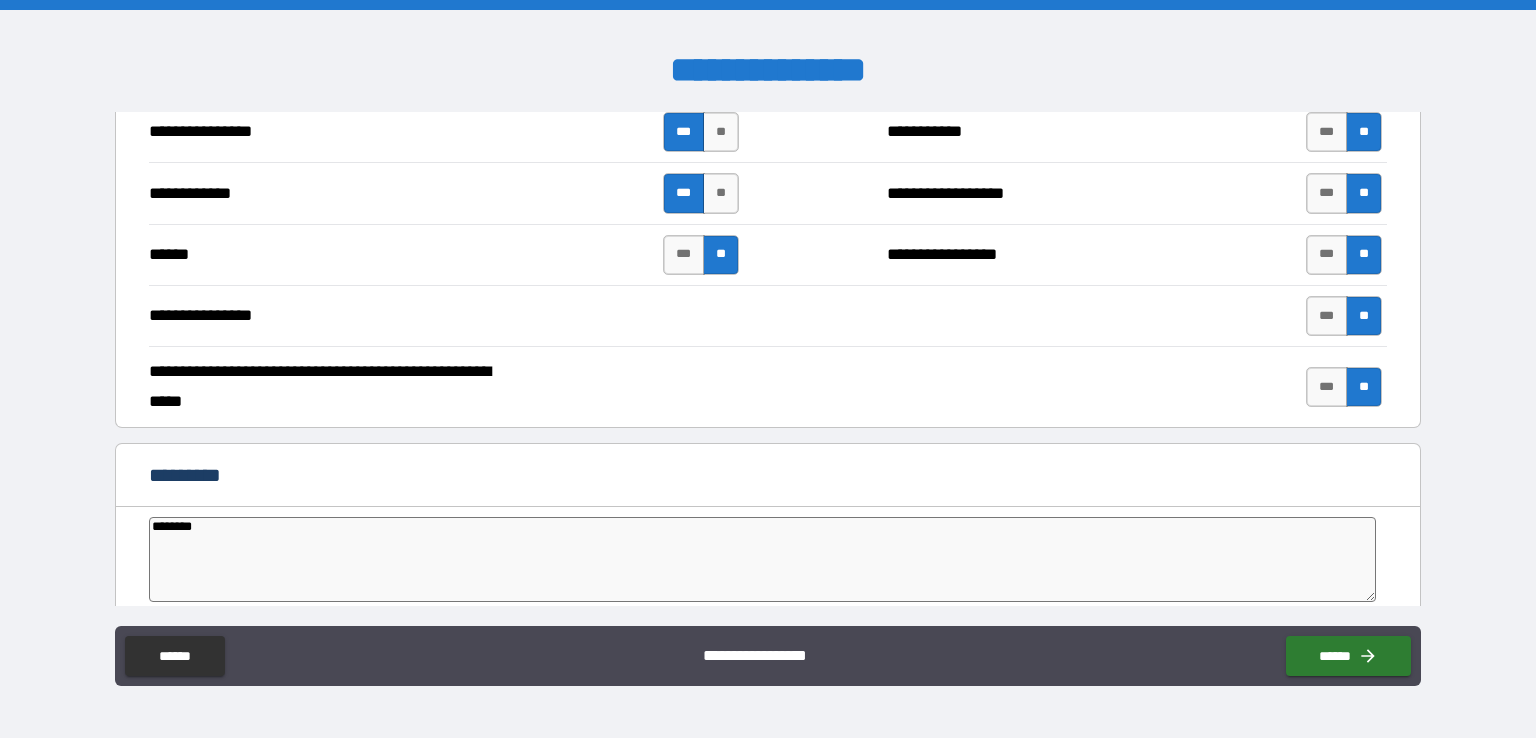 type on "*" 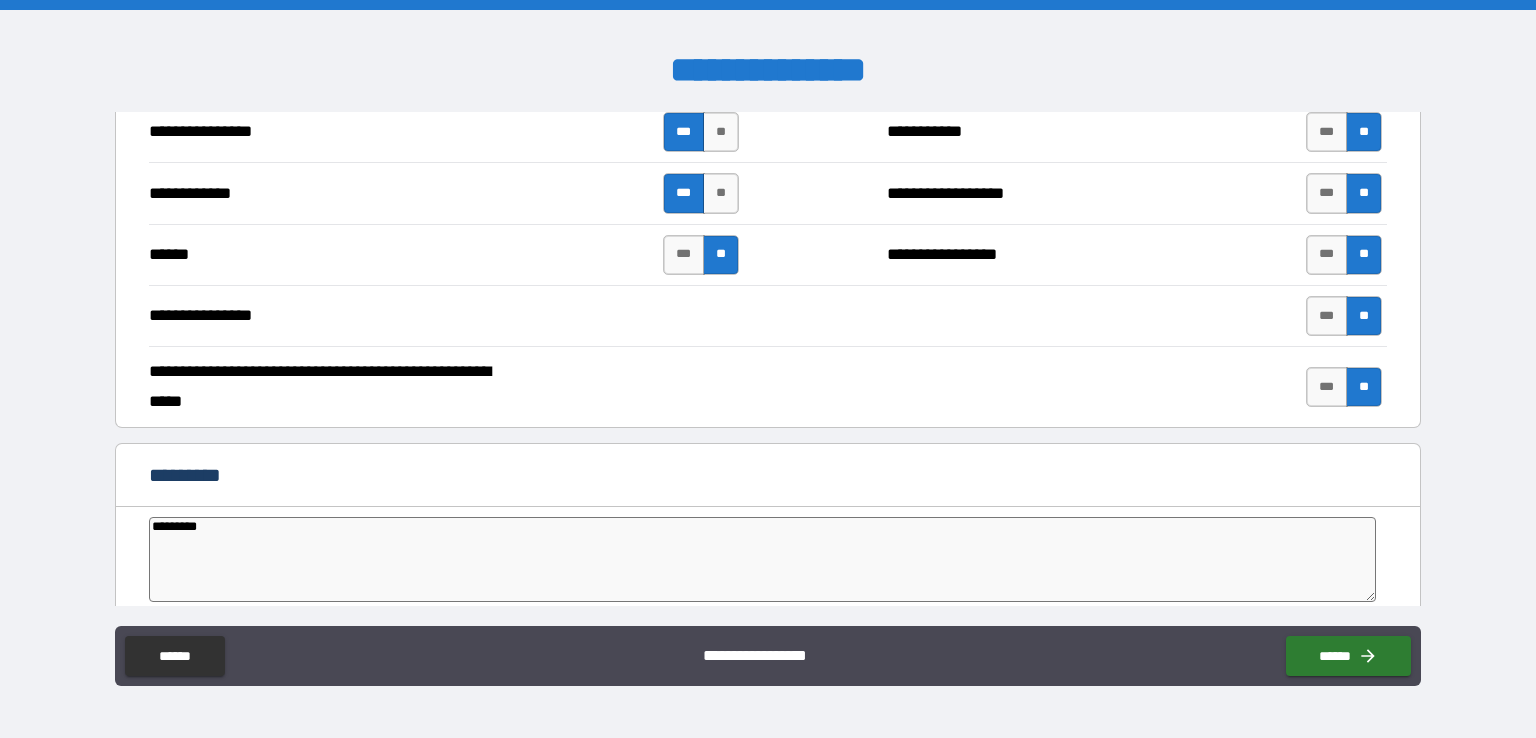 type on "*" 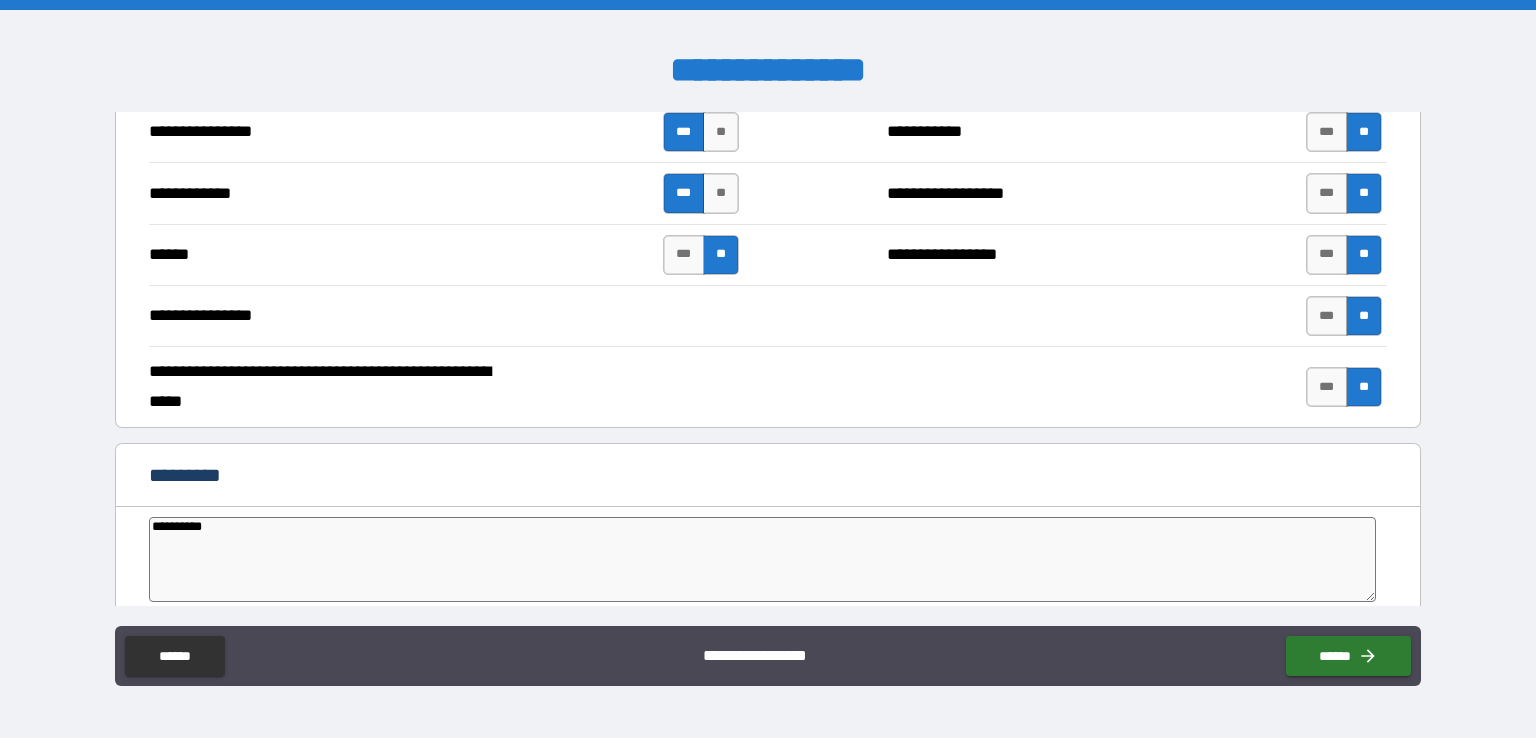 type on "**********" 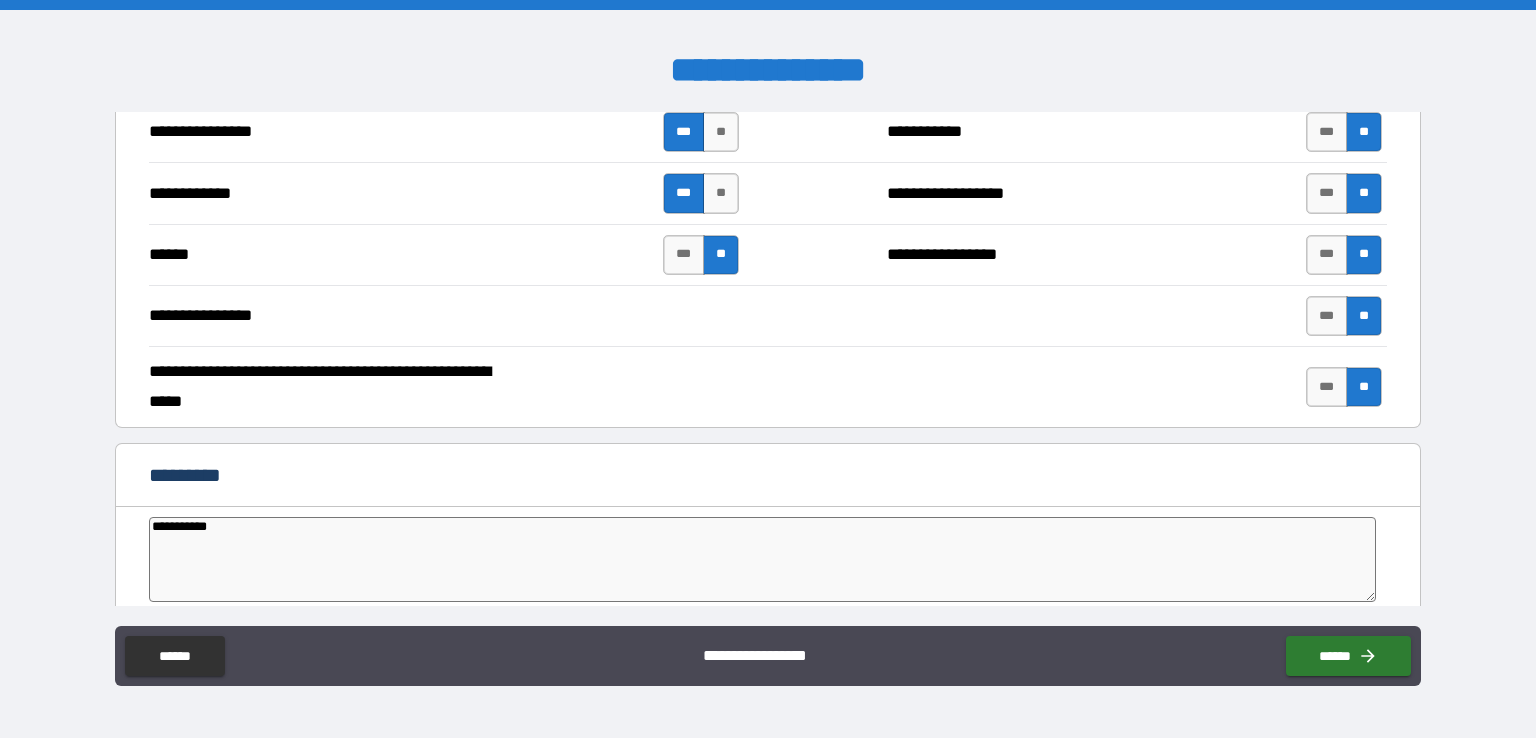 type on "**********" 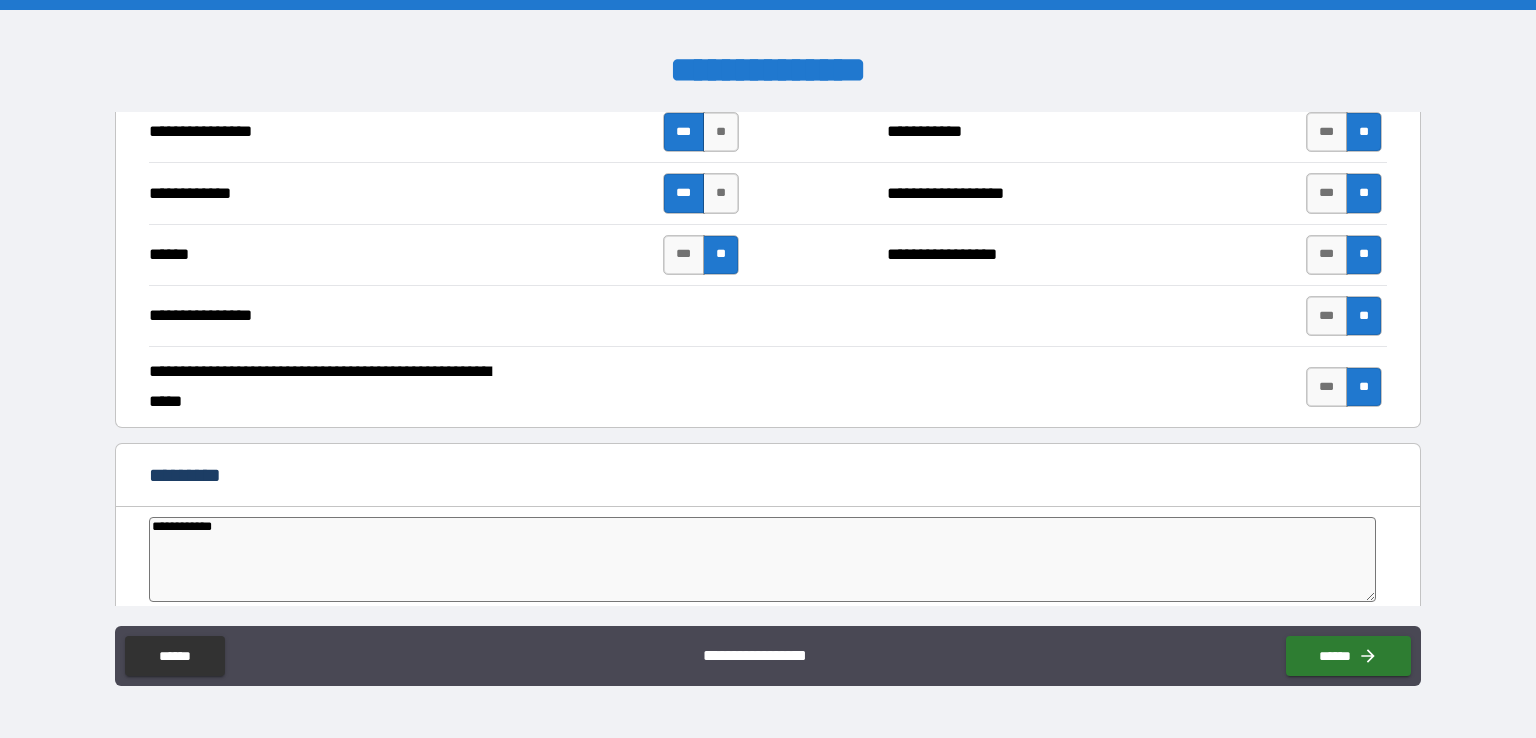 type on "*" 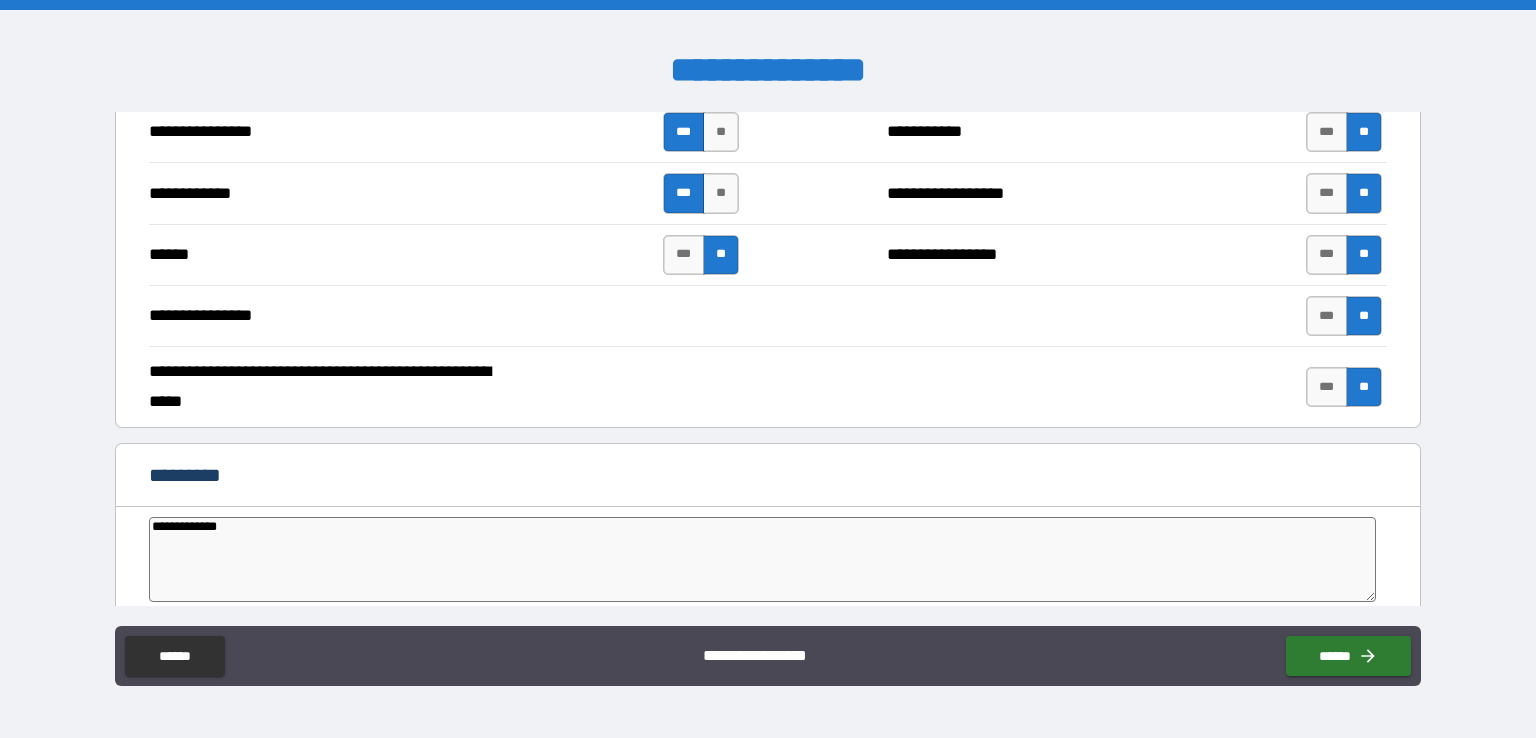 type on "*" 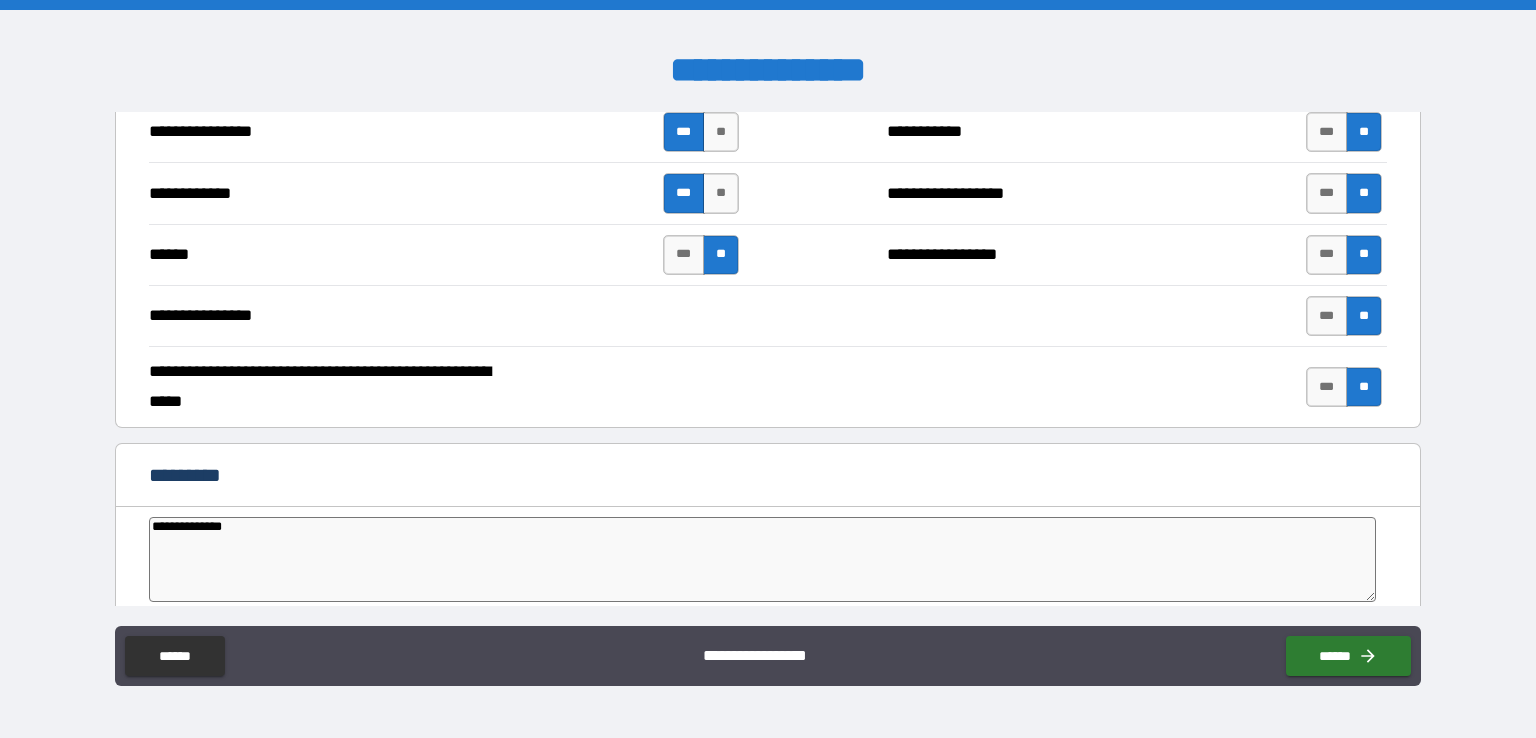 type on "*" 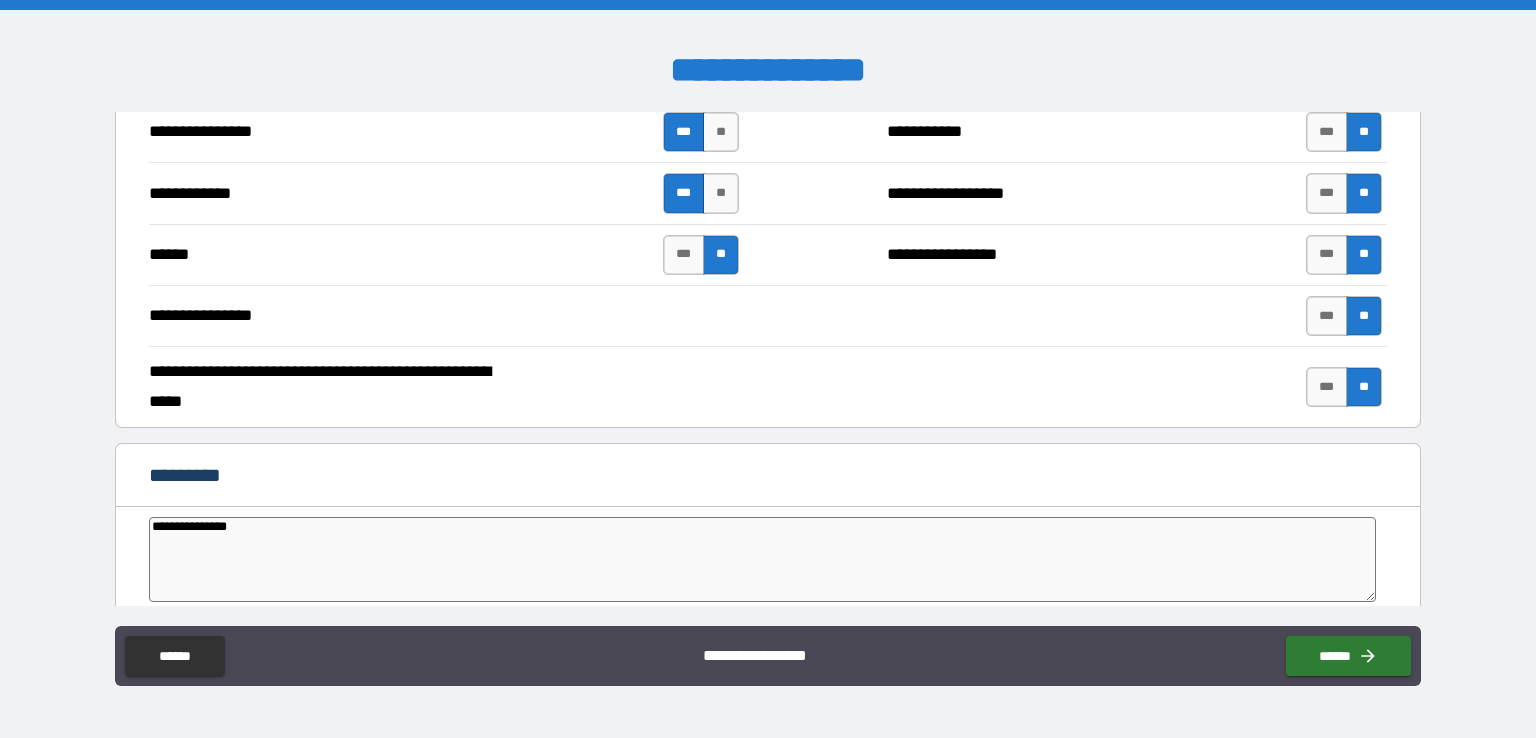 type on "*" 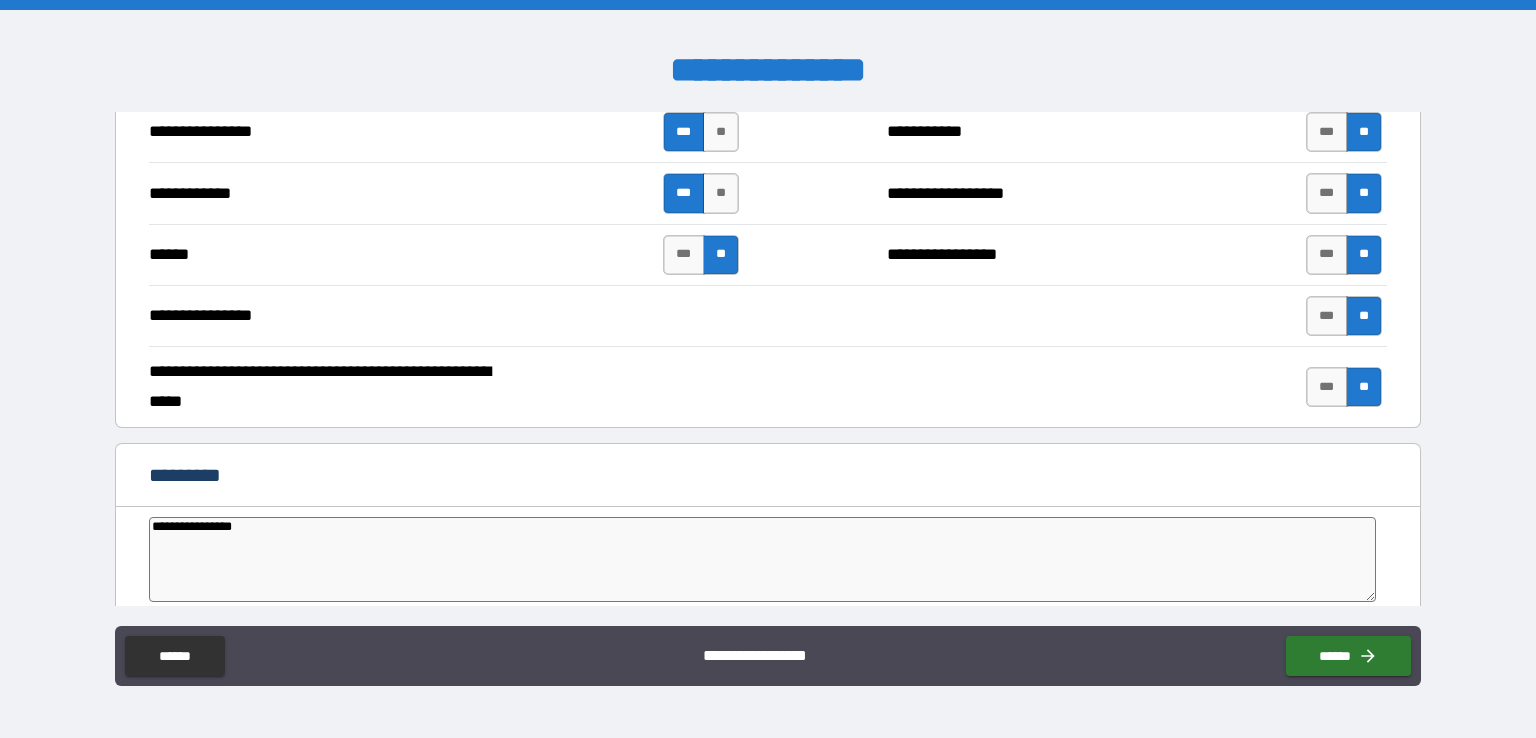type on "**********" 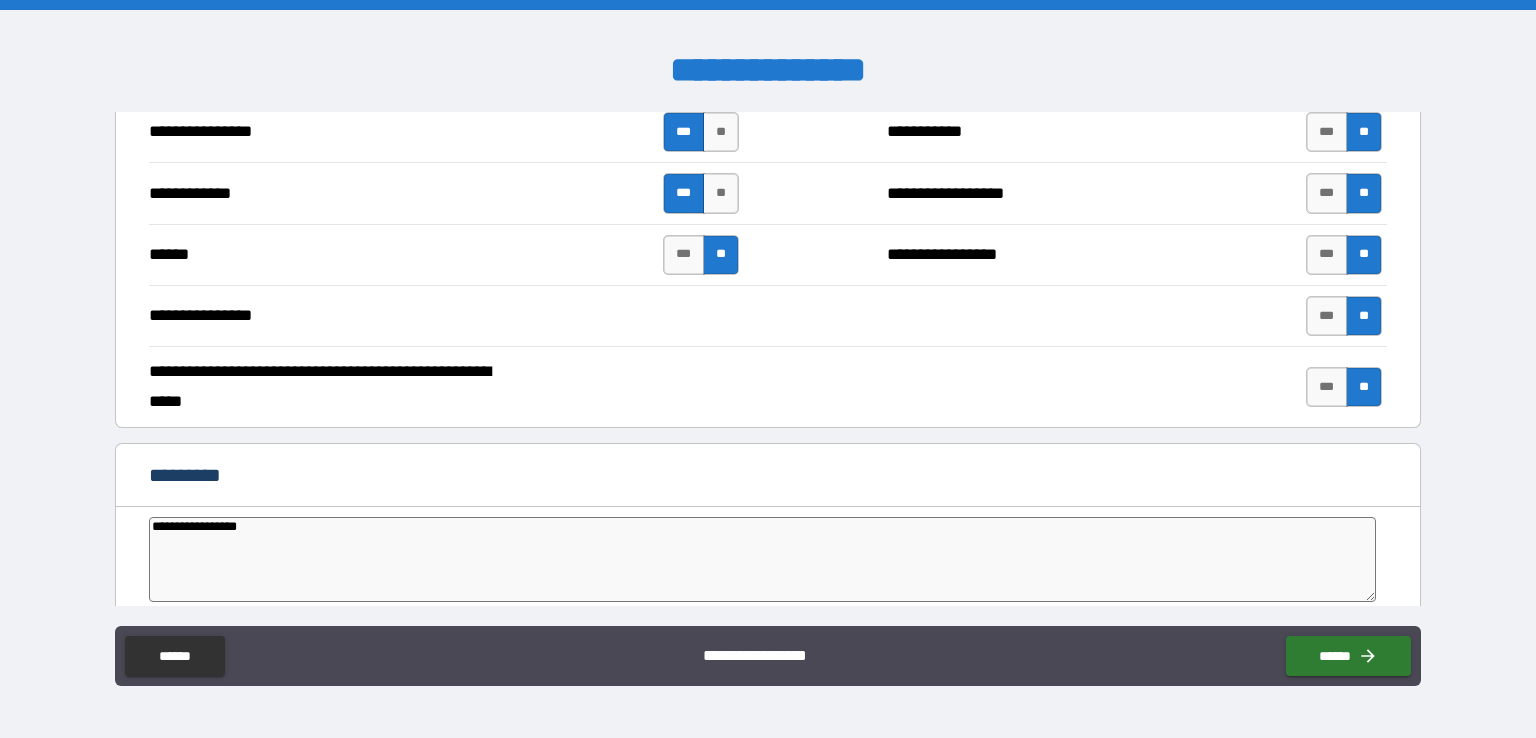 type on "**********" 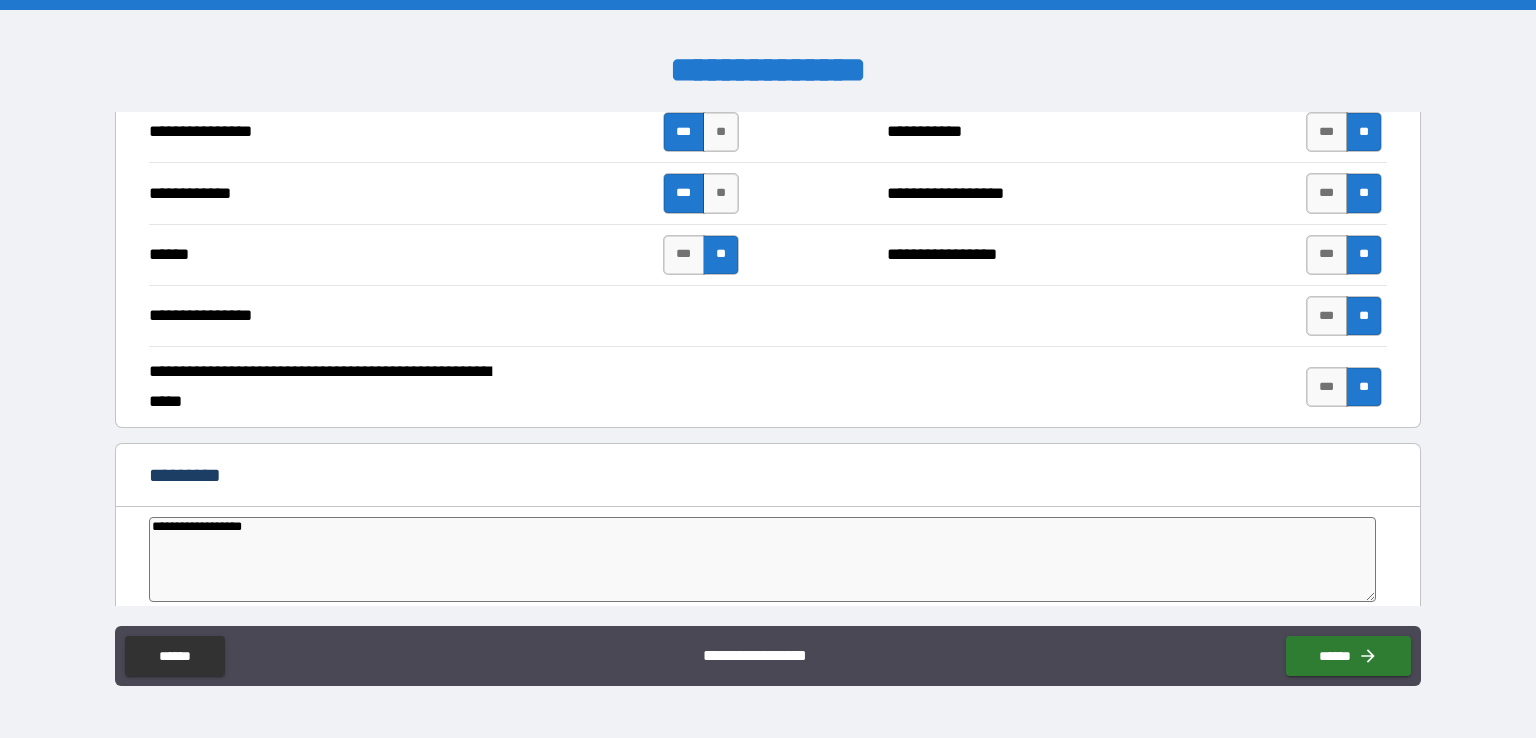 type on "*" 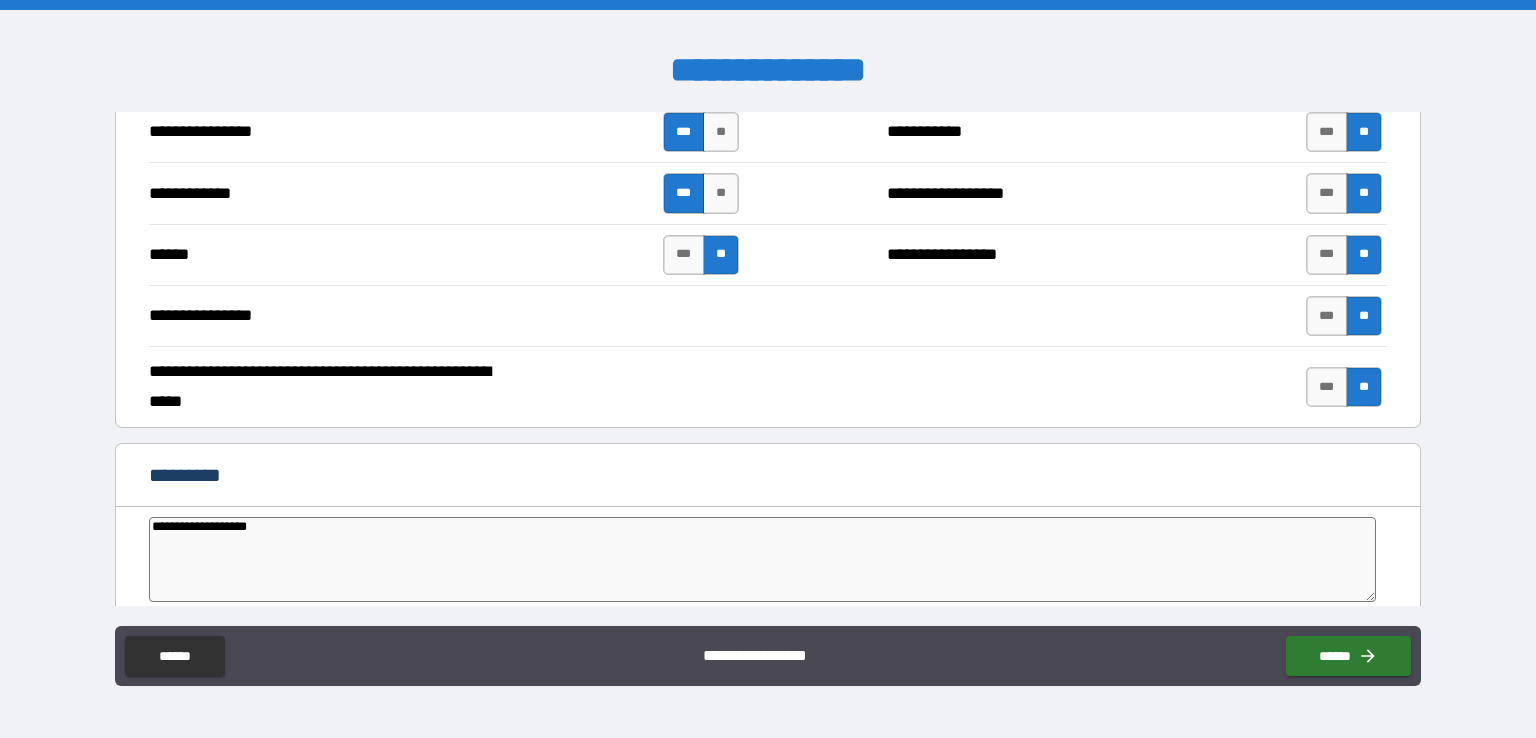 type on "*" 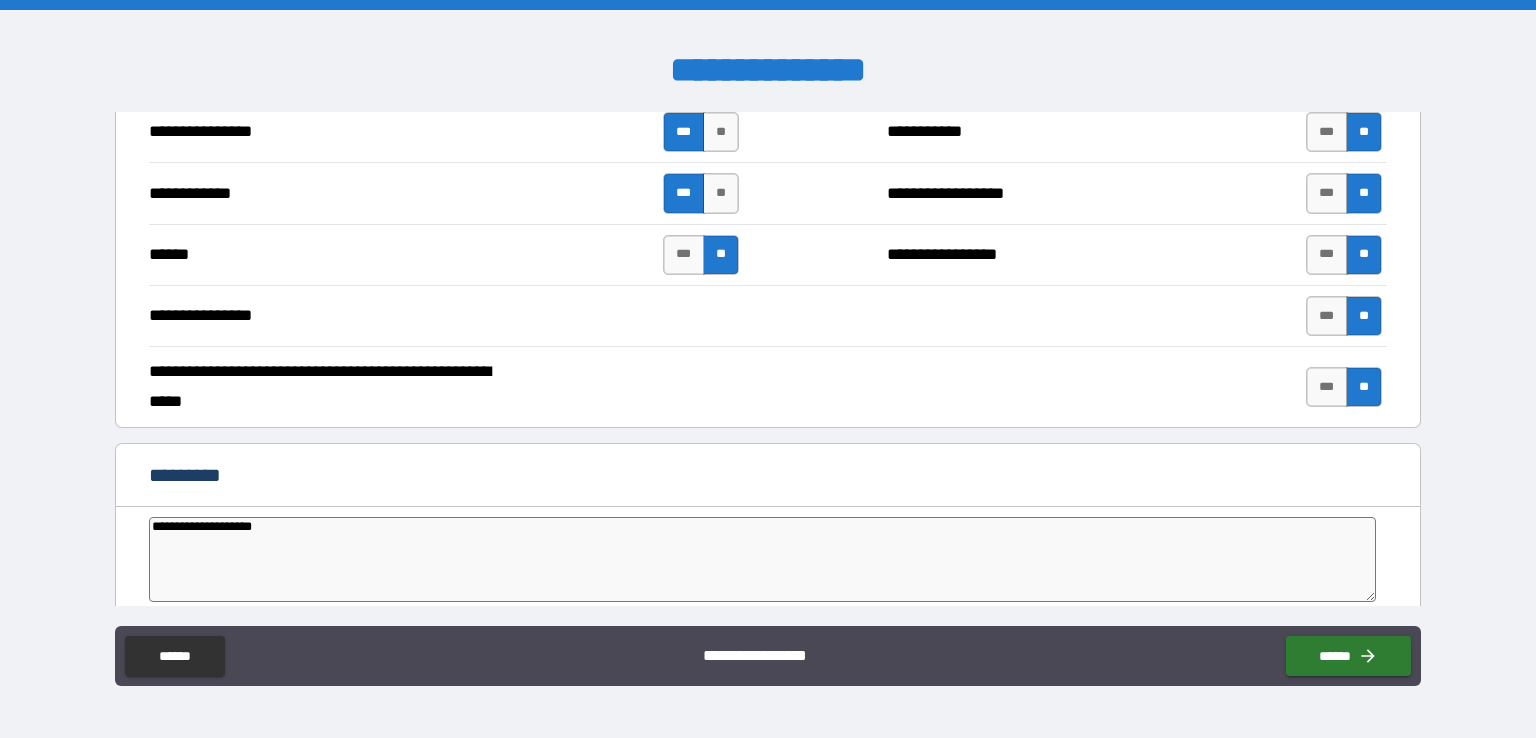 type on "*" 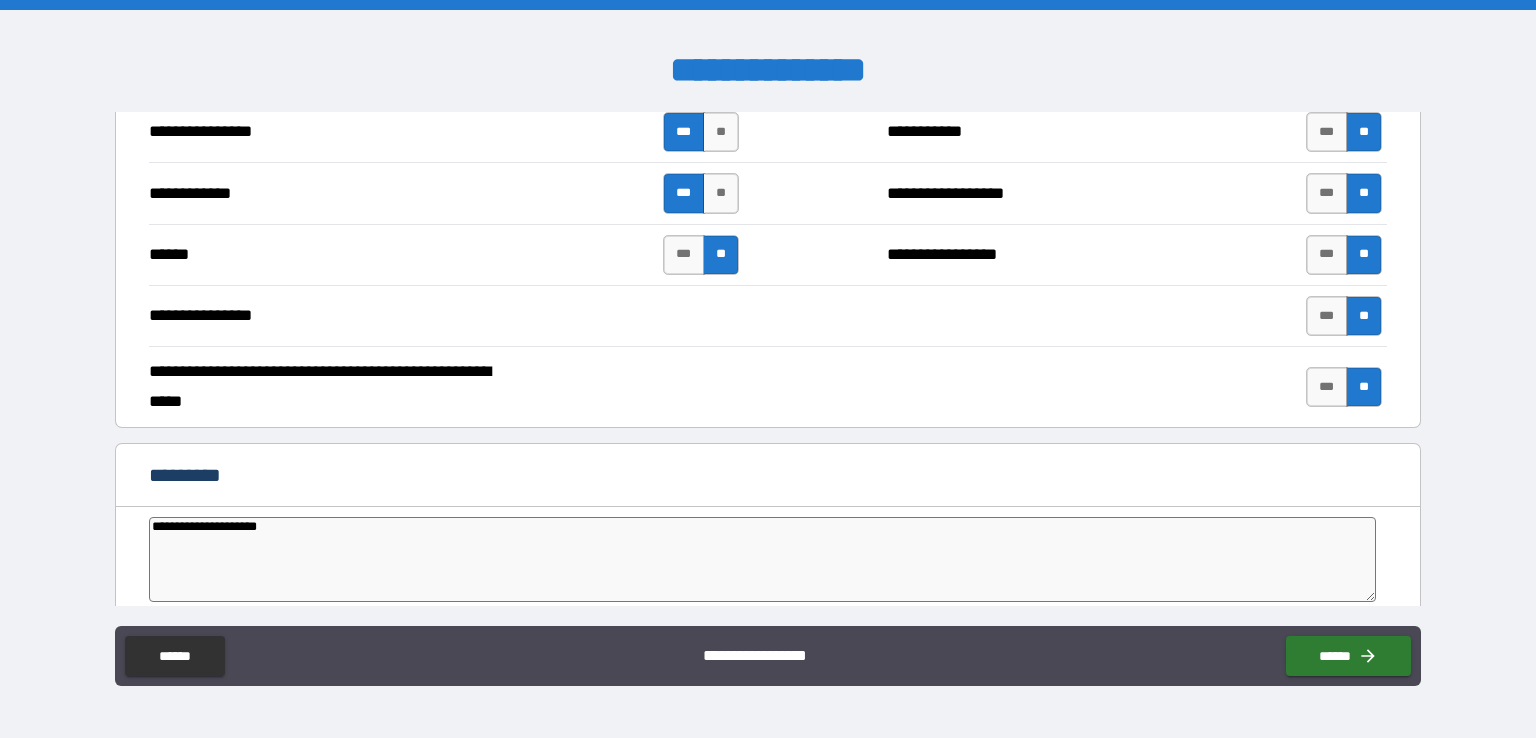 type on "**********" 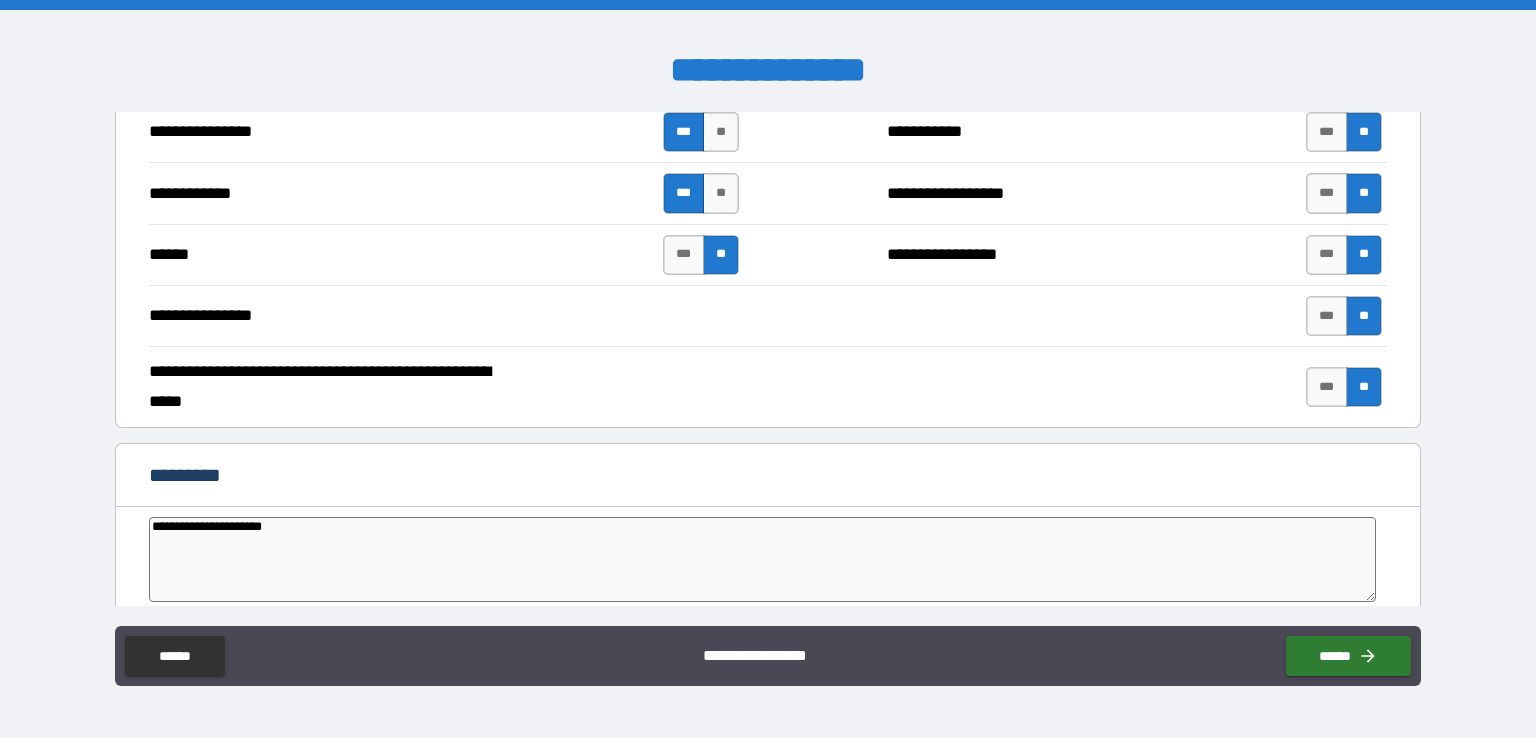 type on "**********" 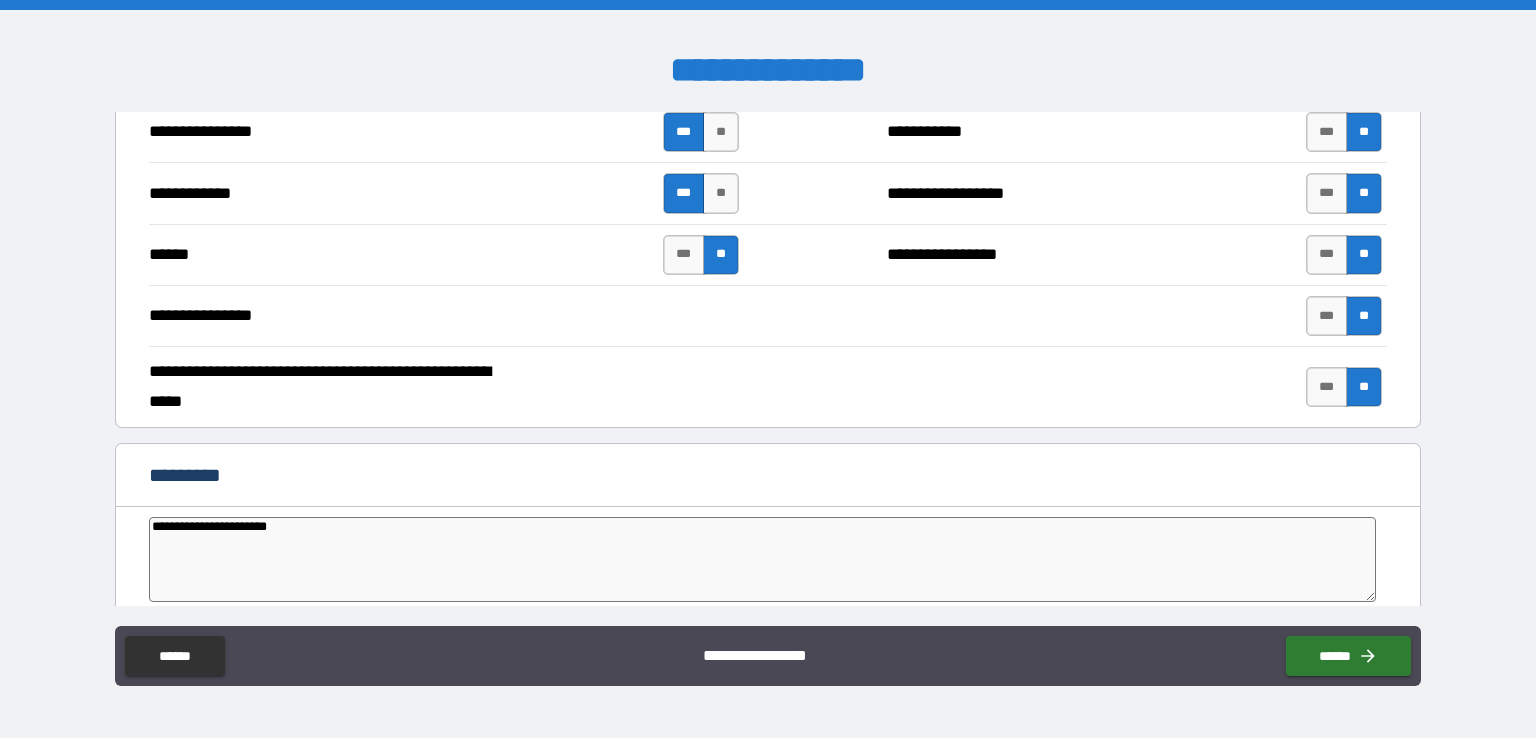 type on "*" 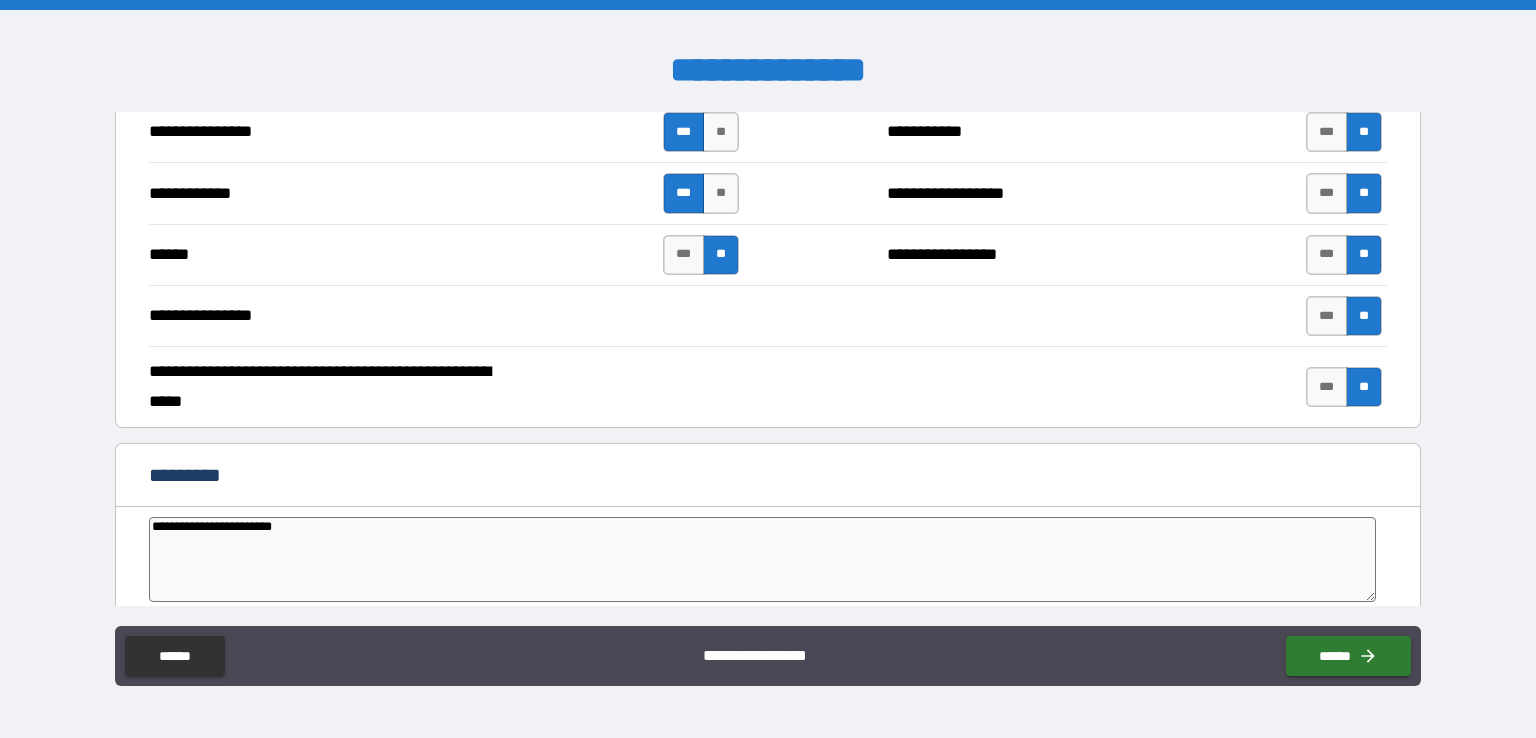 type on "*" 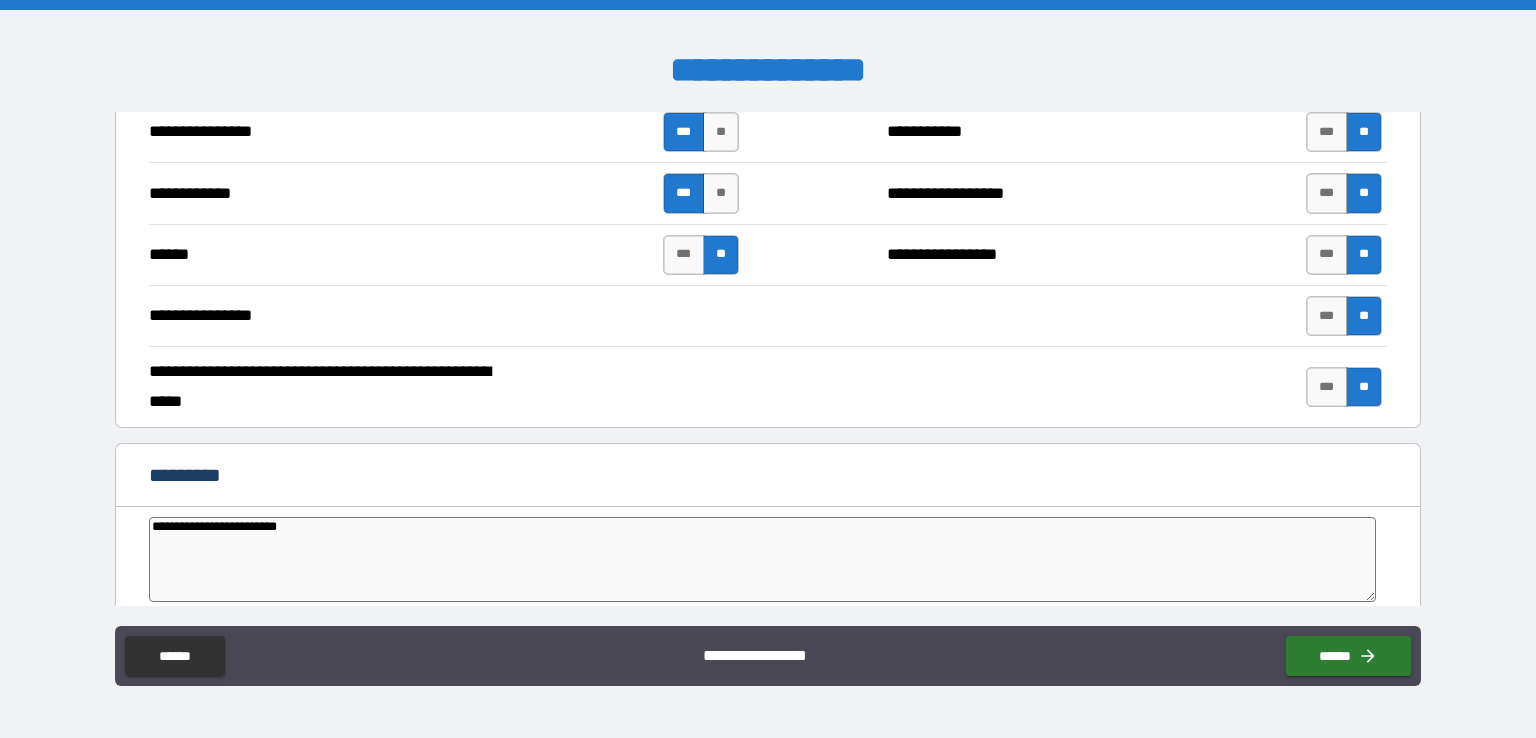 type on "*" 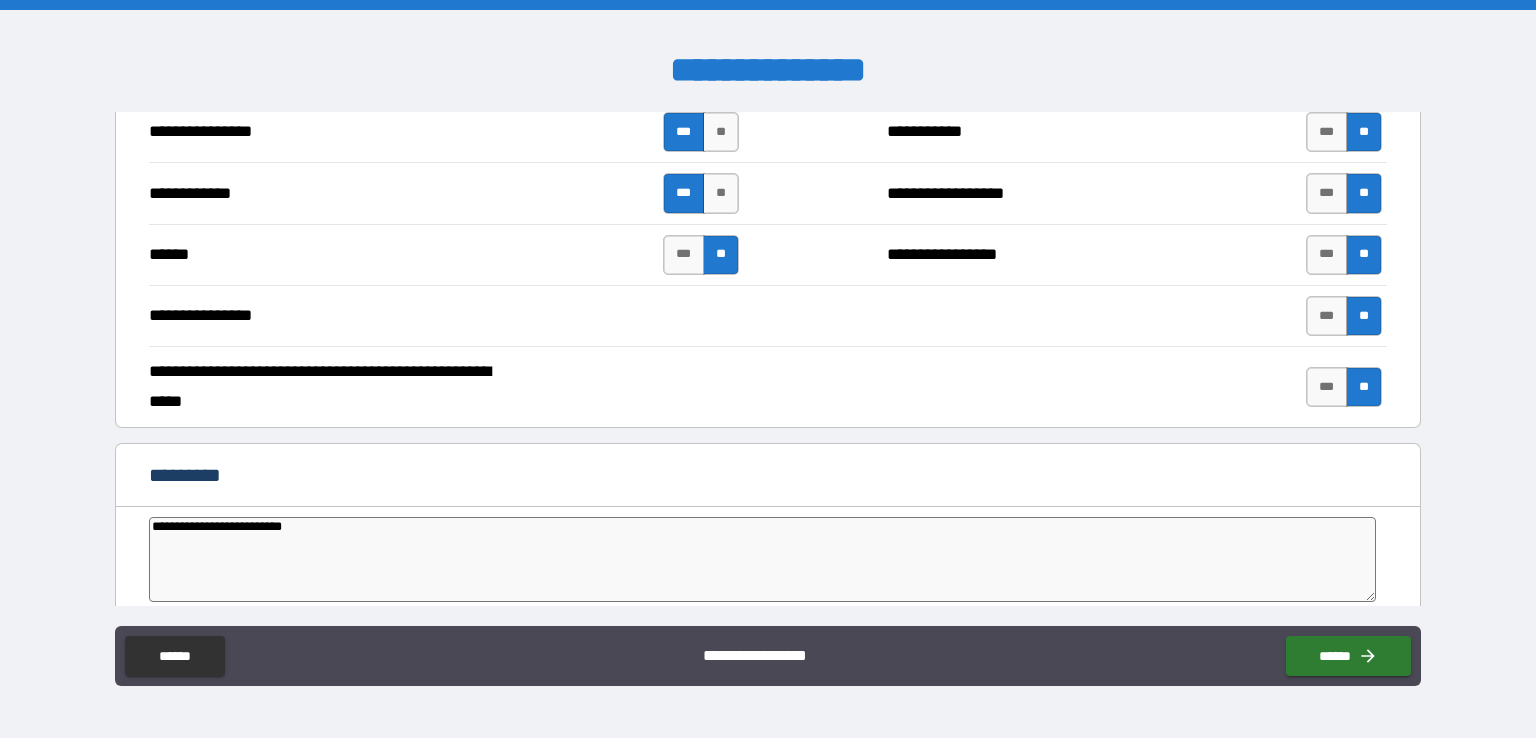 type on "**********" 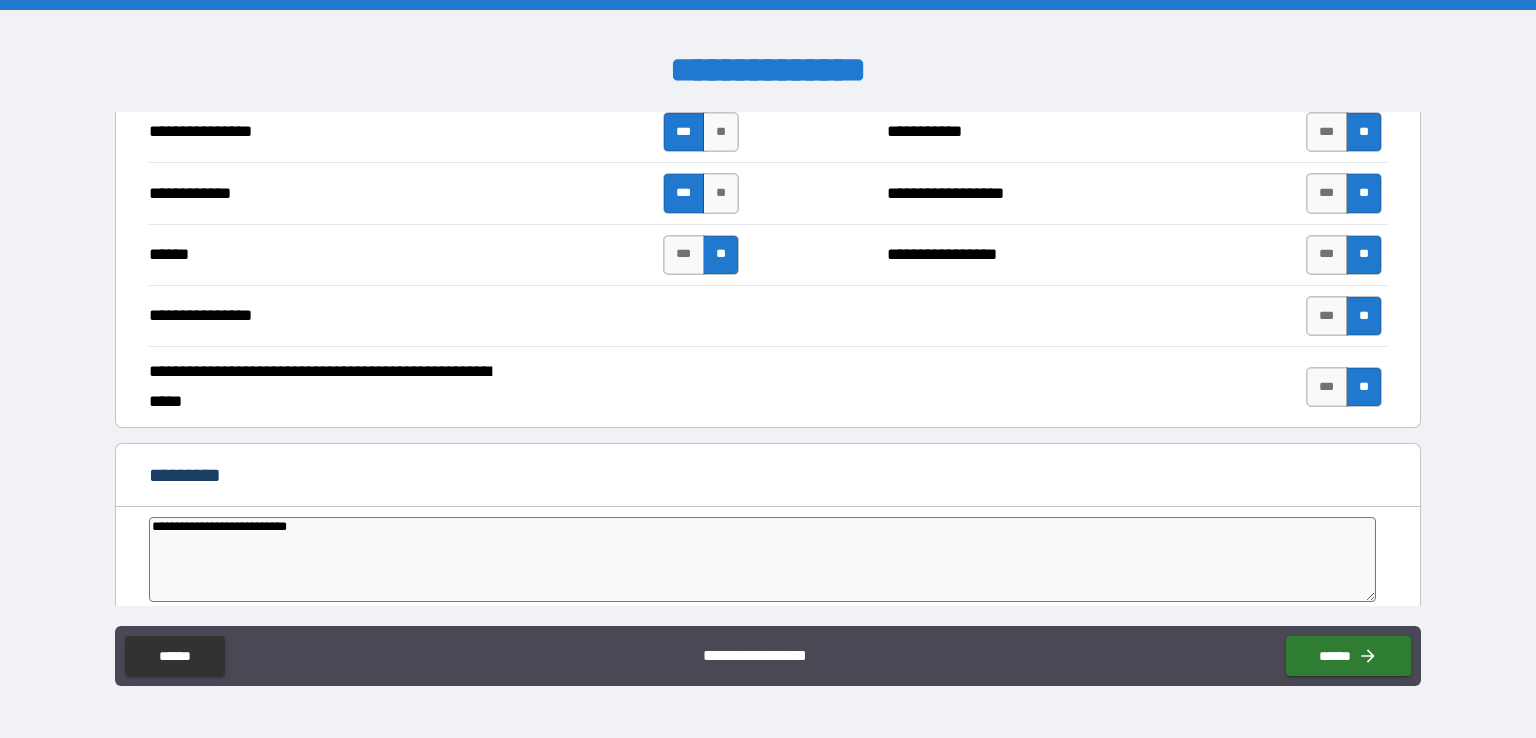 type on "**********" 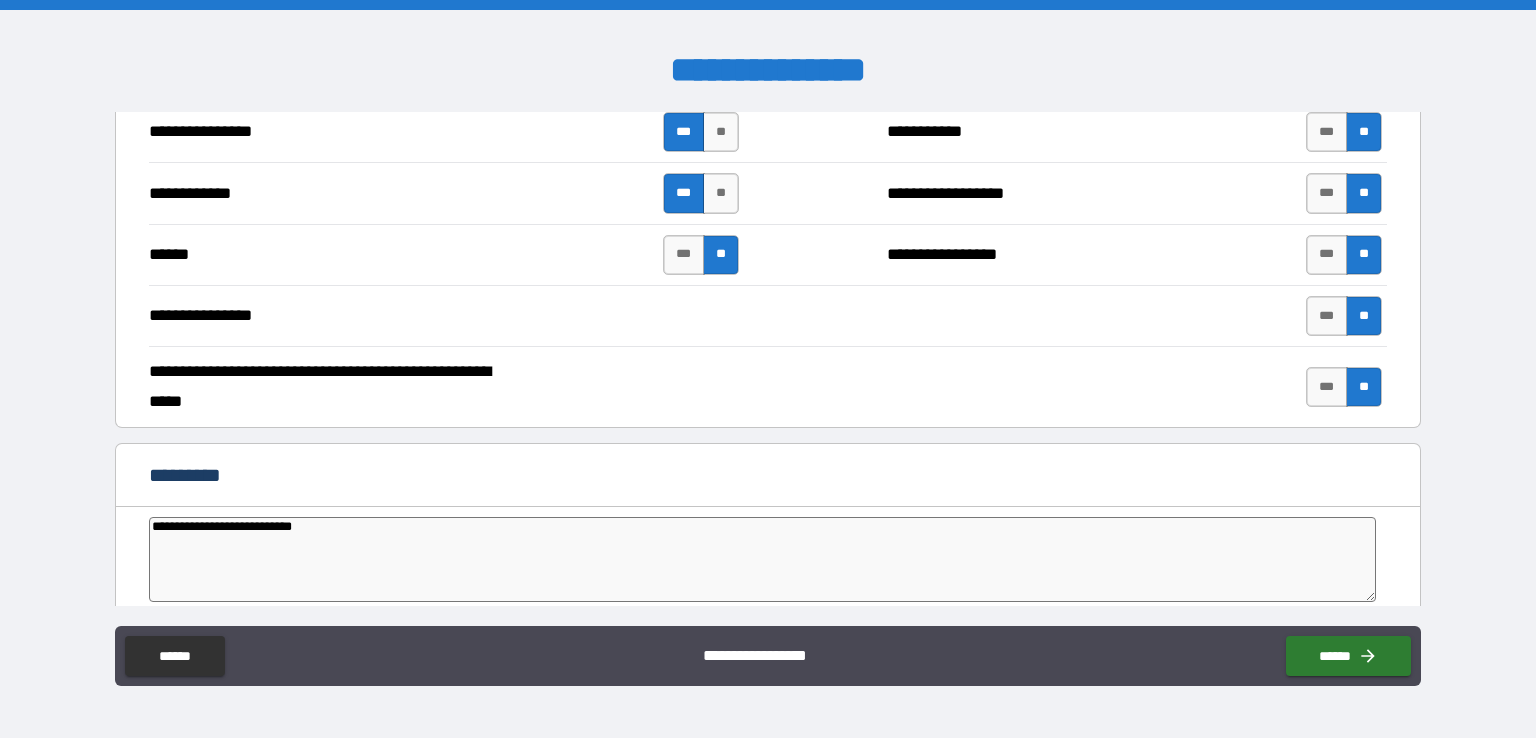 type on "**********" 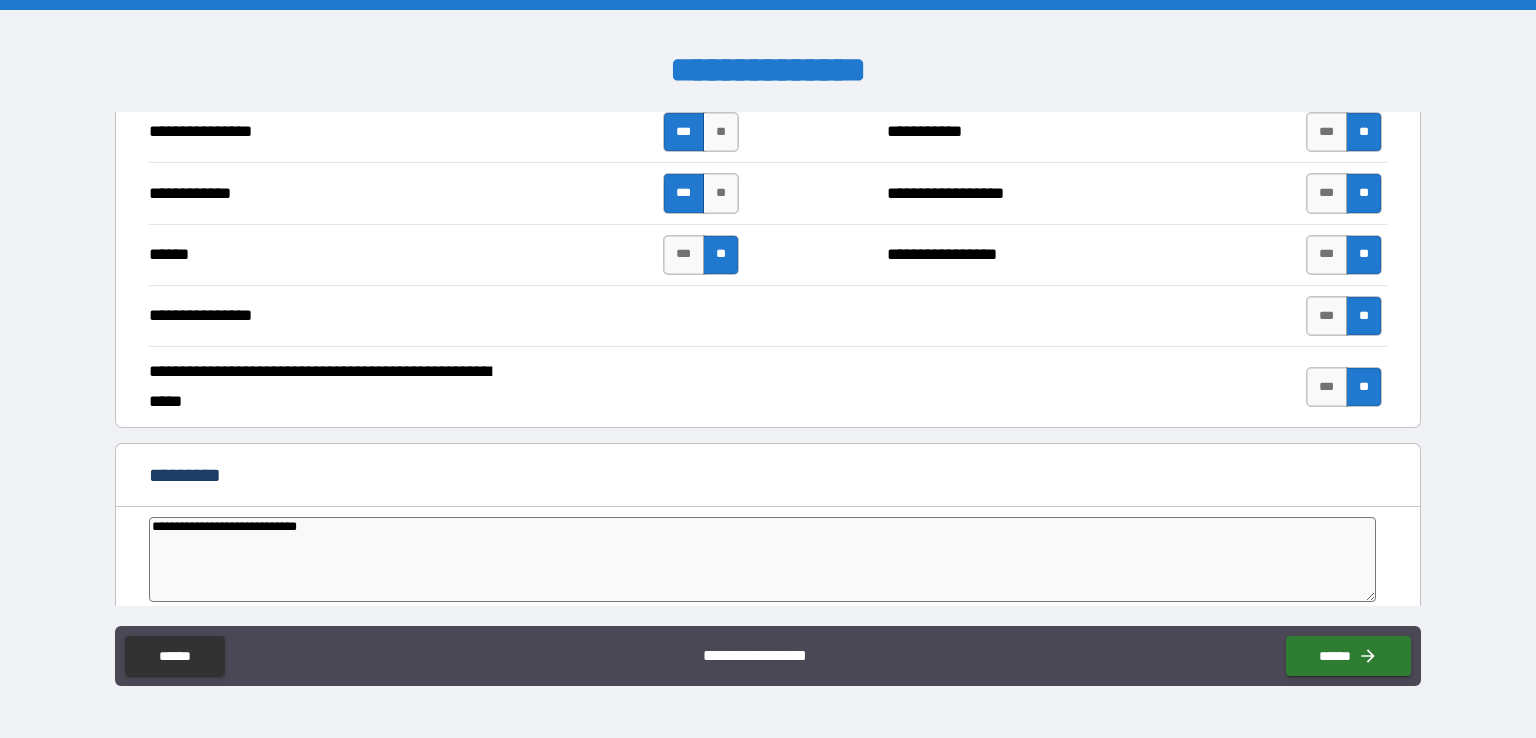 type on "**********" 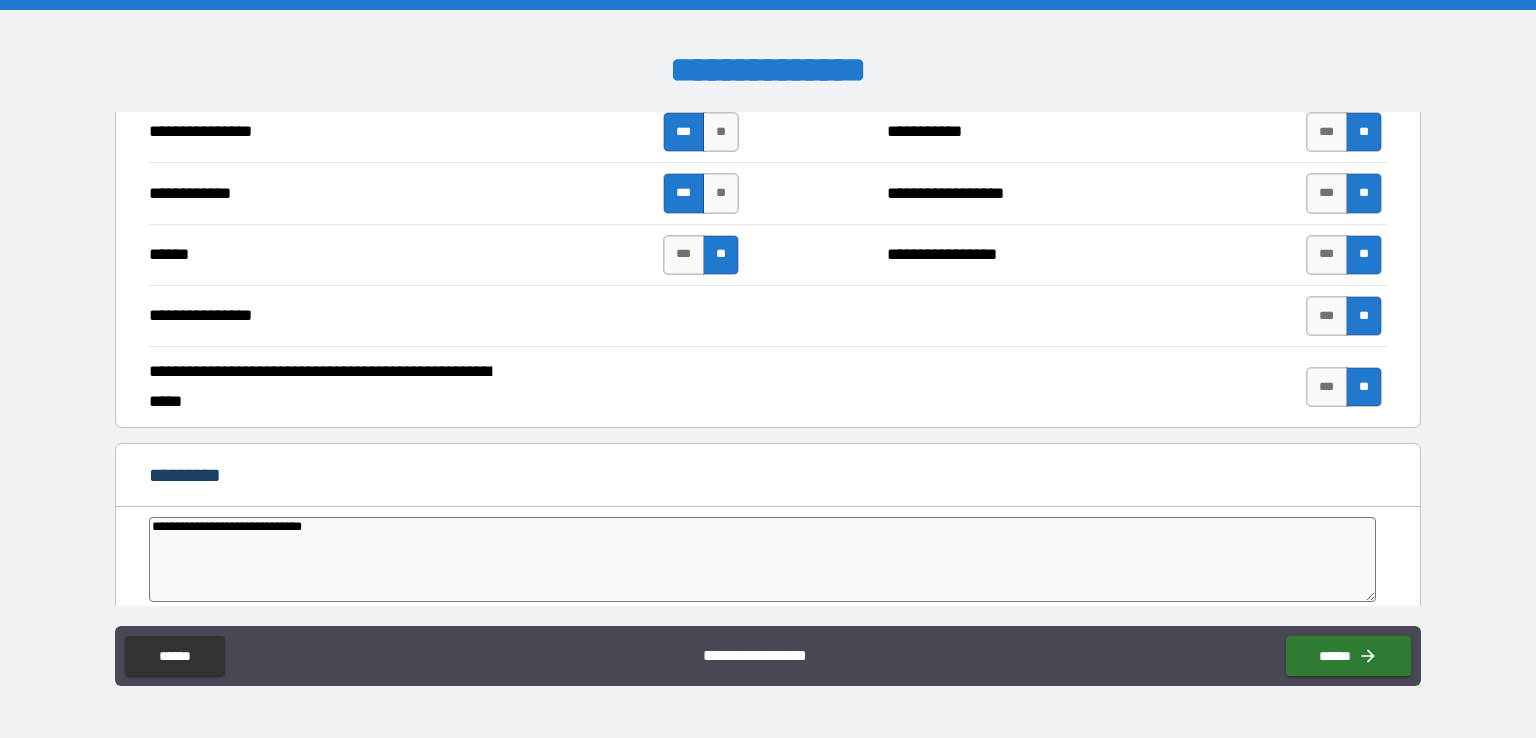 type on "*" 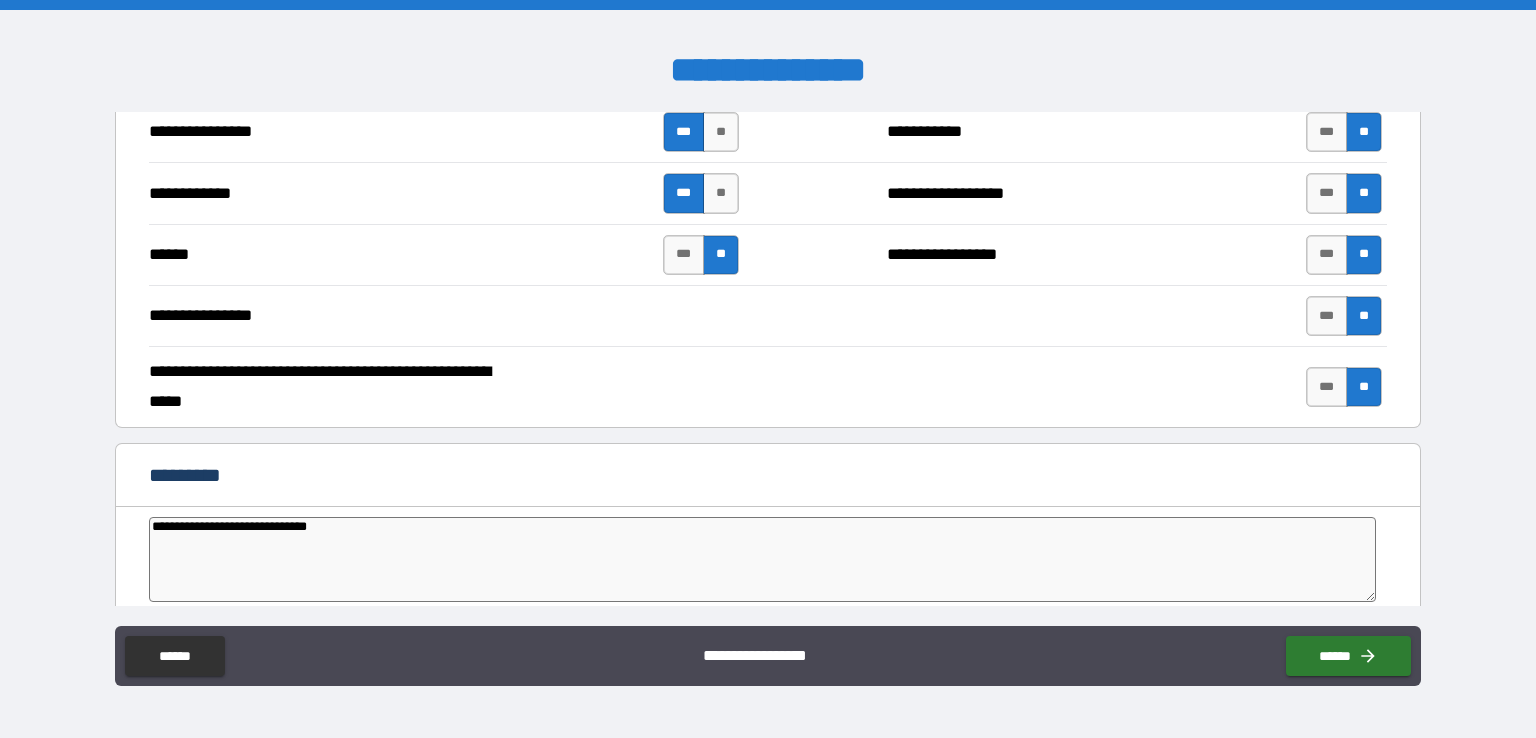 type on "**********" 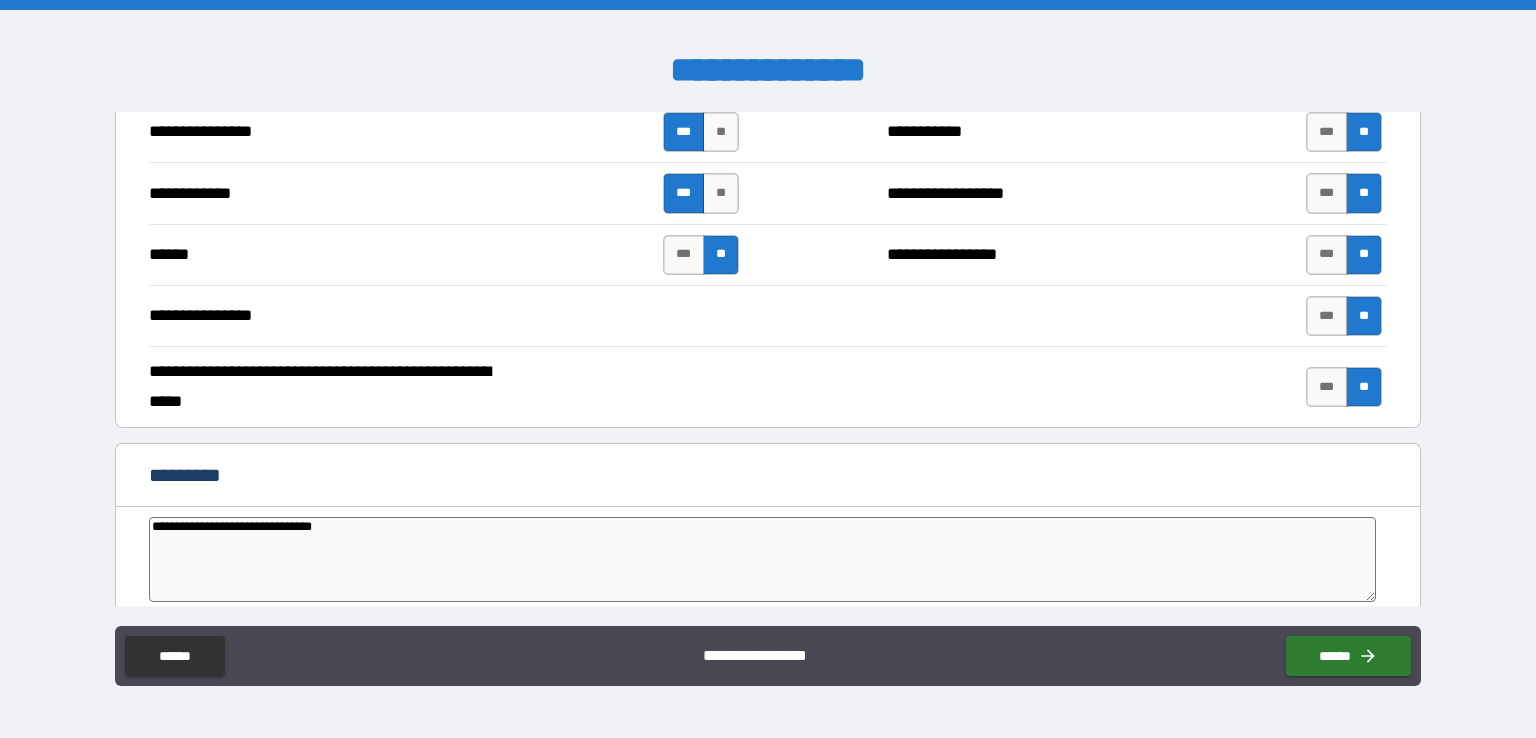 type on "**********" 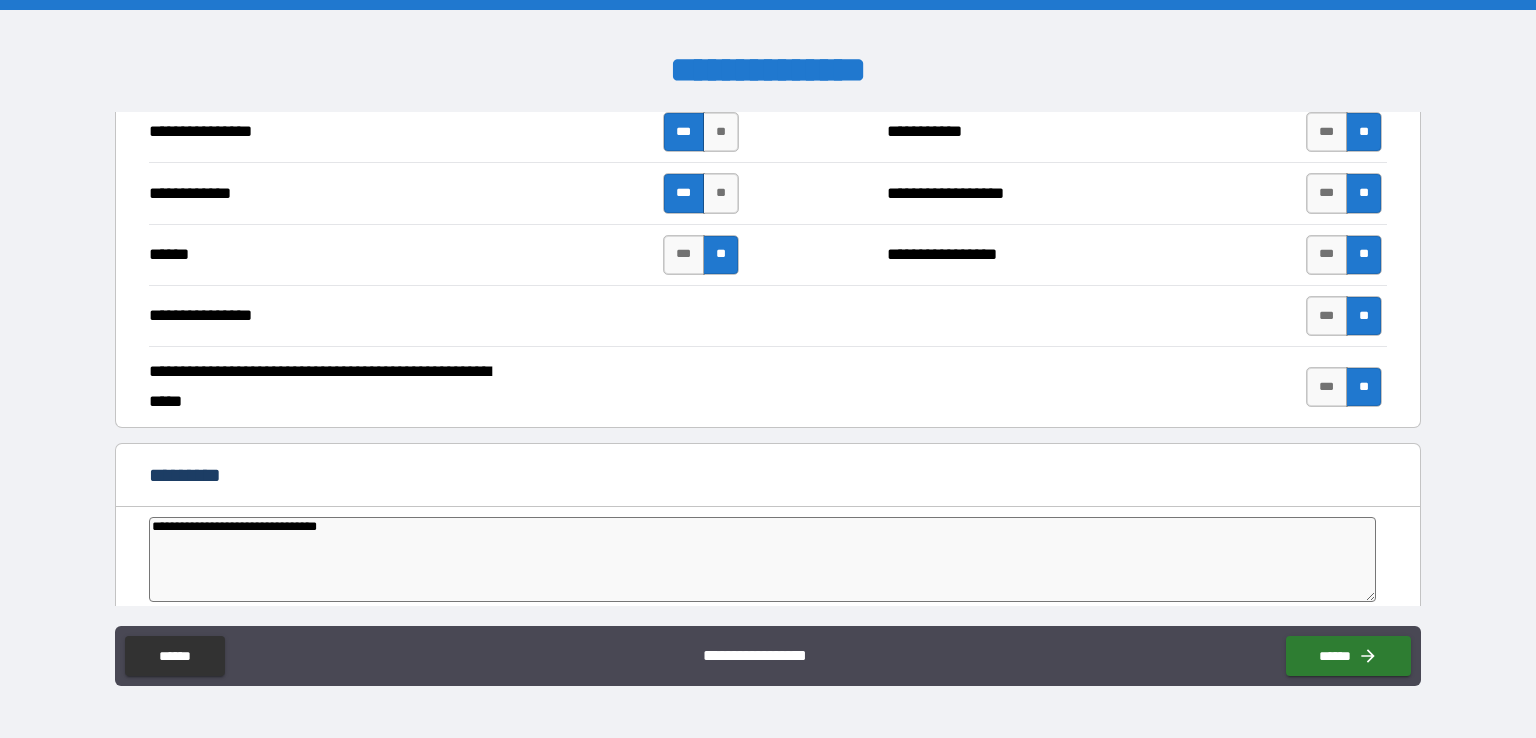 type on "**********" 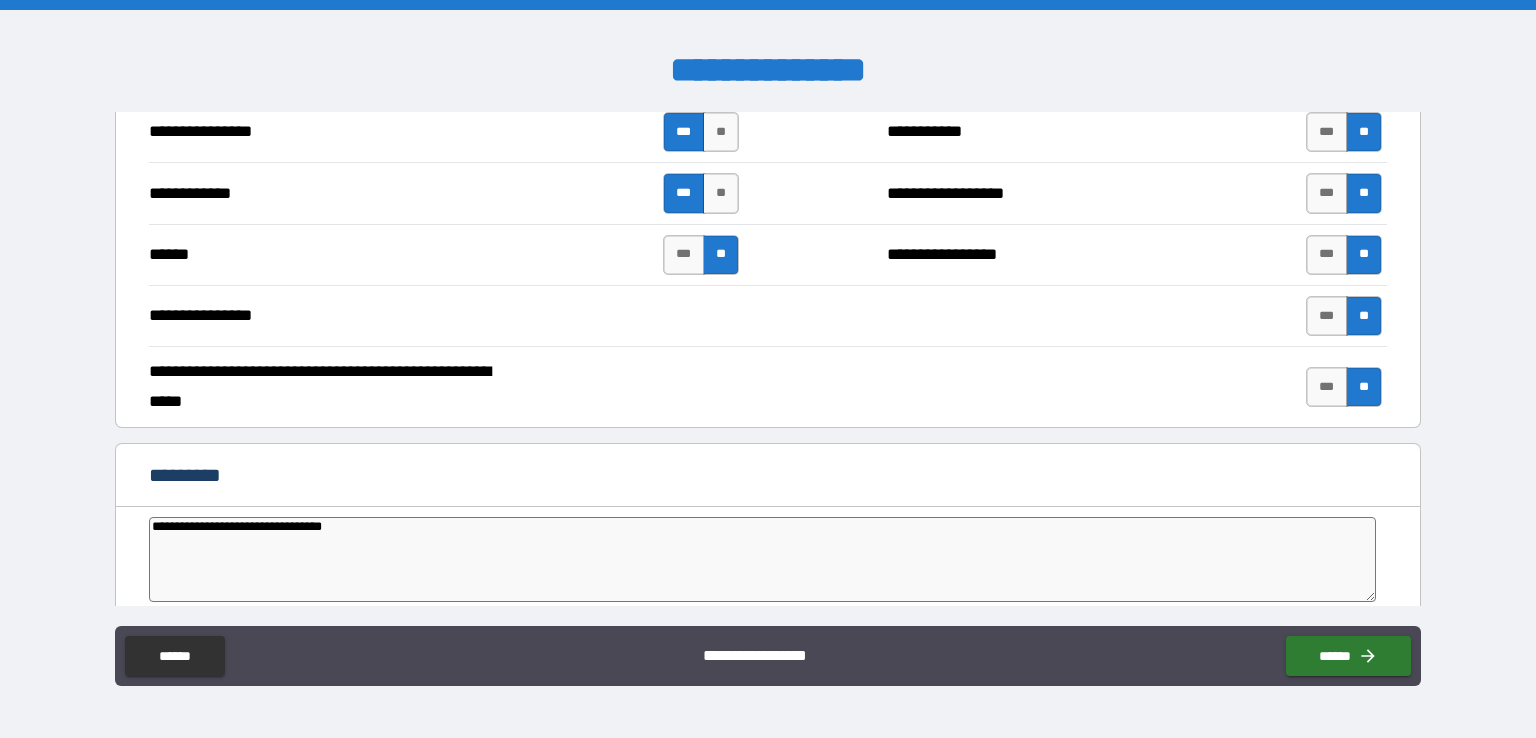 type on "**********" 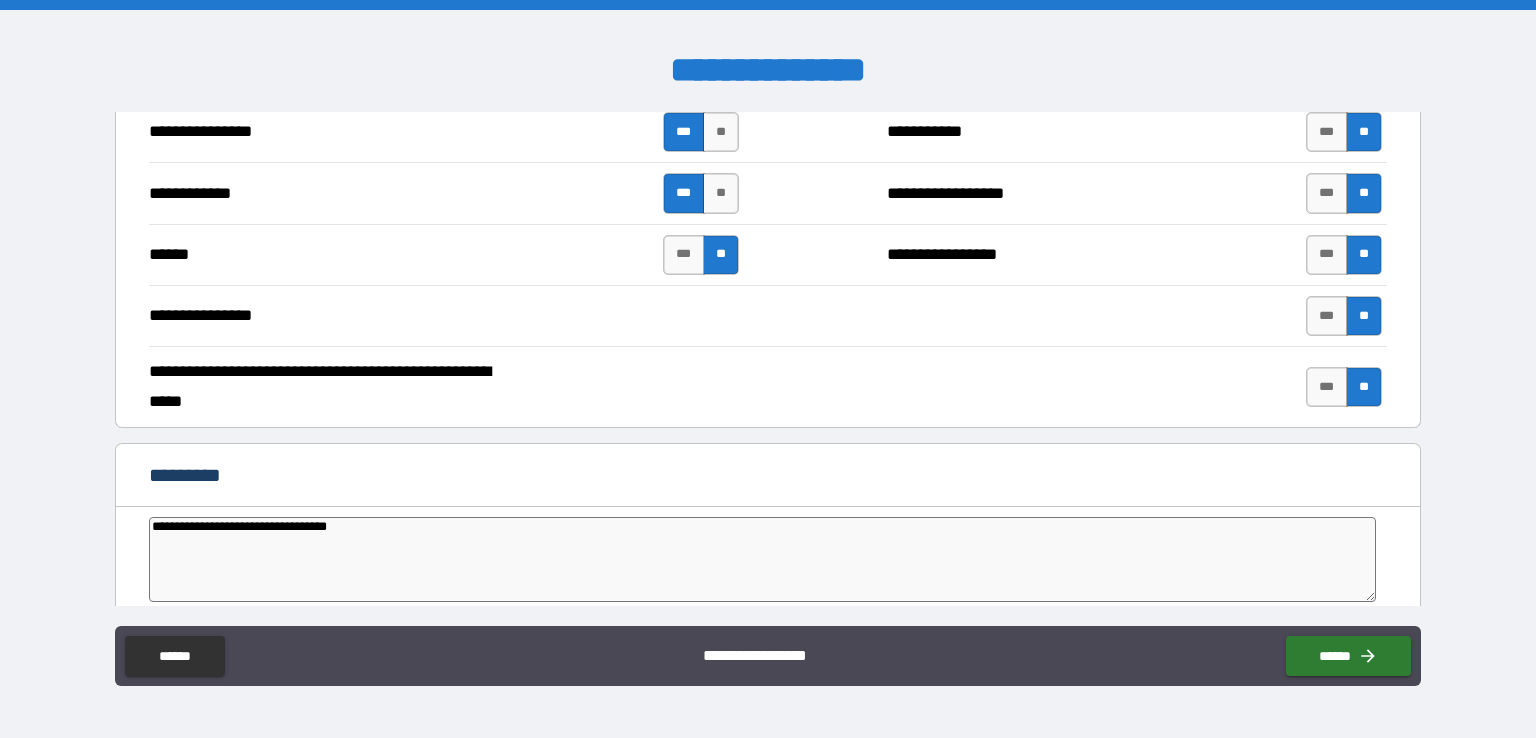 type on "**********" 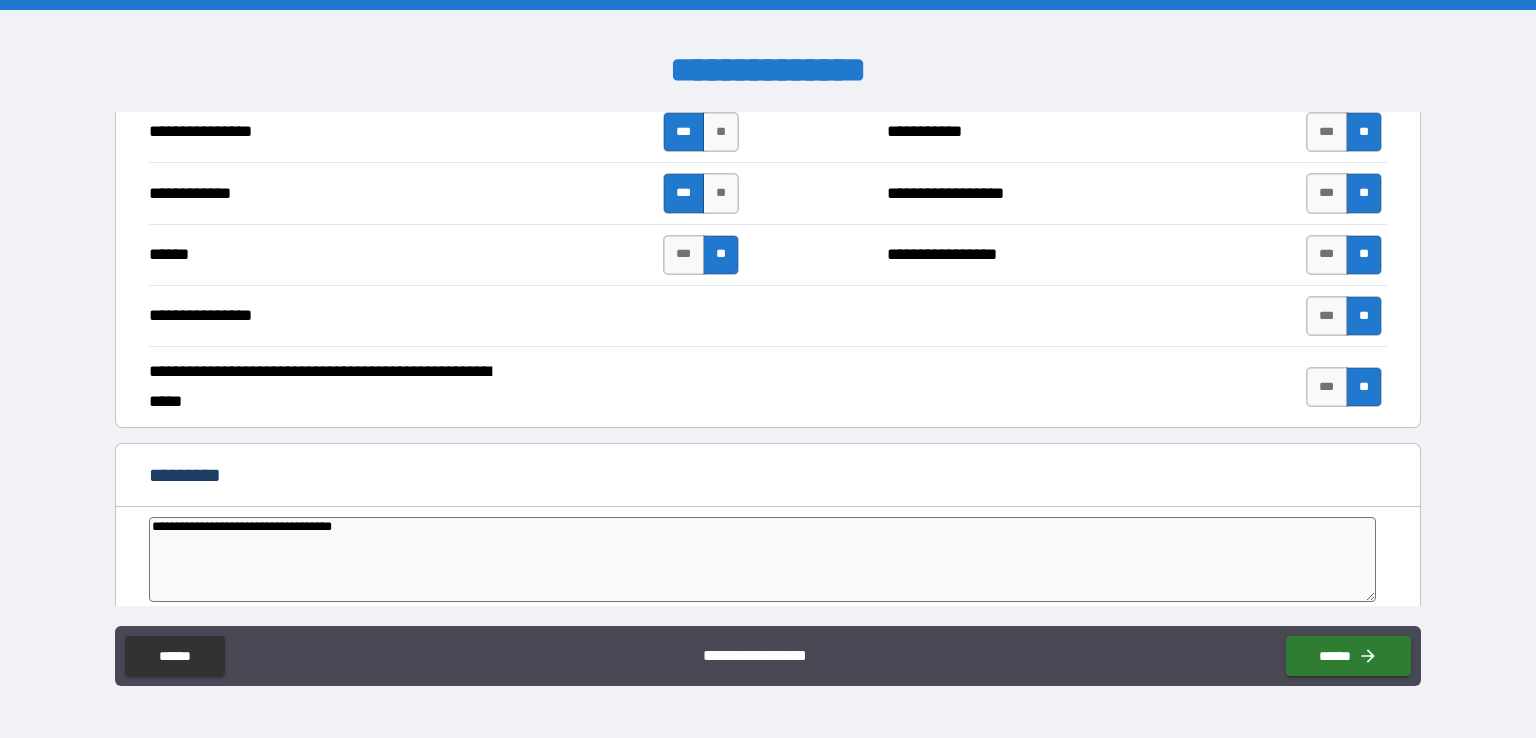type on "**********" 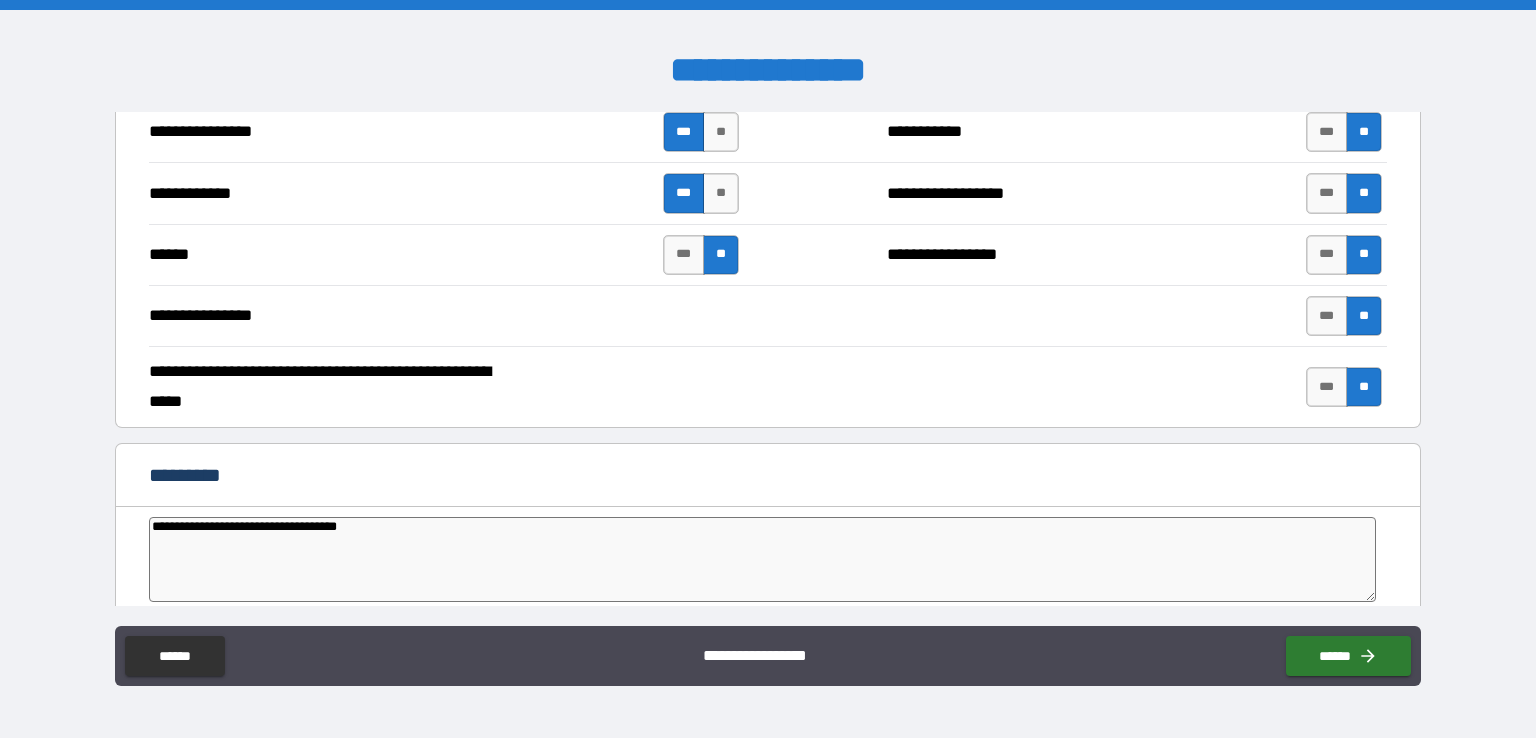 type on "*" 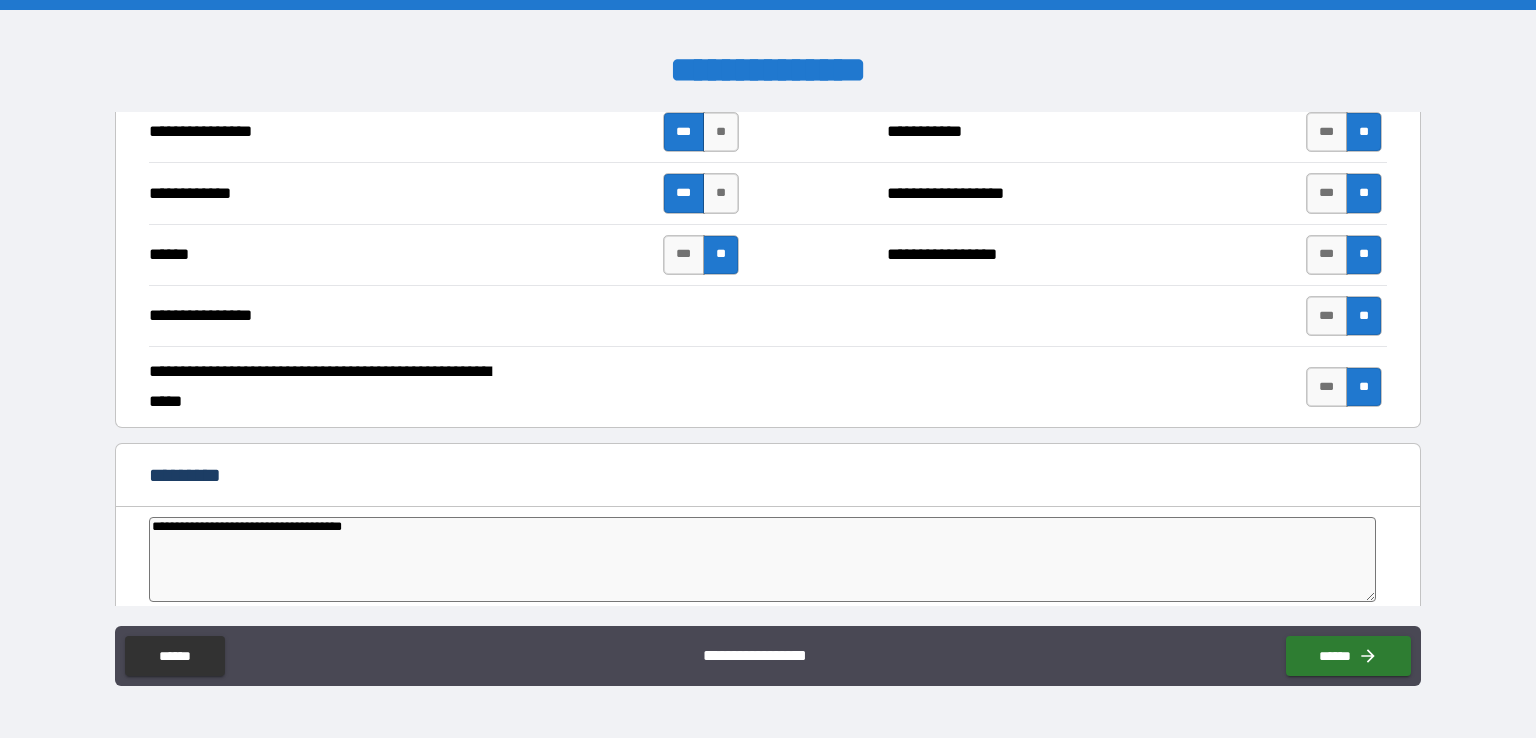 type on "*" 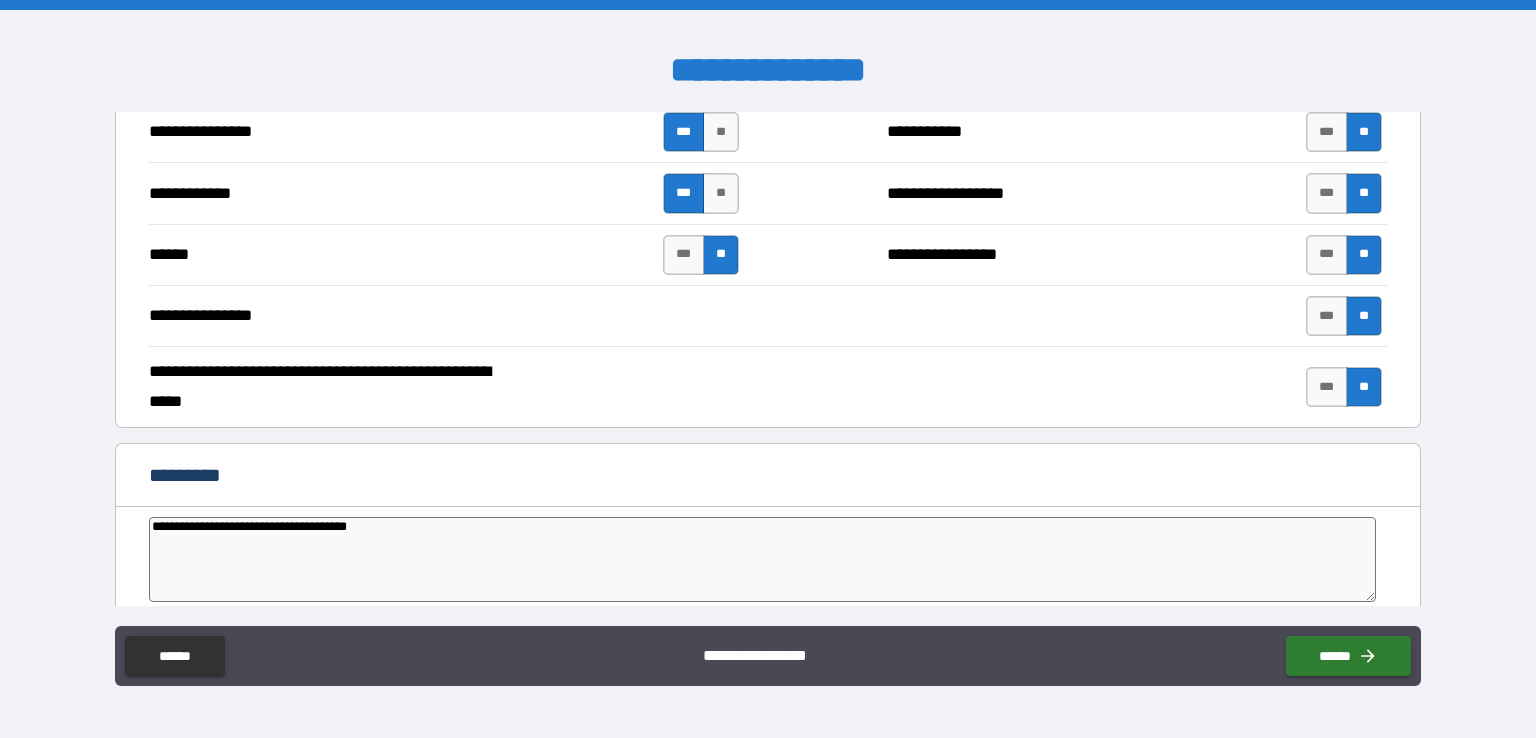 type on "*" 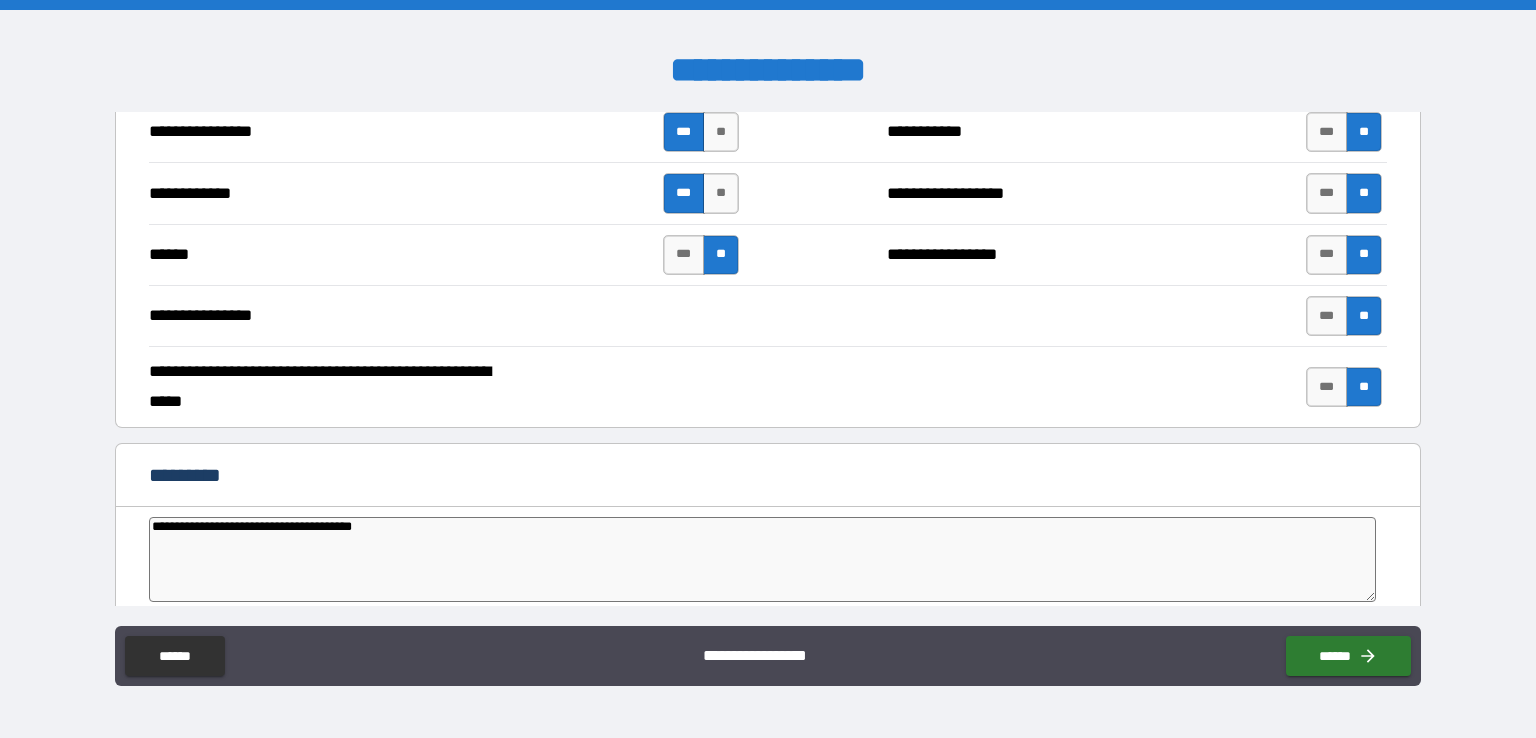 type on "**********" 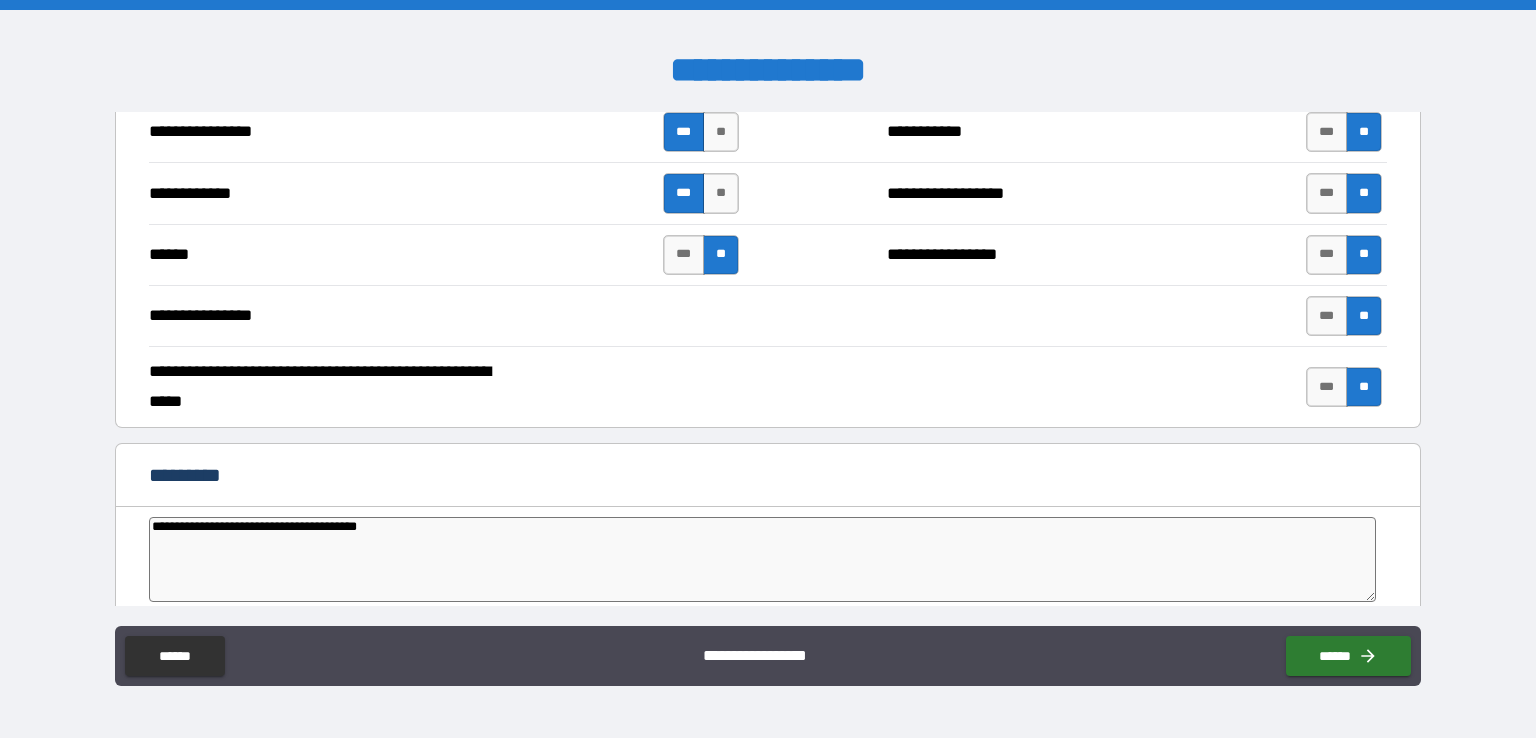 type on "*" 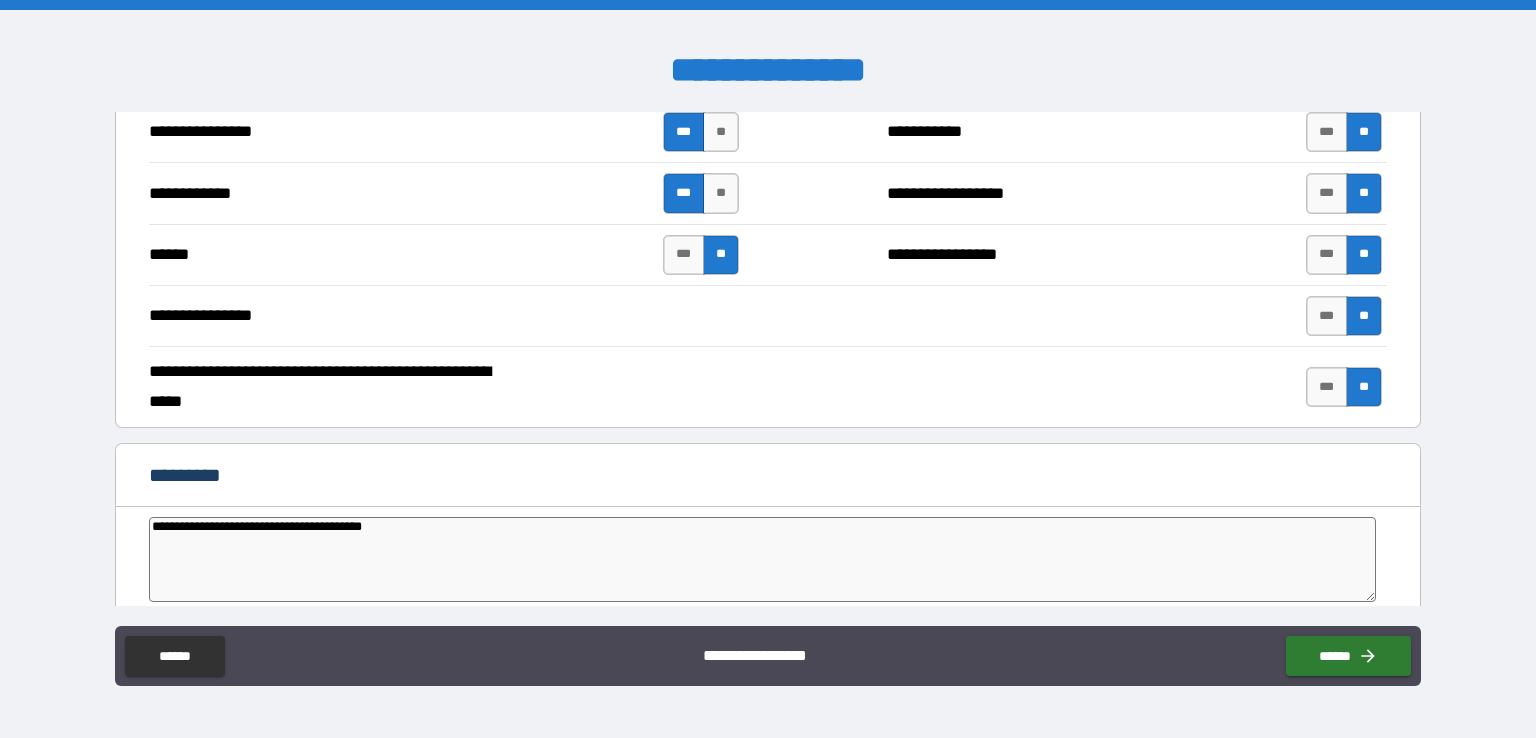 type on "*" 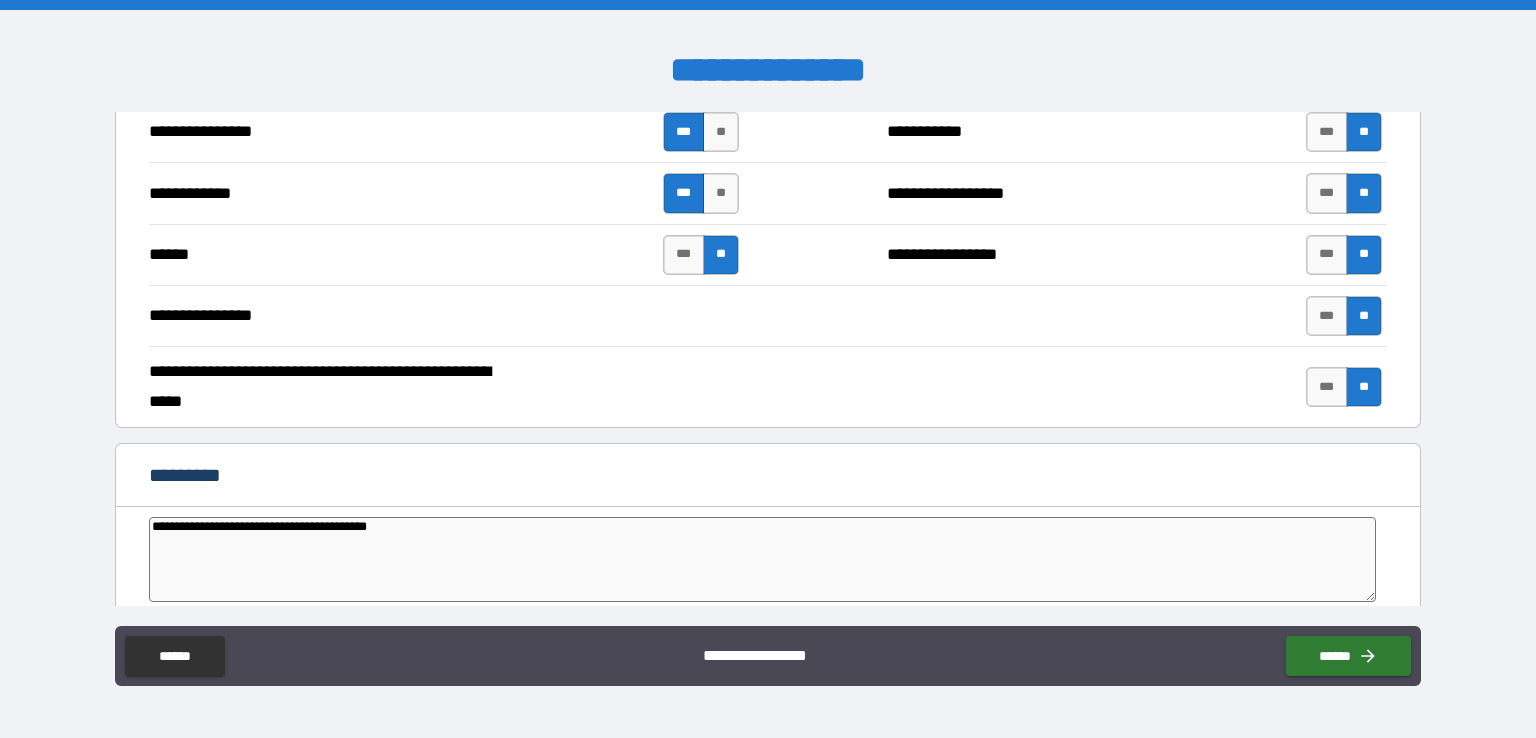 type on "*" 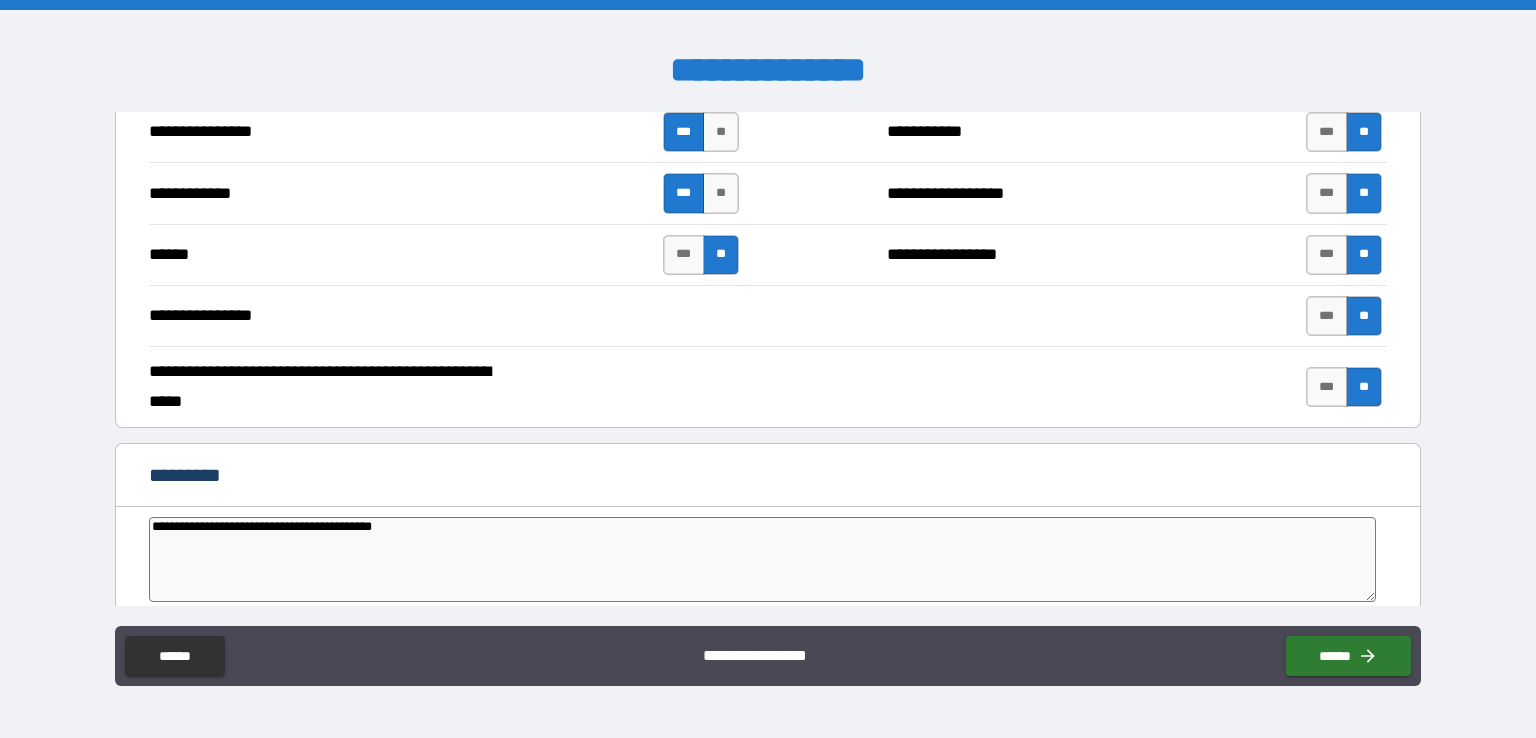 type on "*" 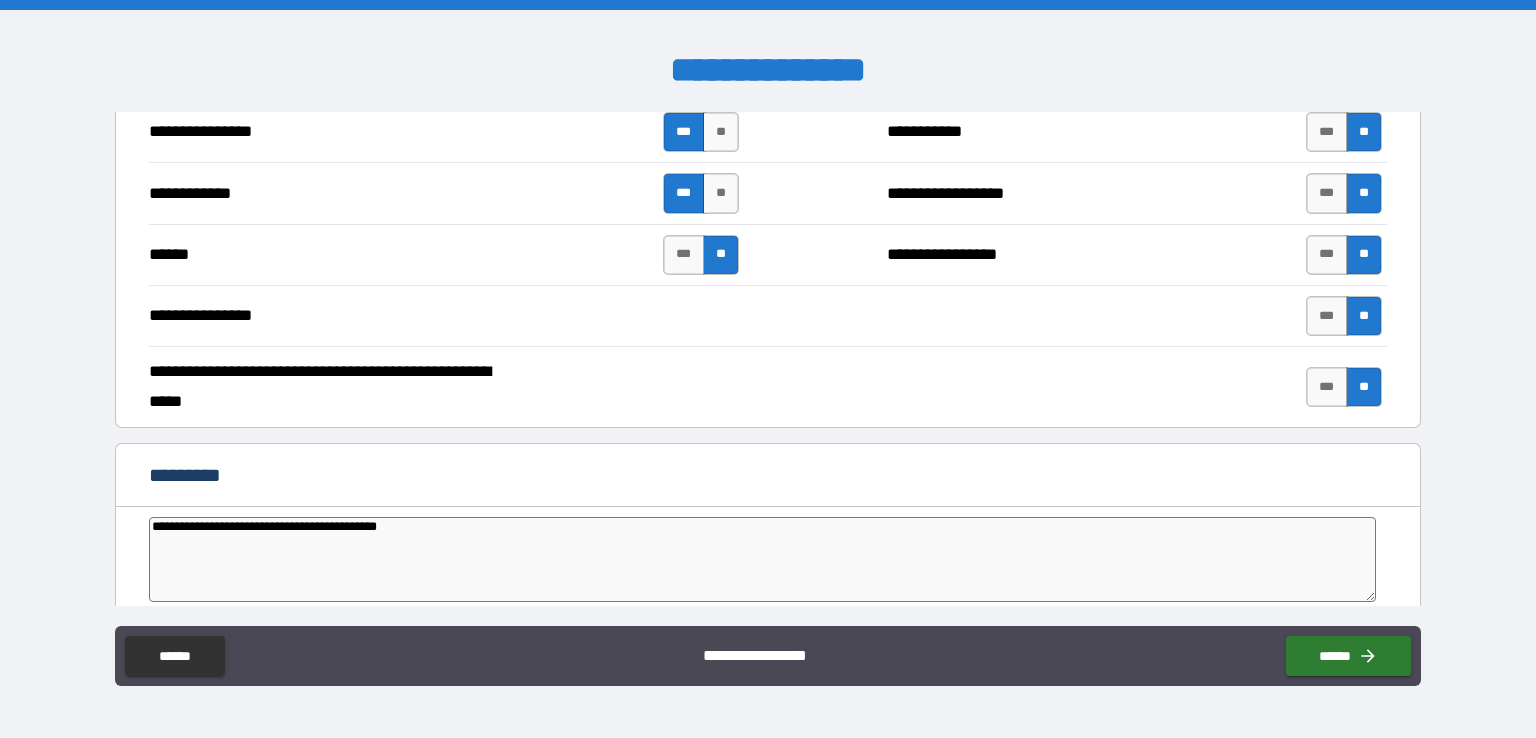 type on "*" 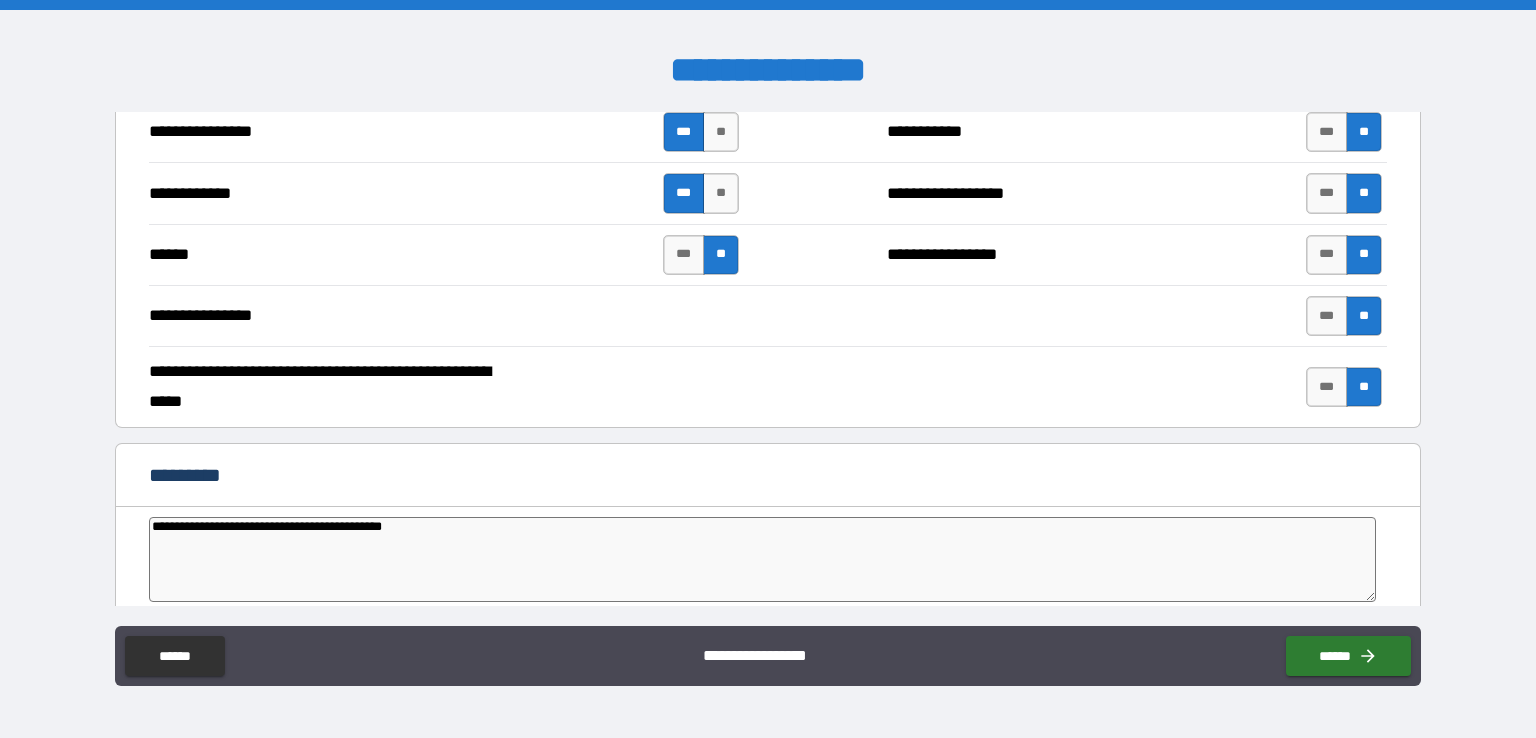 type on "**********" 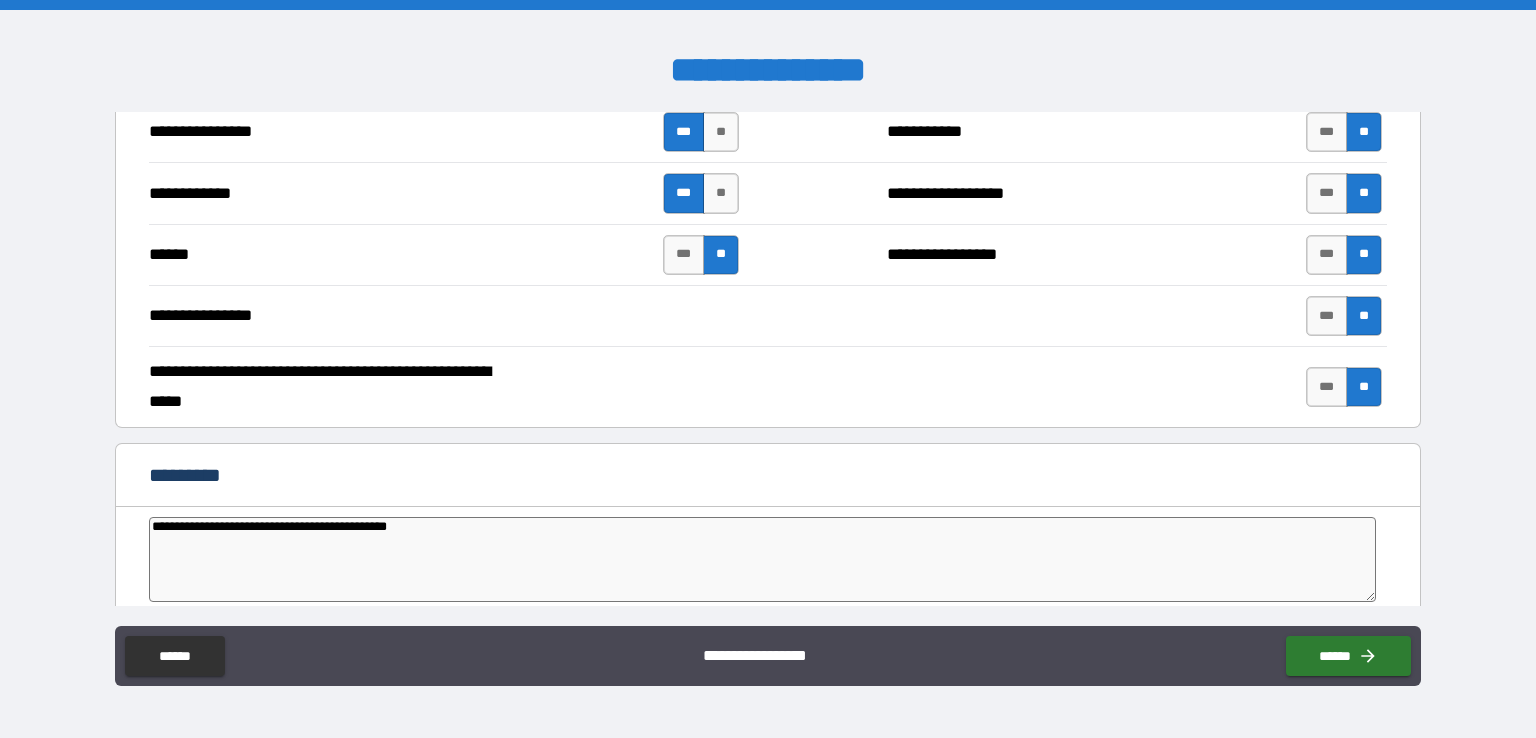 type on "*" 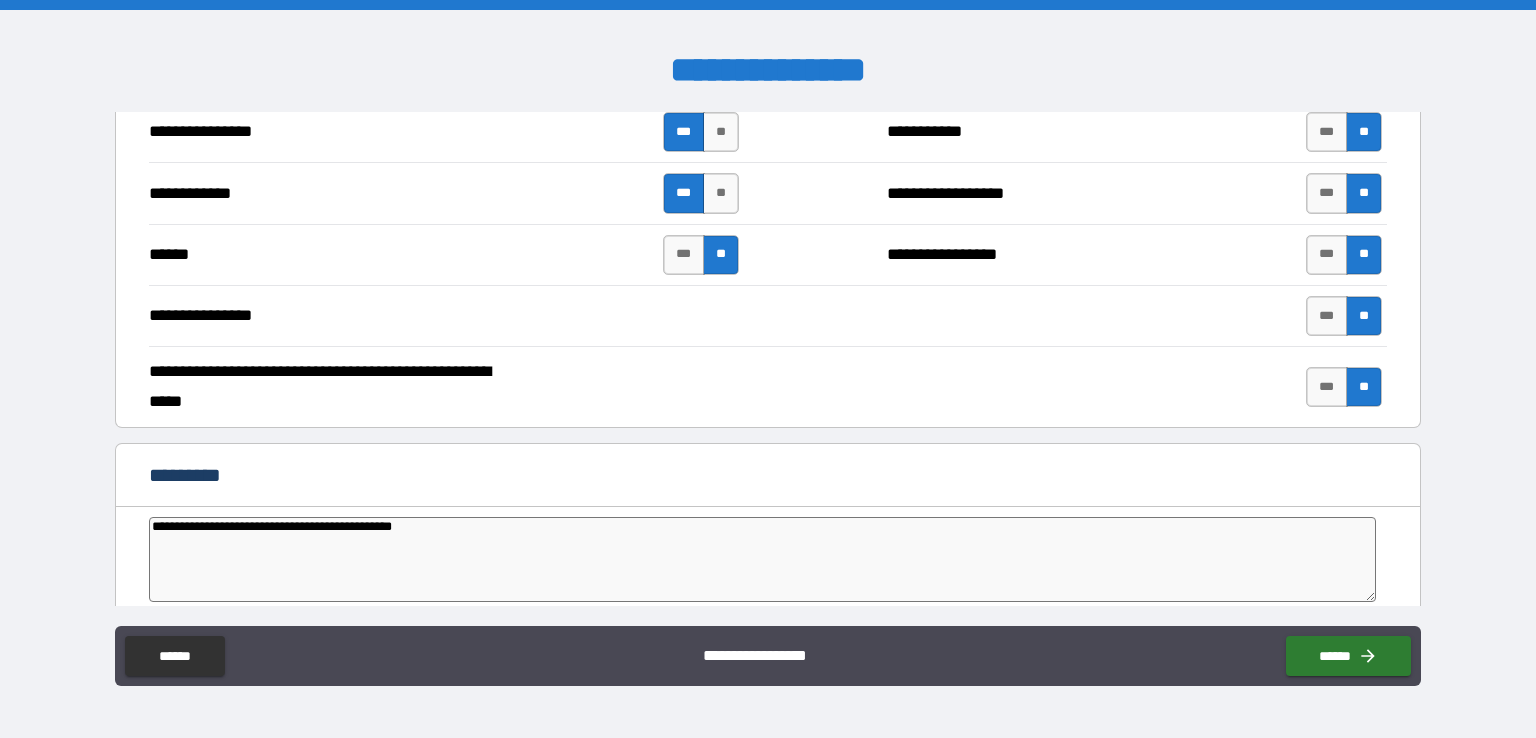 type on "**********" 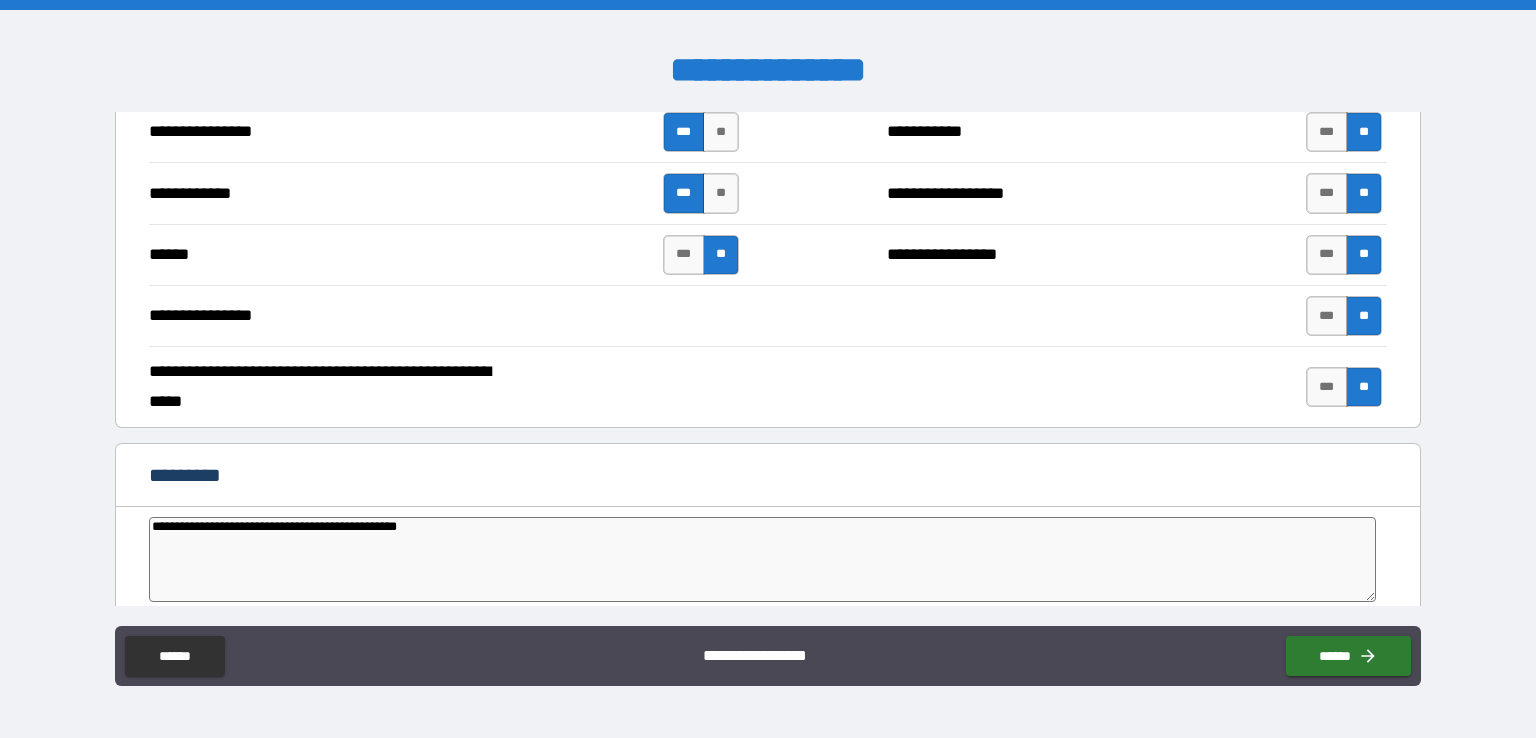 type on "*" 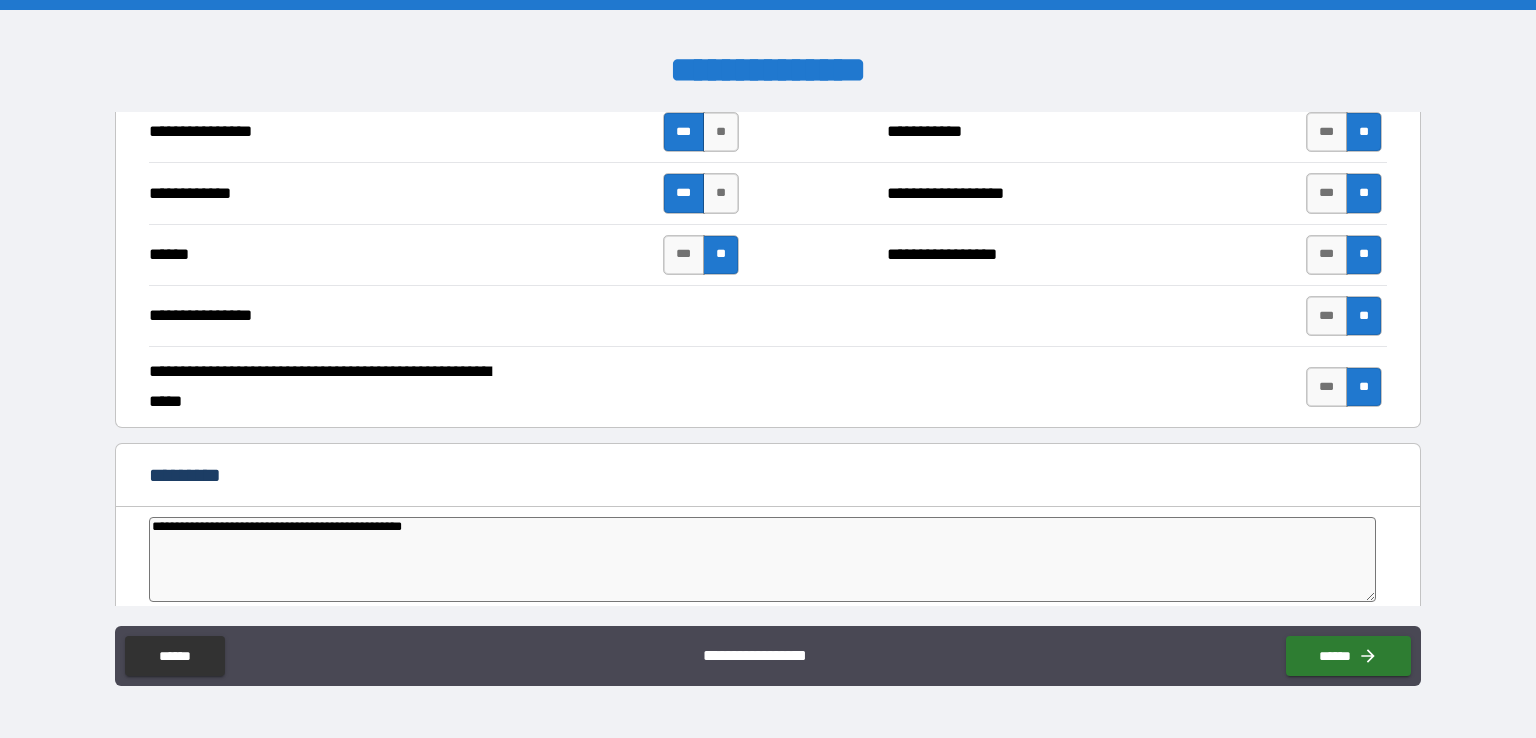 type on "*" 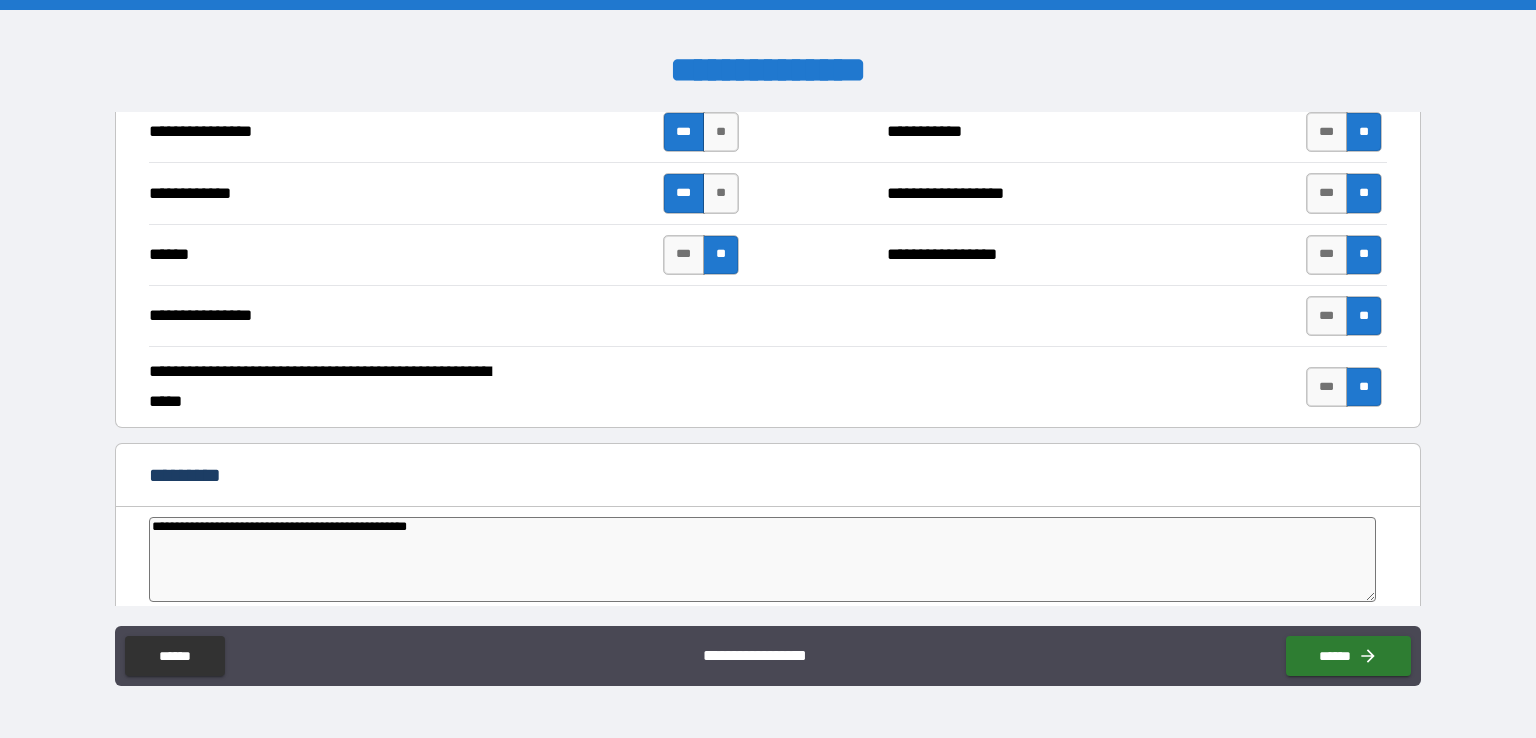 type on "**********" 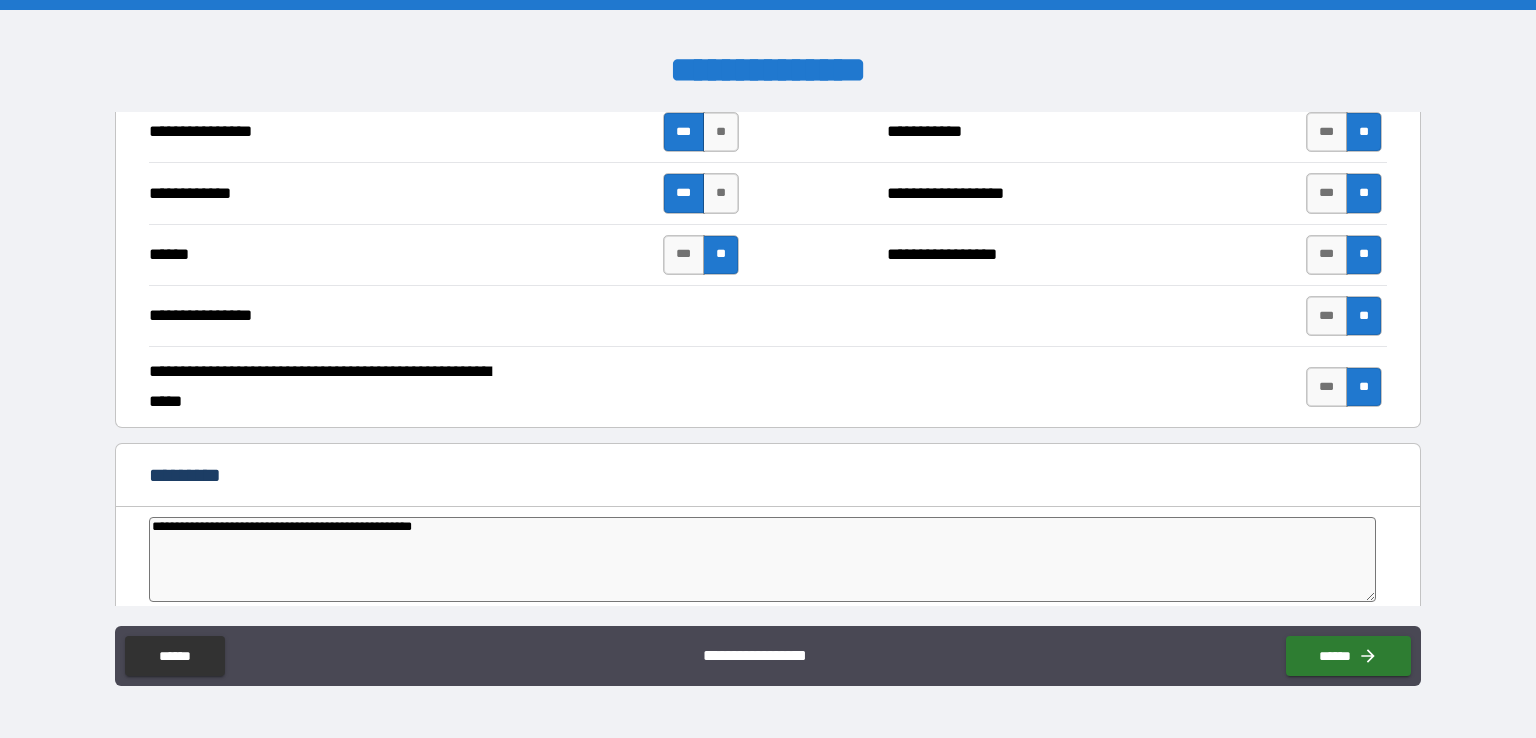 type on "*" 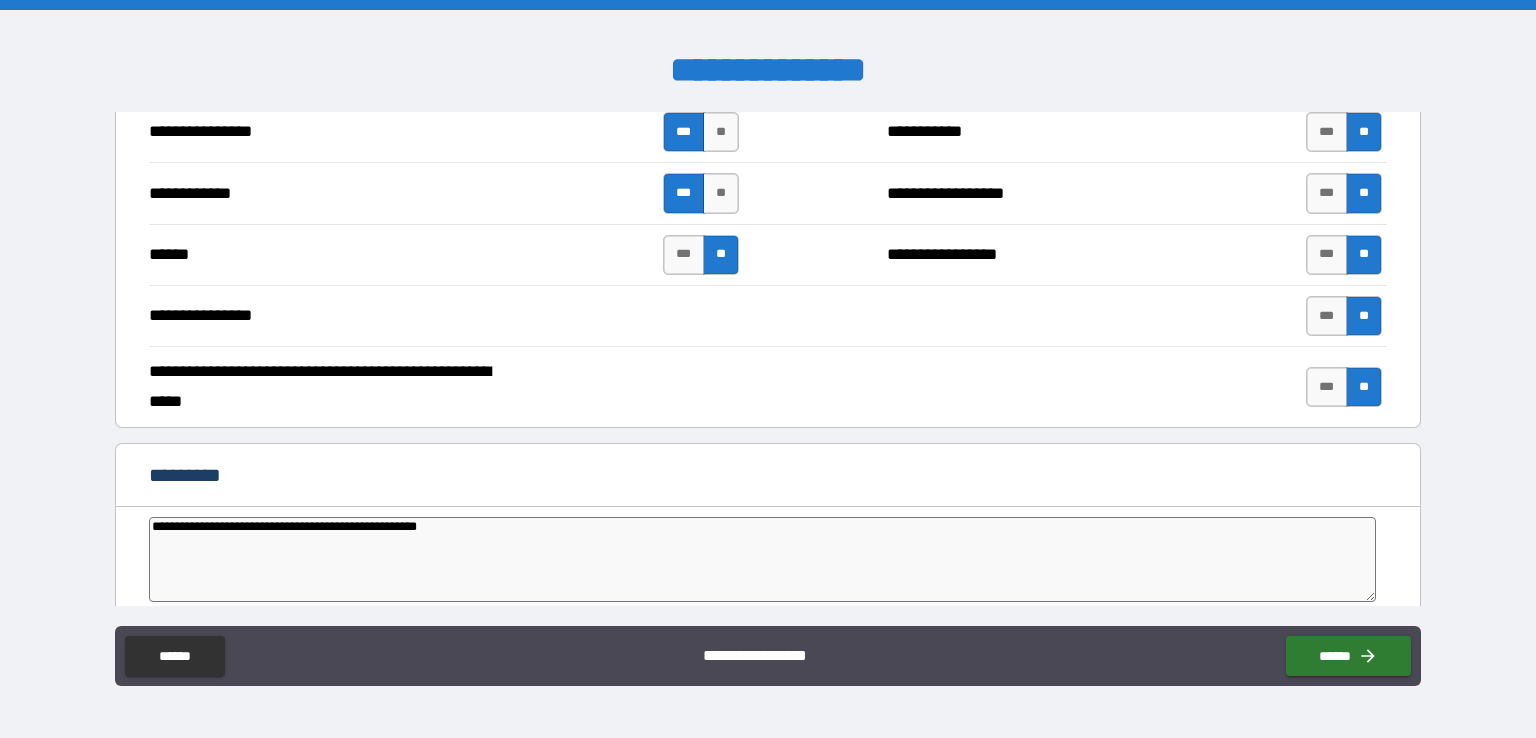 type on "**********" 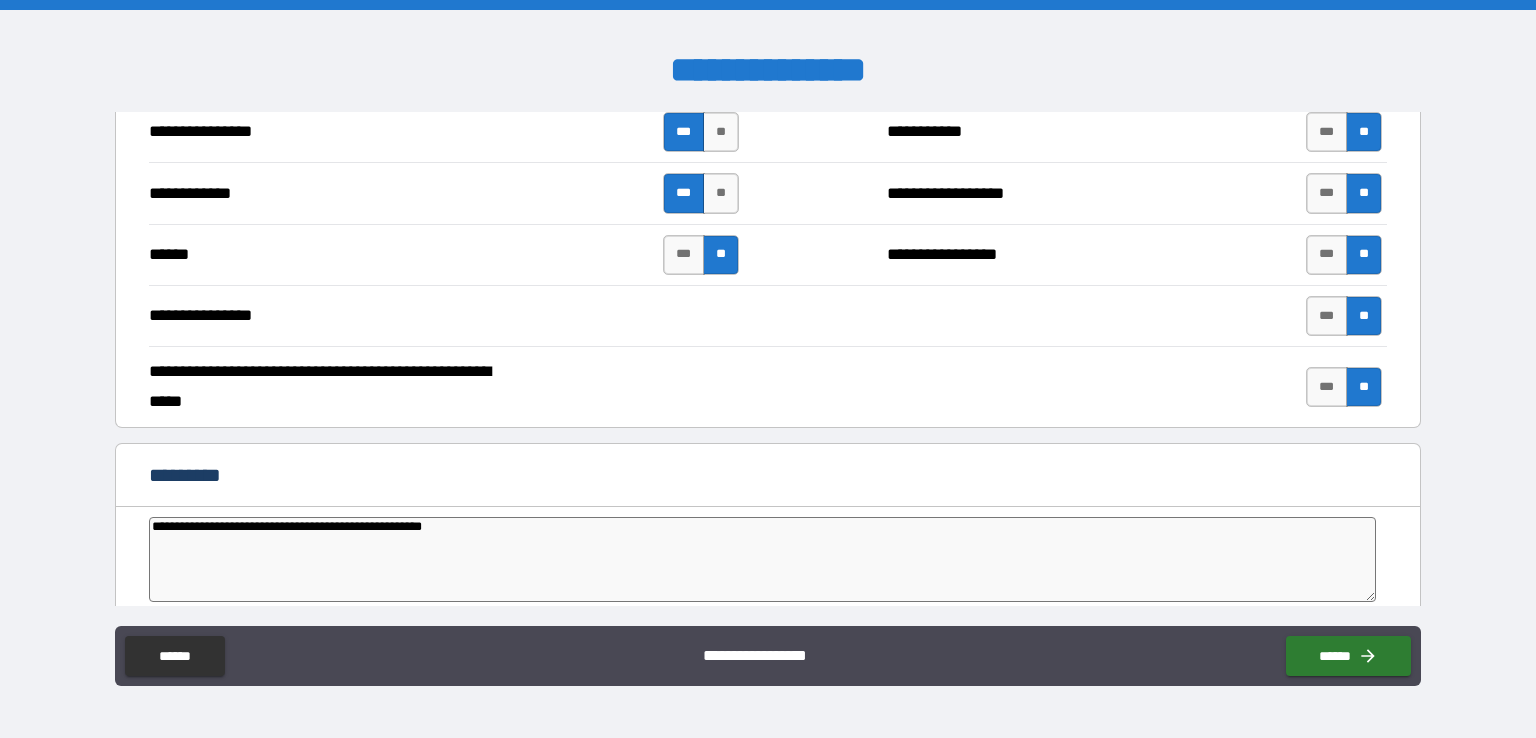 type on "*" 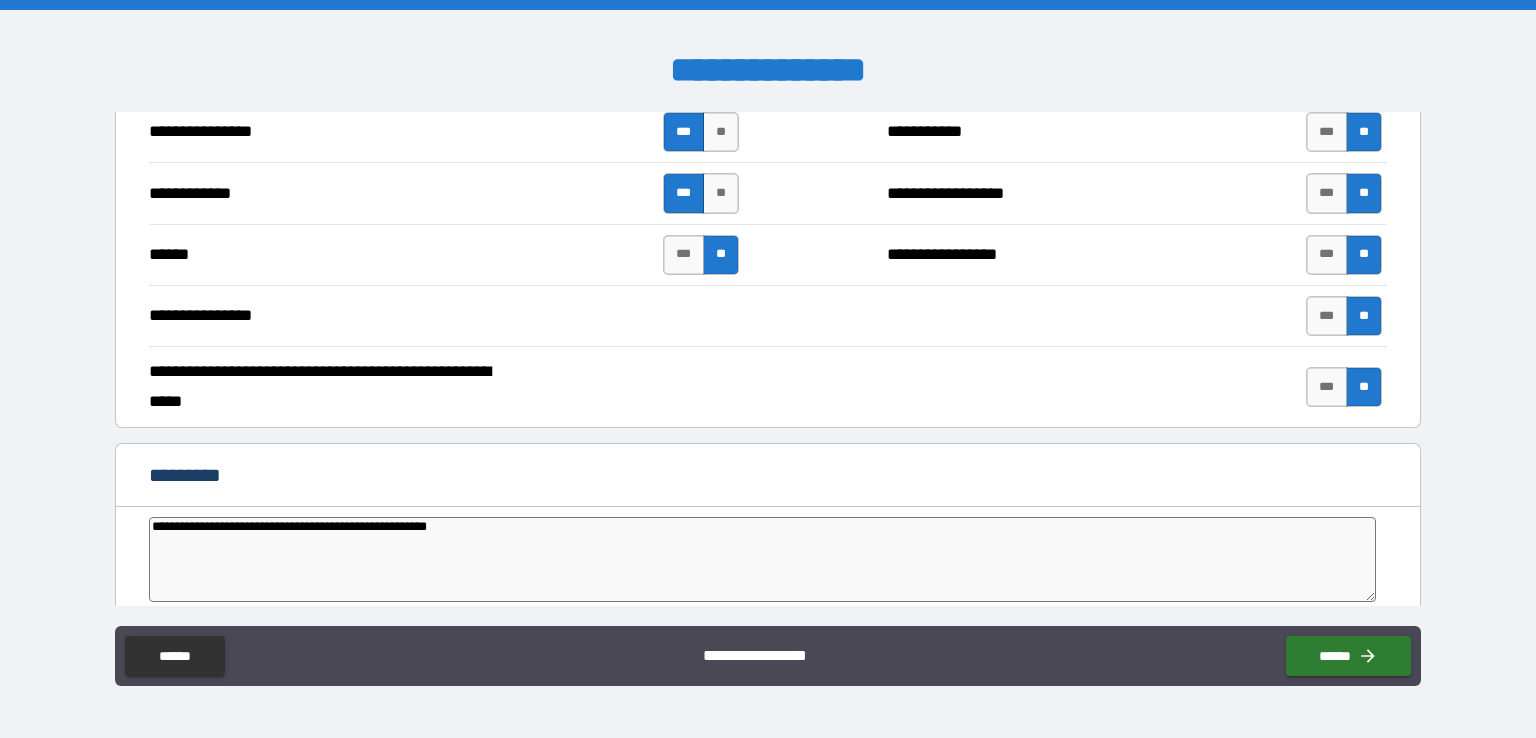 type on "*" 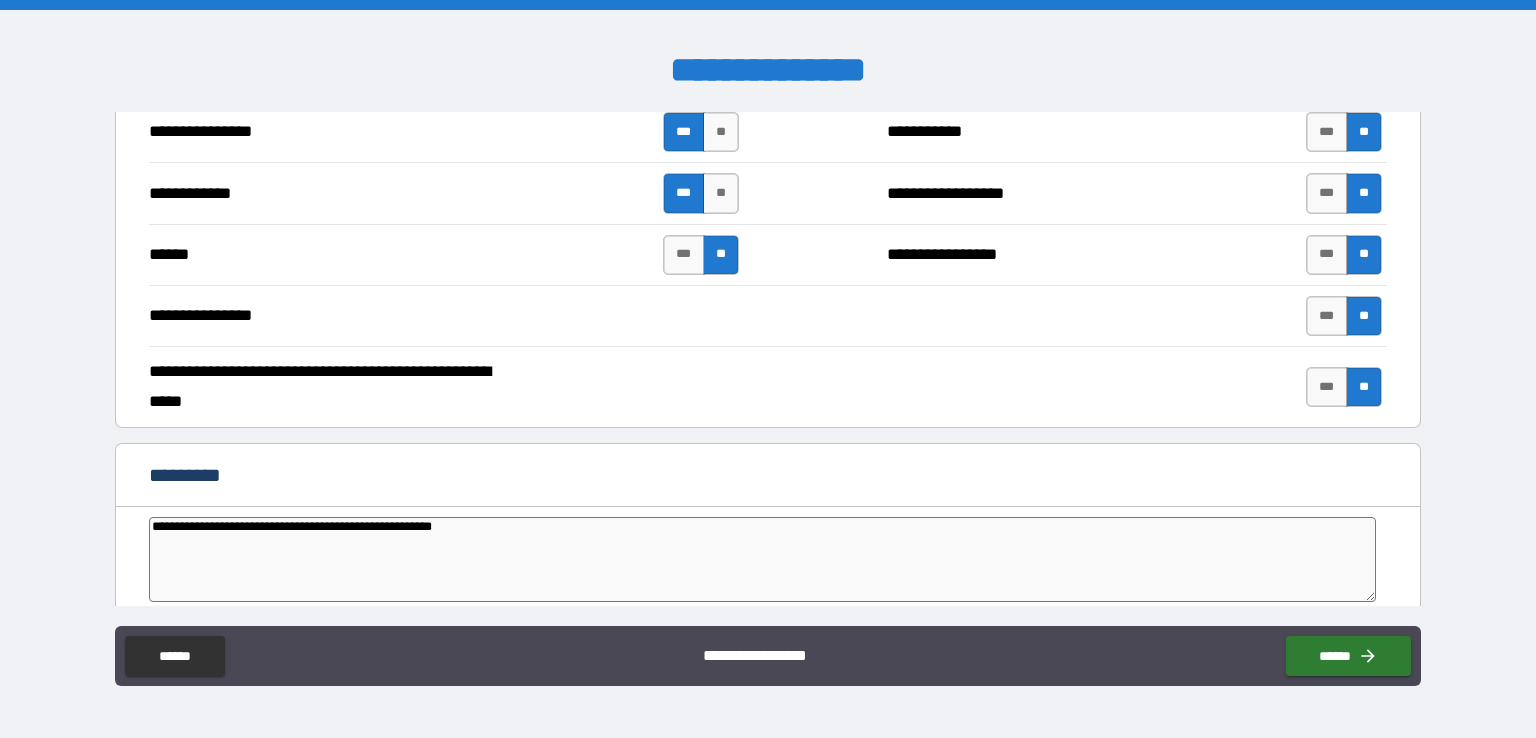 type on "*" 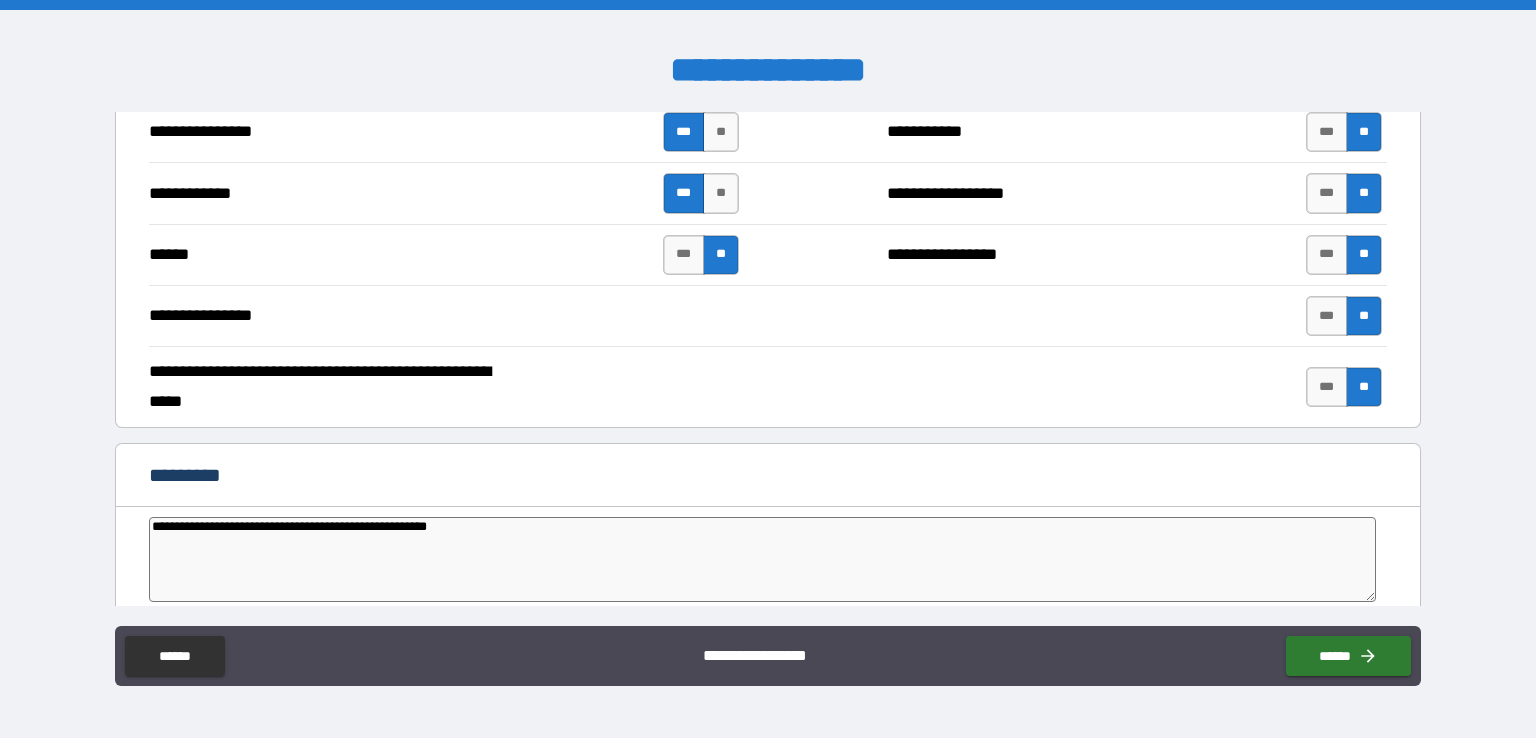 type on "*" 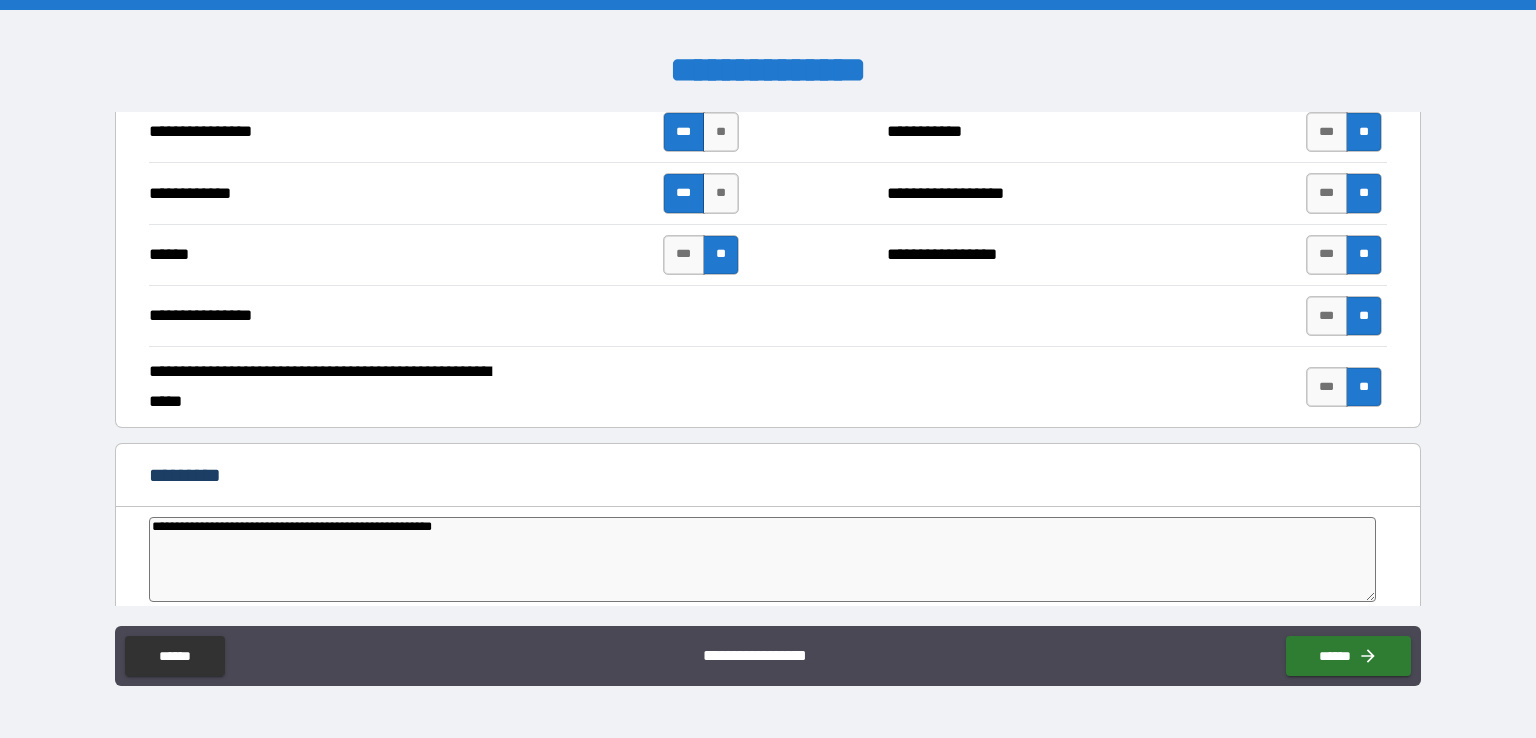 type on "*" 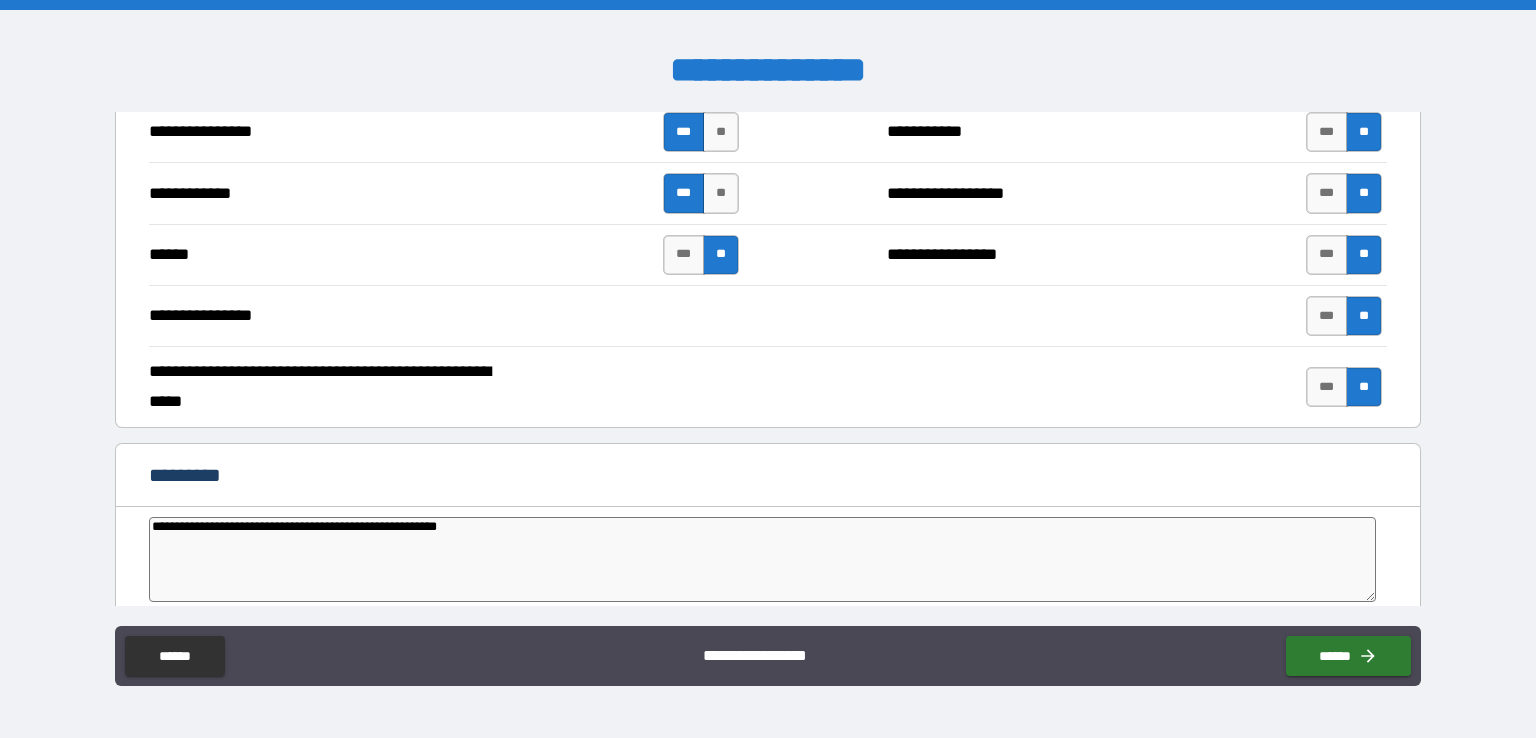 type on "**********" 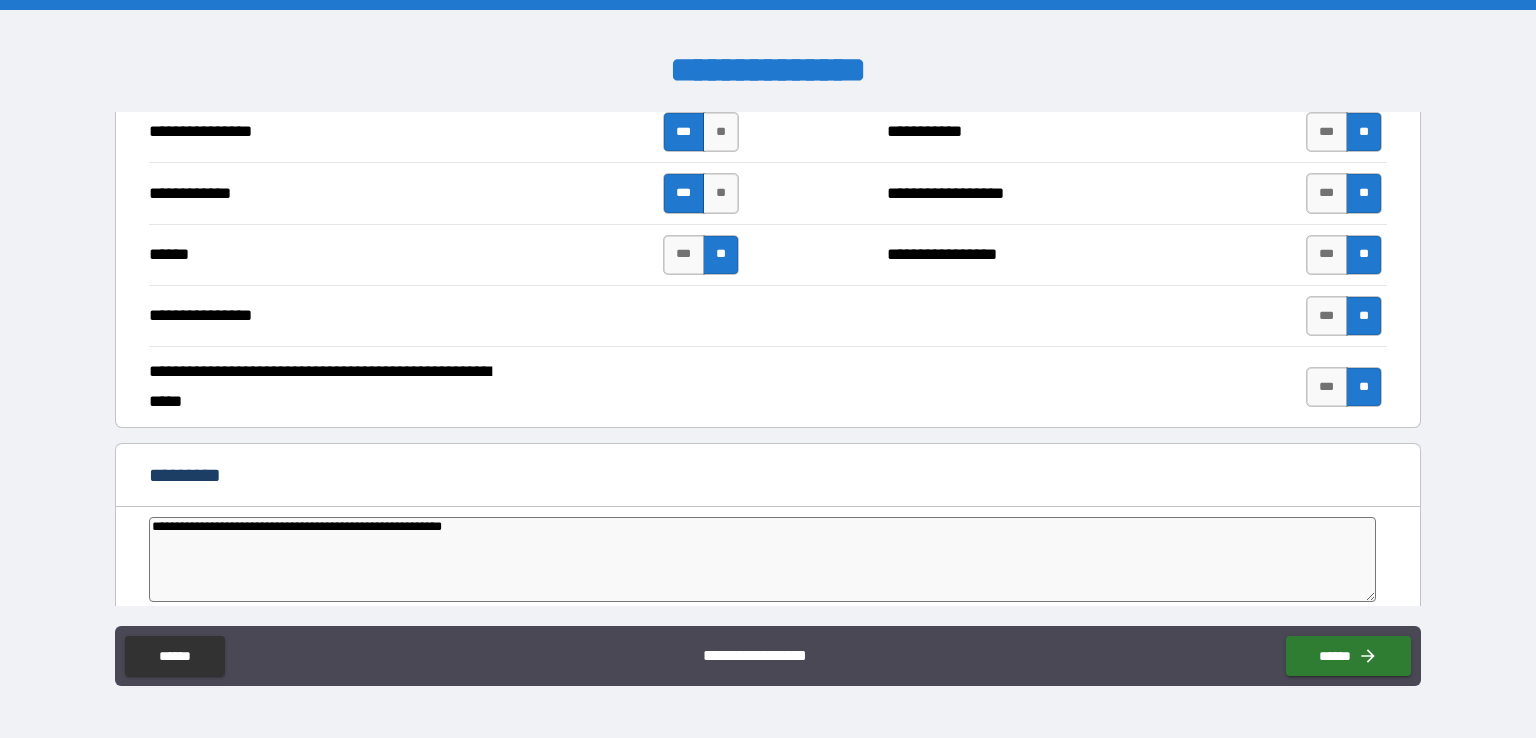type on "*" 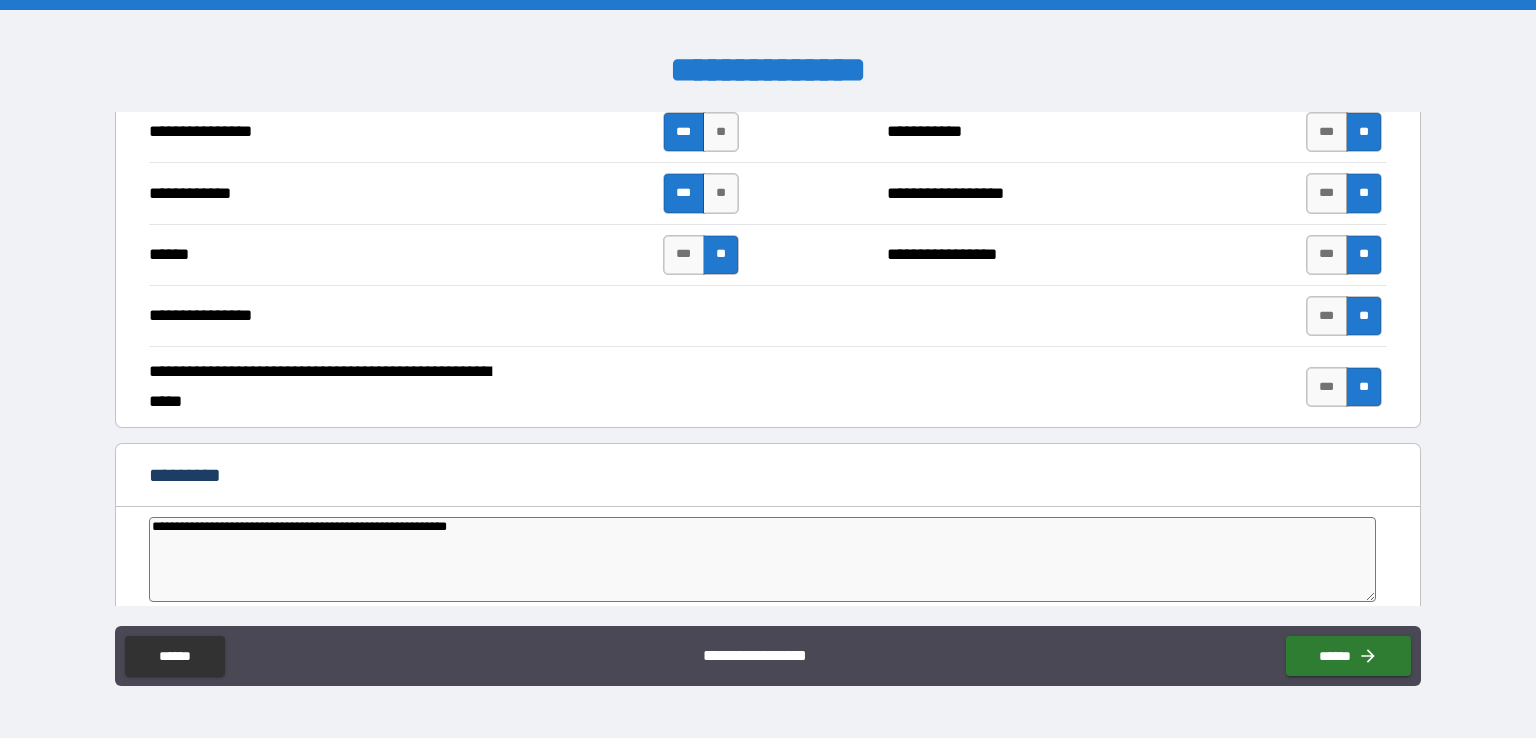 type on "*" 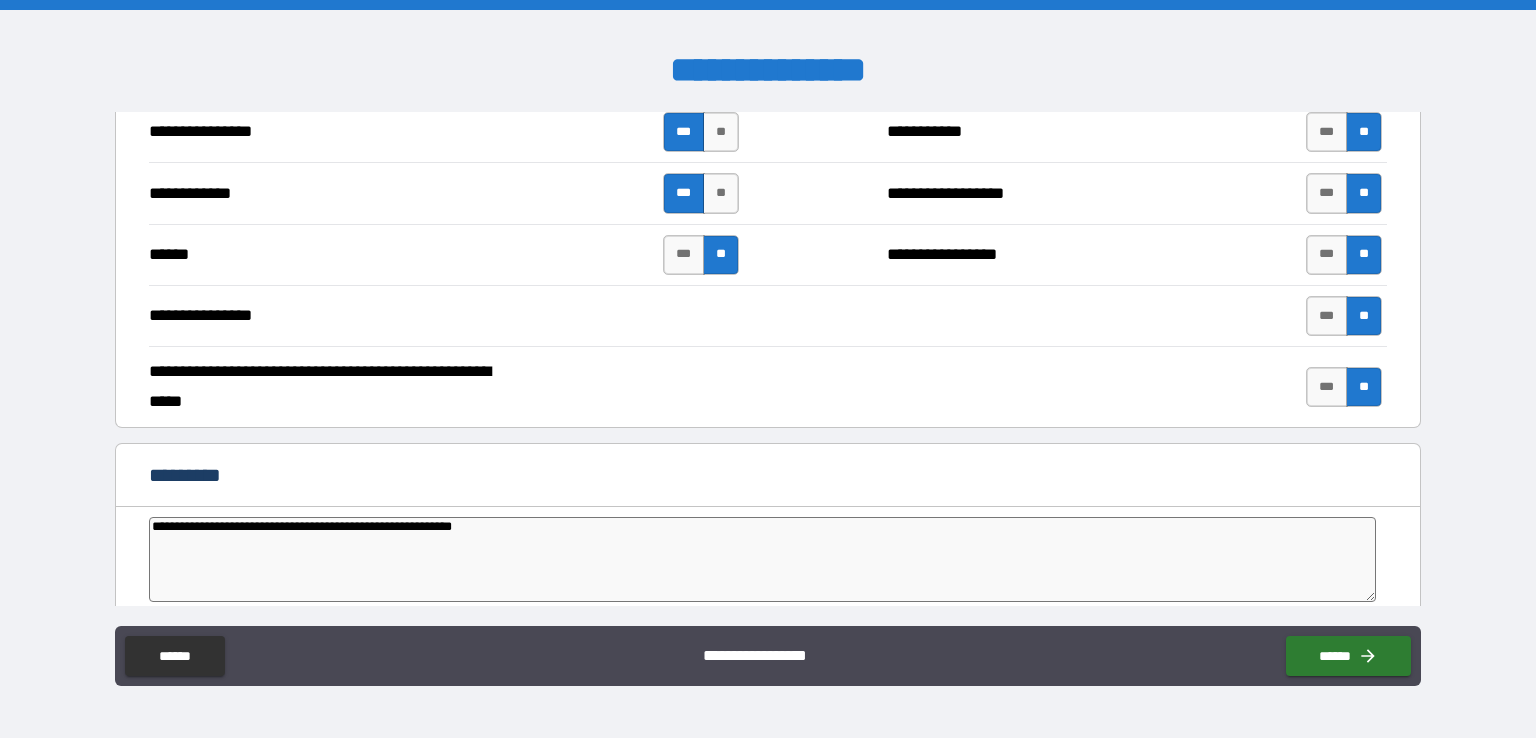 type on "*" 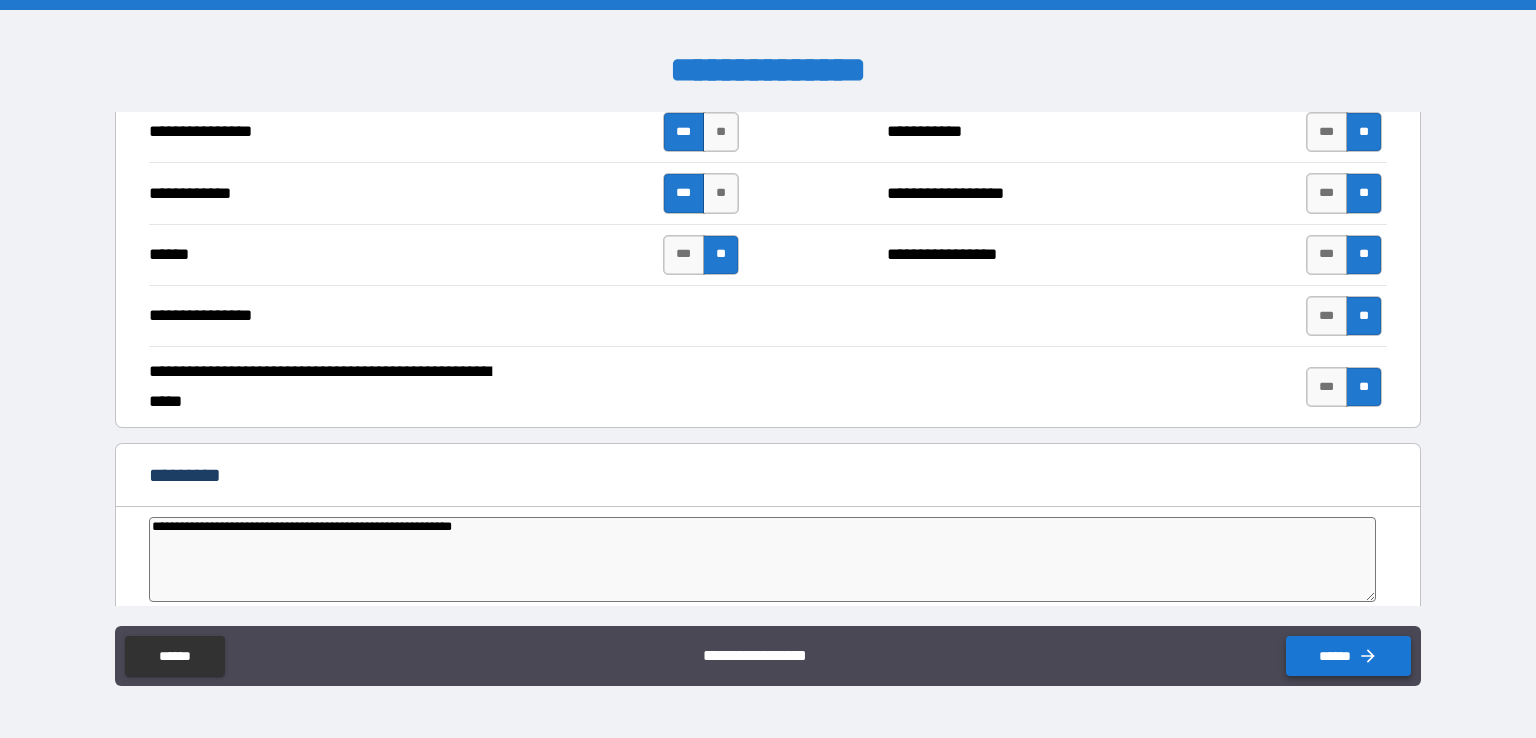 type on "**********" 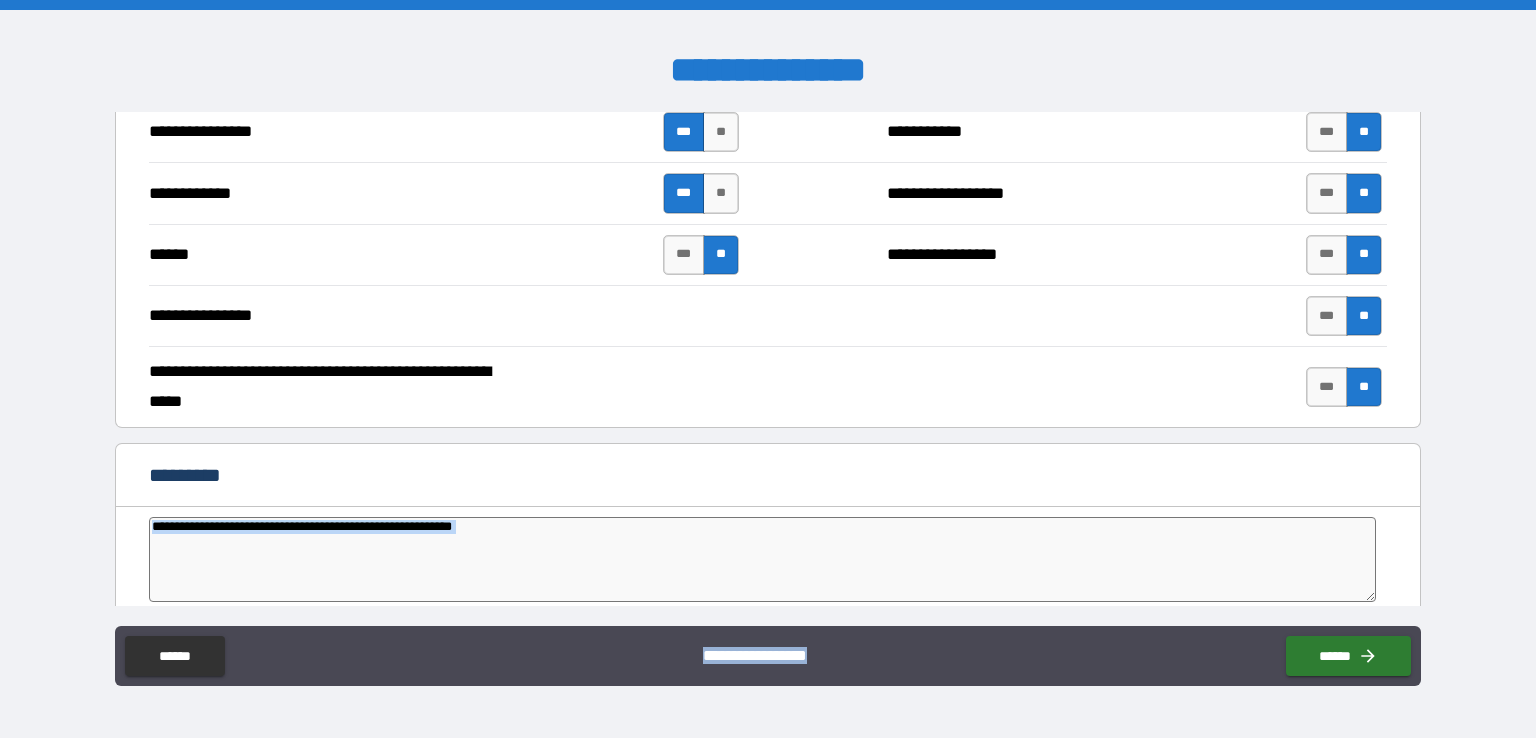 drag, startPoint x: 1420, startPoint y: 532, endPoint x: 1427, endPoint y: 624, distance: 92.26592 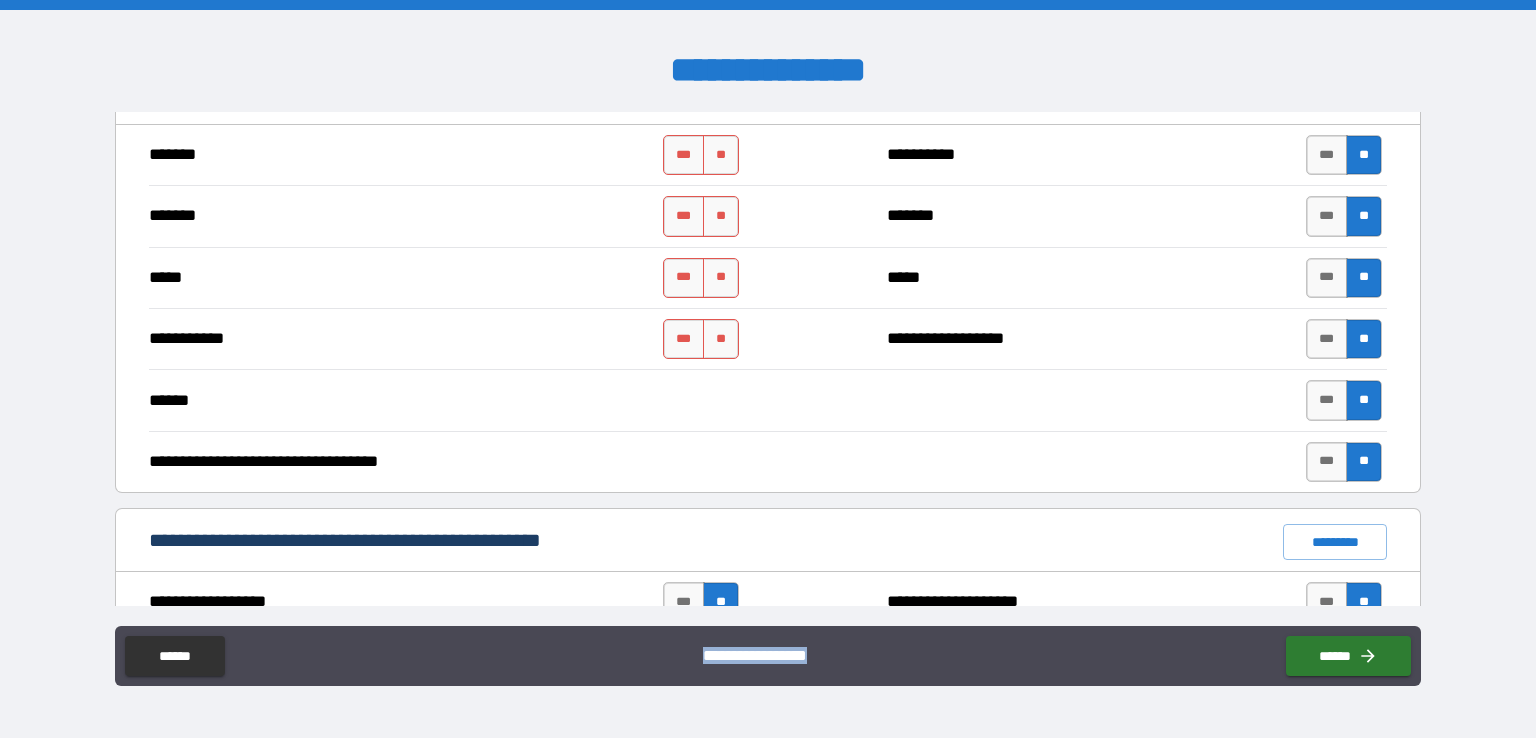 scroll, scrollTop: 1048, scrollLeft: 0, axis: vertical 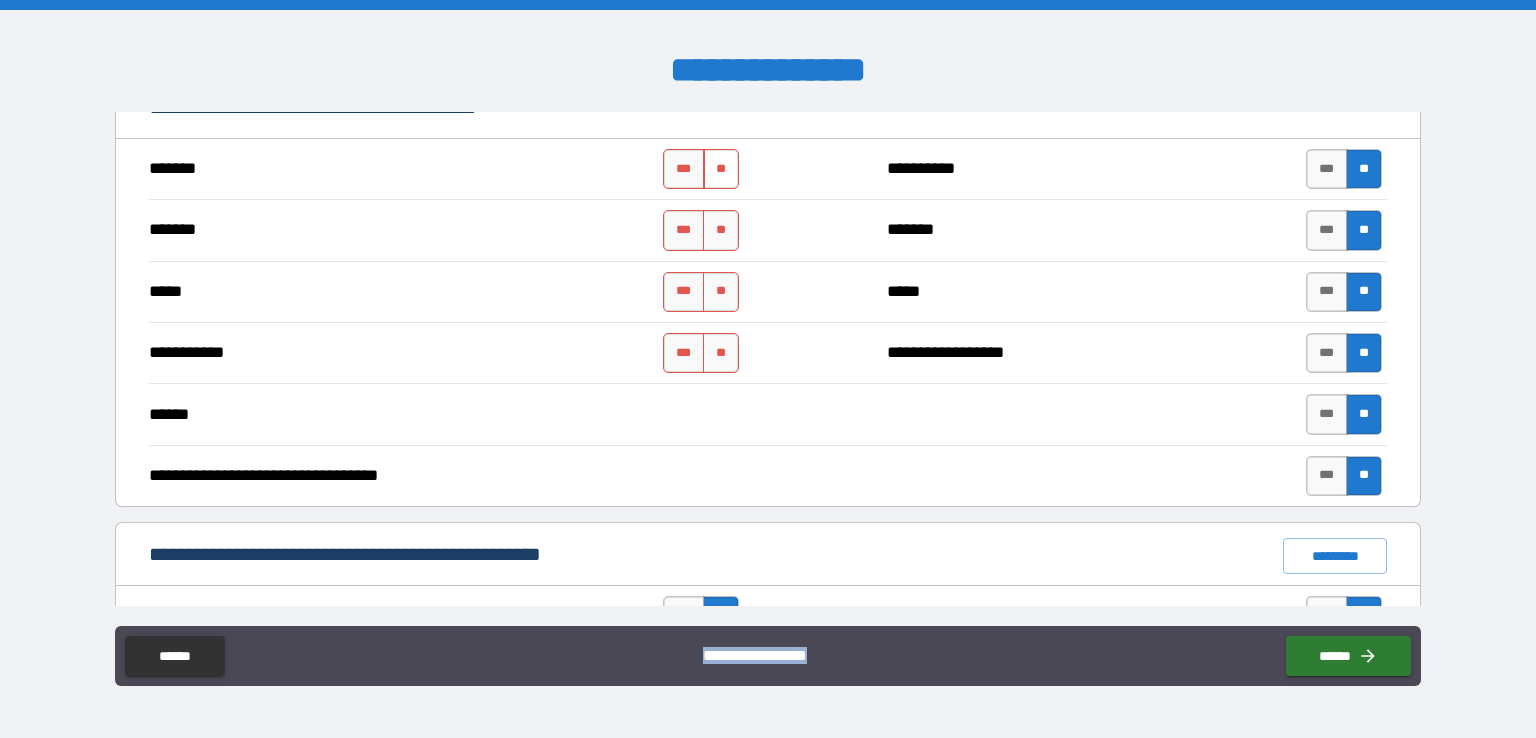 click on "**" at bounding box center (721, 169) 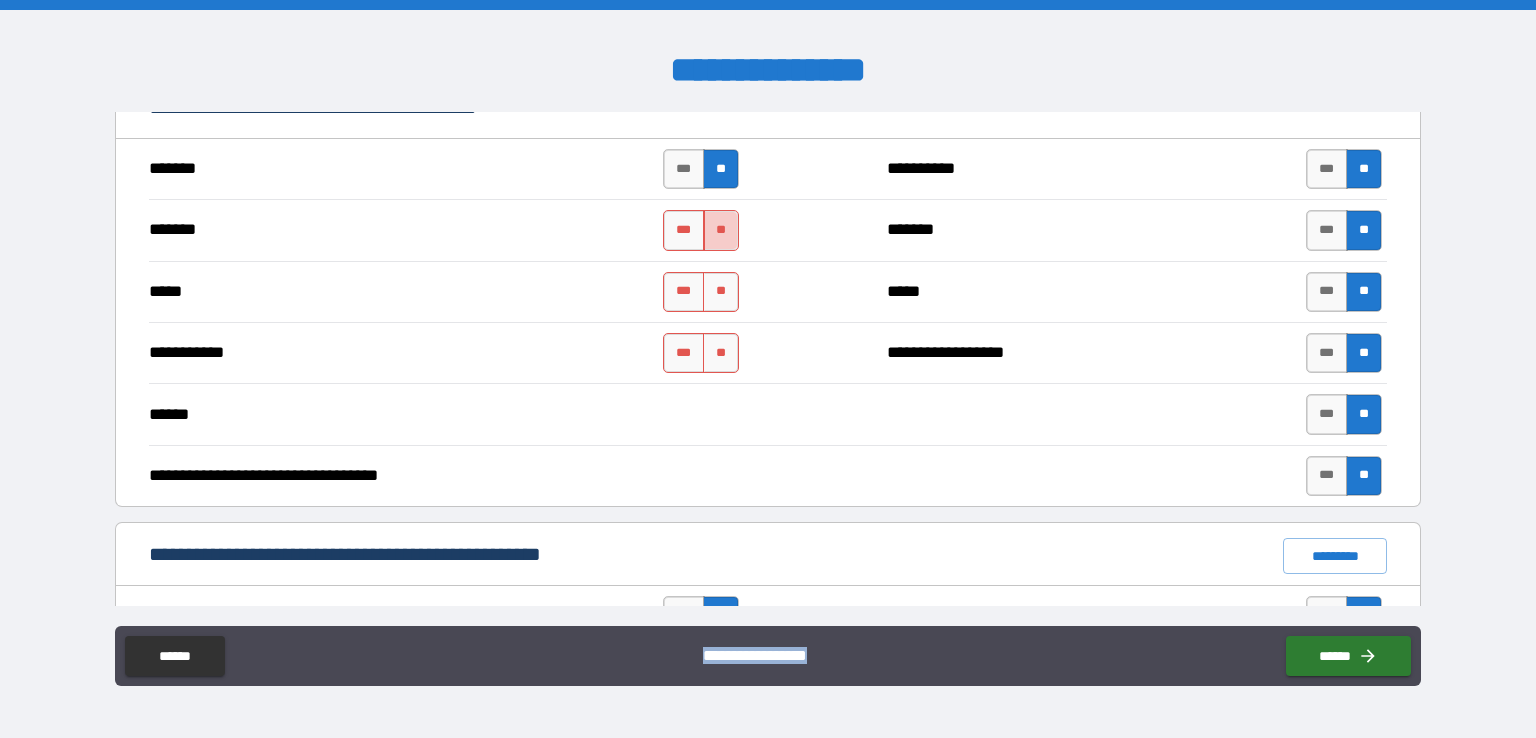 click on "**" at bounding box center (721, 230) 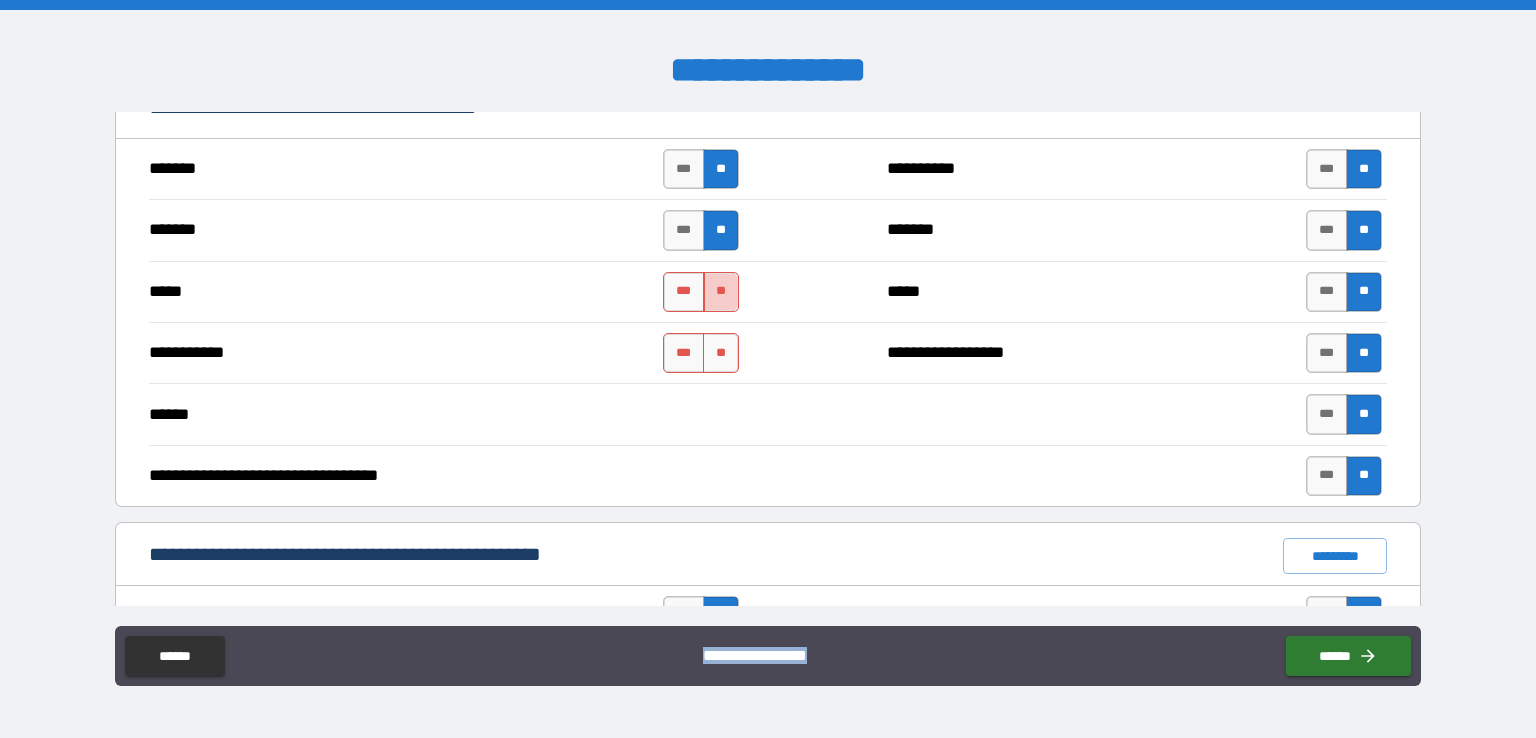 click on "**" at bounding box center [721, 292] 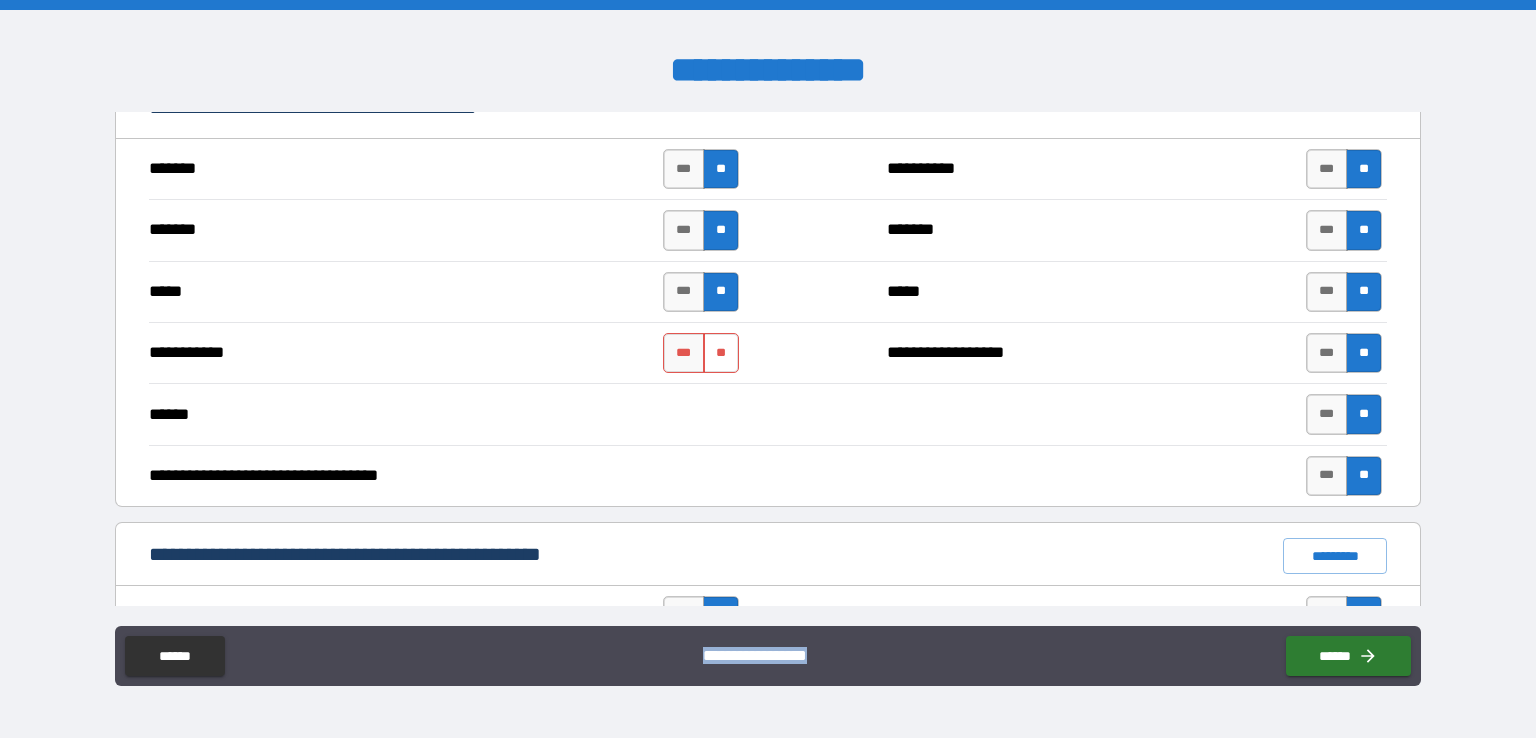 click on "**" at bounding box center (721, 353) 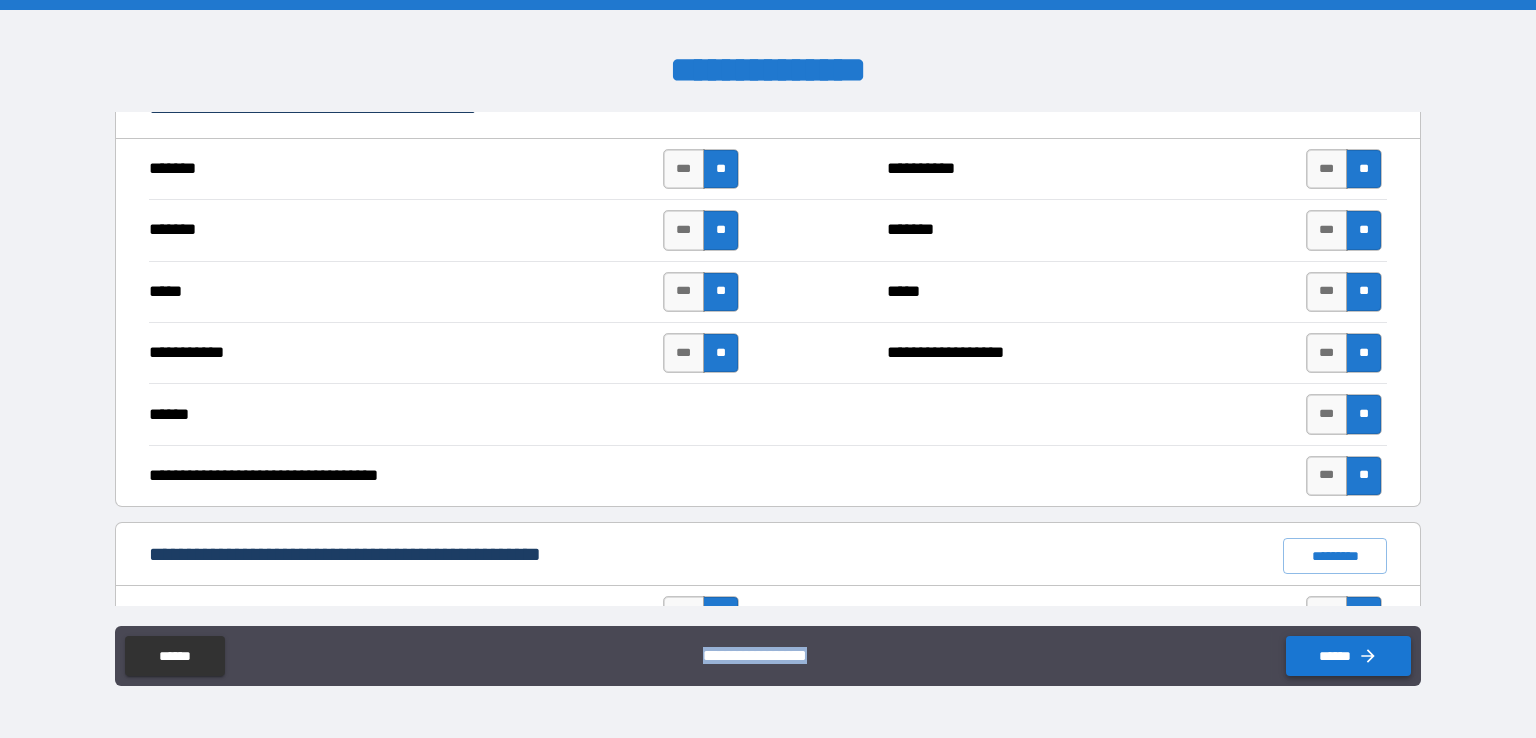 click 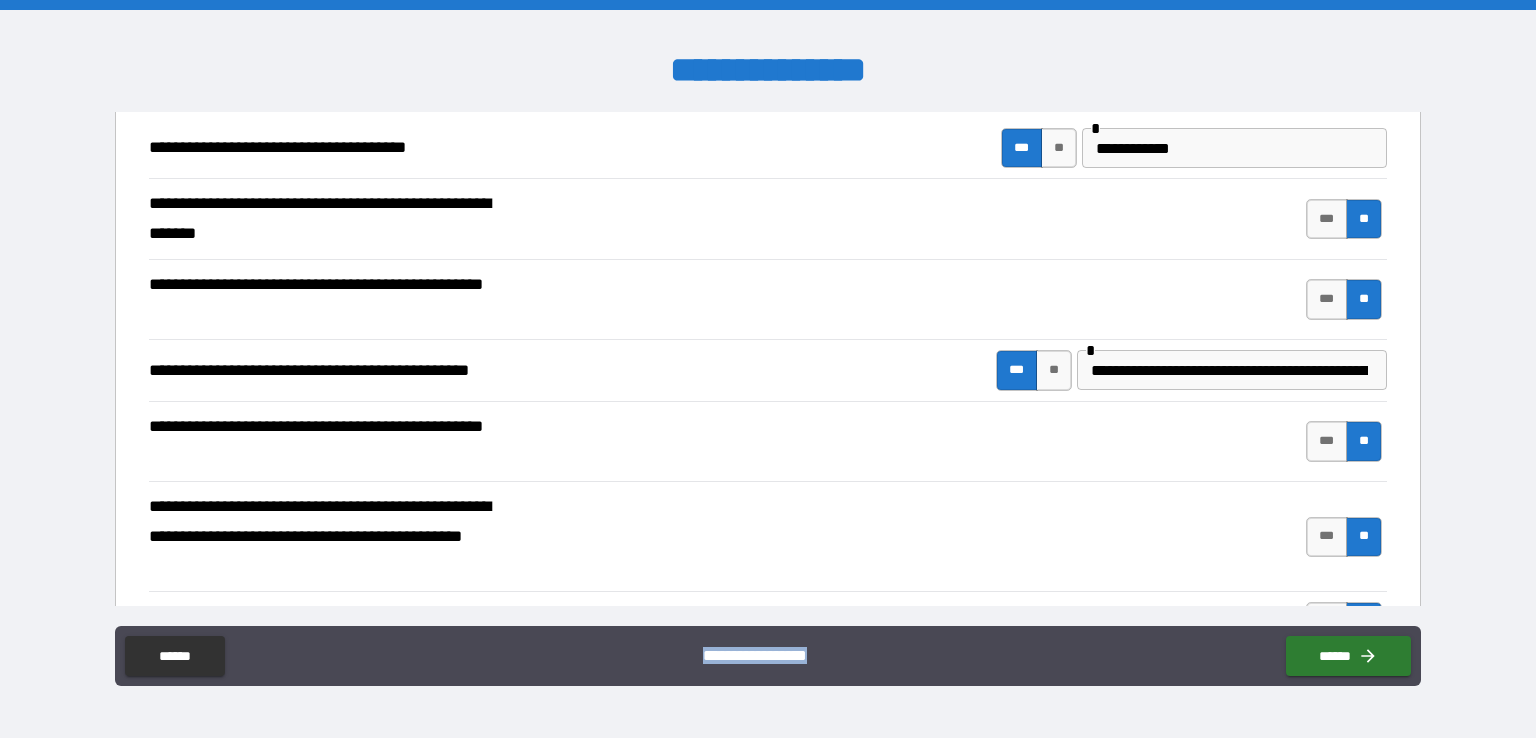 scroll, scrollTop: 183, scrollLeft: 0, axis: vertical 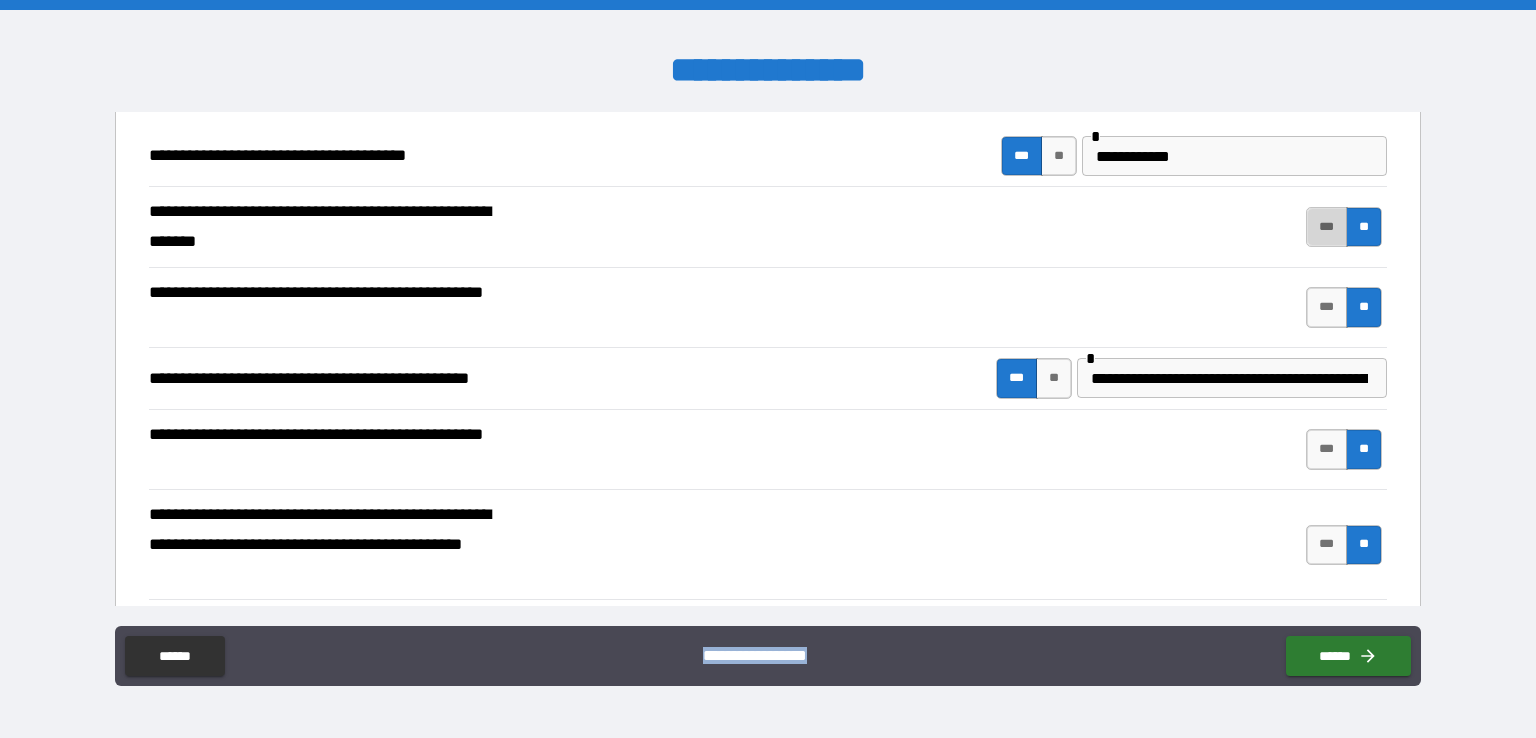 click on "***" at bounding box center [1327, 227] 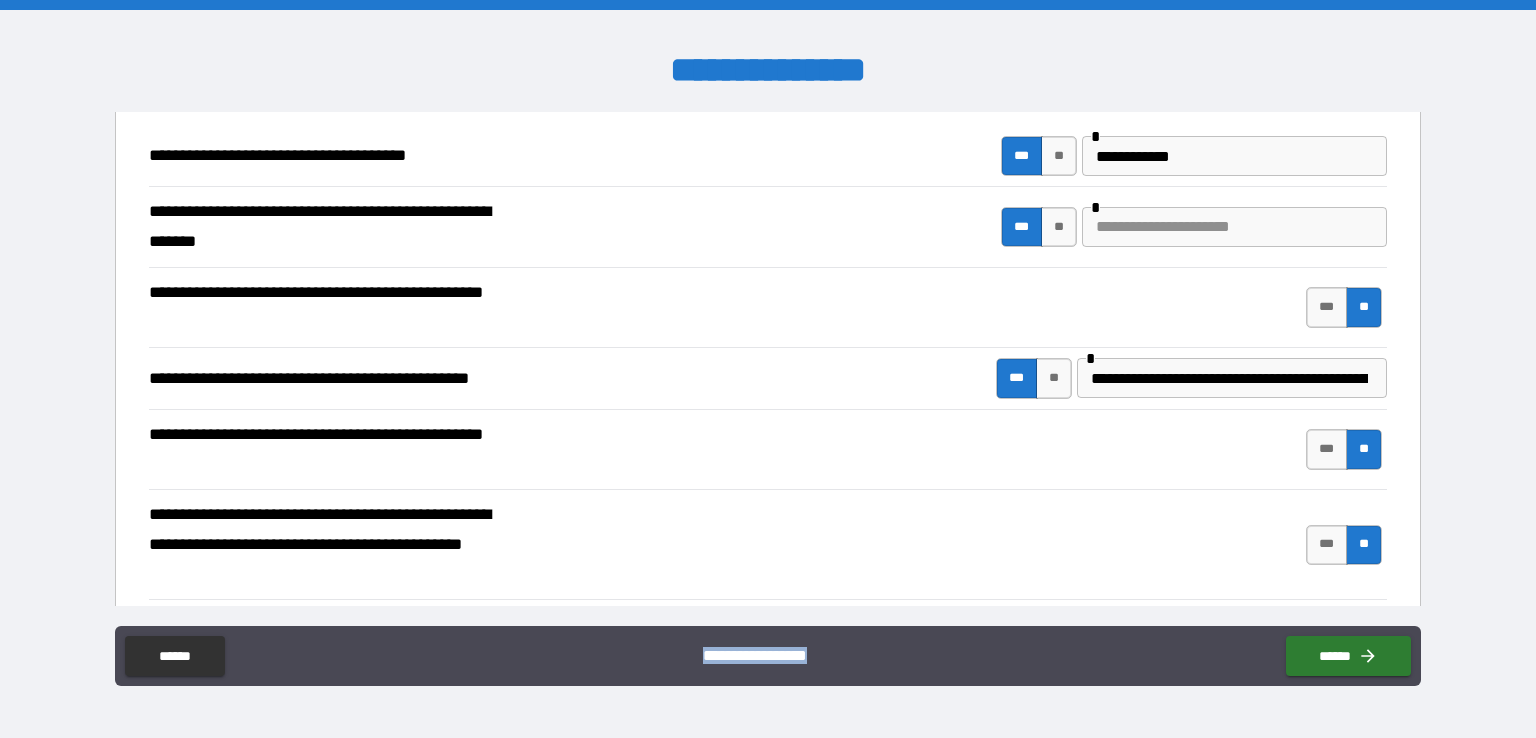 type on "*" 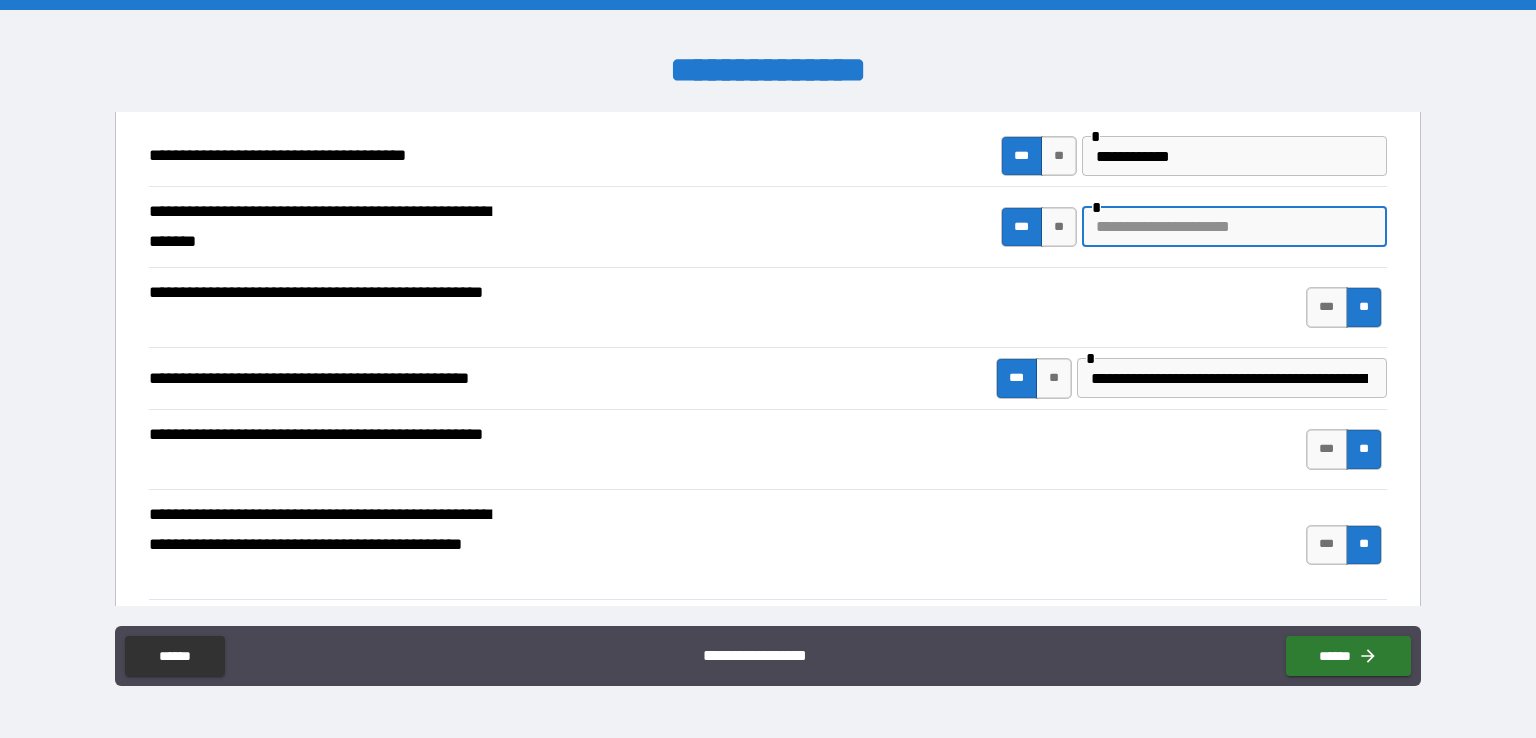 click at bounding box center (1234, 227) 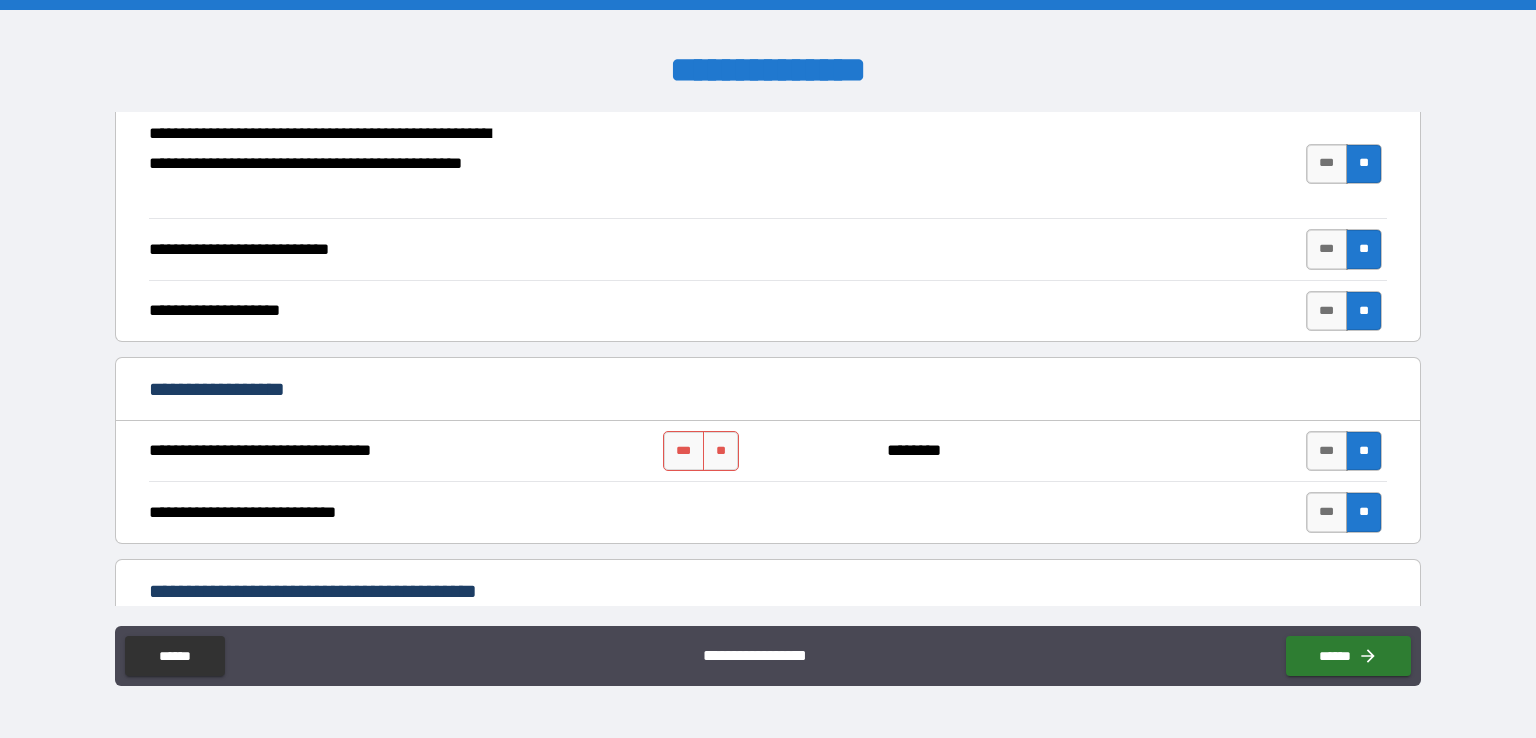 scroll, scrollTop: 579, scrollLeft: 0, axis: vertical 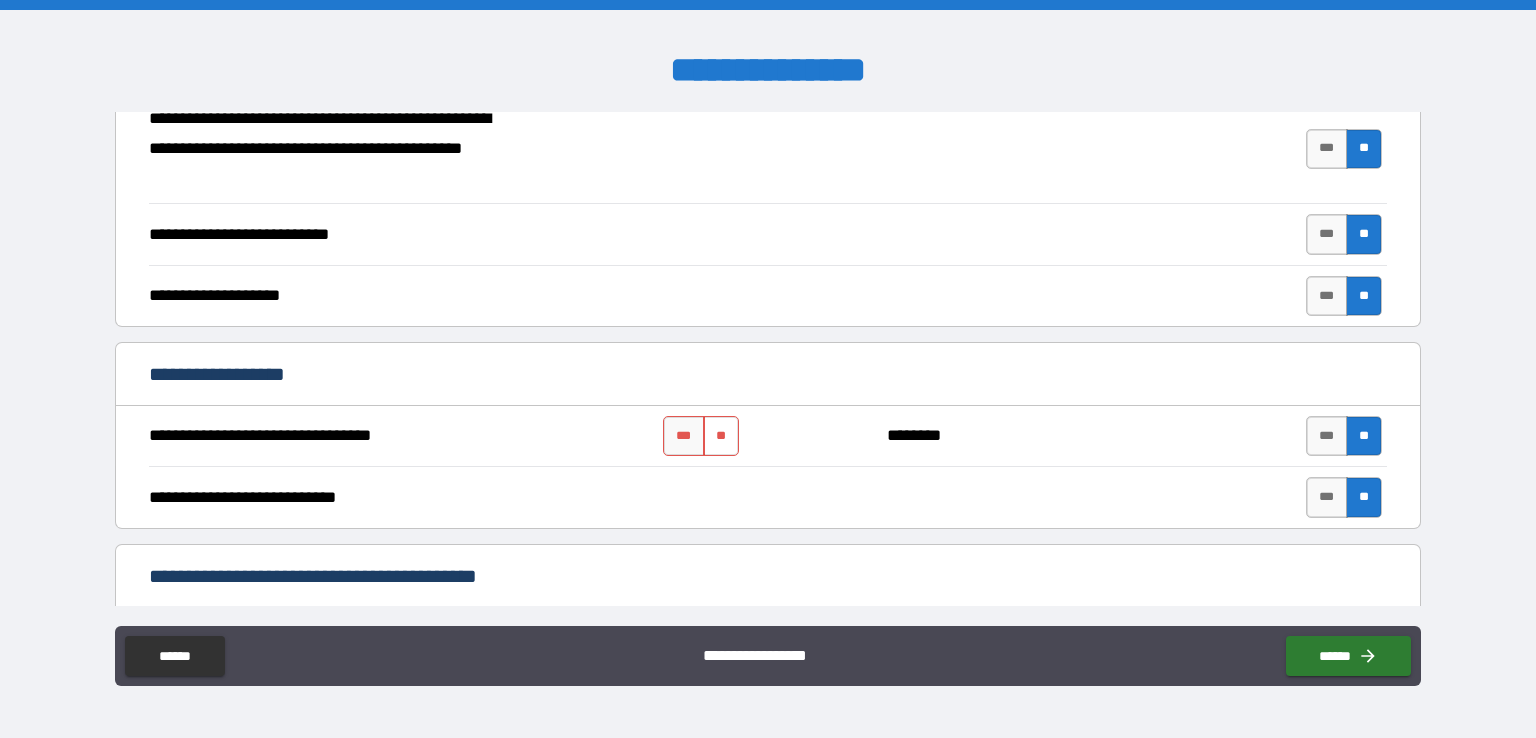 type on "**********" 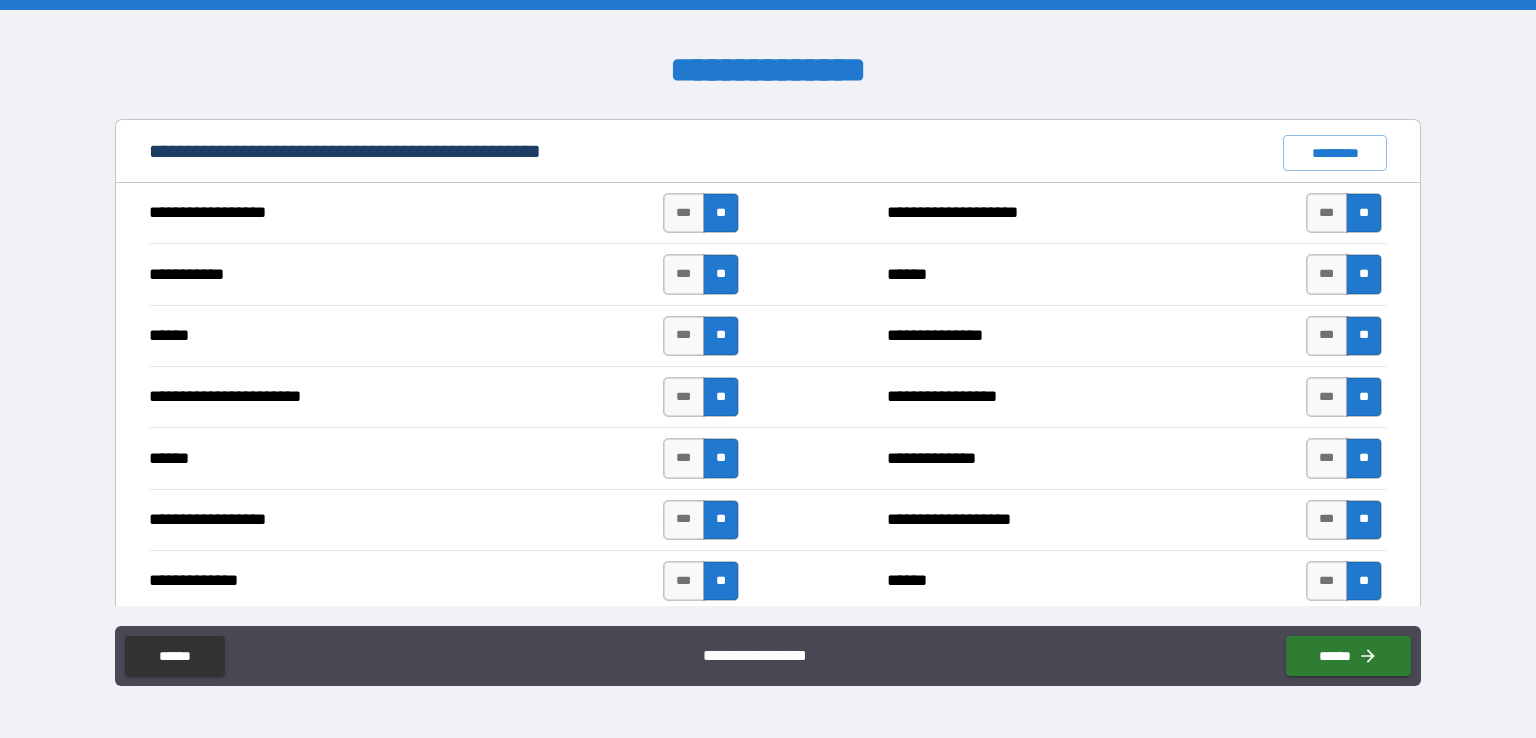 scroll, scrollTop: 1466, scrollLeft: 0, axis: vertical 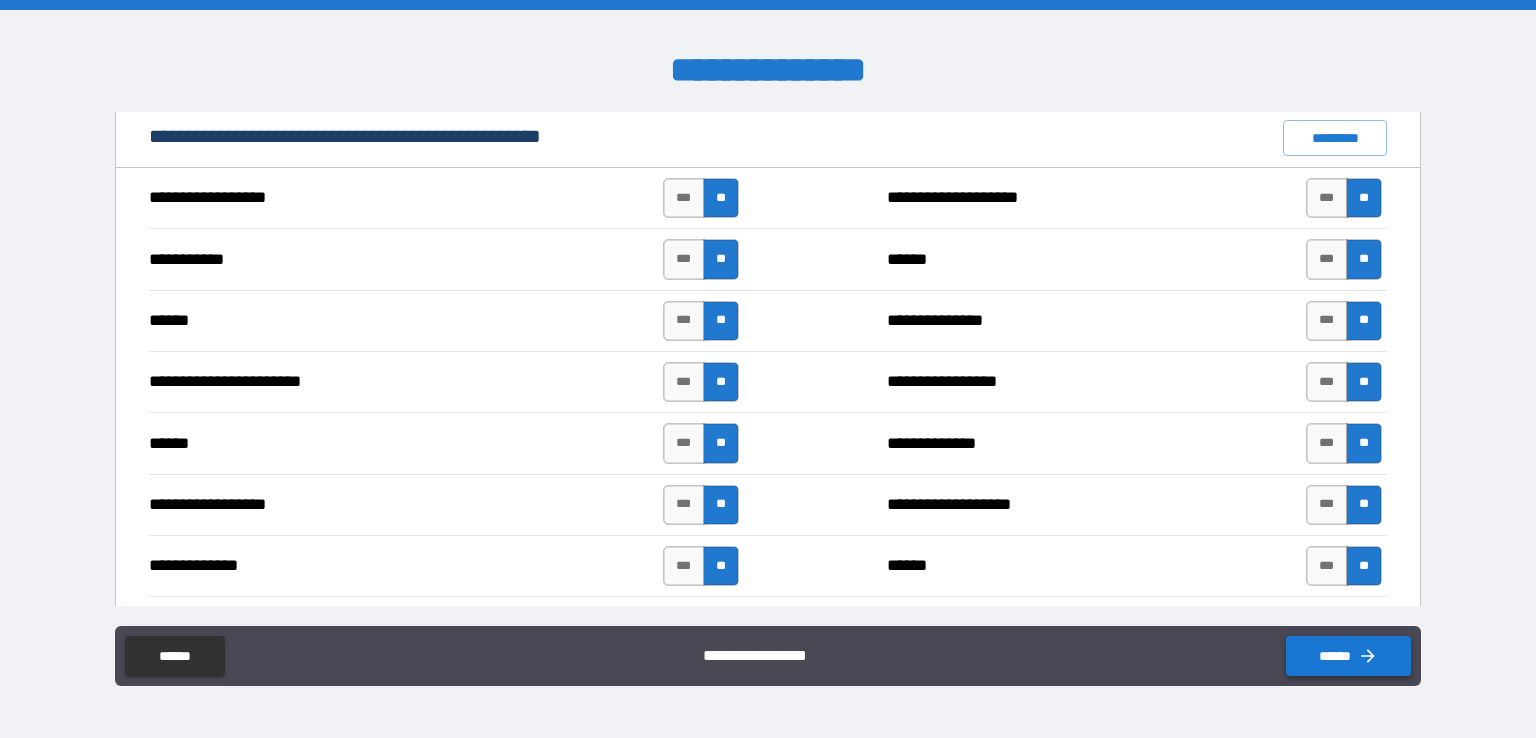 click on "******" at bounding box center (1348, 656) 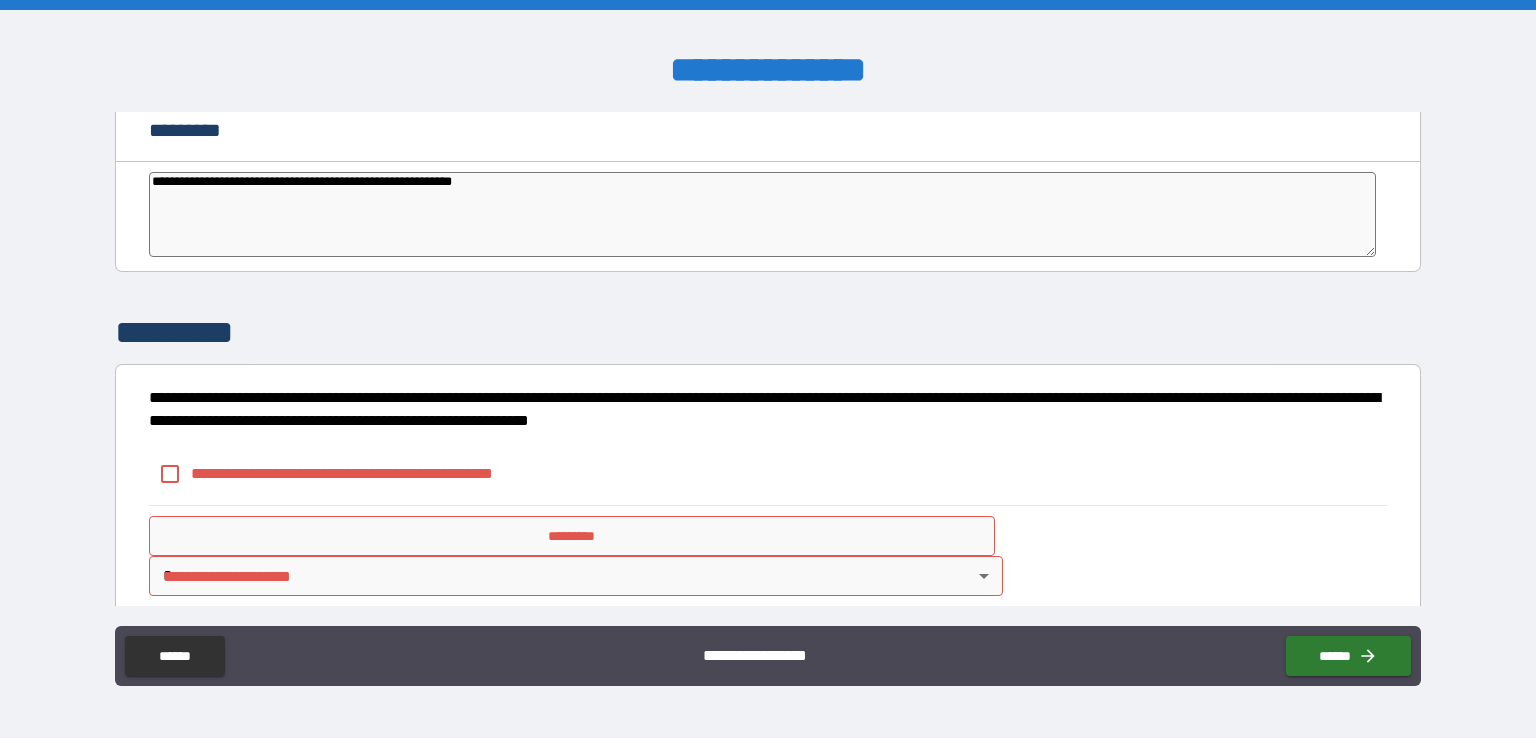 scroll, scrollTop: 4031, scrollLeft: 0, axis: vertical 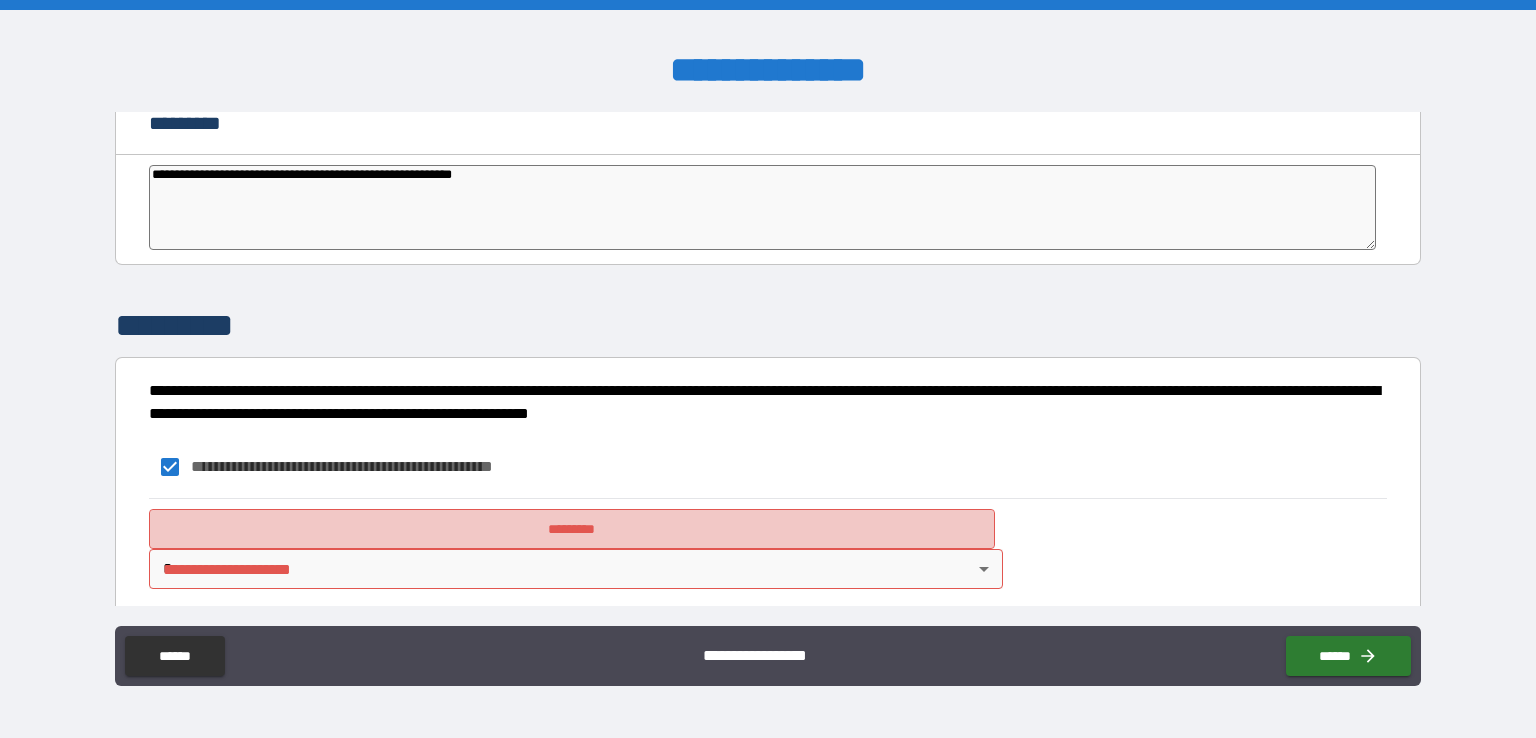 click on "*********" at bounding box center (572, 529) 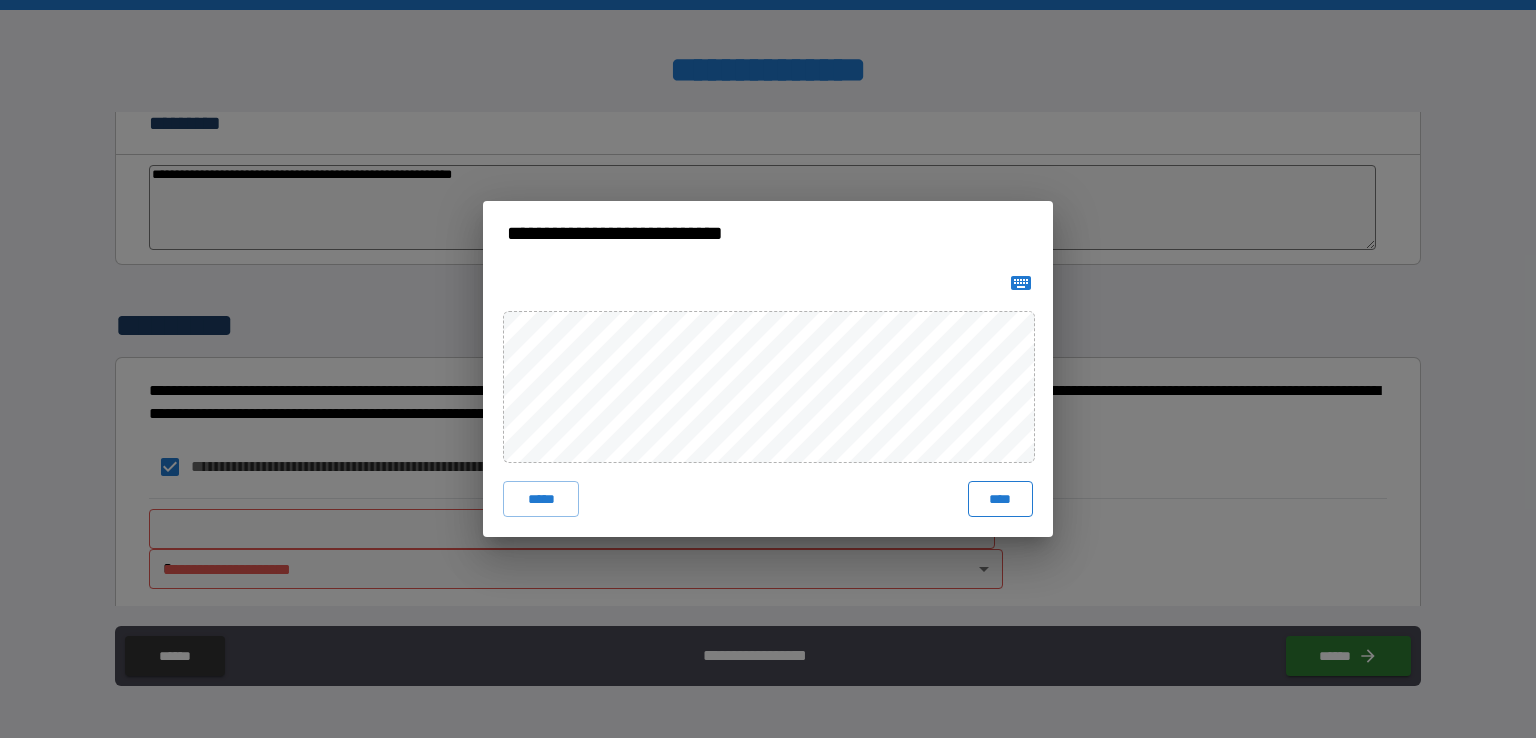 click on "****" at bounding box center [1000, 499] 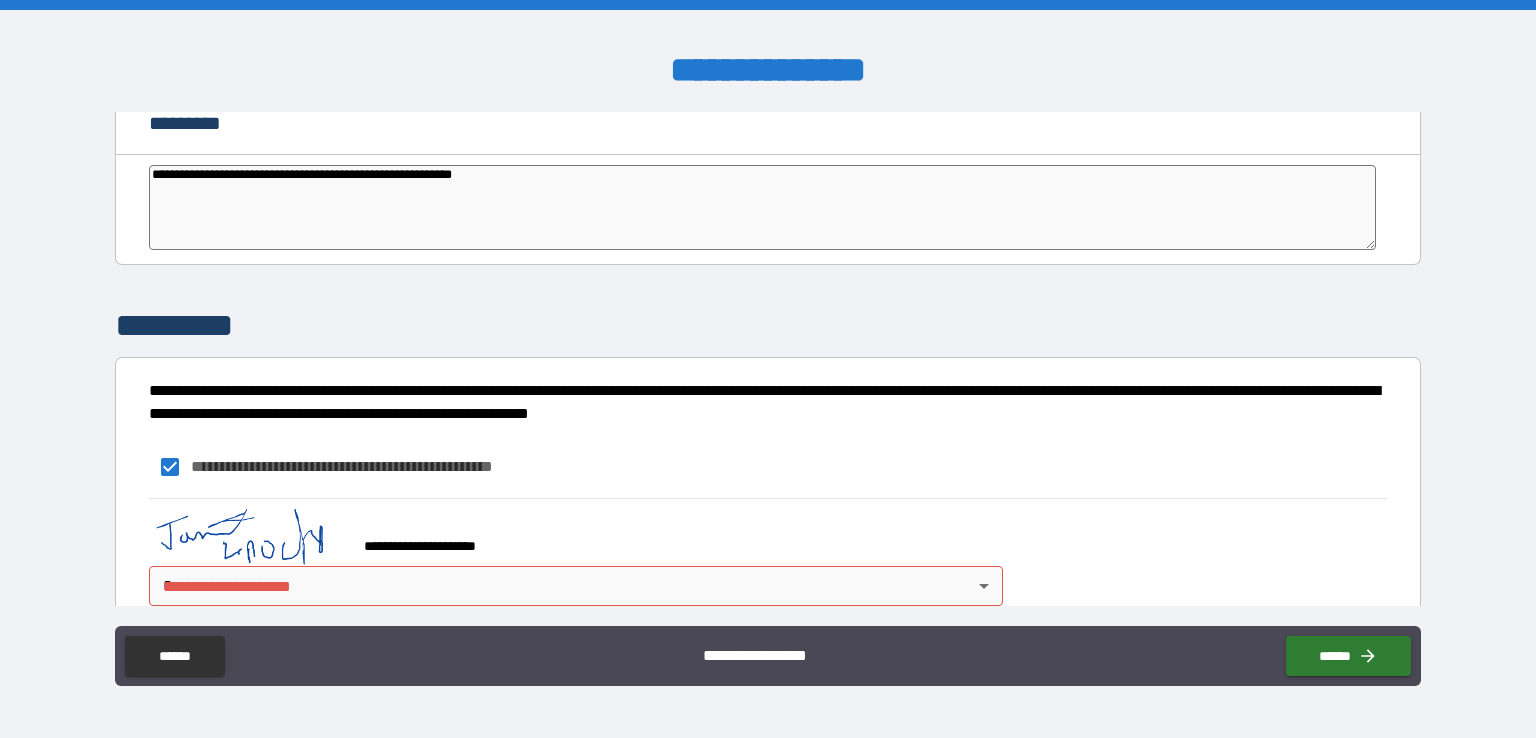 click on "**********" at bounding box center [768, 369] 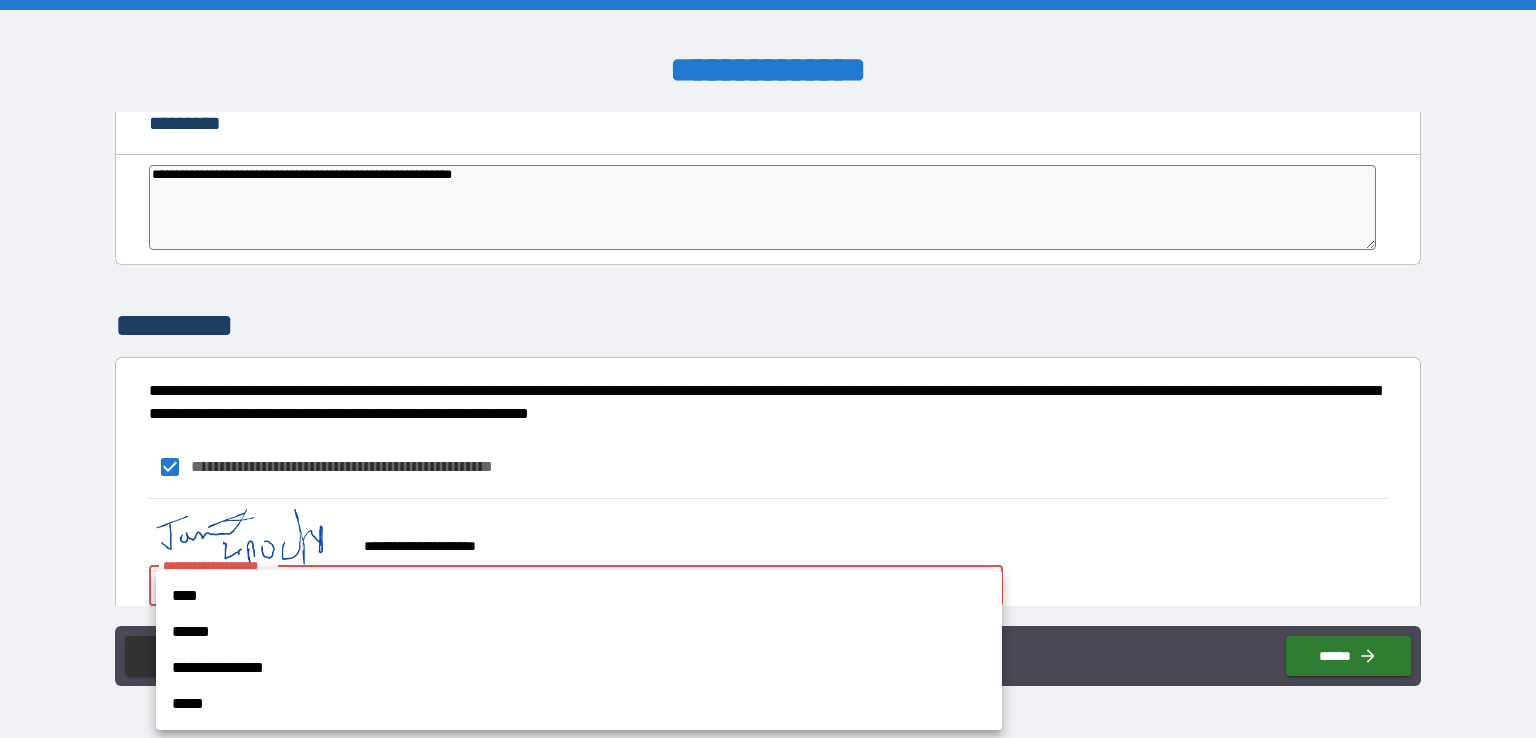 click on "****" at bounding box center (579, 596) 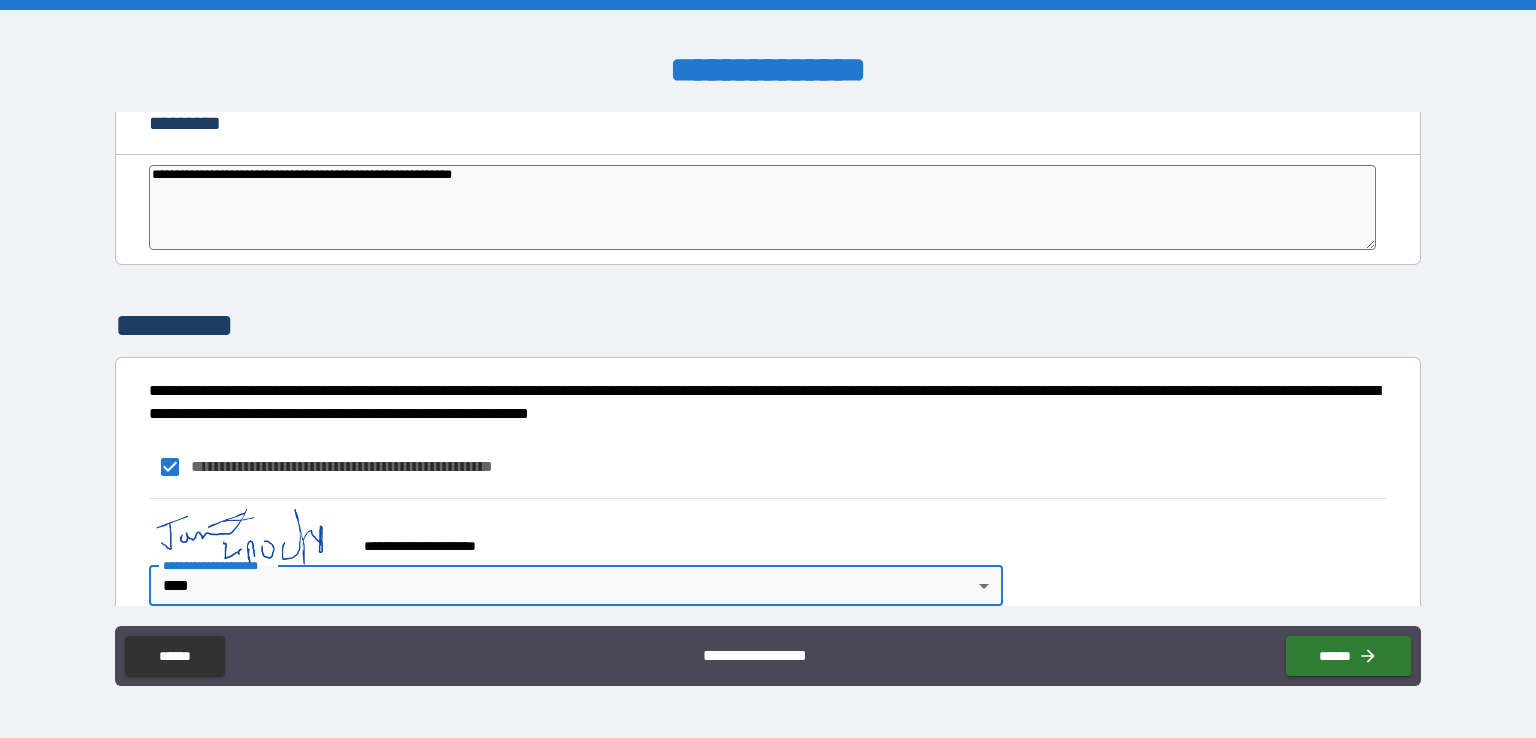 type on "*" 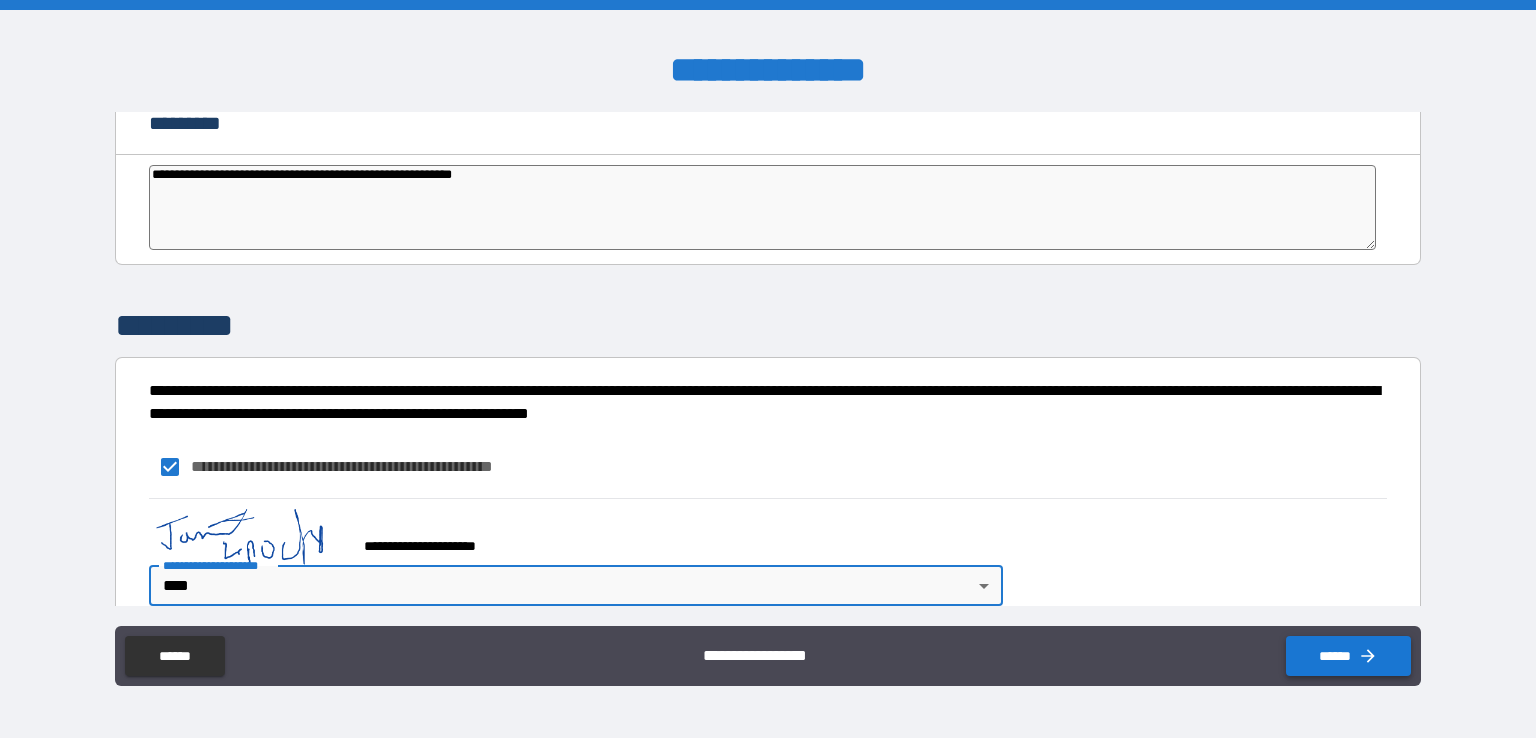 click on "******" at bounding box center (1348, 656) 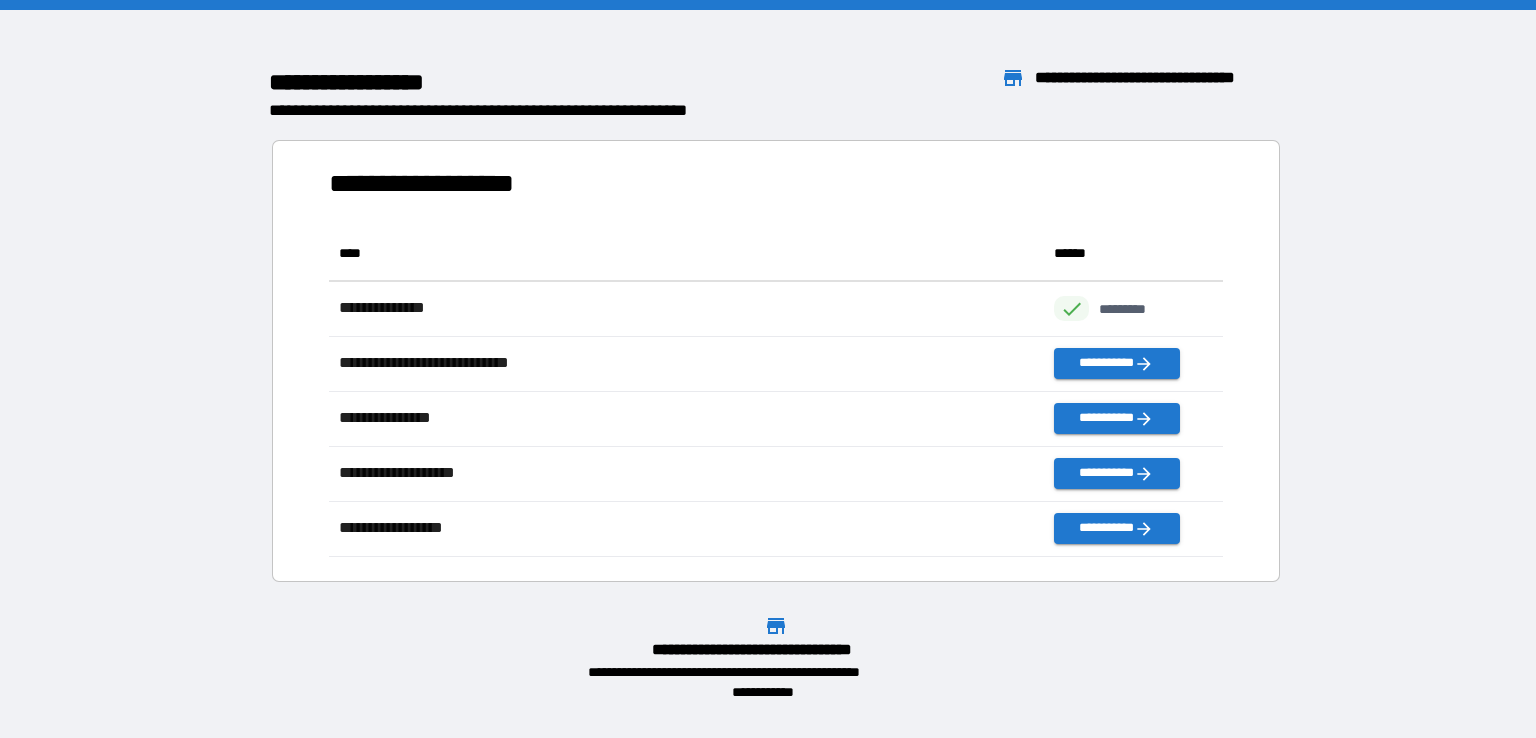 scroll, scrollTop: 16, scrollLeft: 16, axis: both 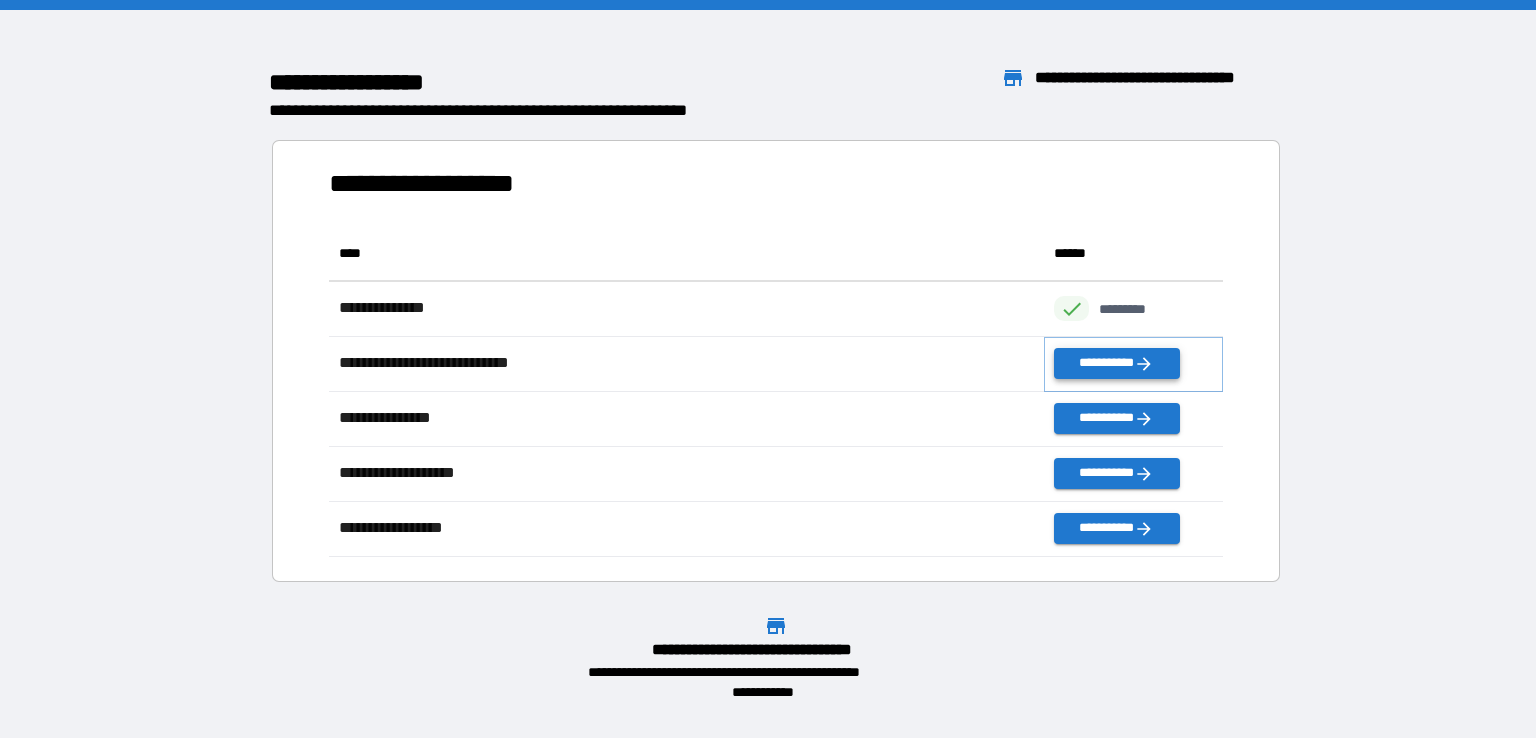 click on "**********" at bounding box center (1116, 363) 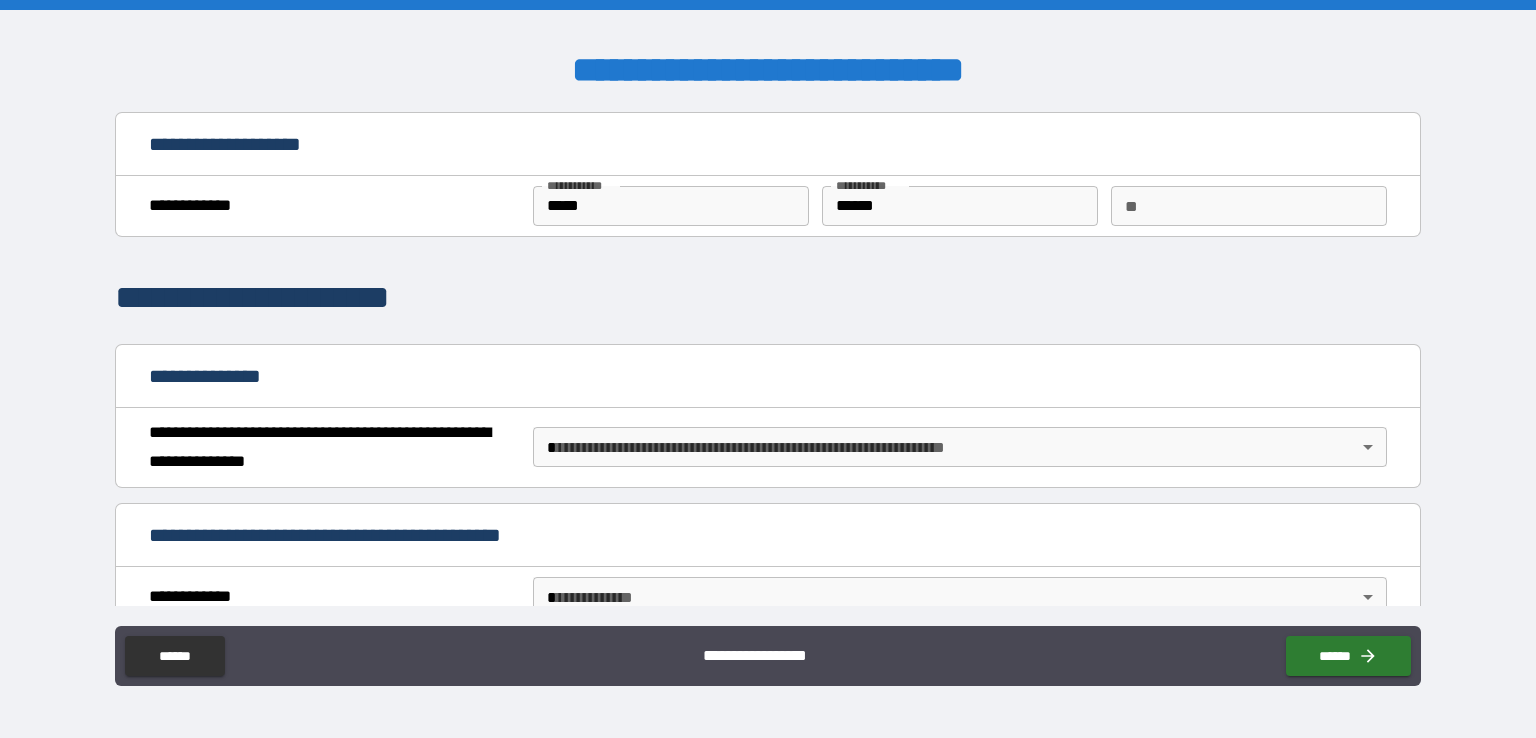 click on "**********" at bounding box center [768, 369] 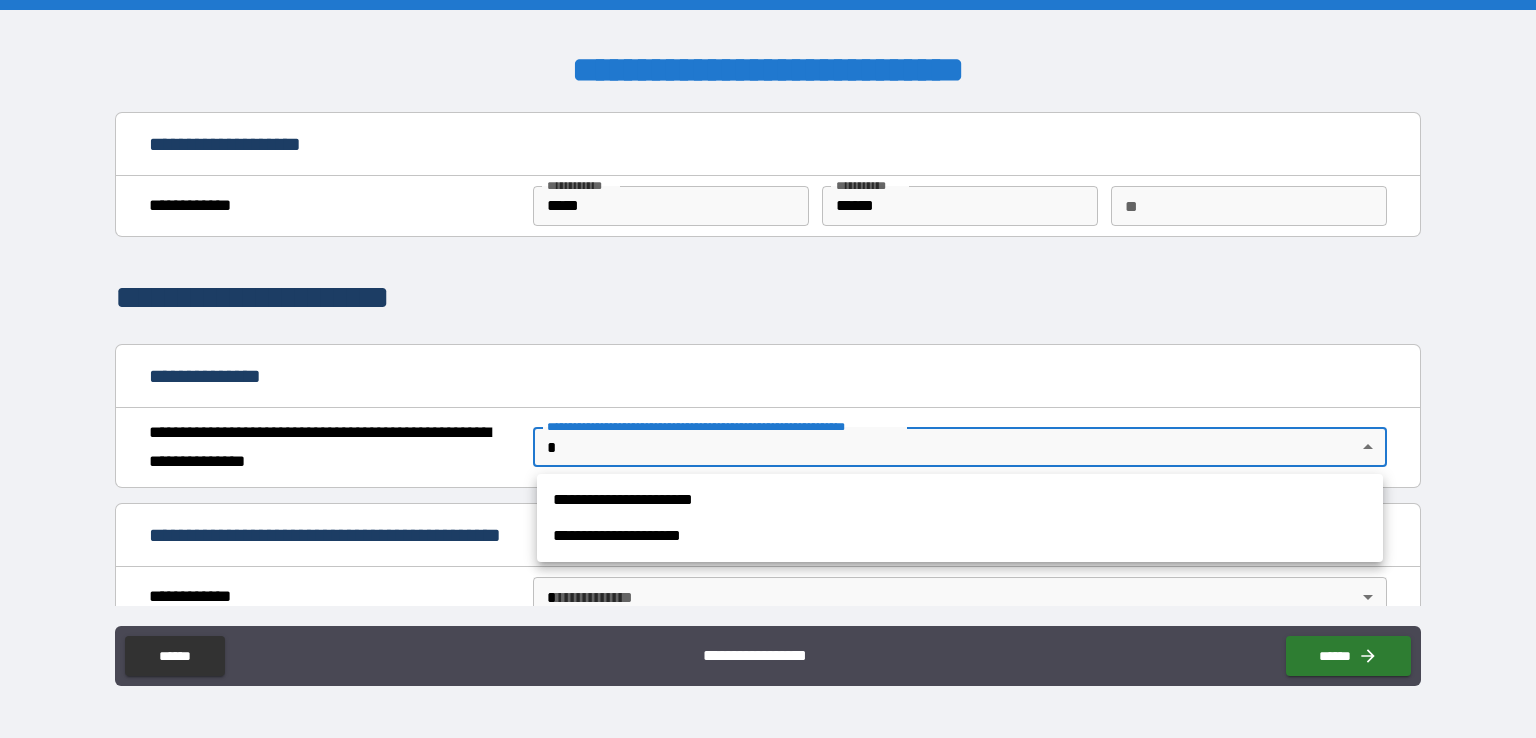 click on "**********" at bounding box center [960, 500] 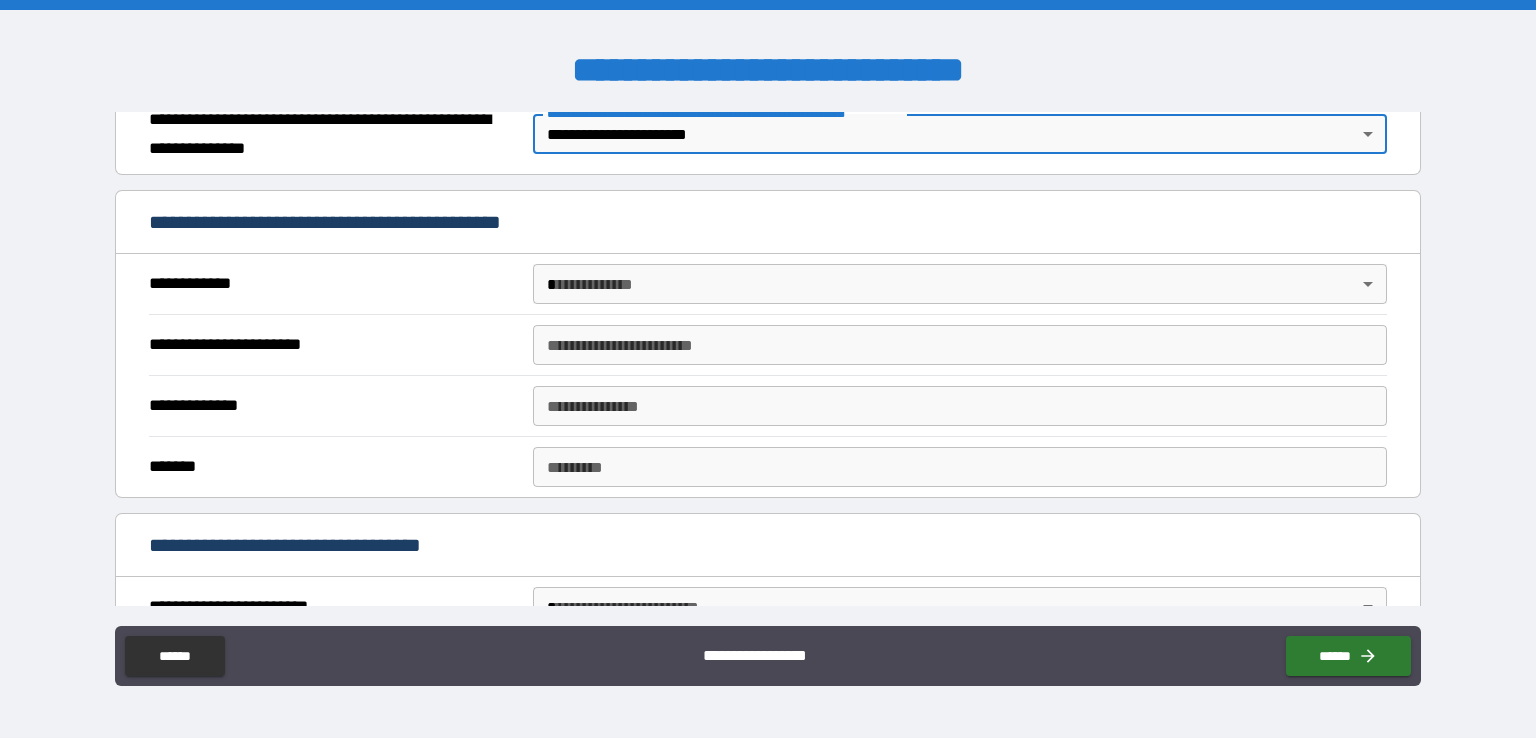 scroll, scrollTop: 314, scrollLeft: 0, axis: vertical 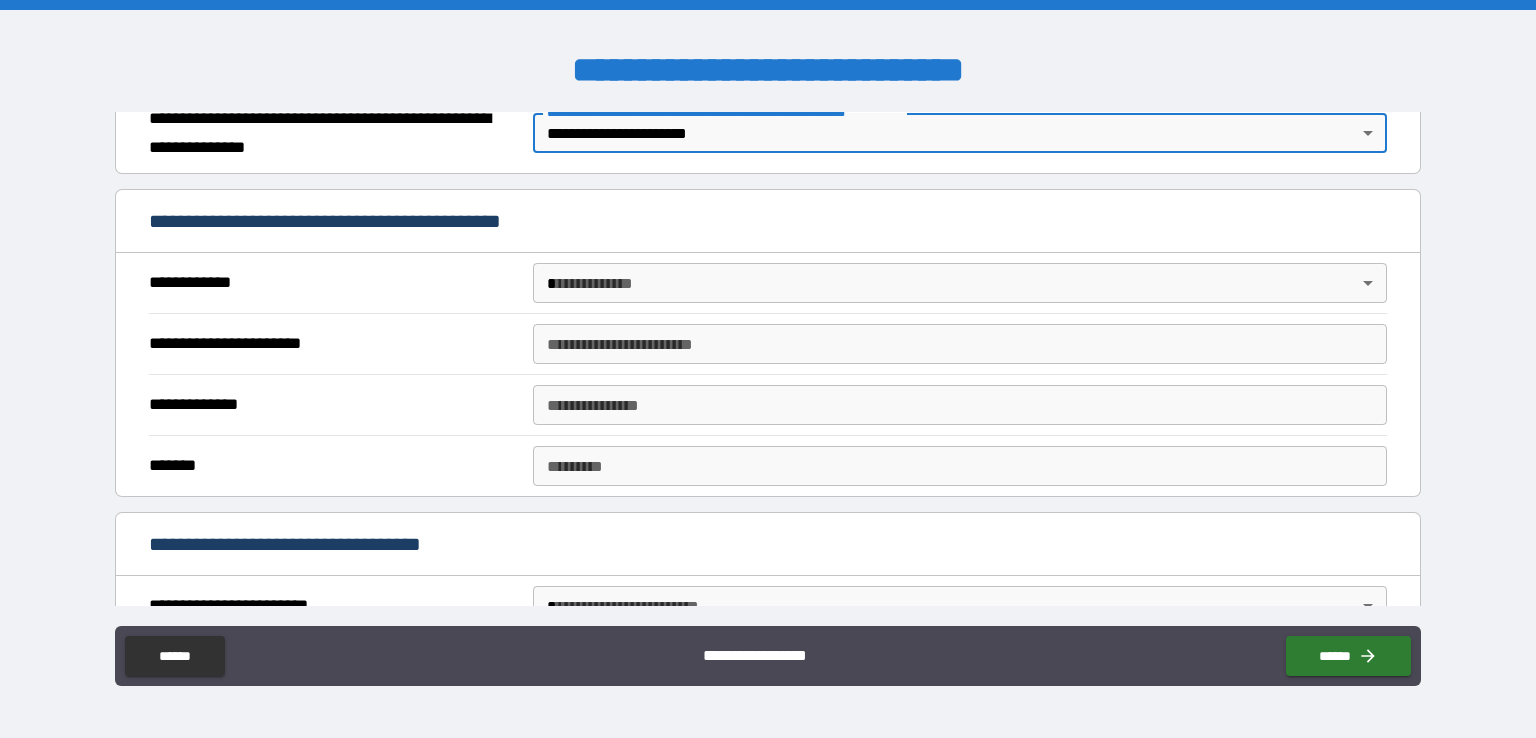click on "**********" at bounding box center (768, 369) 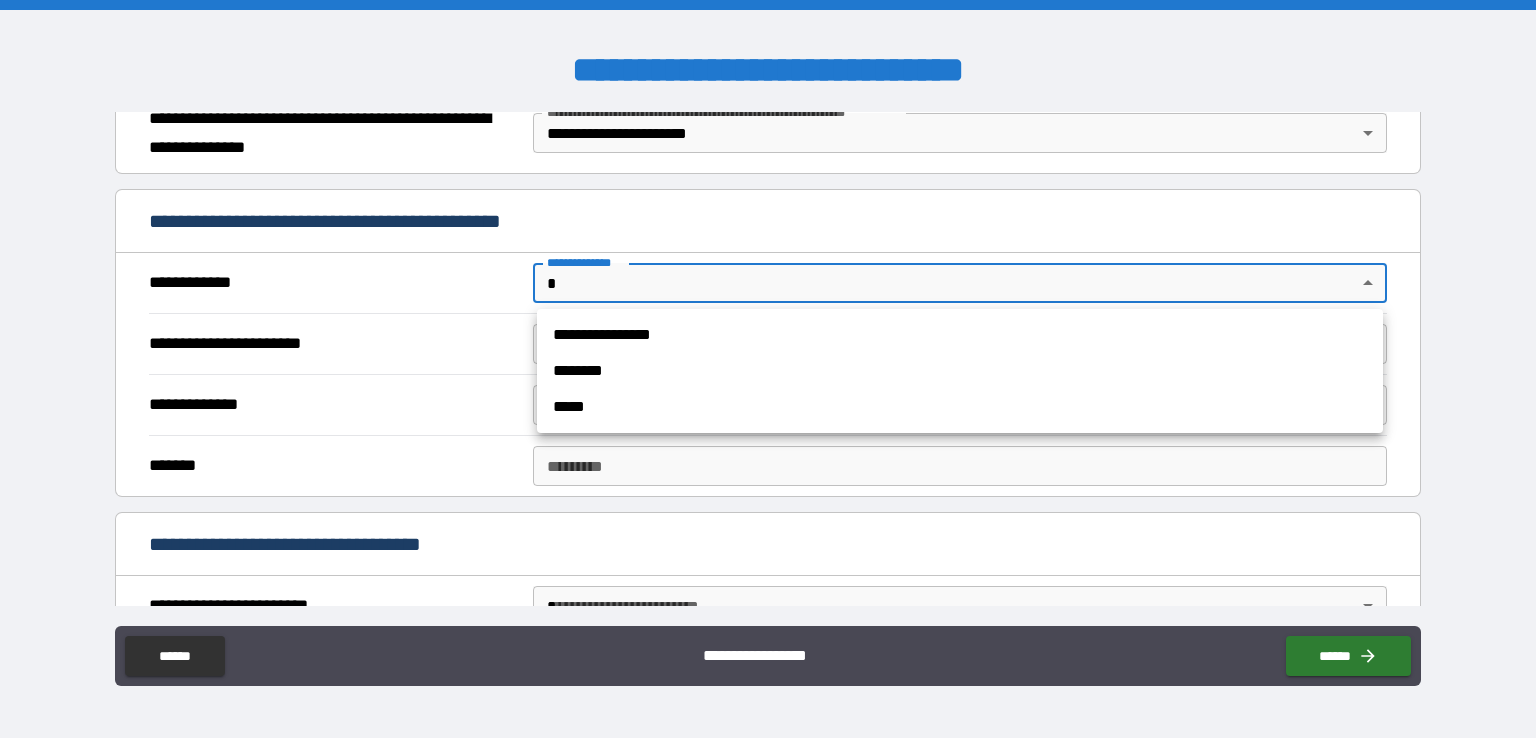 click on "********" at bounding box center (960, 371) 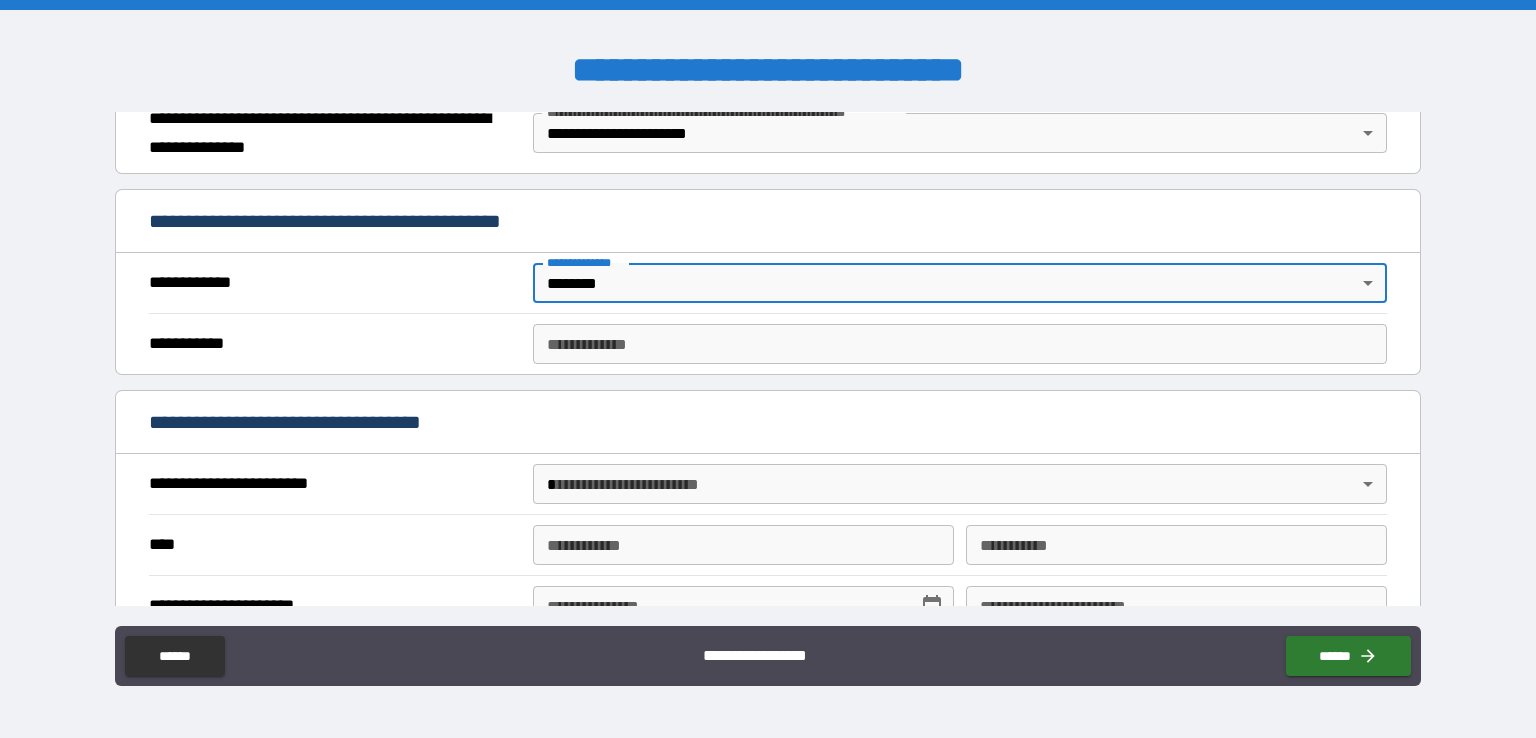 click on "**********" at bounding box center (768, 369) 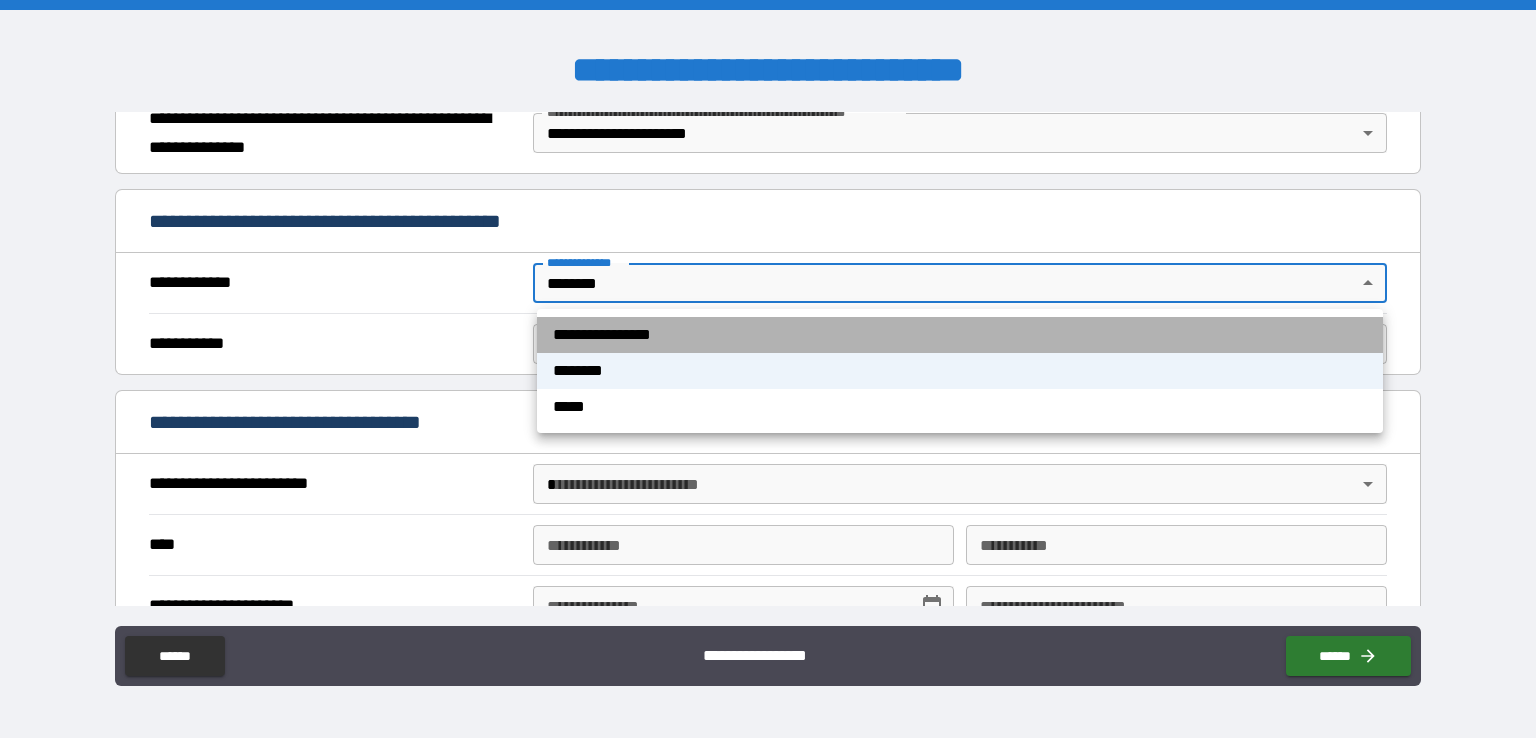 click on "**********" at bounding box center (960, 335) 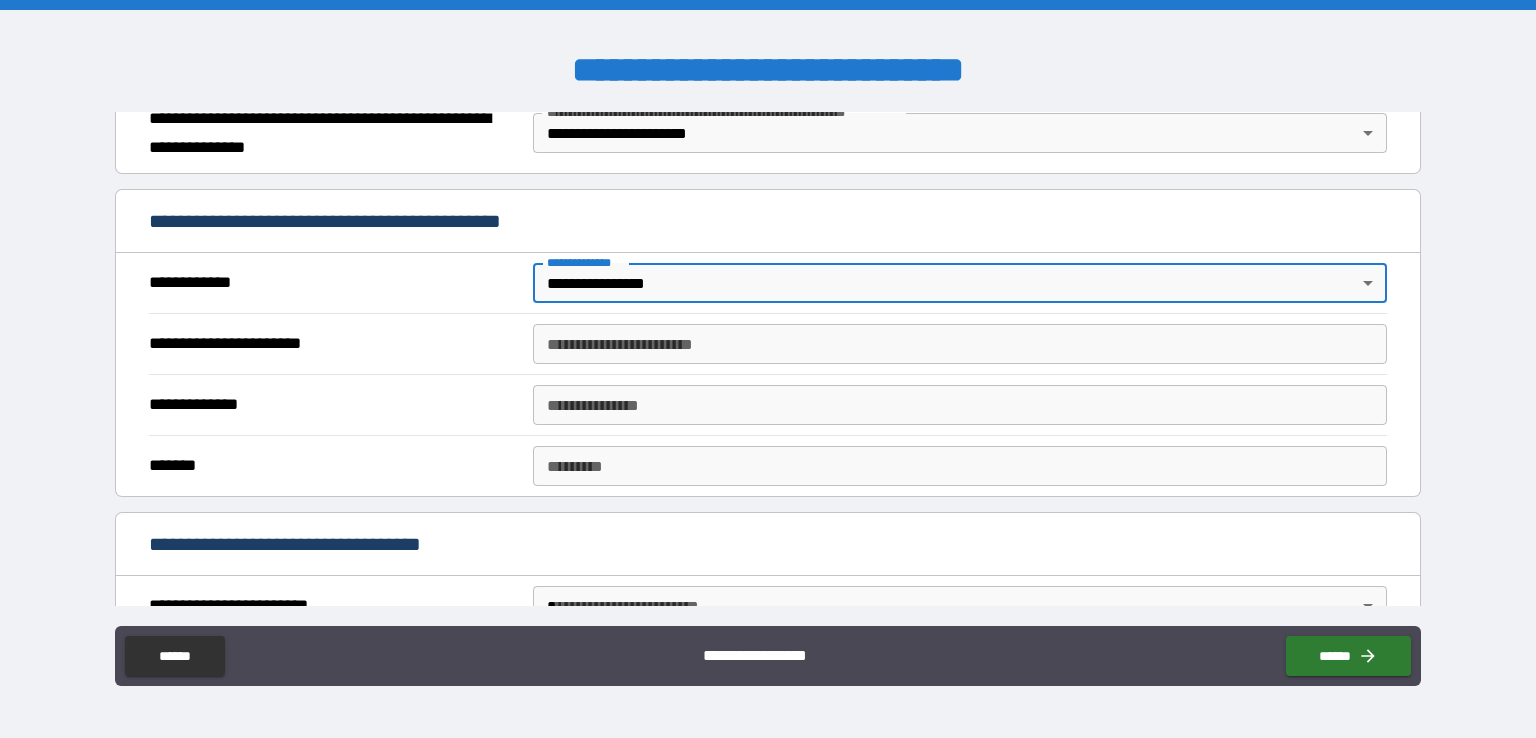 click on "**********" at bounding box center (960, 344) 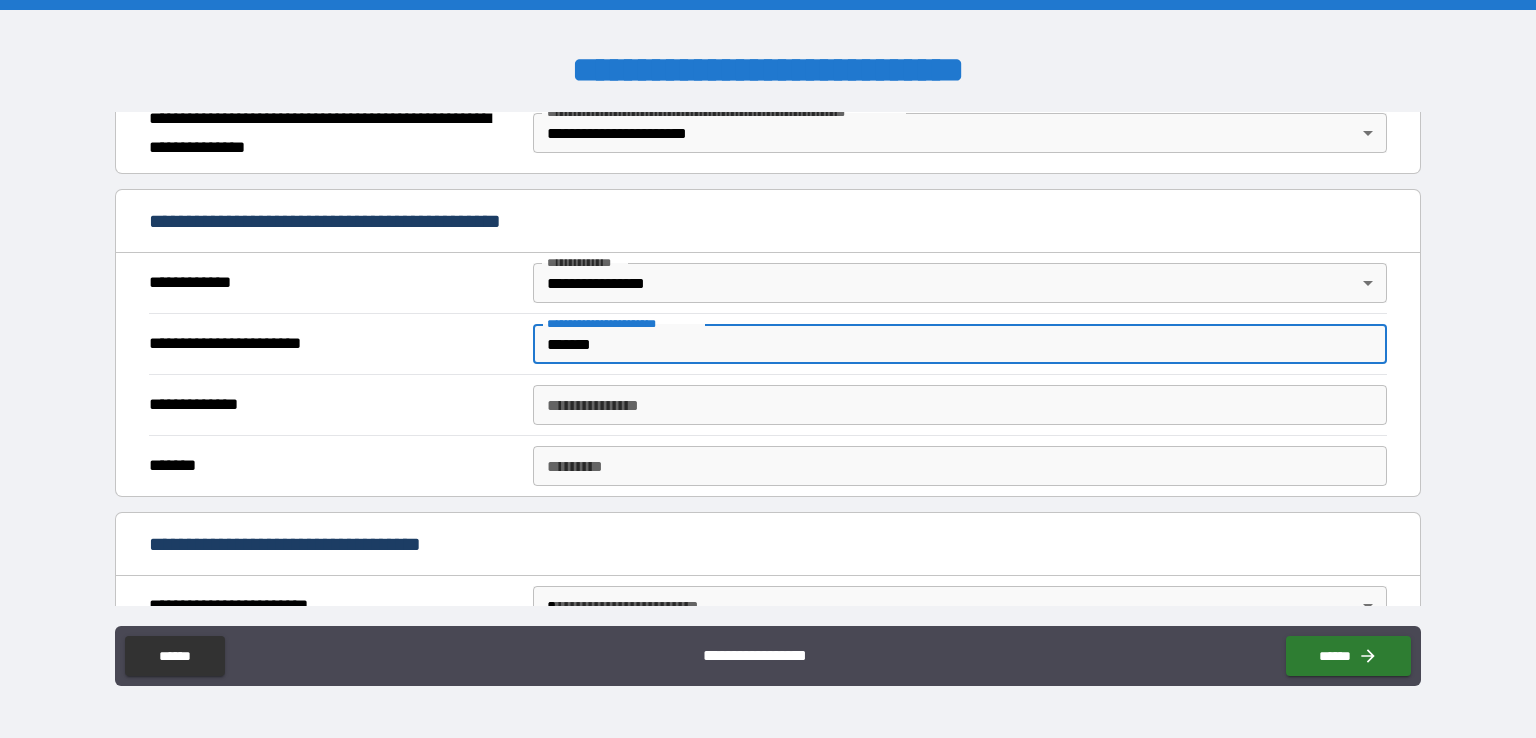 type on "*******" 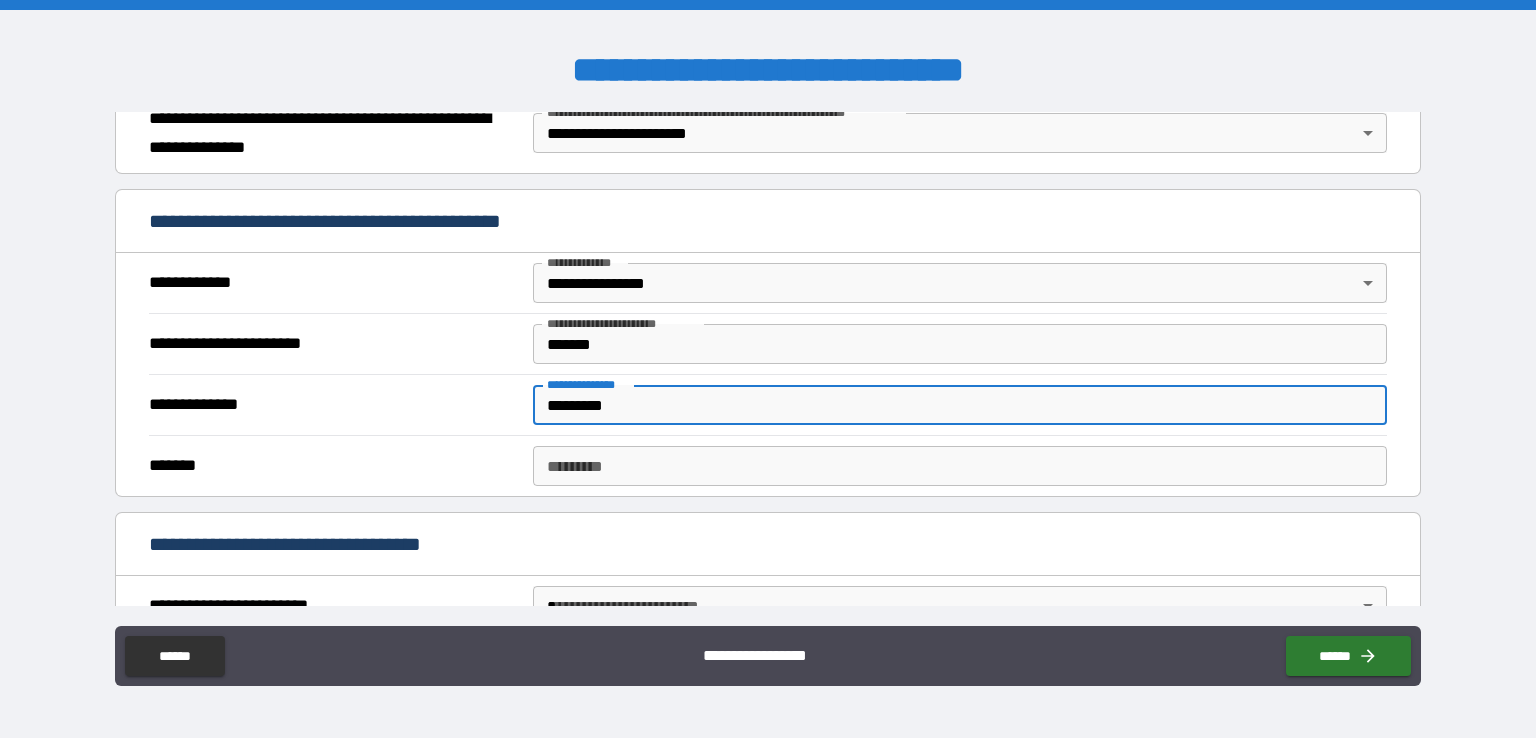 type on "*********" 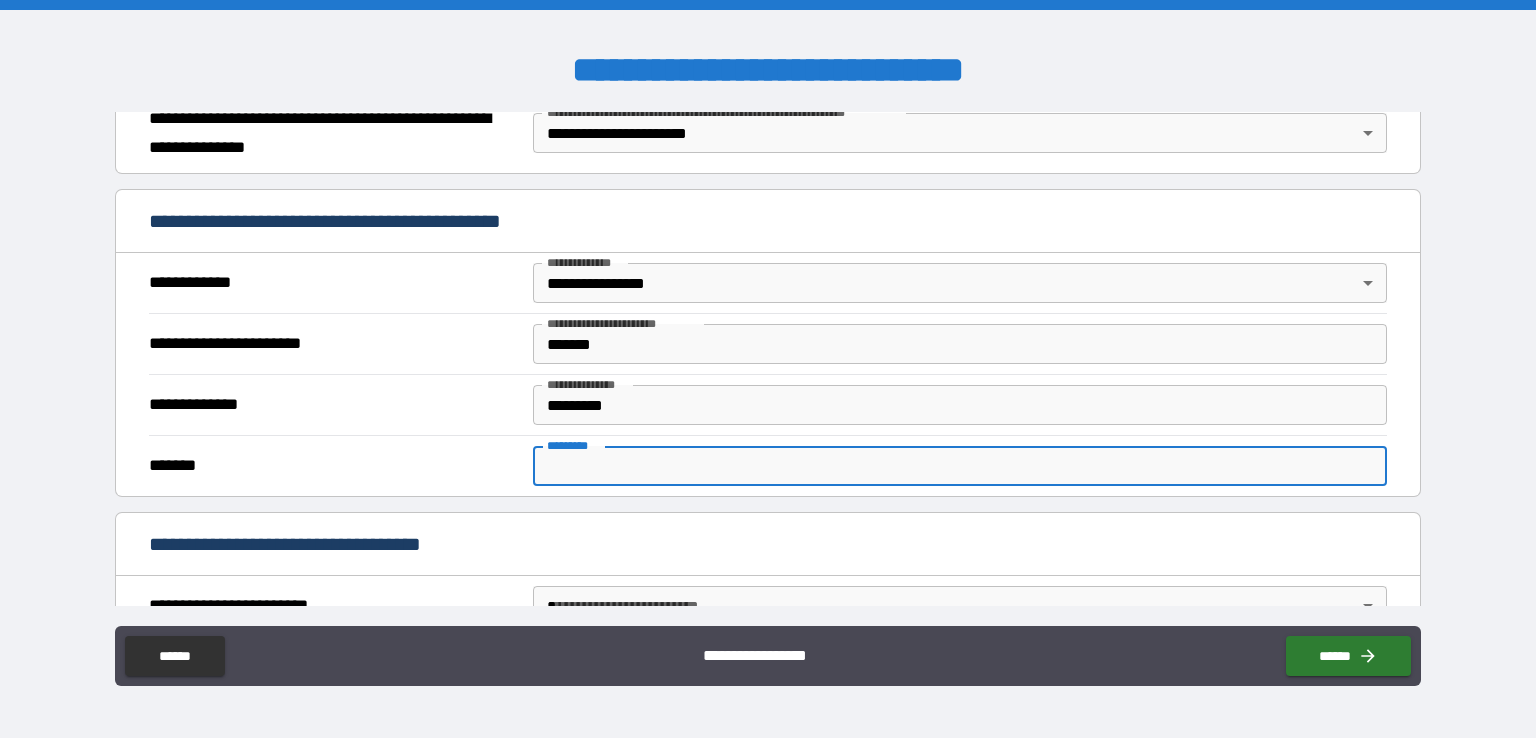 click on "*******   *" at bounding box center [960, 466] 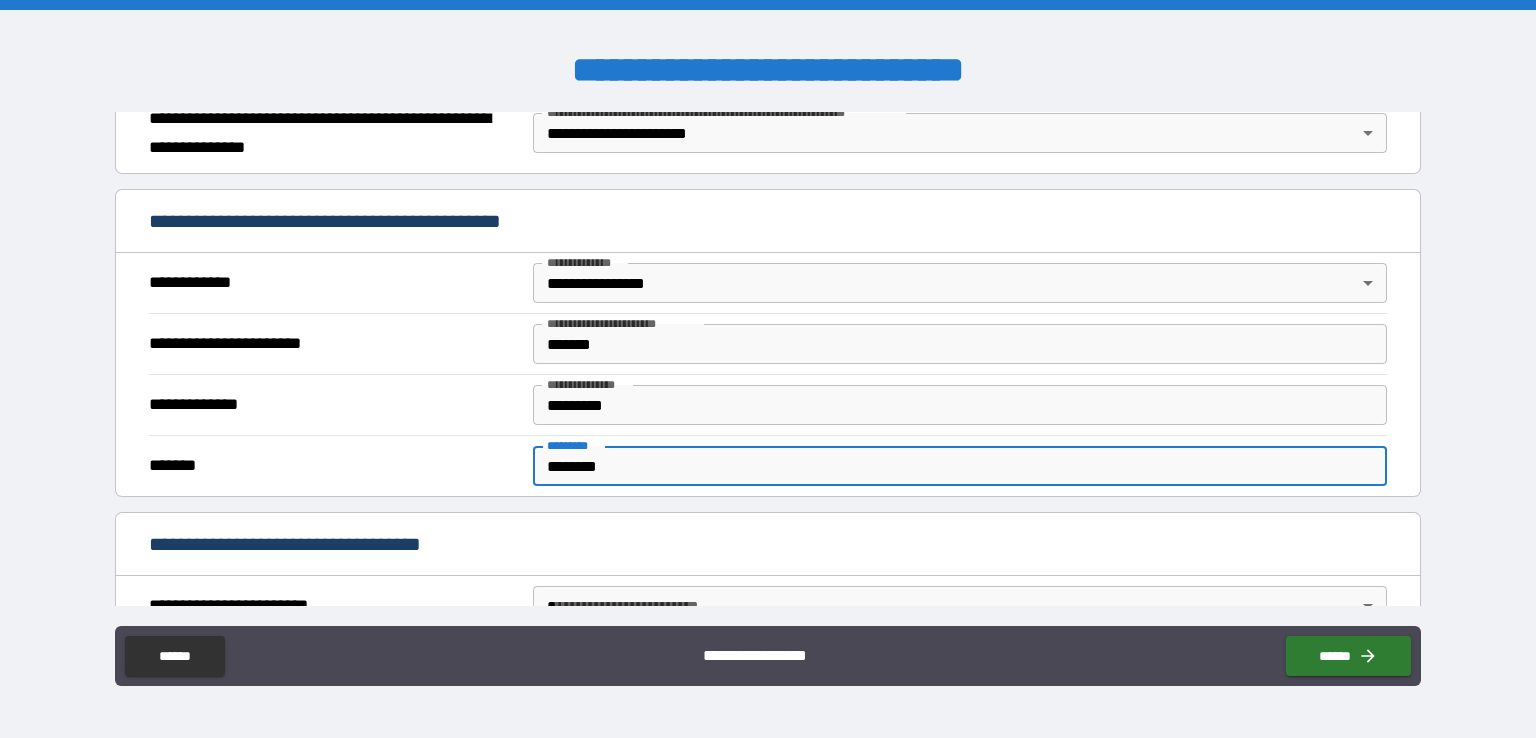 type on "********" 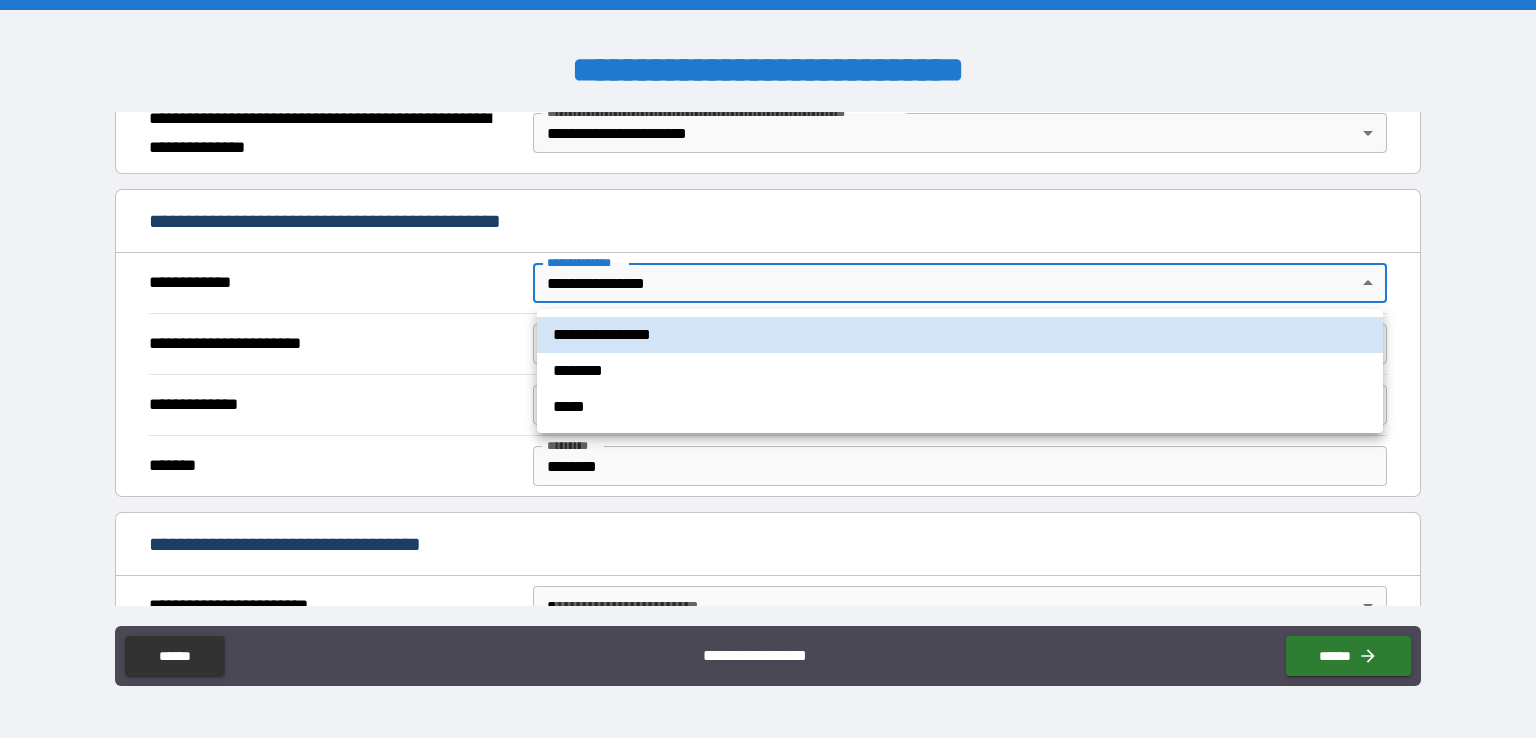 click at bounding box center (768, 369) 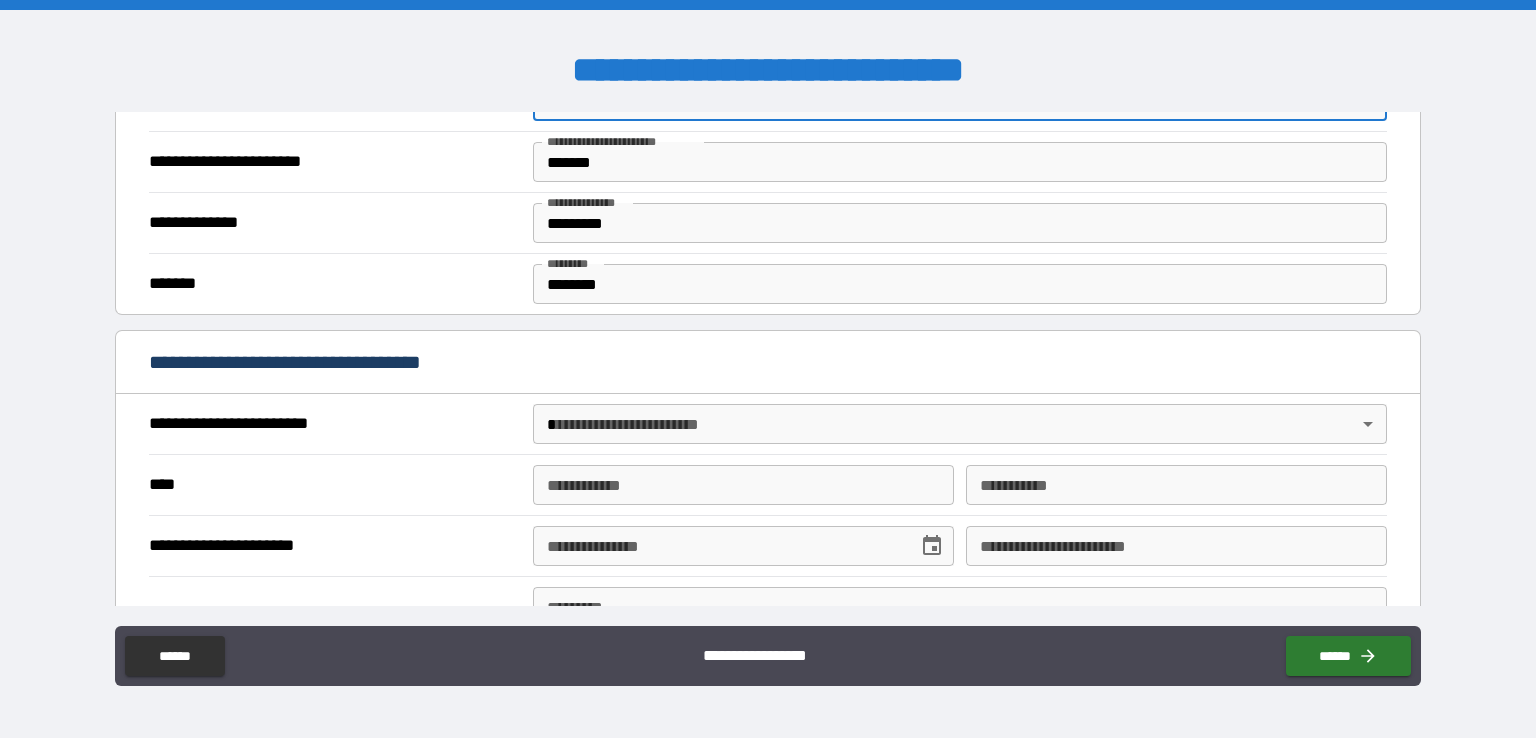 scroll, scrollTop: 532, scrollLeft: 0, axis: vertical 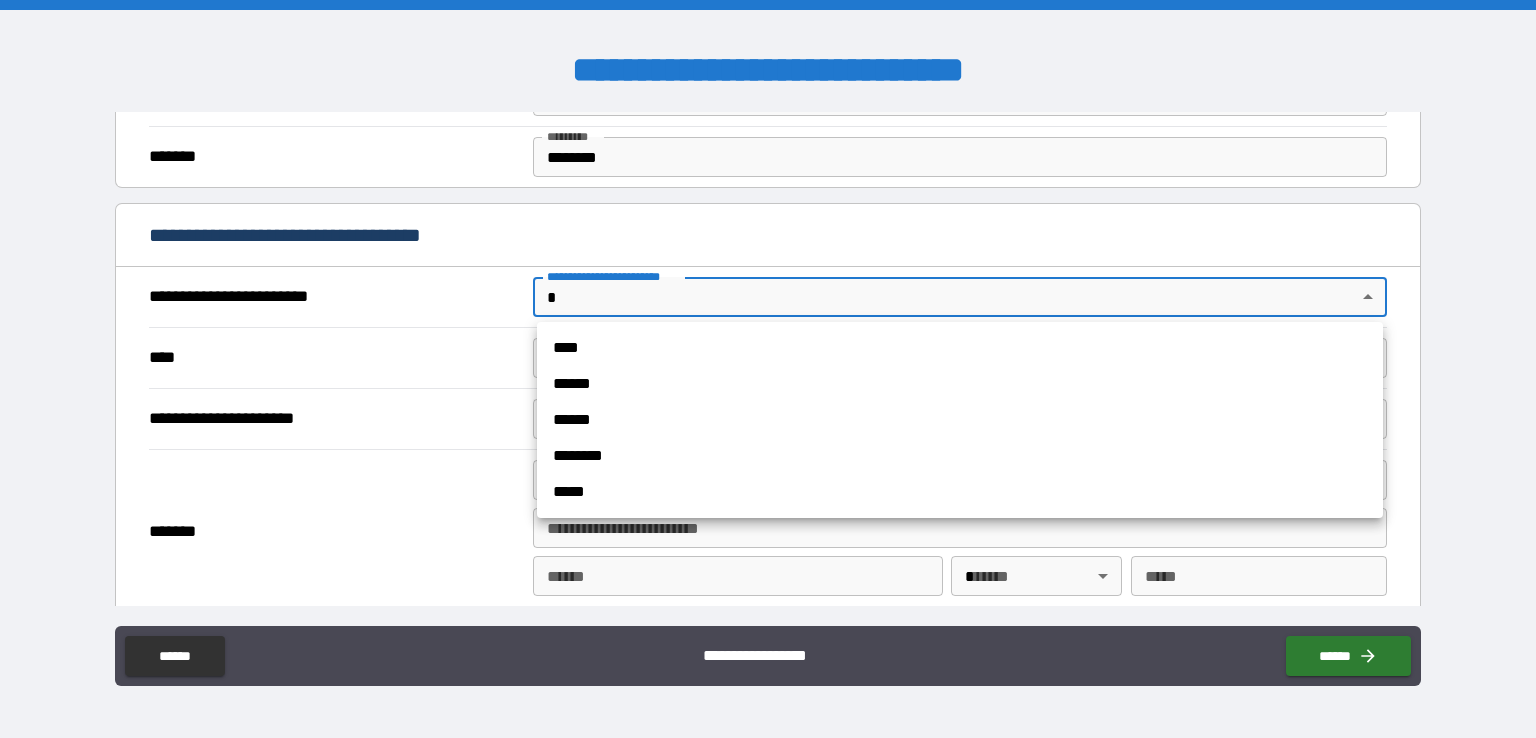 click on "**********" at bounding box center [768, 369] 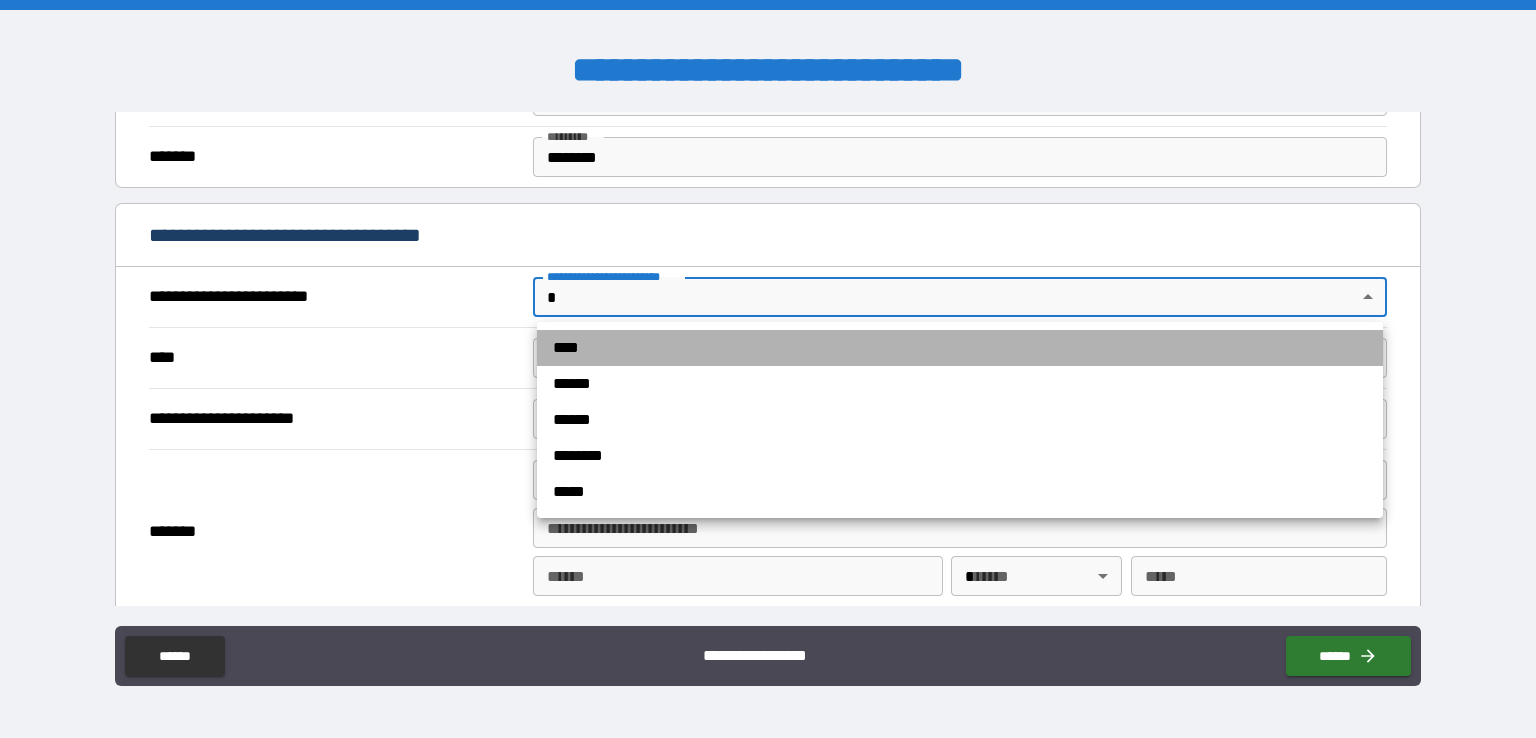 click on "****" at bounding box center [960, 348] 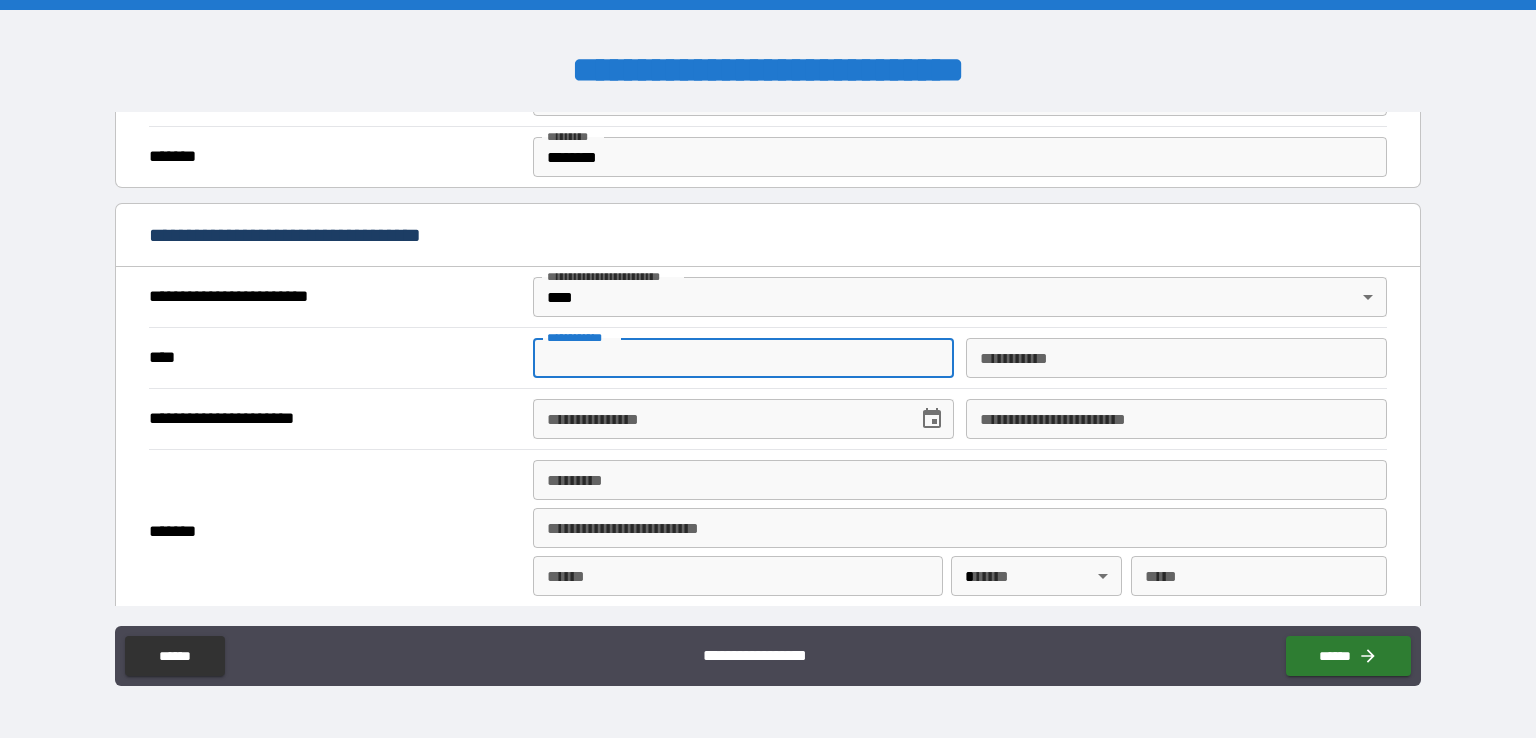 click on "**********" at bounding box center (743, 358) 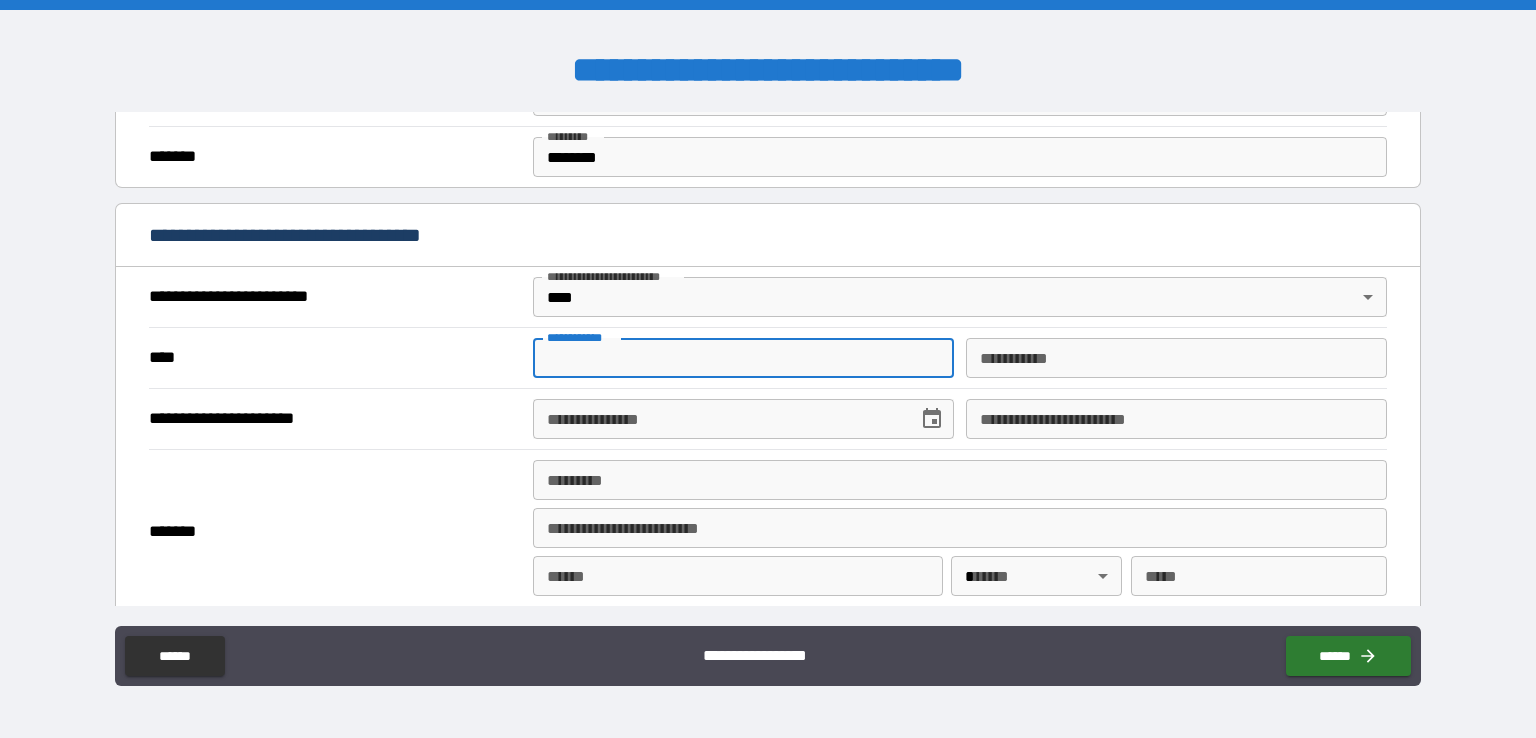 click on "**********" at bounding box center [743, 358] 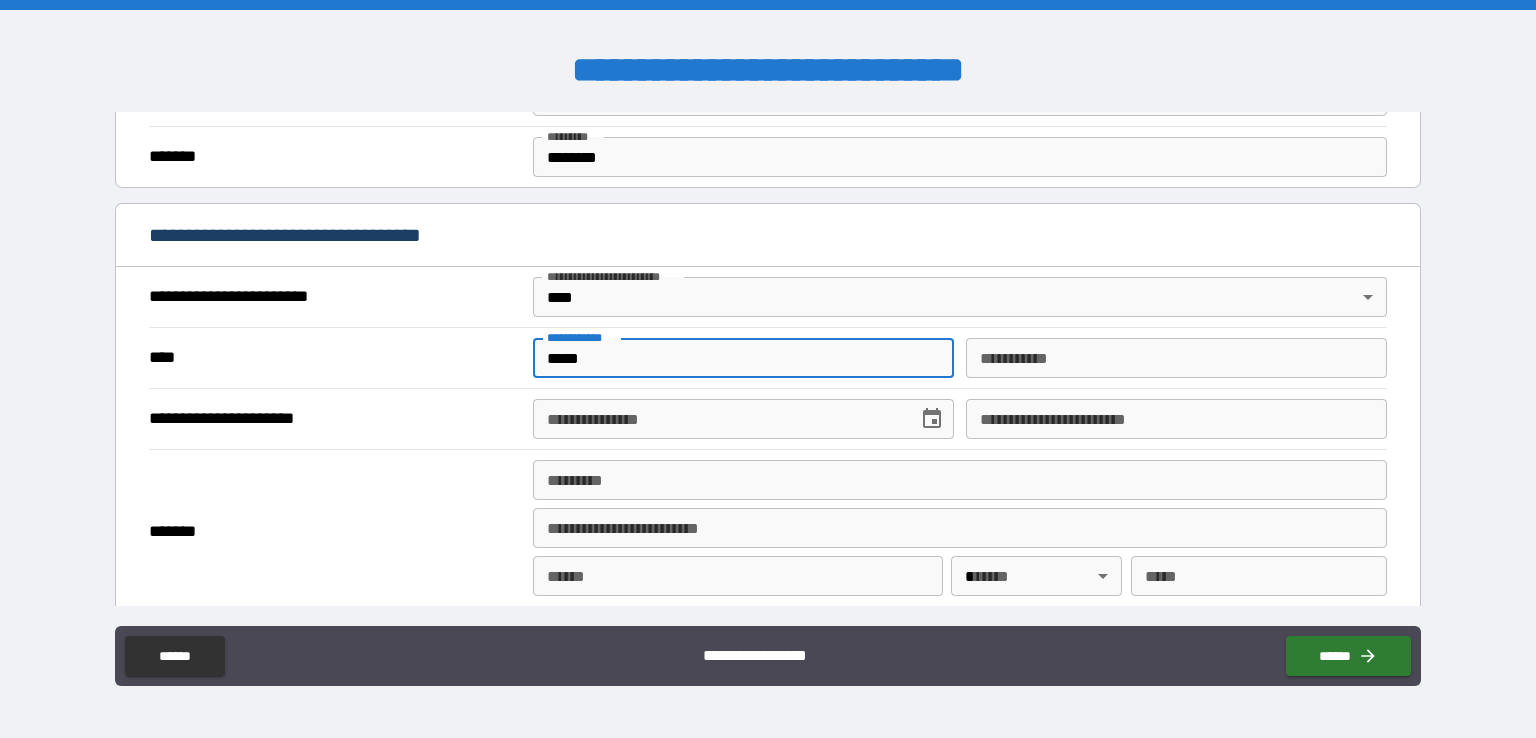 type on "*****" 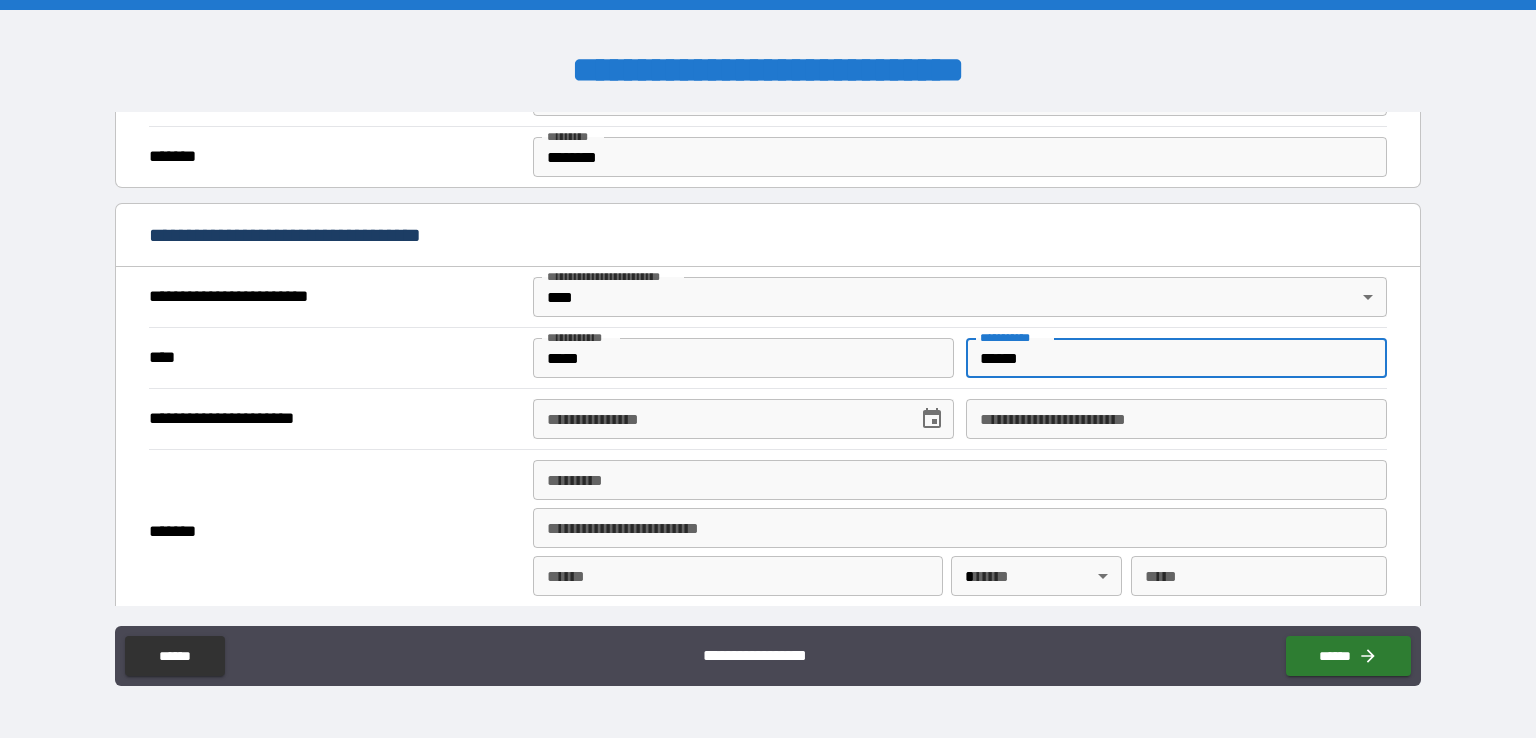 type on "******" 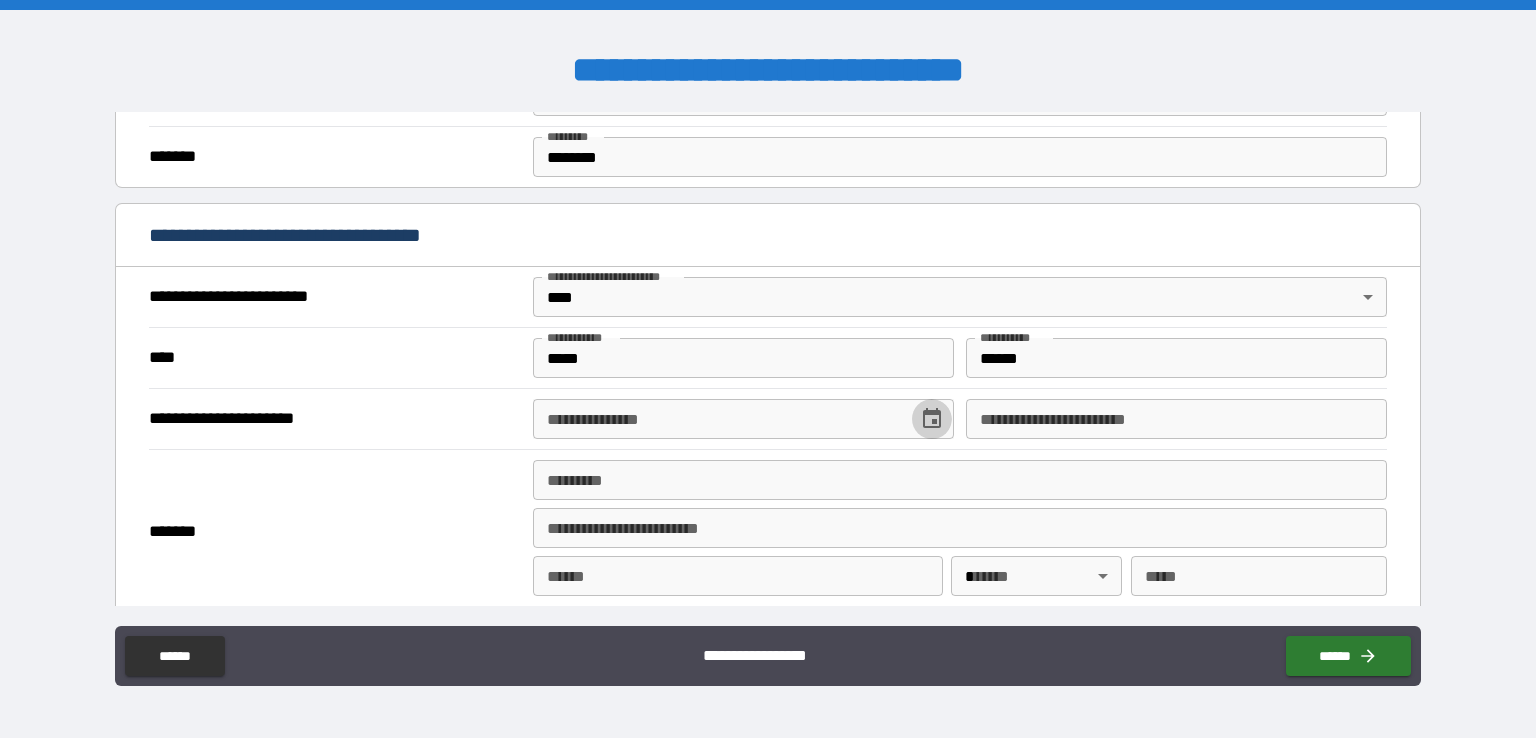 click 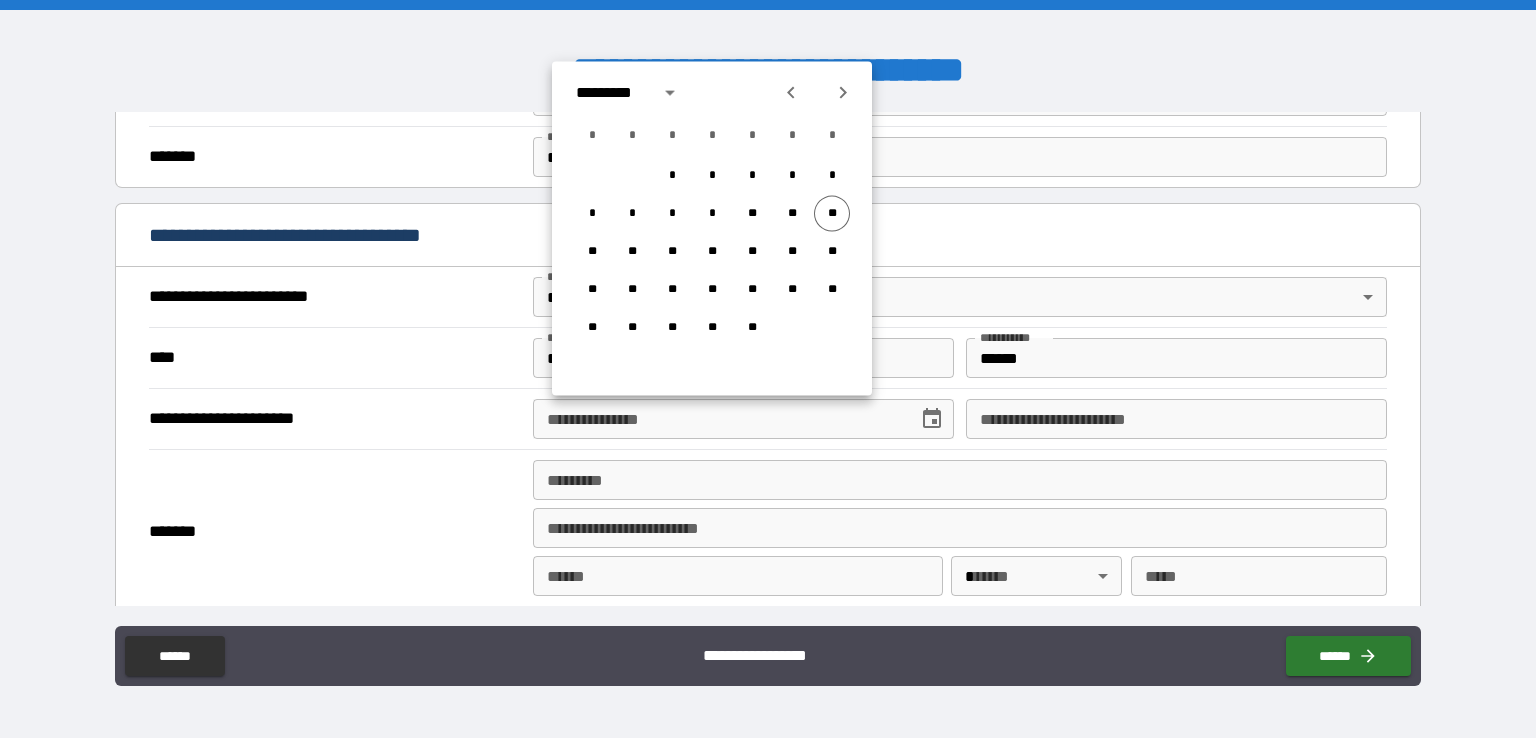click on "**********" at bounding box center [718, 419] 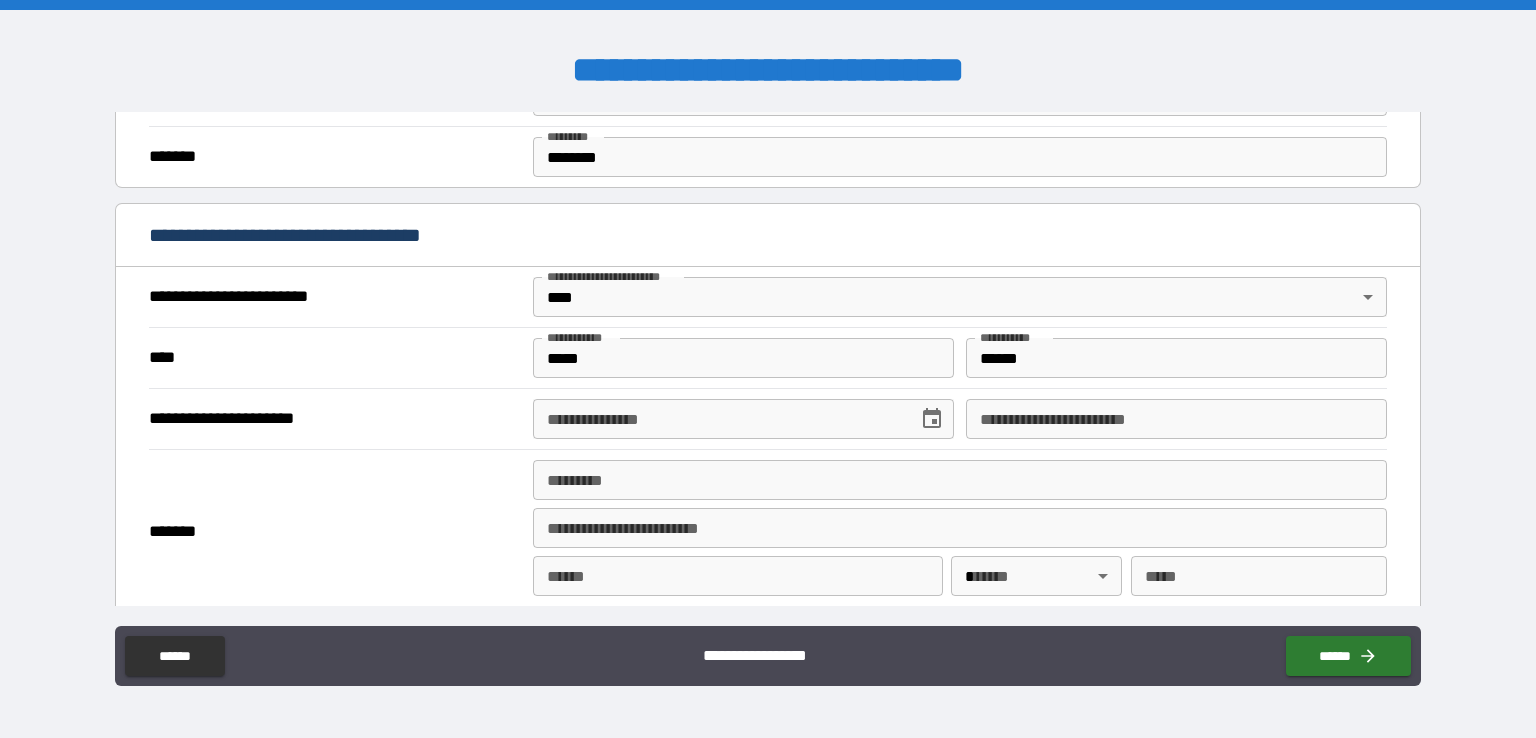 type 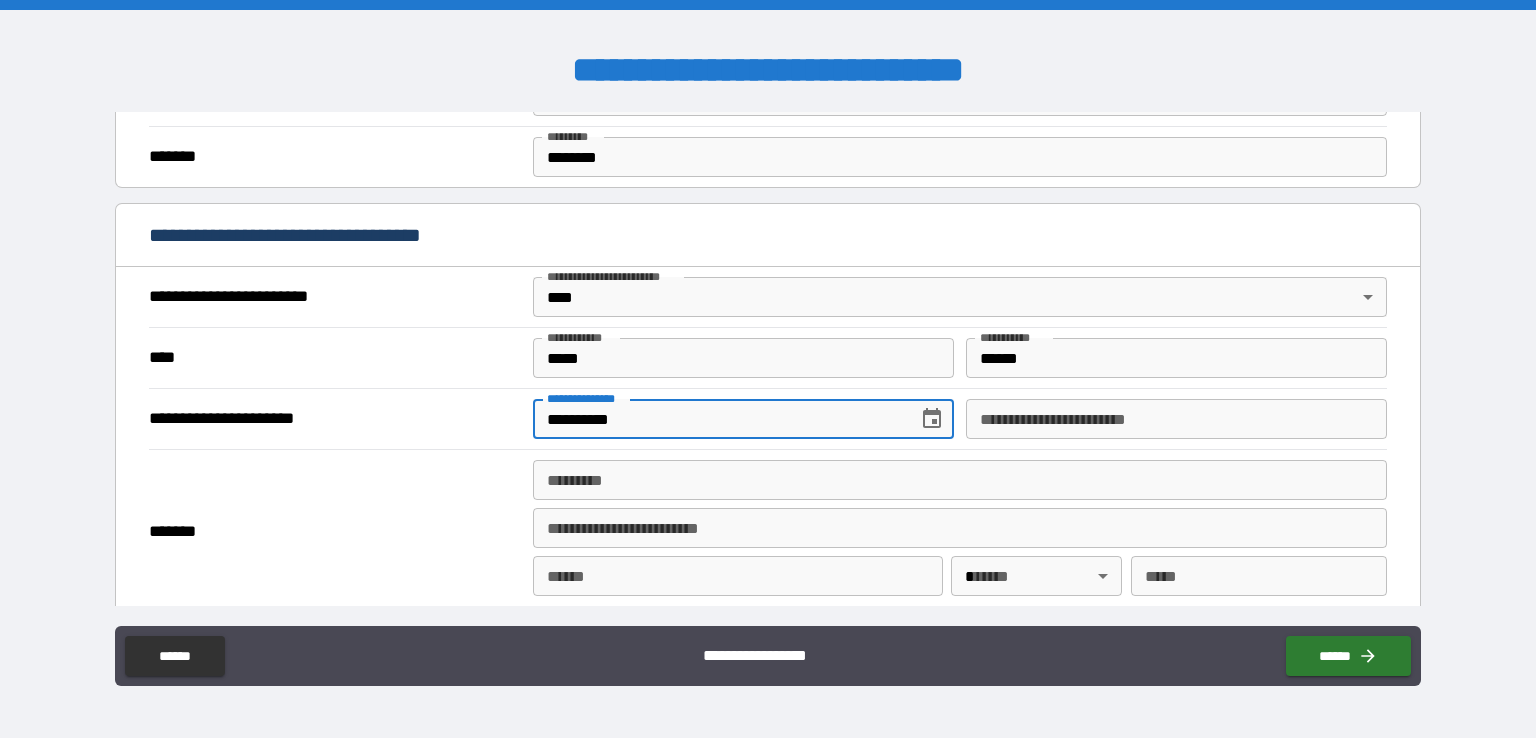 click on "**********" at bounding box center (718, 419) 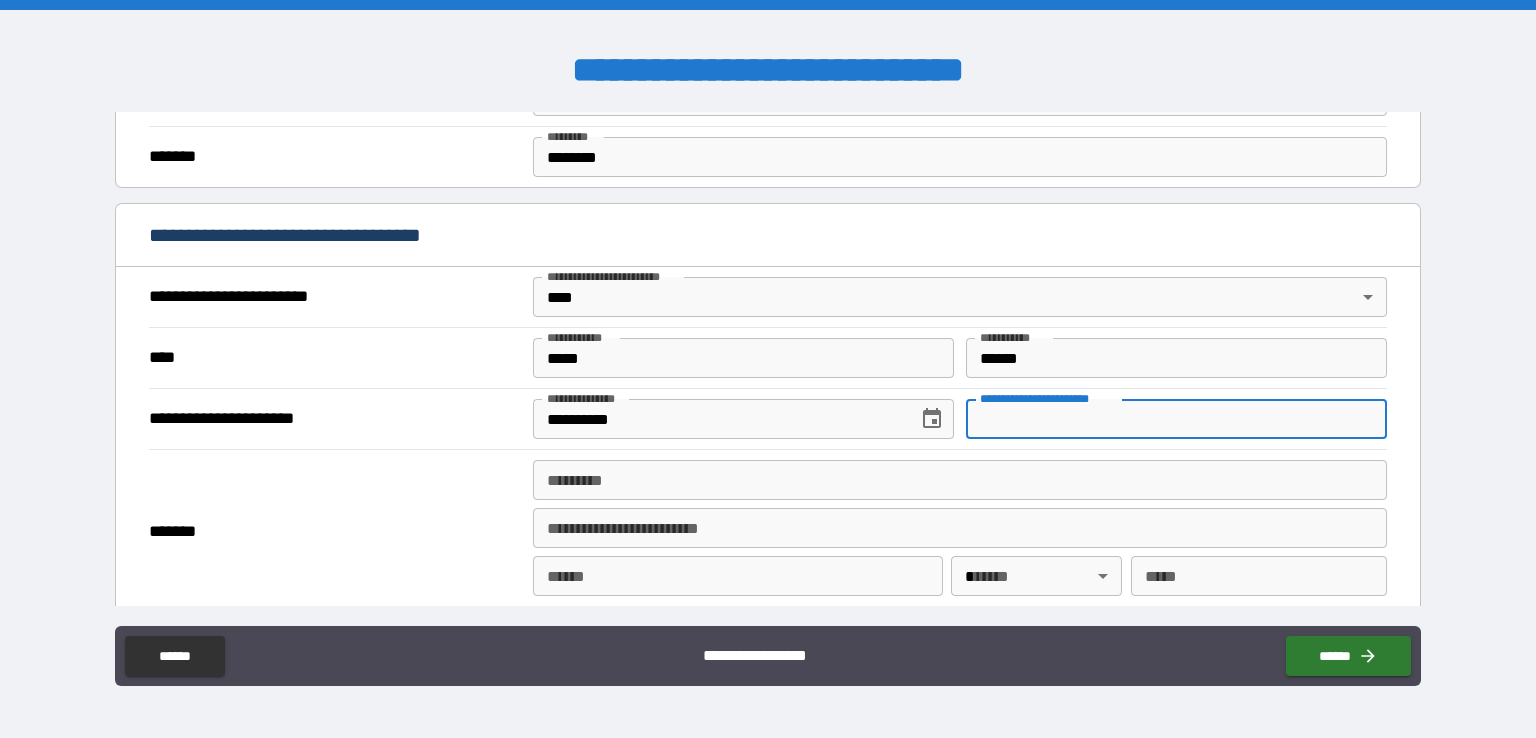 click on "**********" at bounding box center [1176, 419] 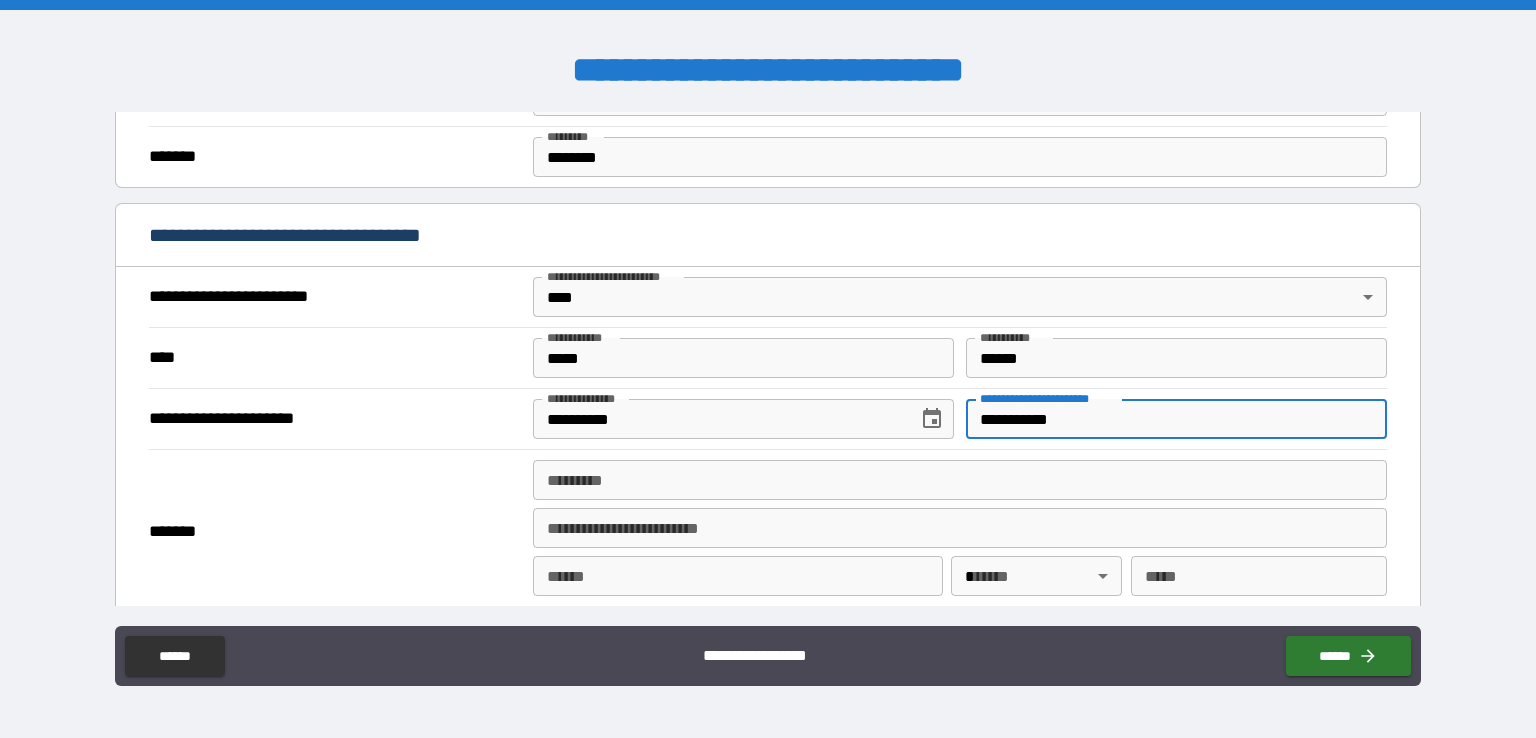 type on "**********" 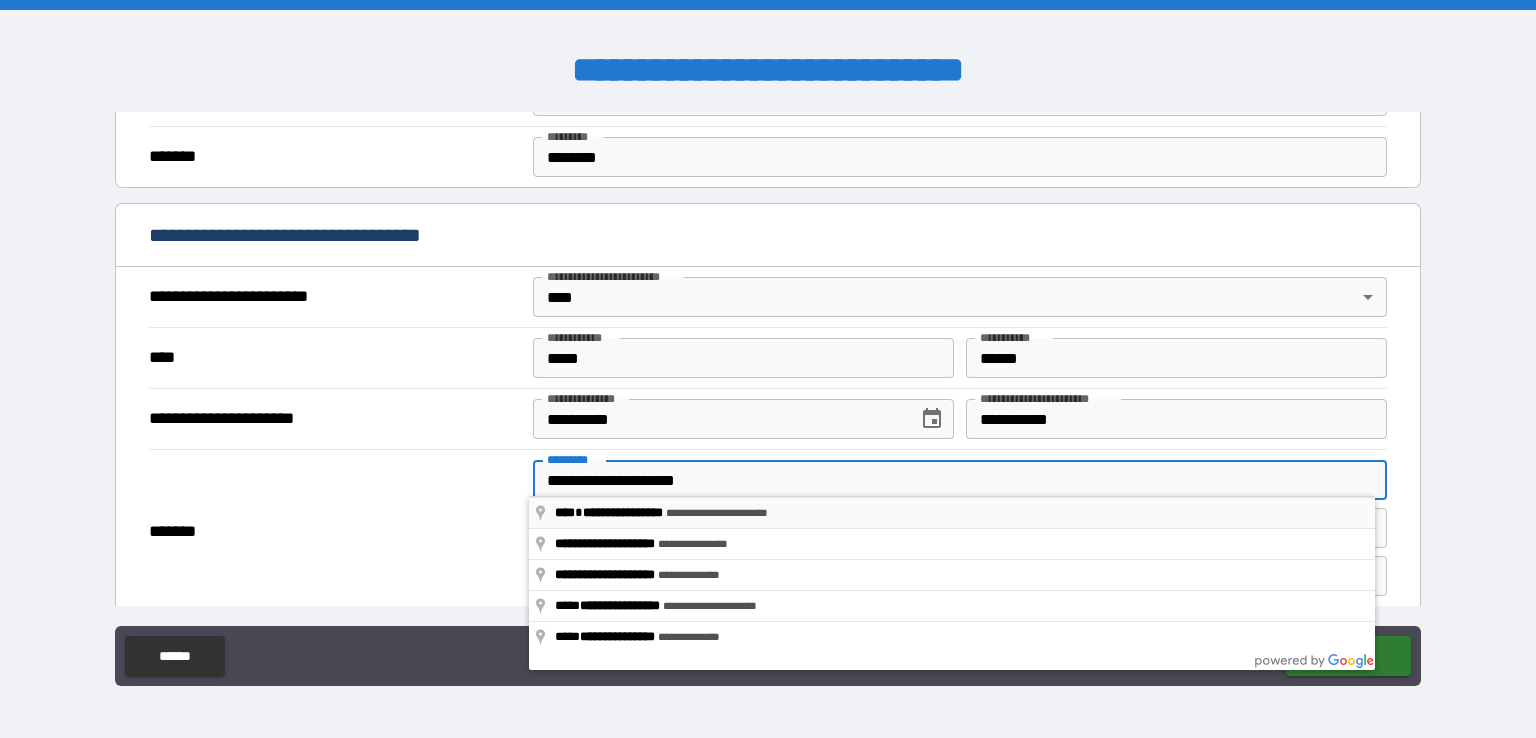 type on "**********" 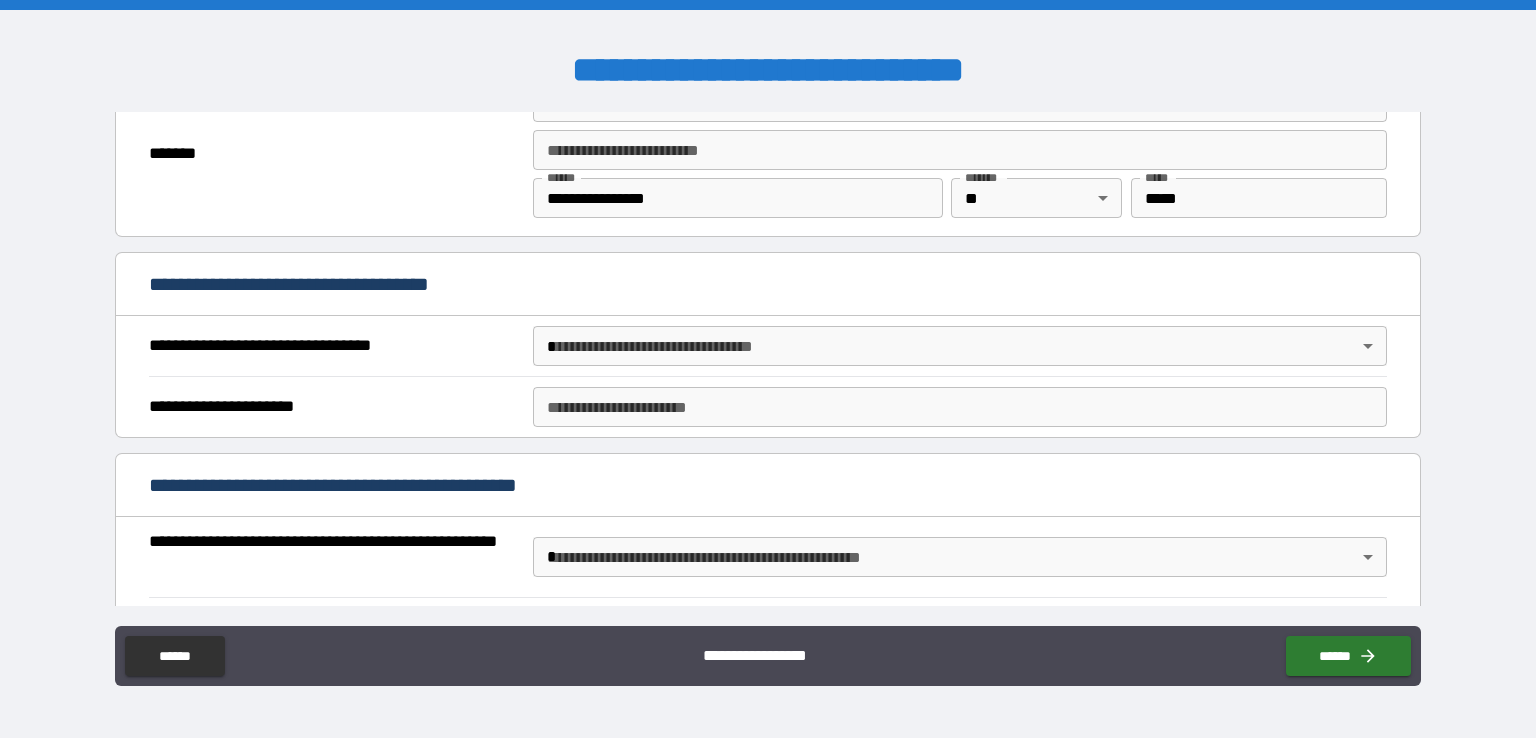 scroll, scrollTop: 1015, scrollLeft: 0, axis: vertical 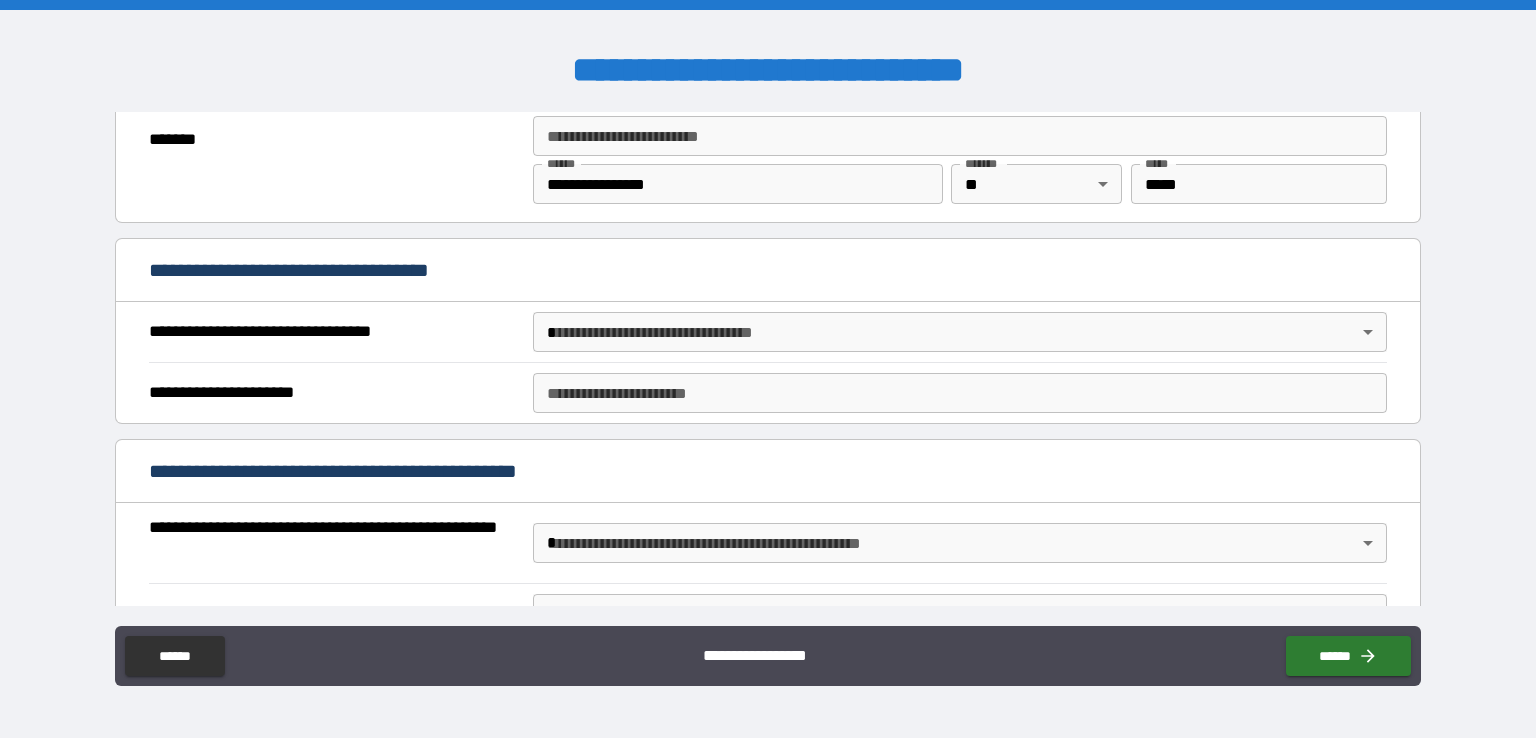 click on "**********" at bounding box center [768, 369] 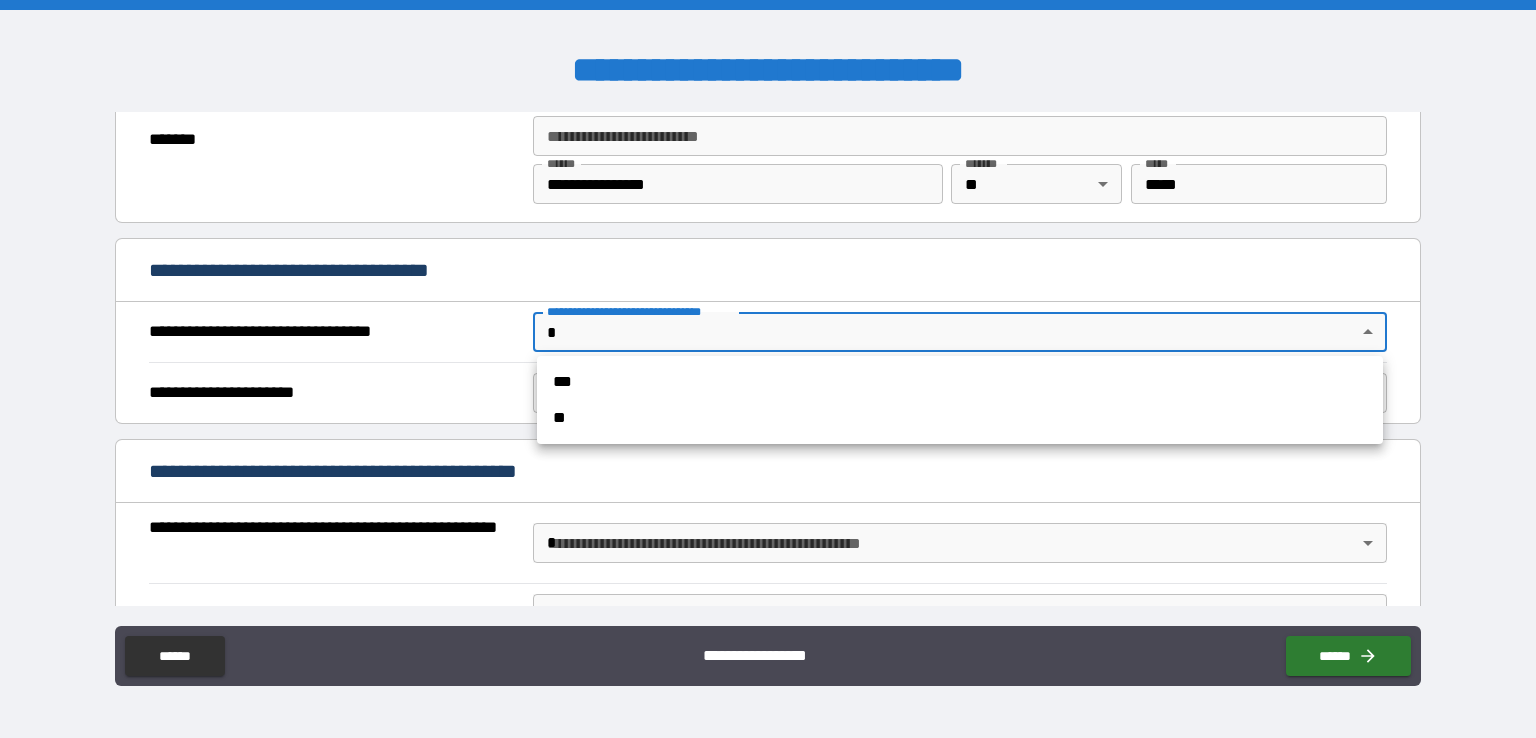 click on "**" at bounding box center [960, 418] 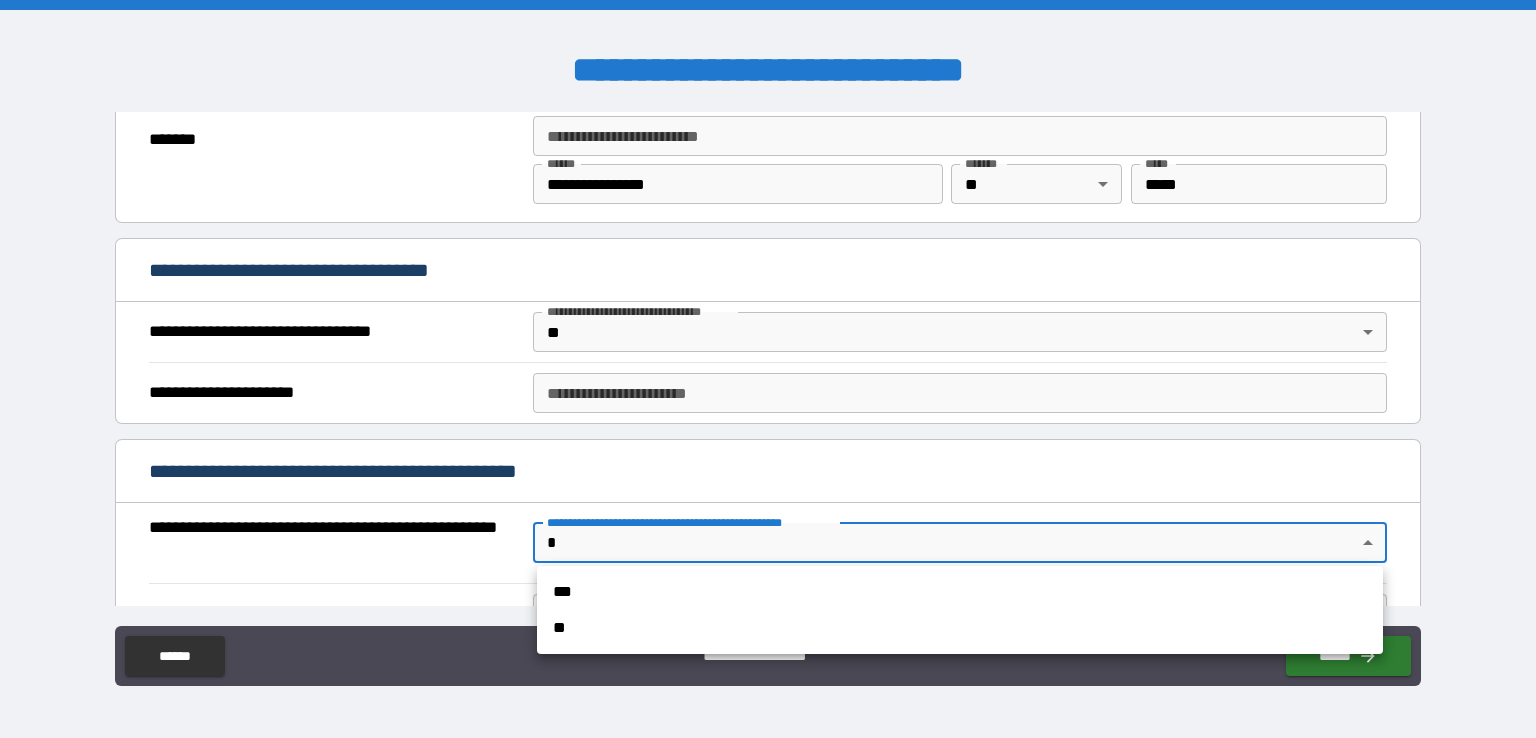 click on "**********" at bounding box center (768, 369) 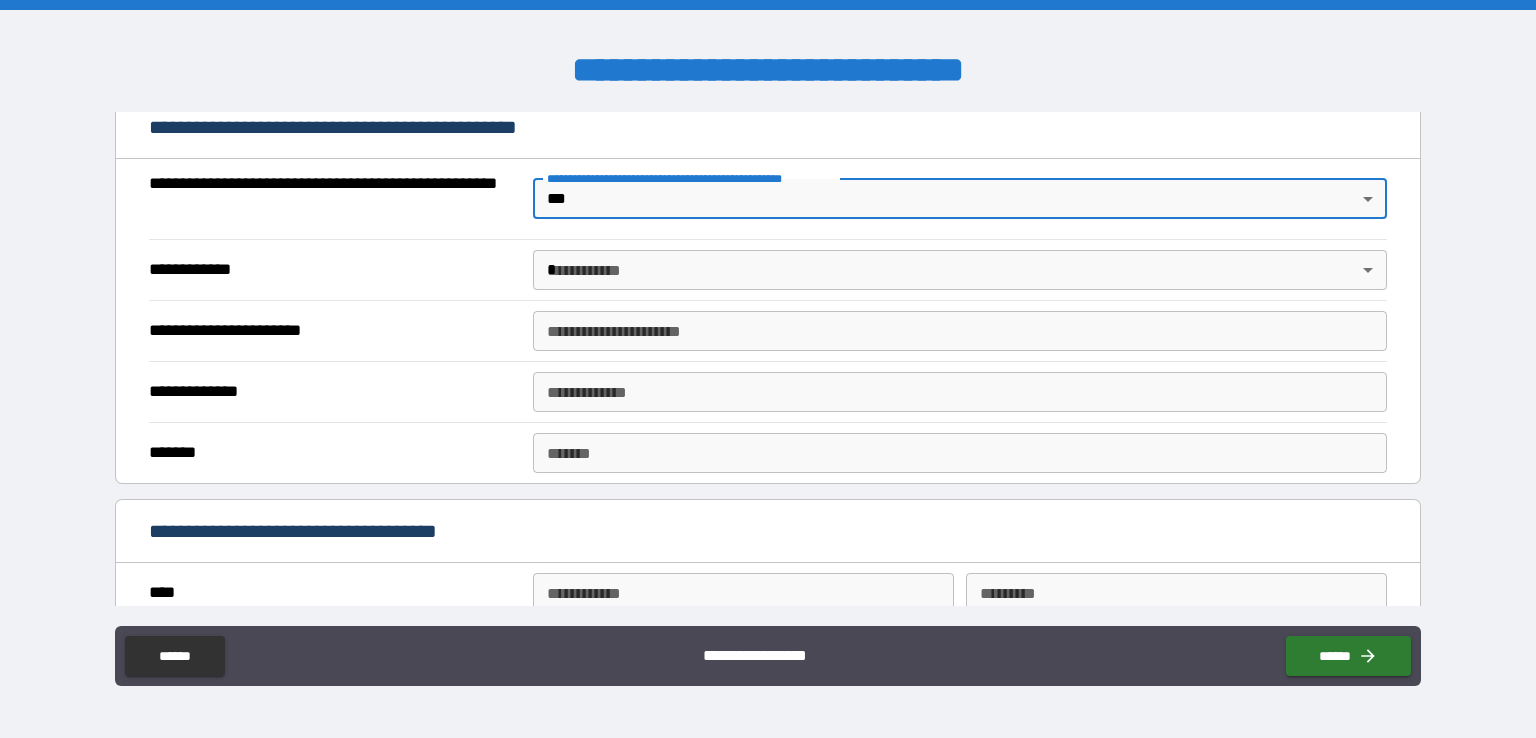 scroll, scrollTop: 1363, scrollLeft: 0, axis: vertical 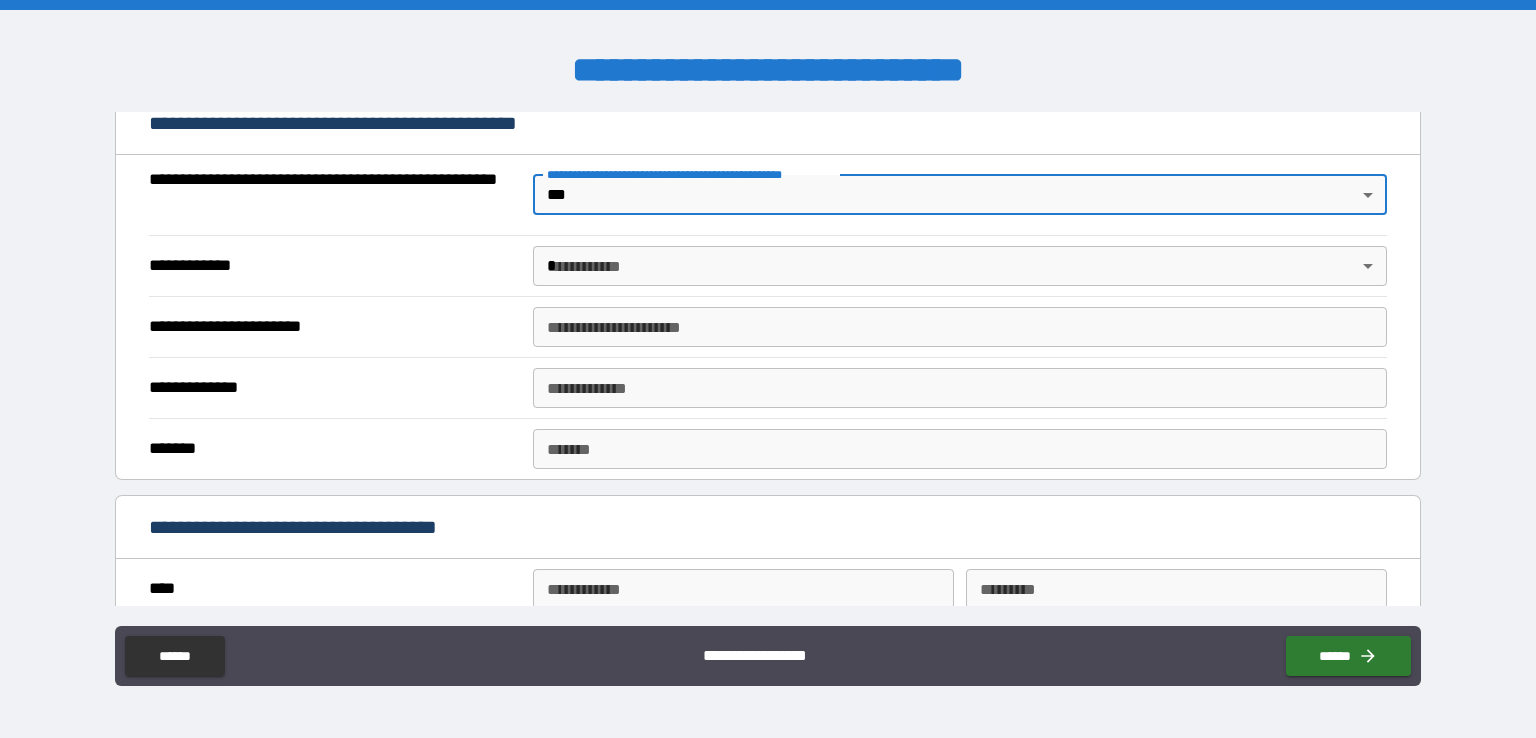 click on "**********" at bounding box center [768, 371] 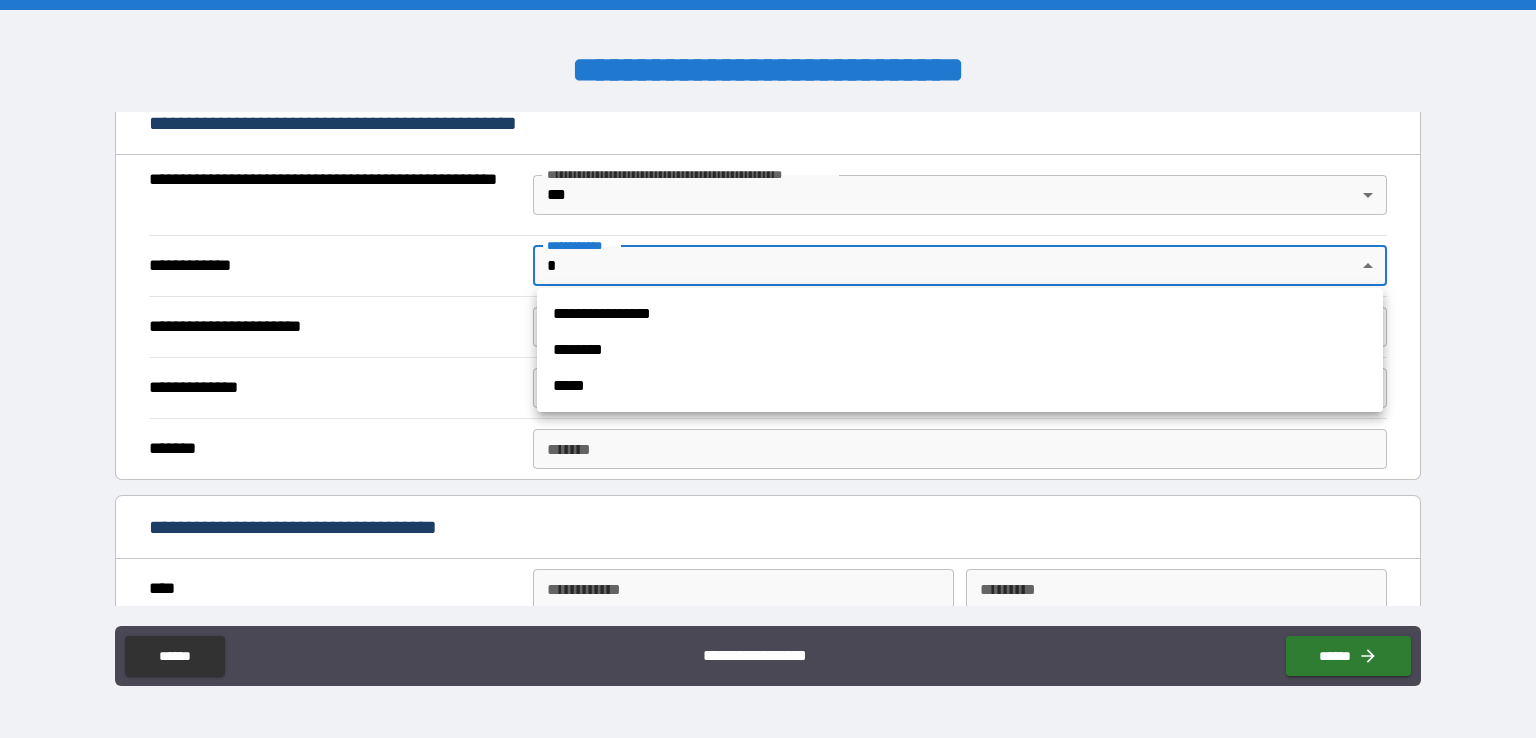 click on "**********" at bounding box center (768, 369) 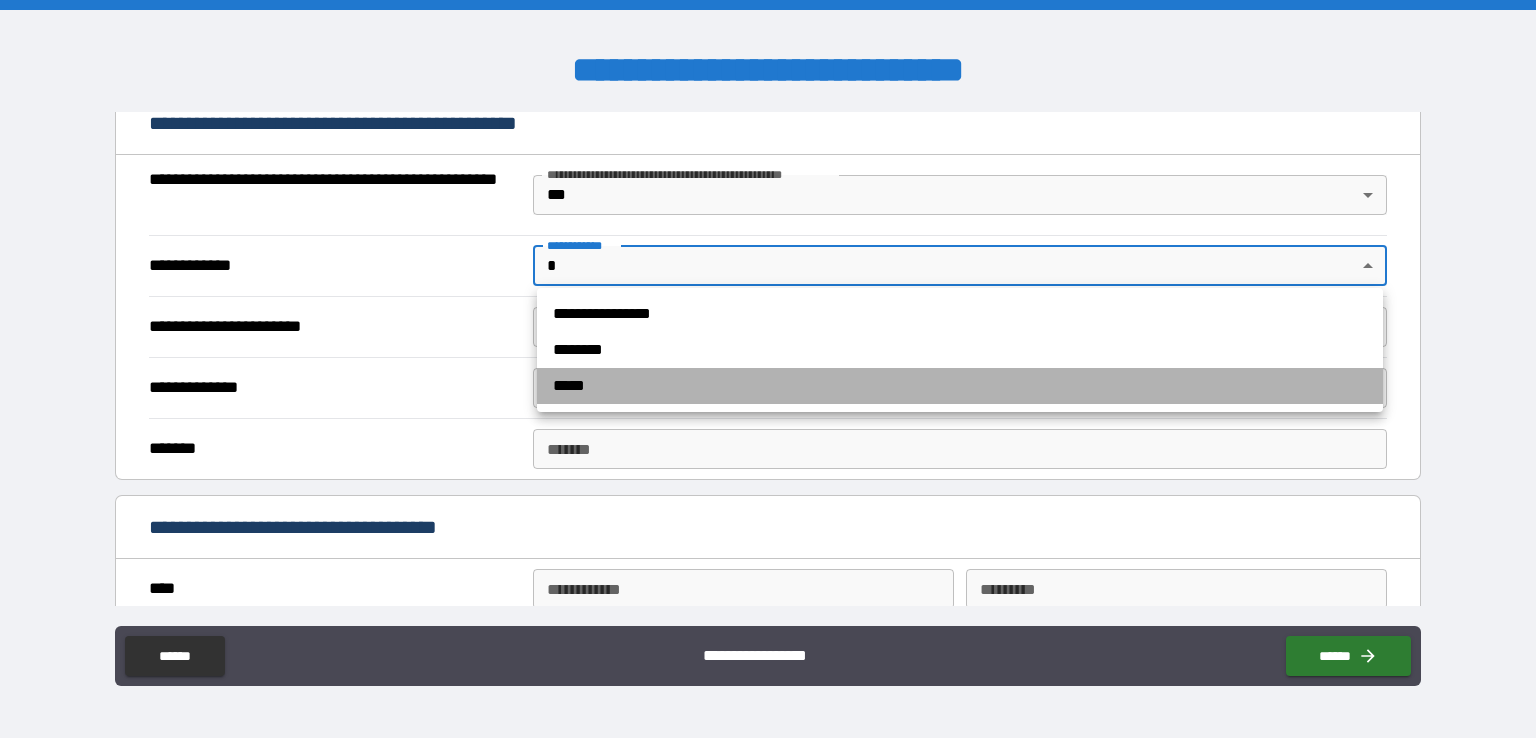 click on "*****" at bounding box center [960, 386] 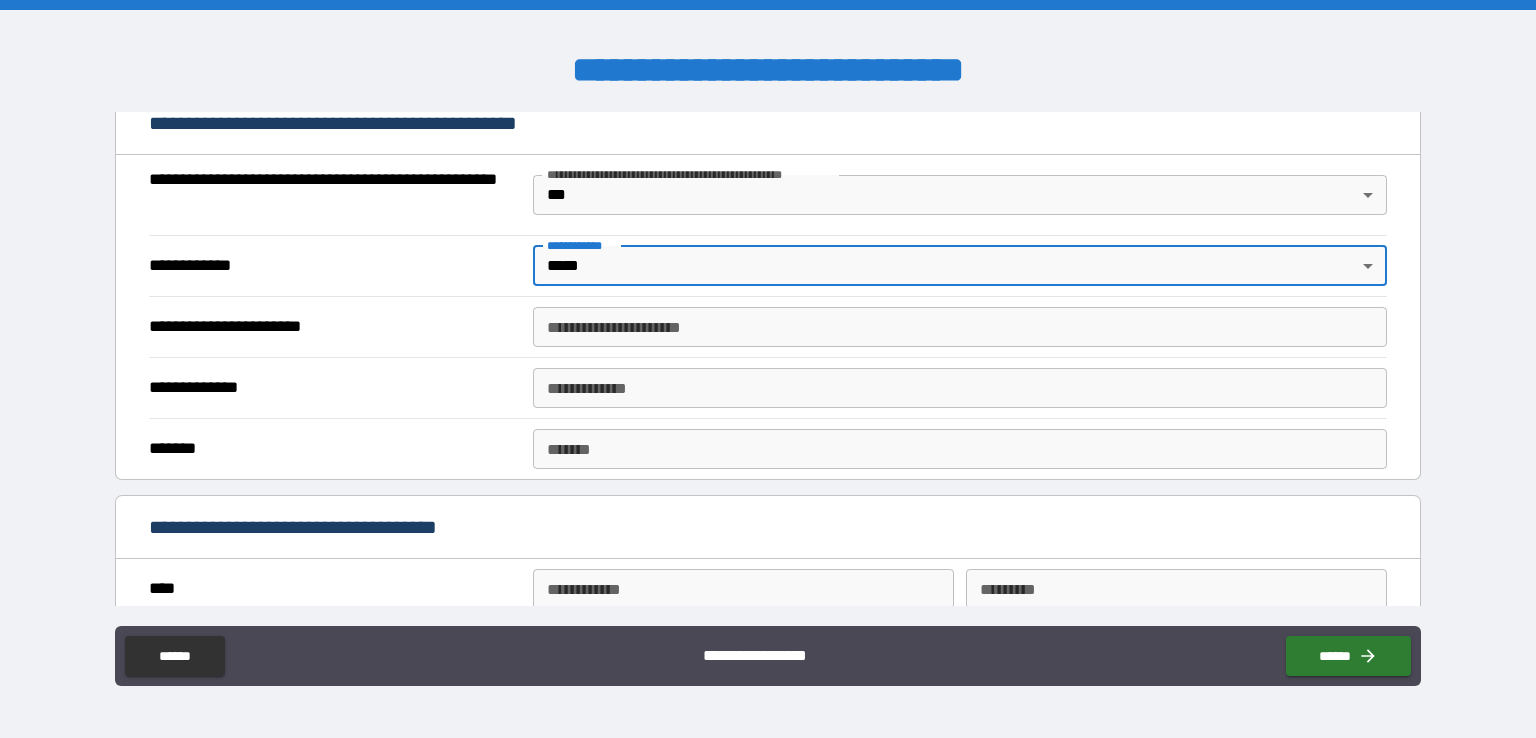 click on "**********" at bounding box center [960, 327] 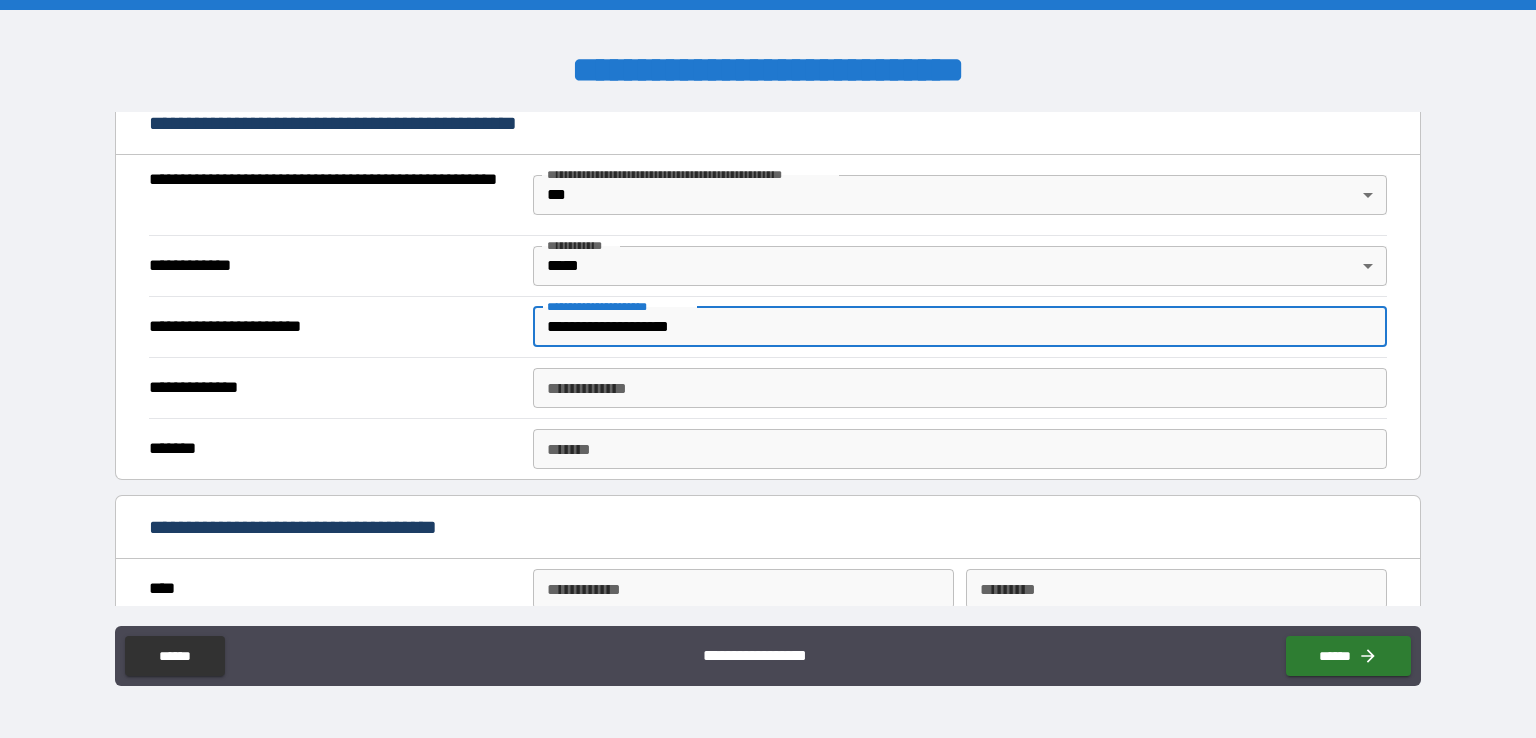 type on "**********" 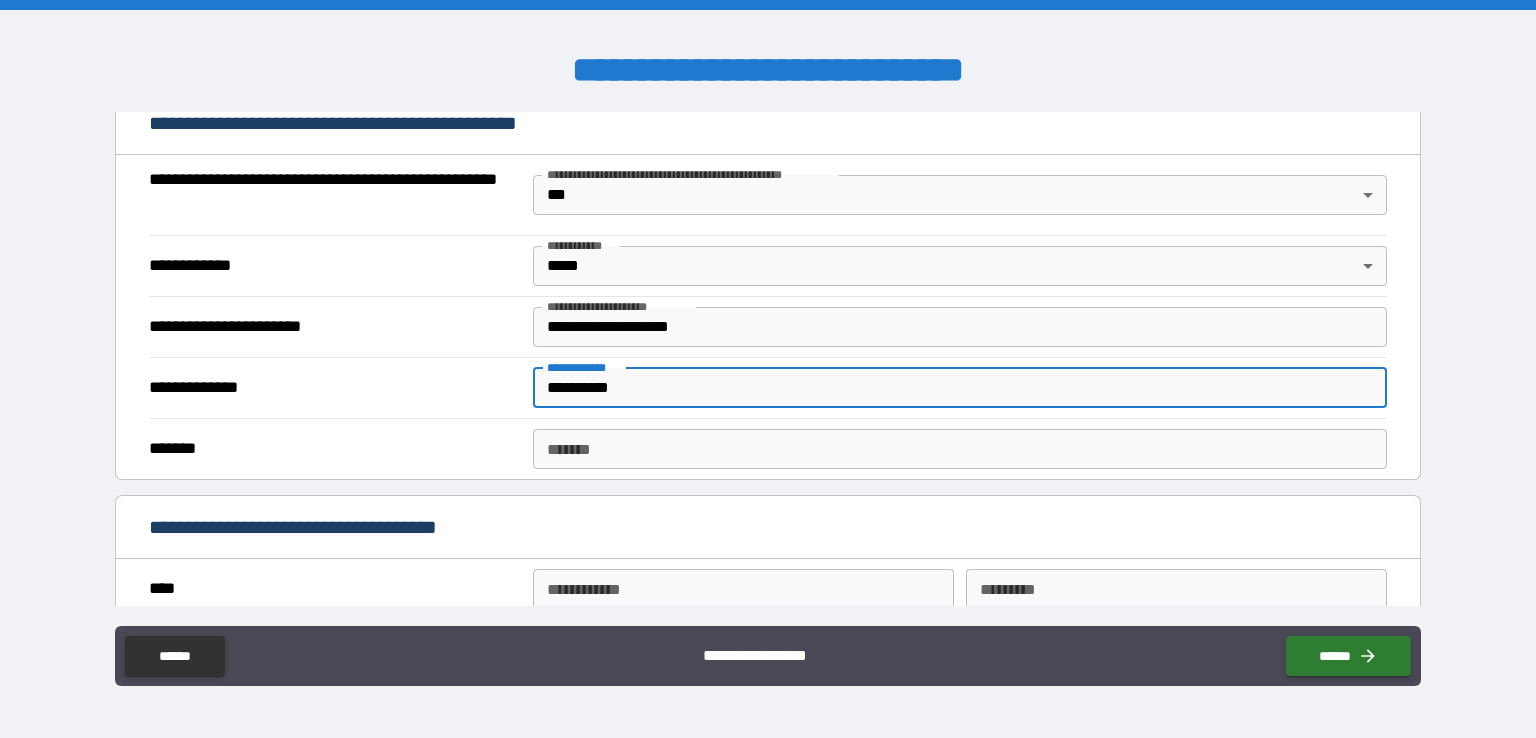click on "**********" at bounding box center [960, 388] 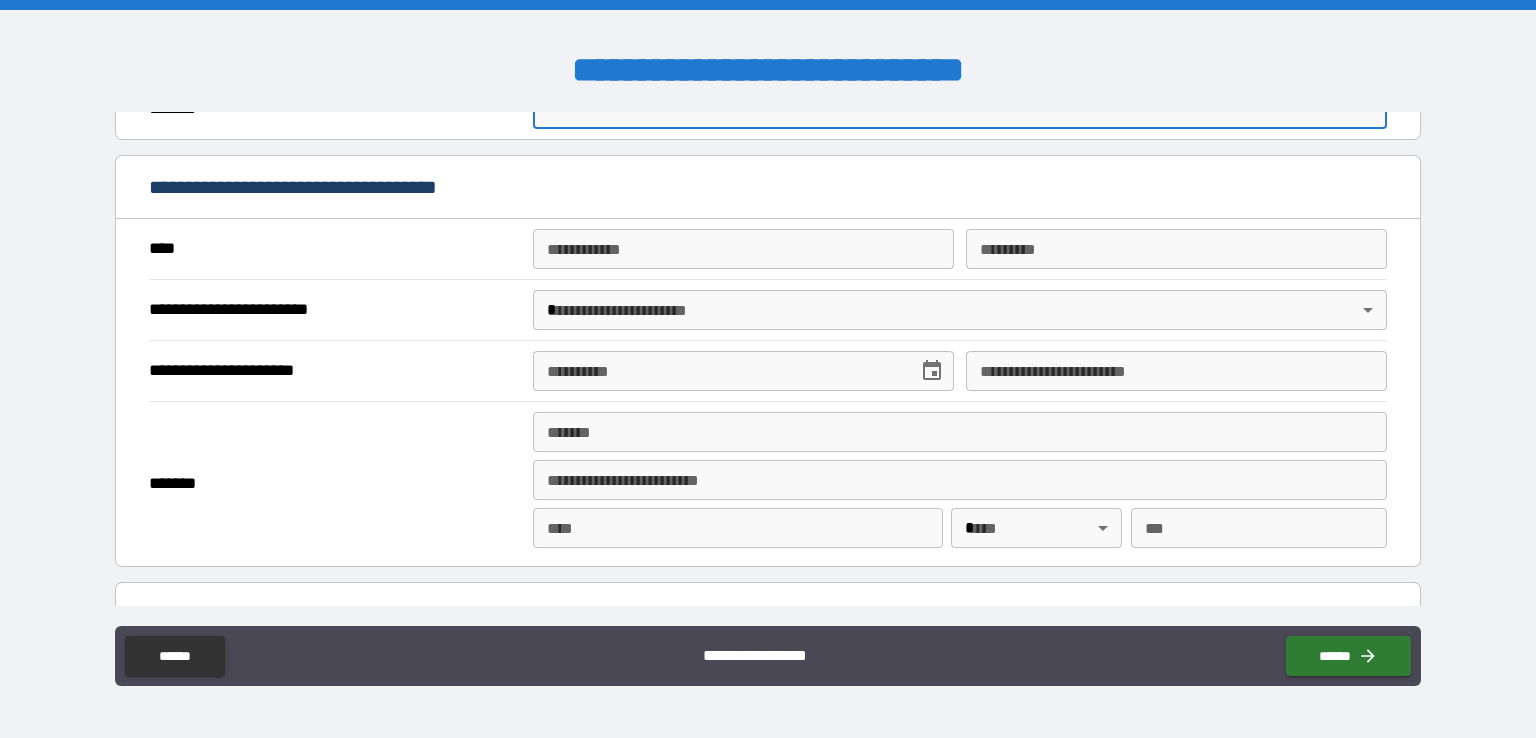 scroll, scrollTop: 1708, scrollLeft: 0, axis: vertical 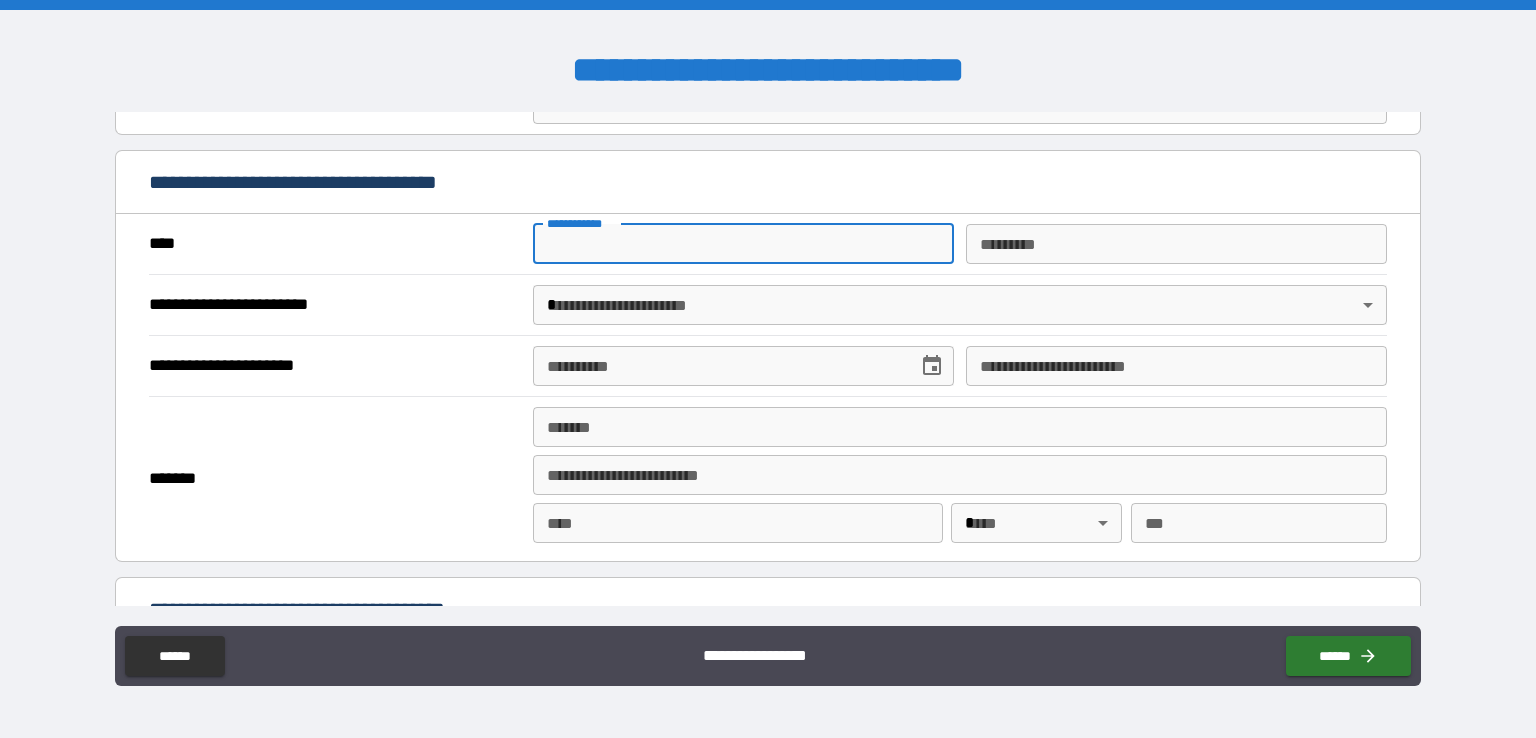 click on "**********" at bounding box center [743, 244] 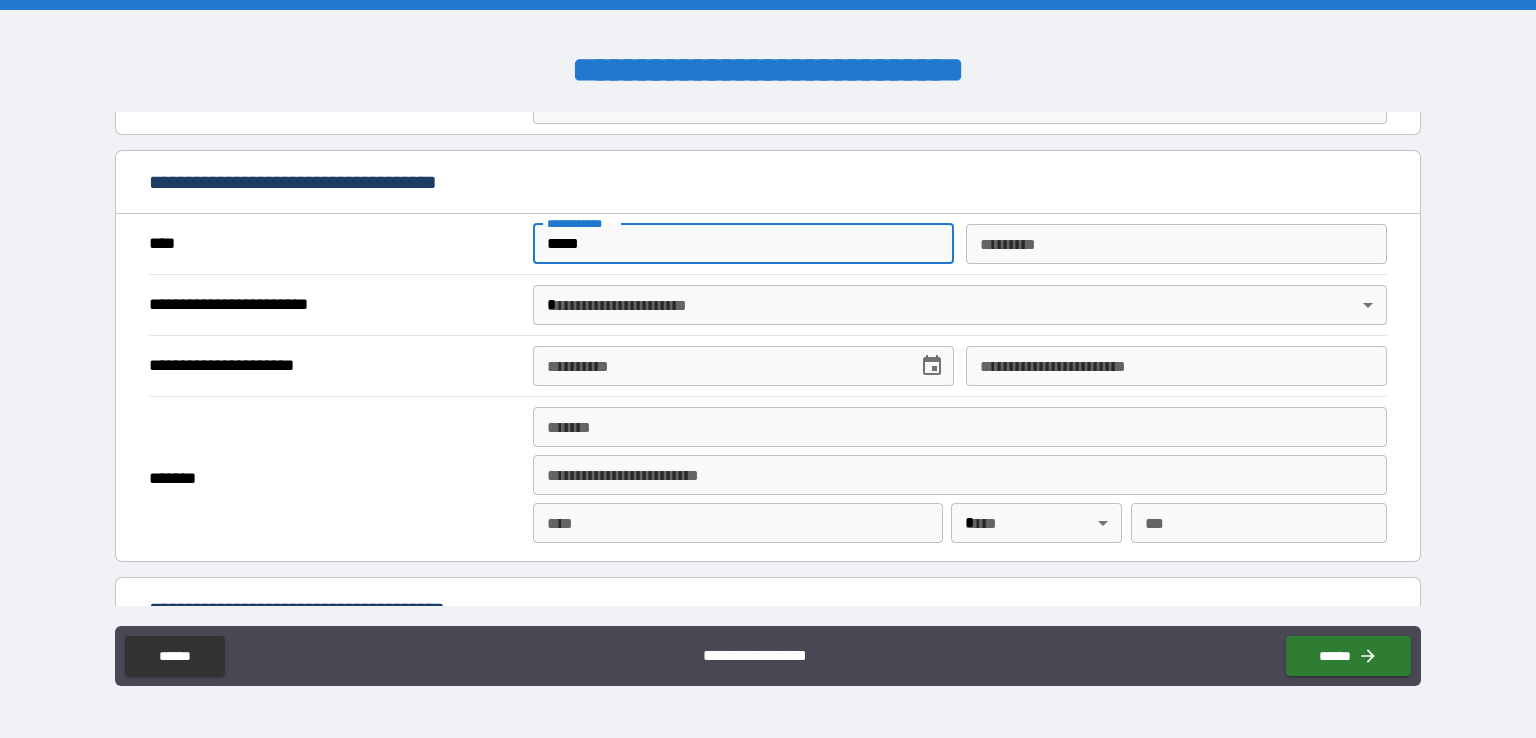 type on "*****" 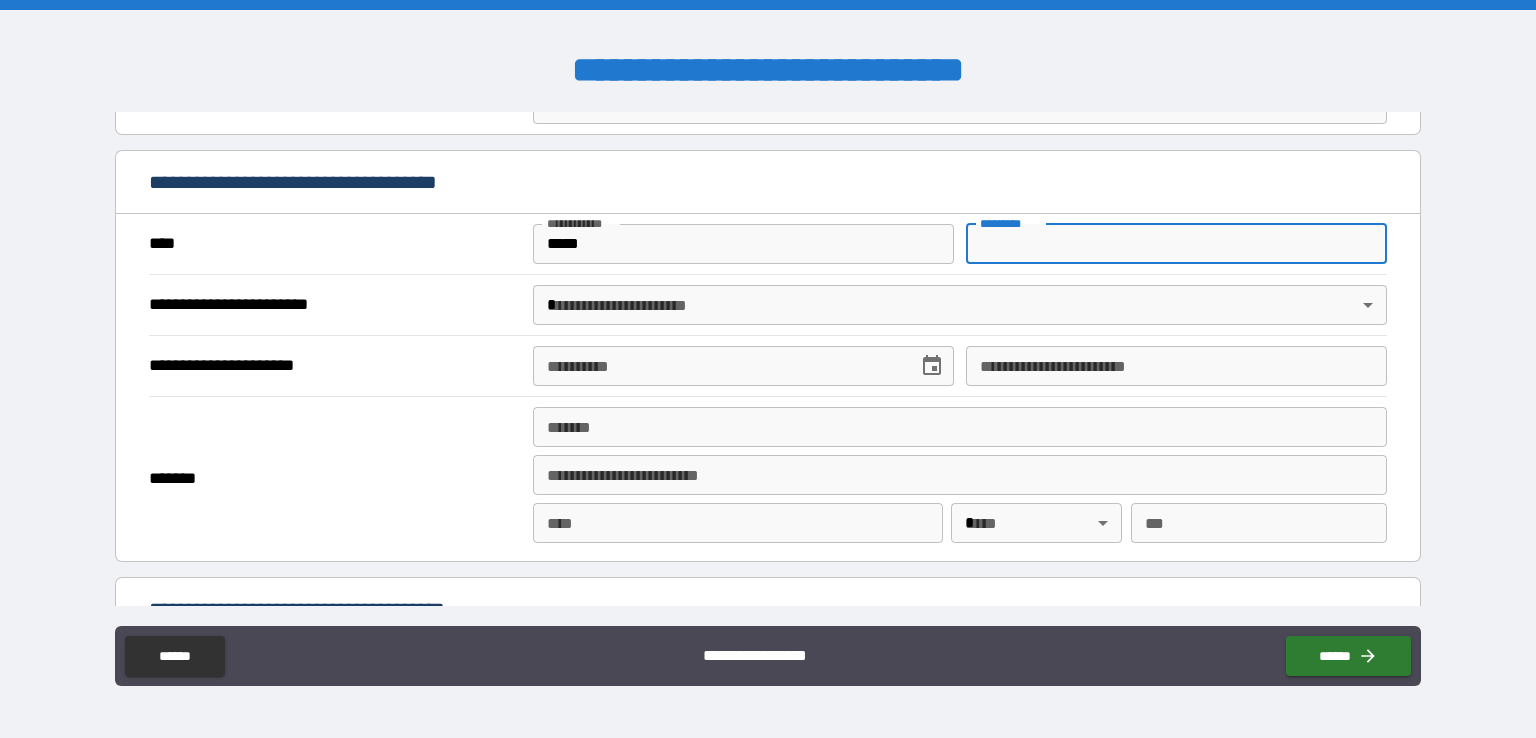 click on "*********" at bounding box center (1176, 244) 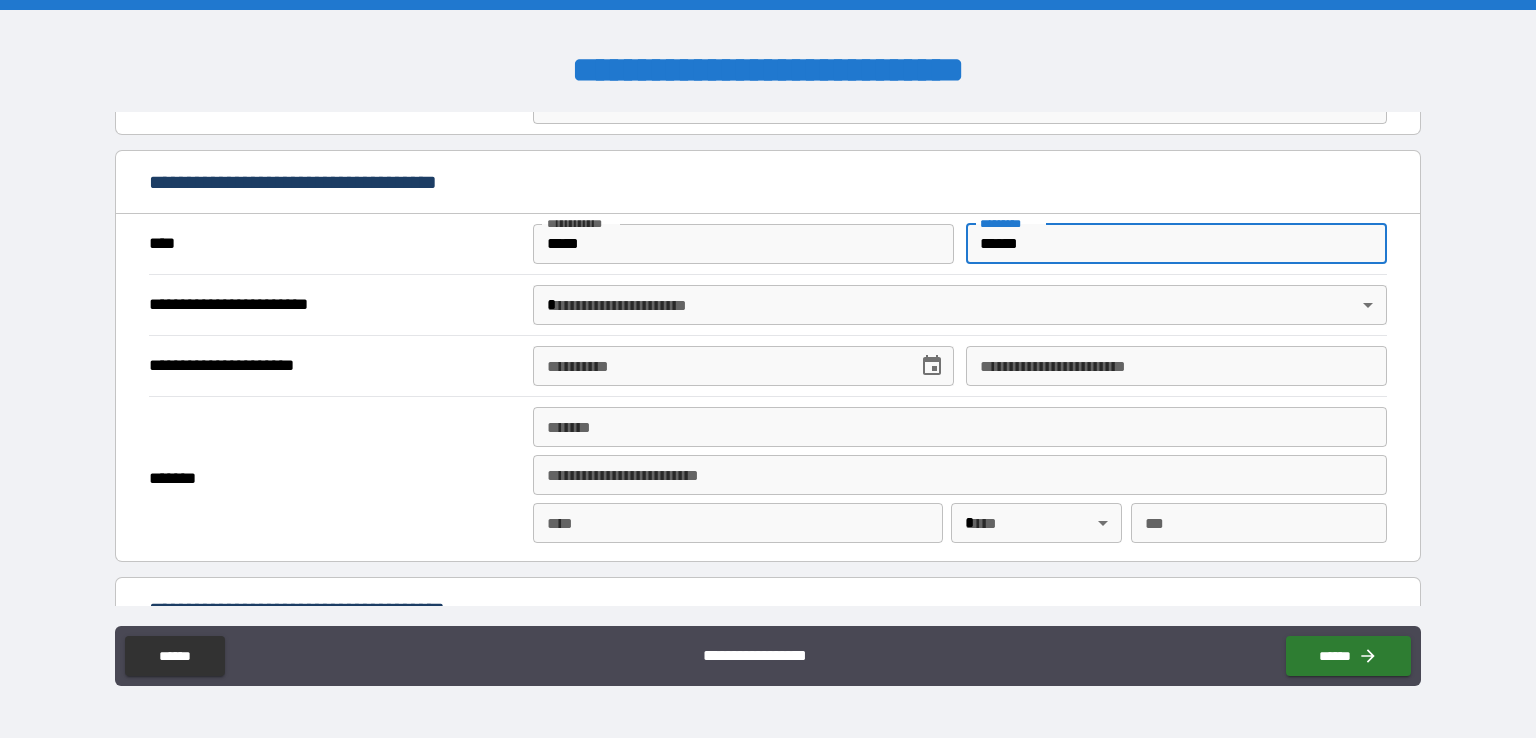 type on "******" 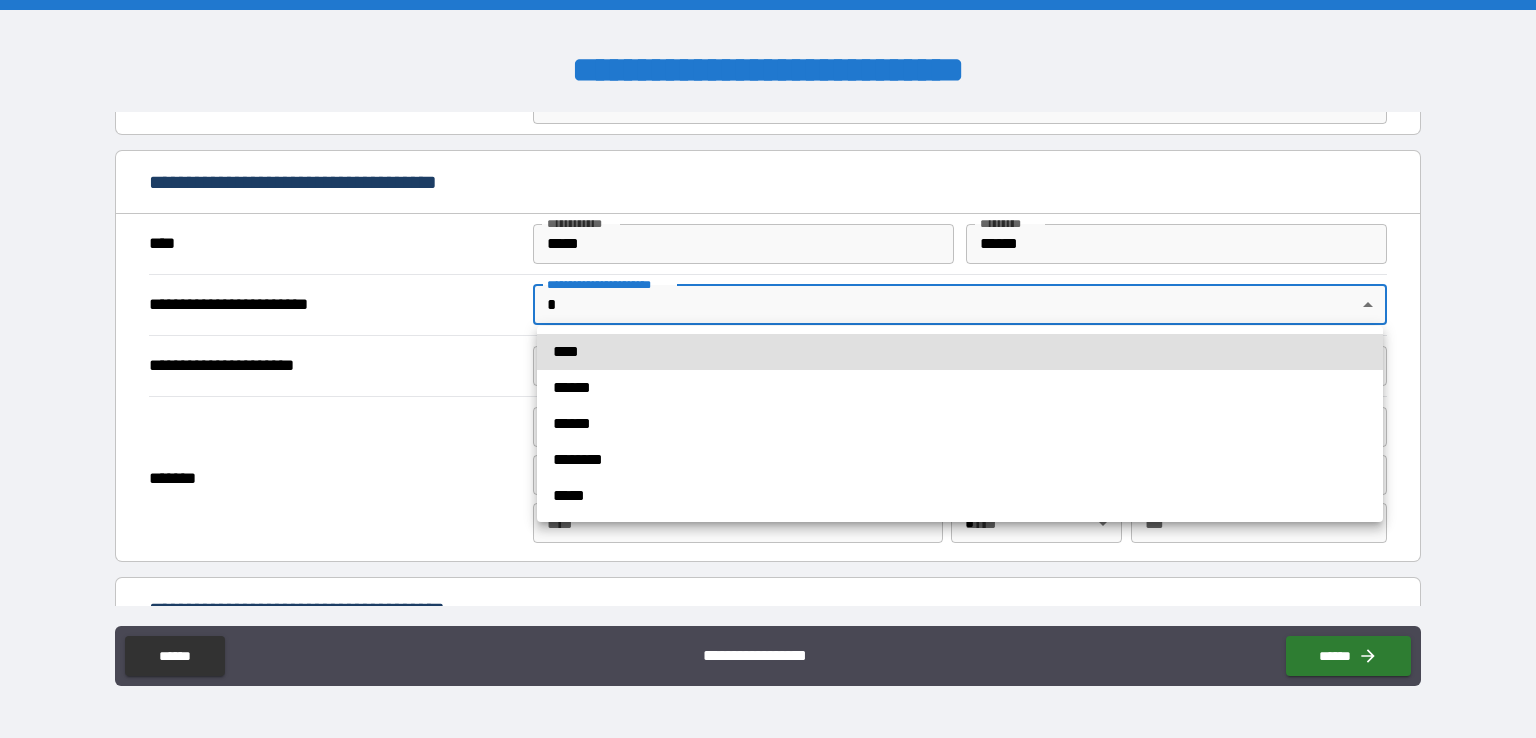 click on "****" at bounding box center [960, 352] 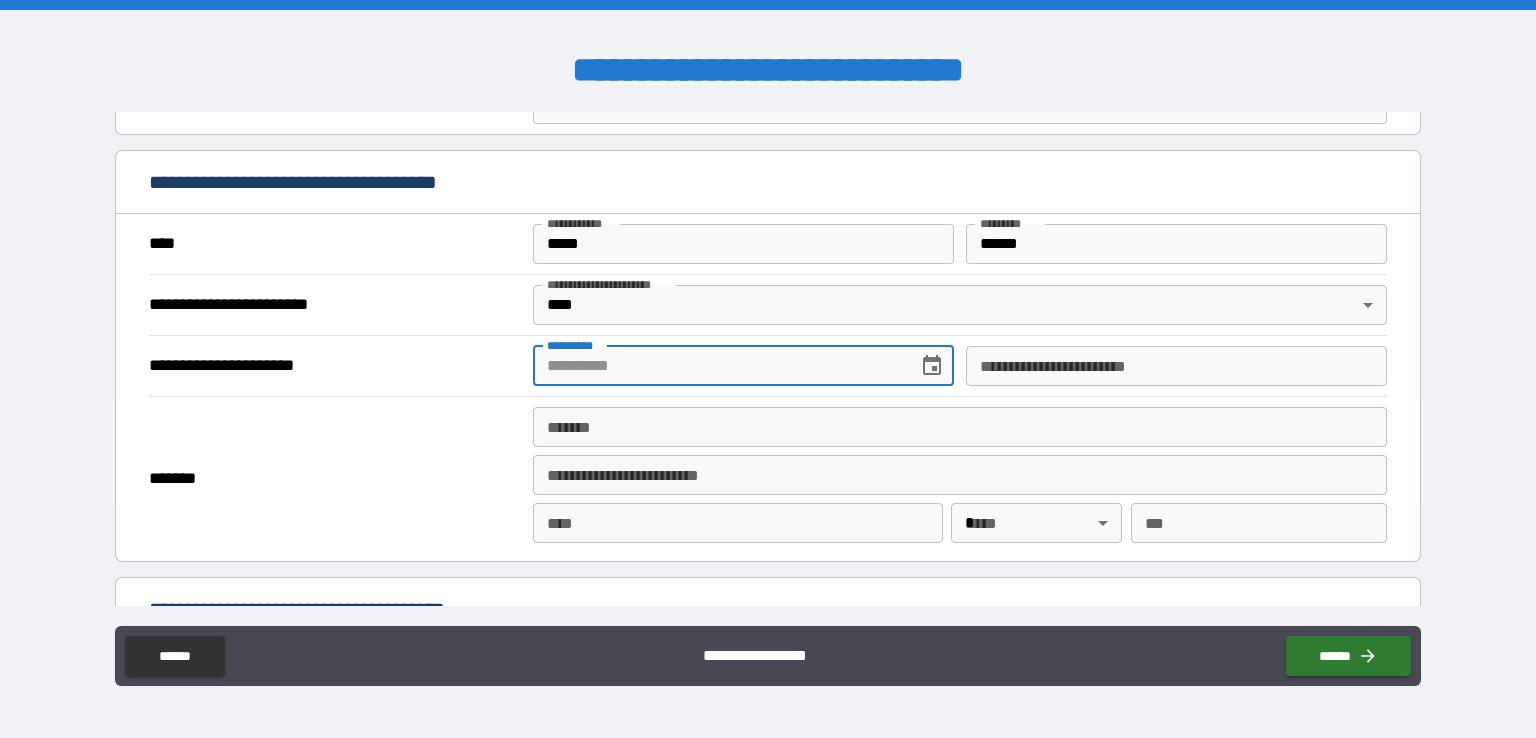 click on "**********" at bounding box center [718, 366] 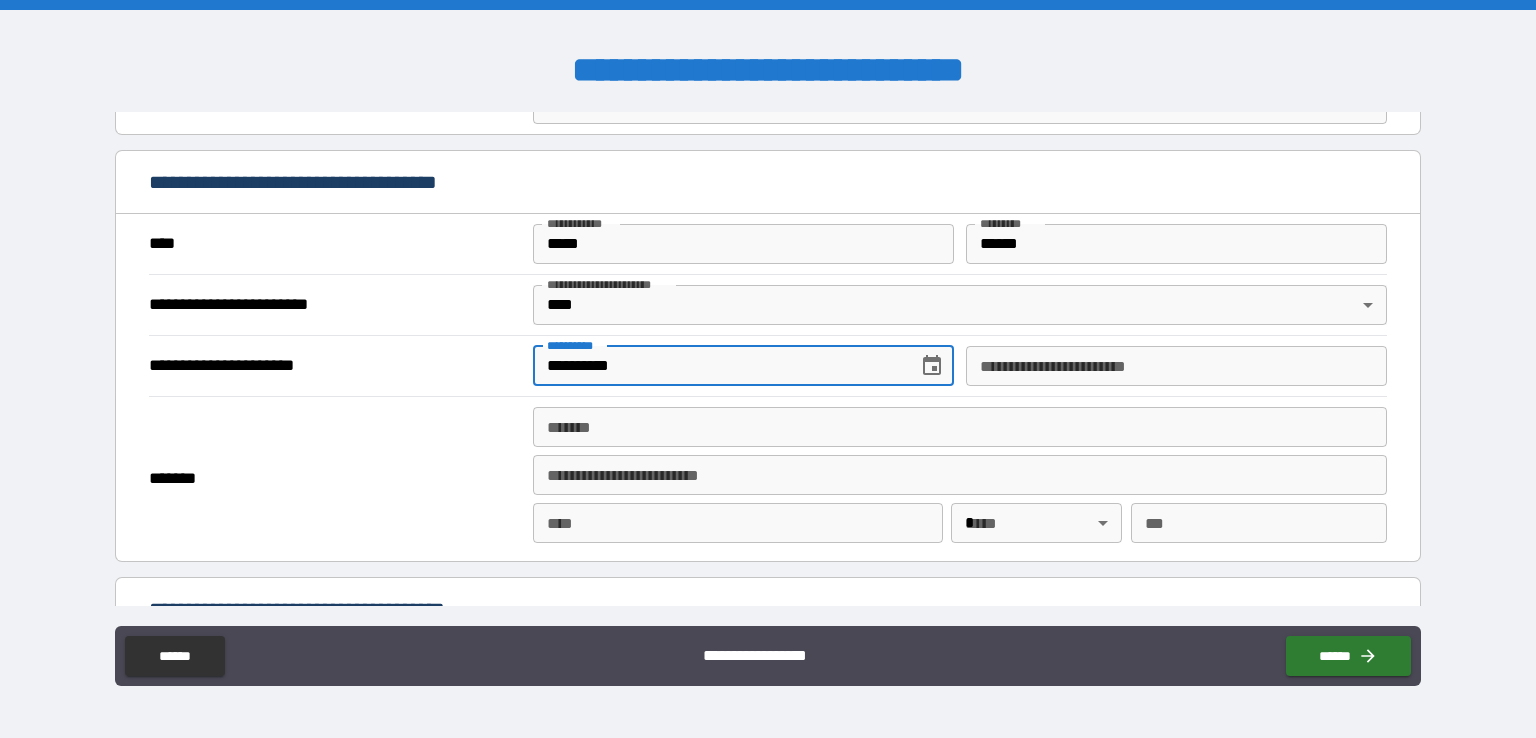 click on "**********" at bounding box center [718, 366] 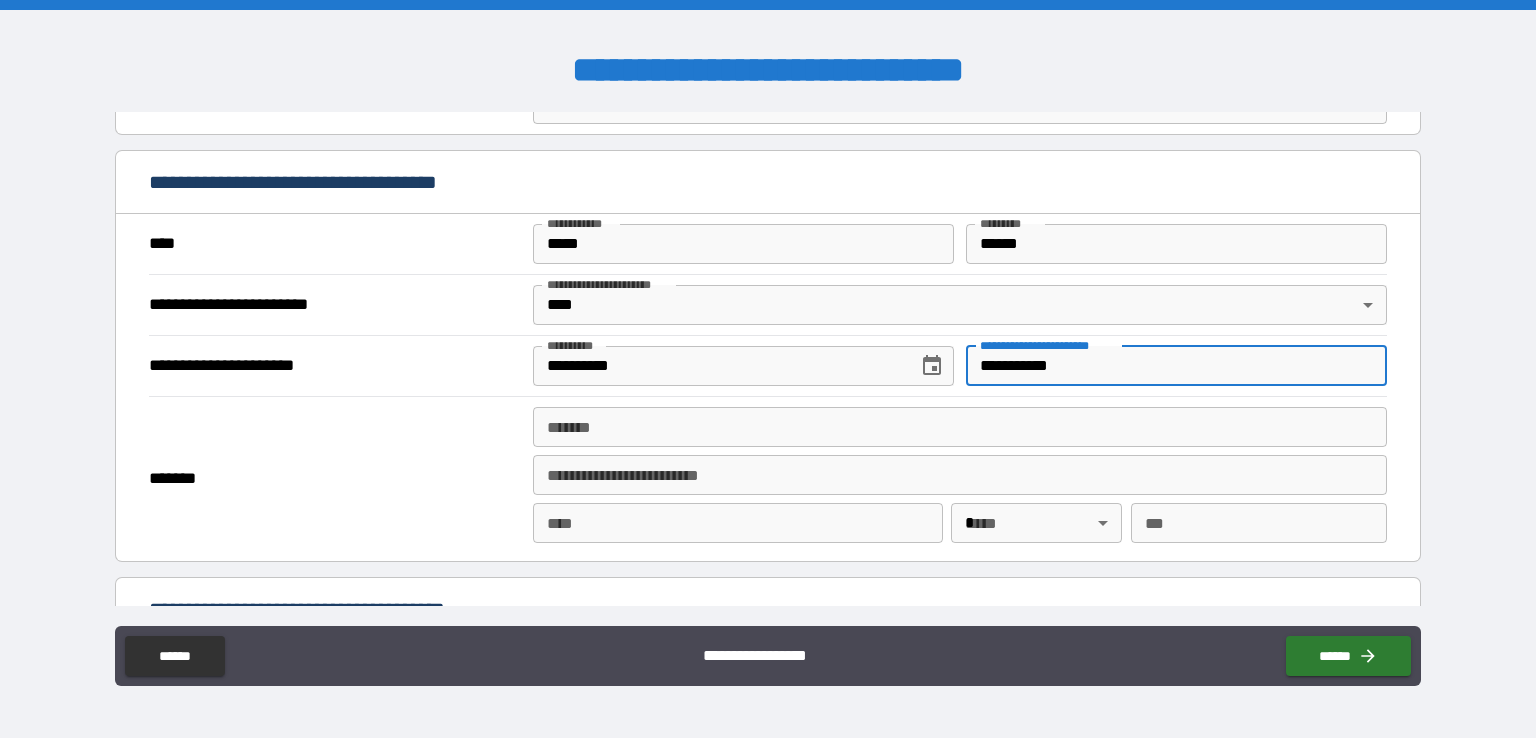 type on "**********" 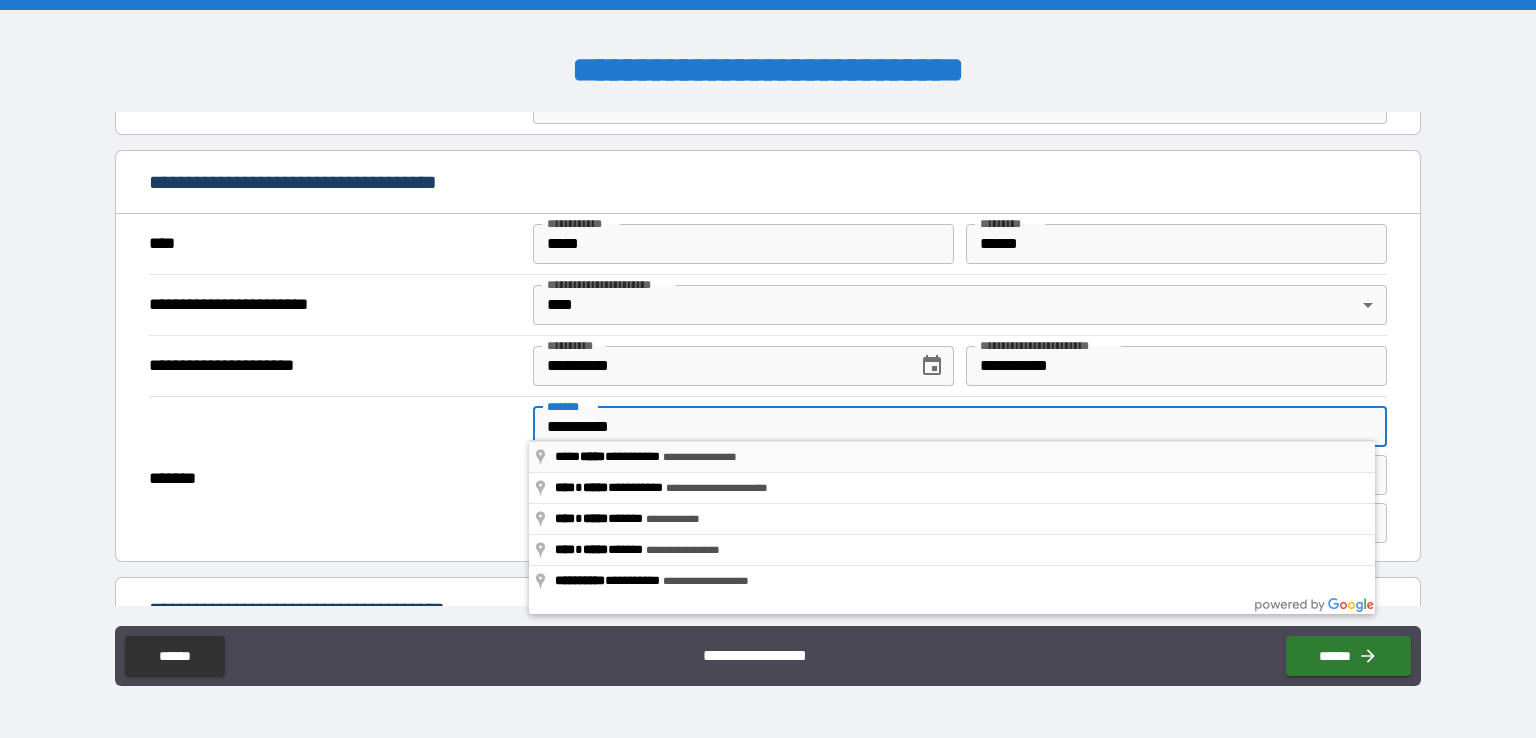 type on "**********" 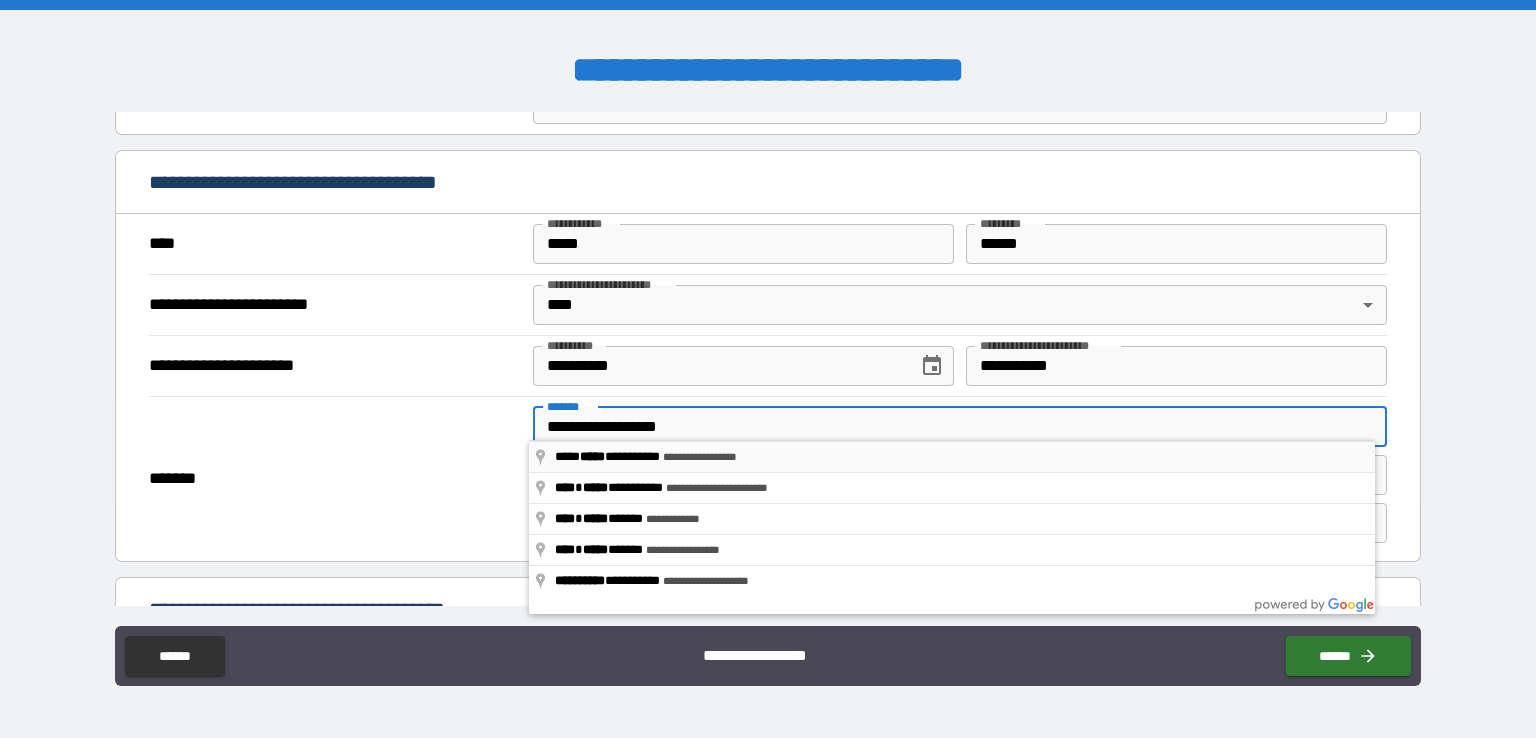 type on "**********" 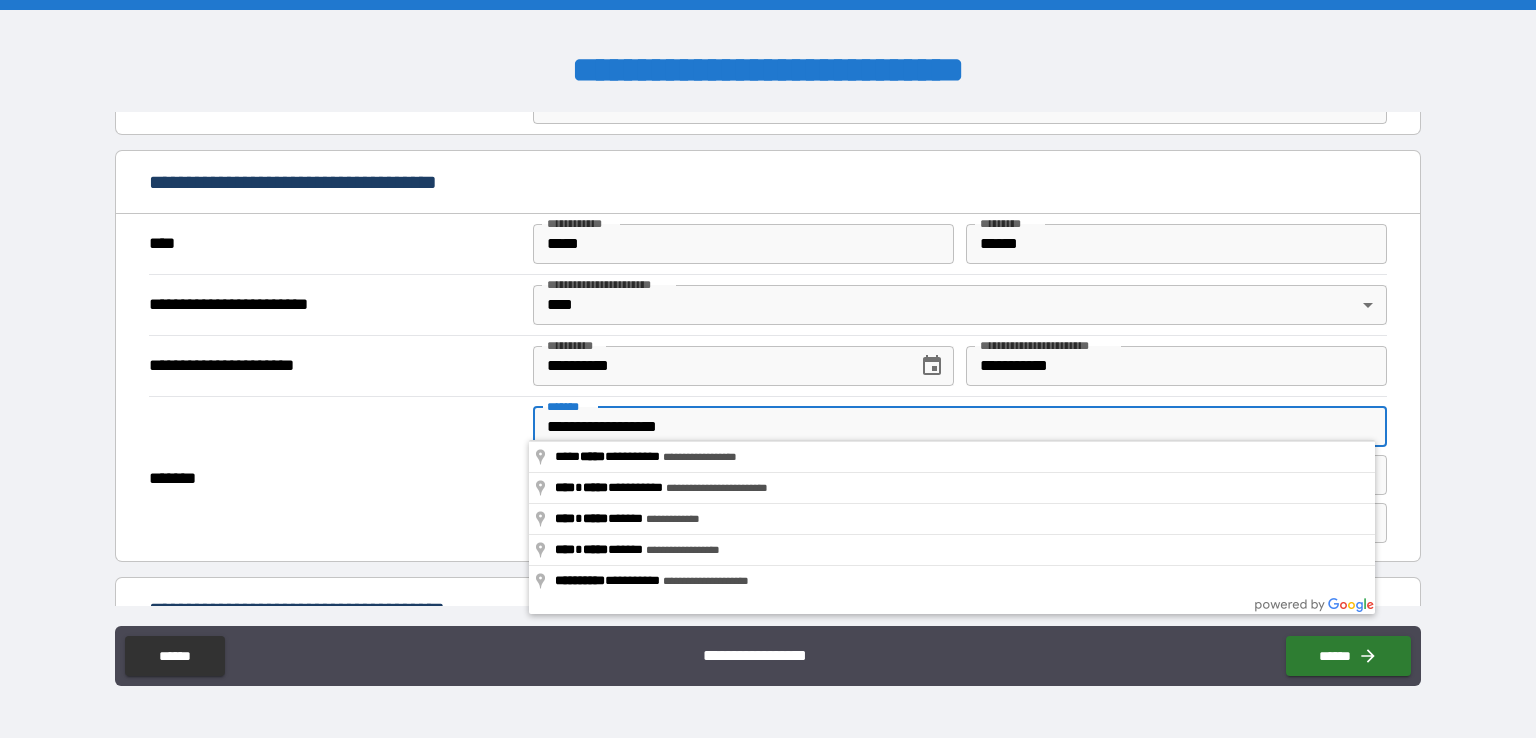 click on "**********" at bounding box center (768, 371) 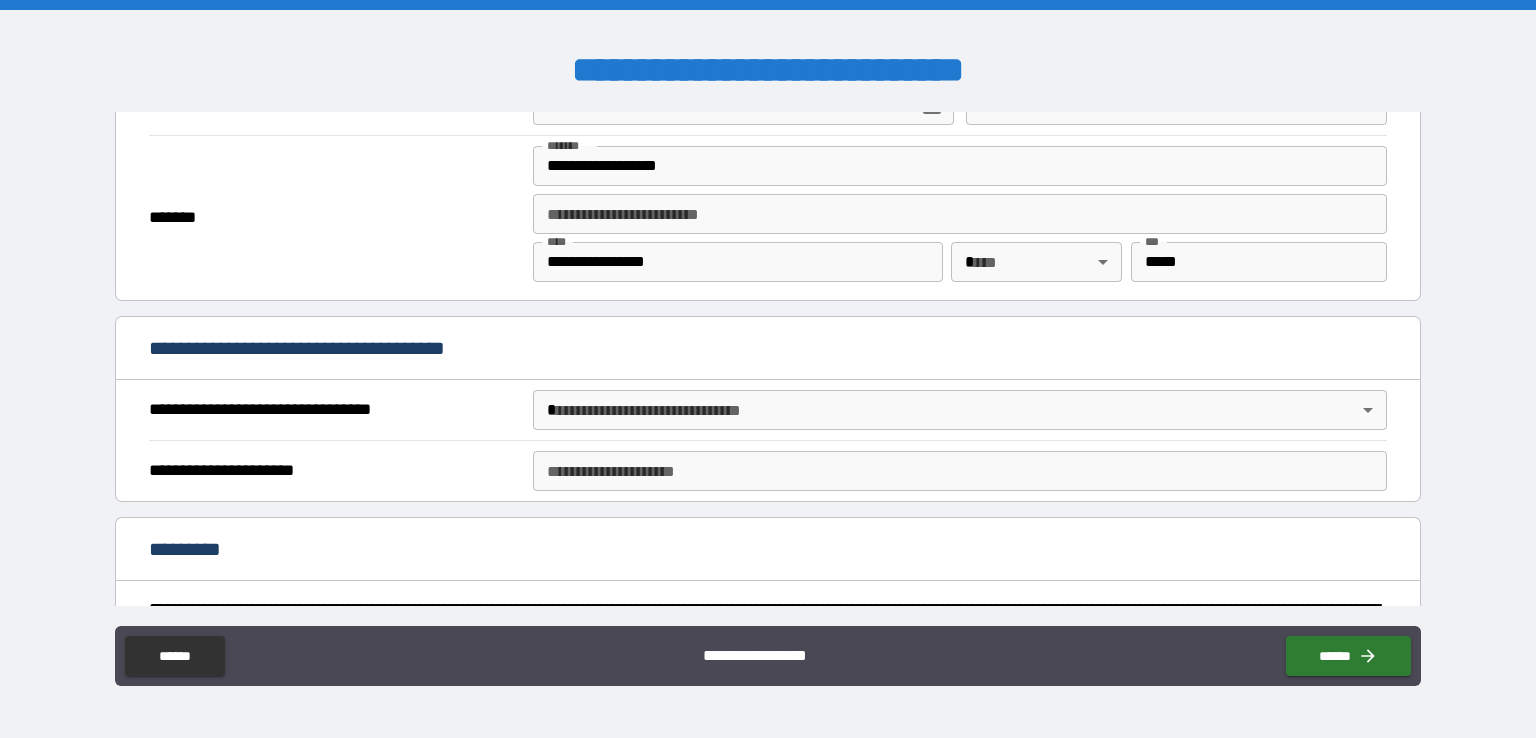 scroll, scrollTop: 1982, scrollLeft: 0, axis: vertical 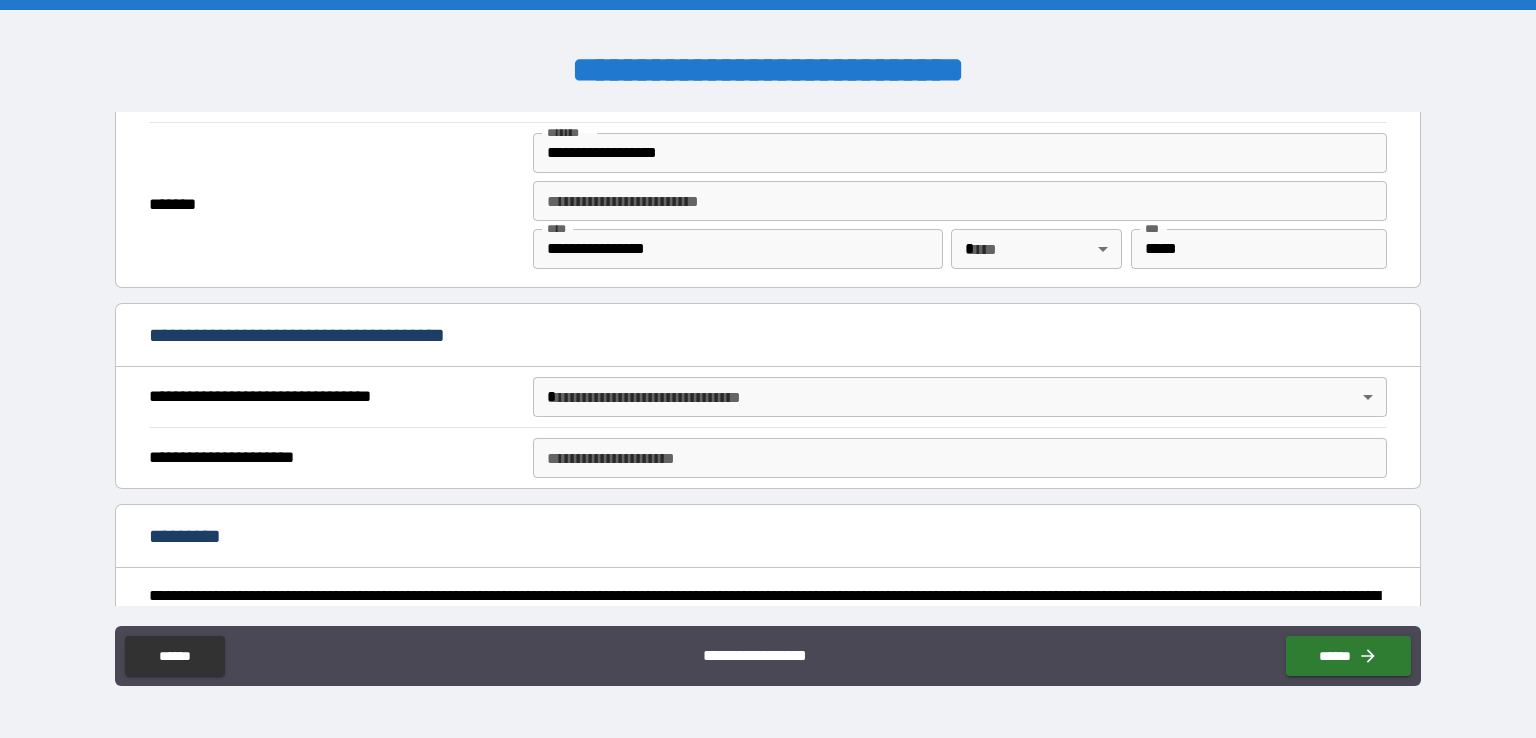 click on "**********" at bounding box center [768, 369] 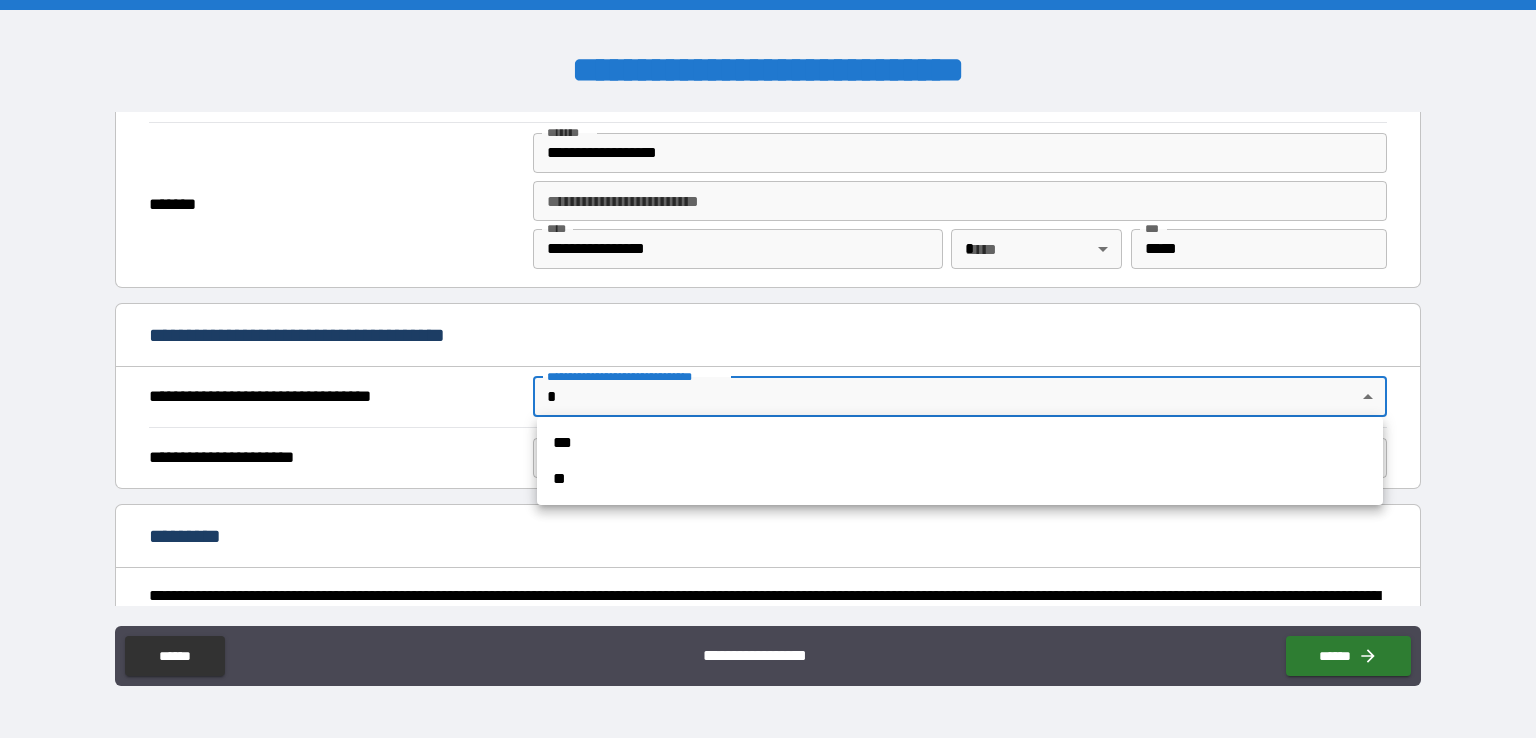 click at bounding box center [768, 369] 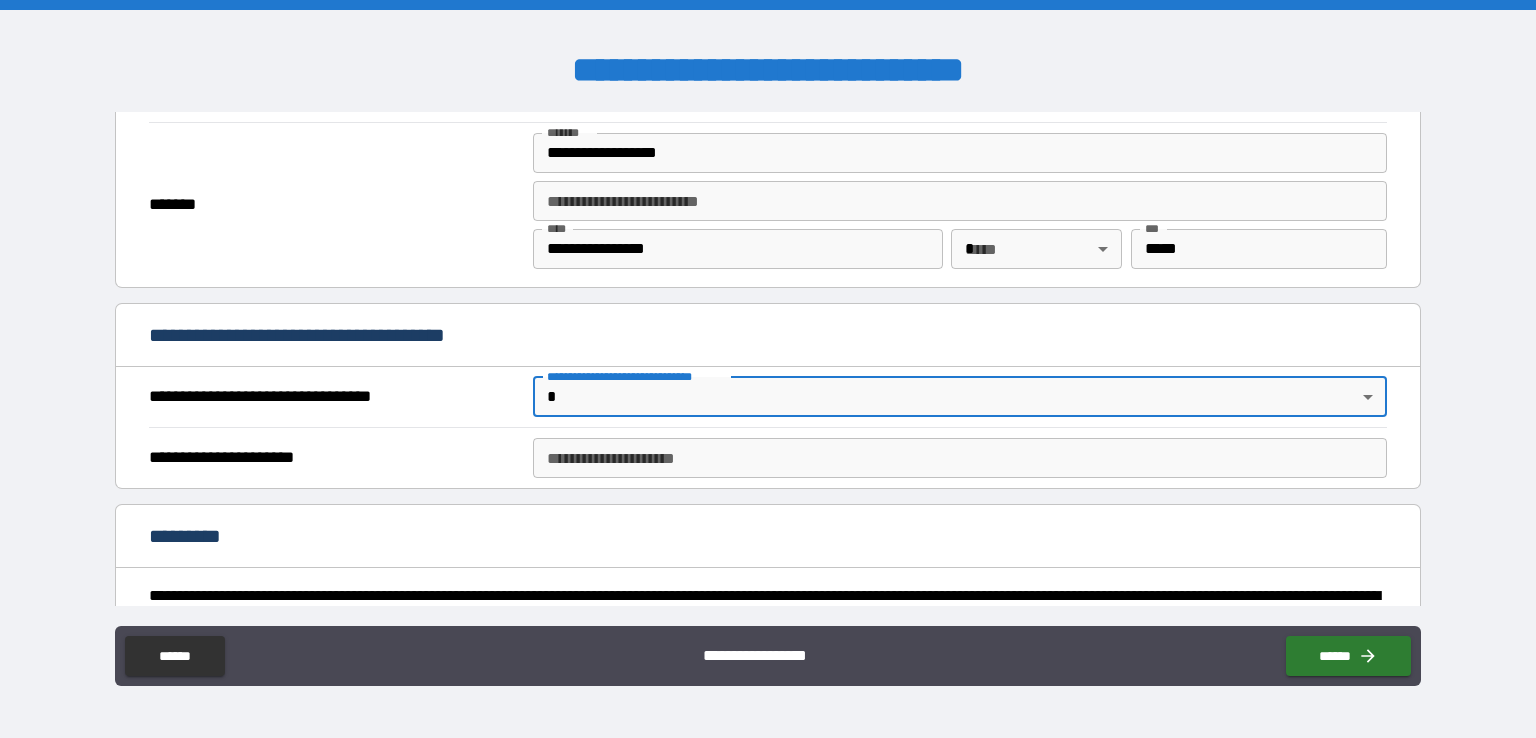 click on "**********" at bounding box center [768, 369] 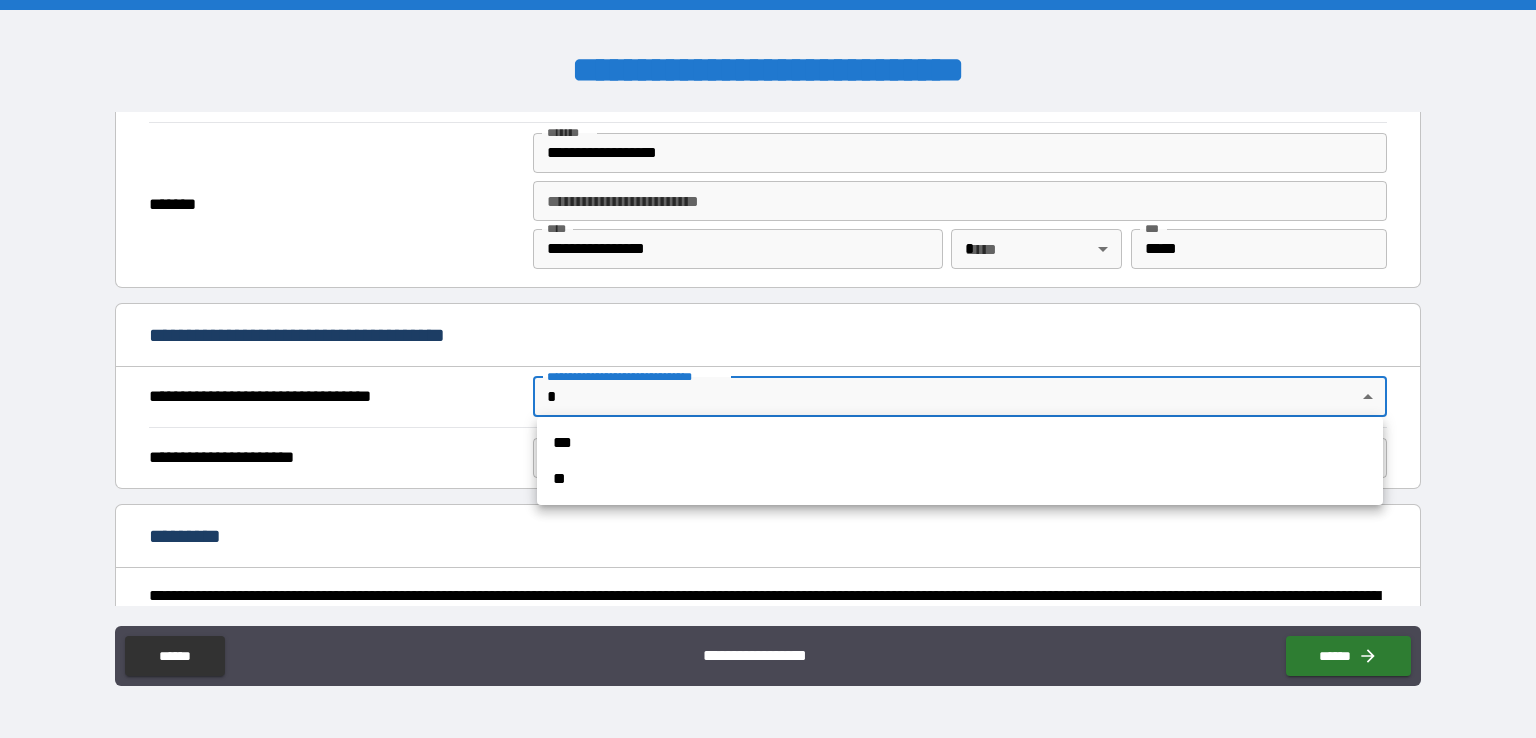 click on "**" at bounding box center [960, 479] 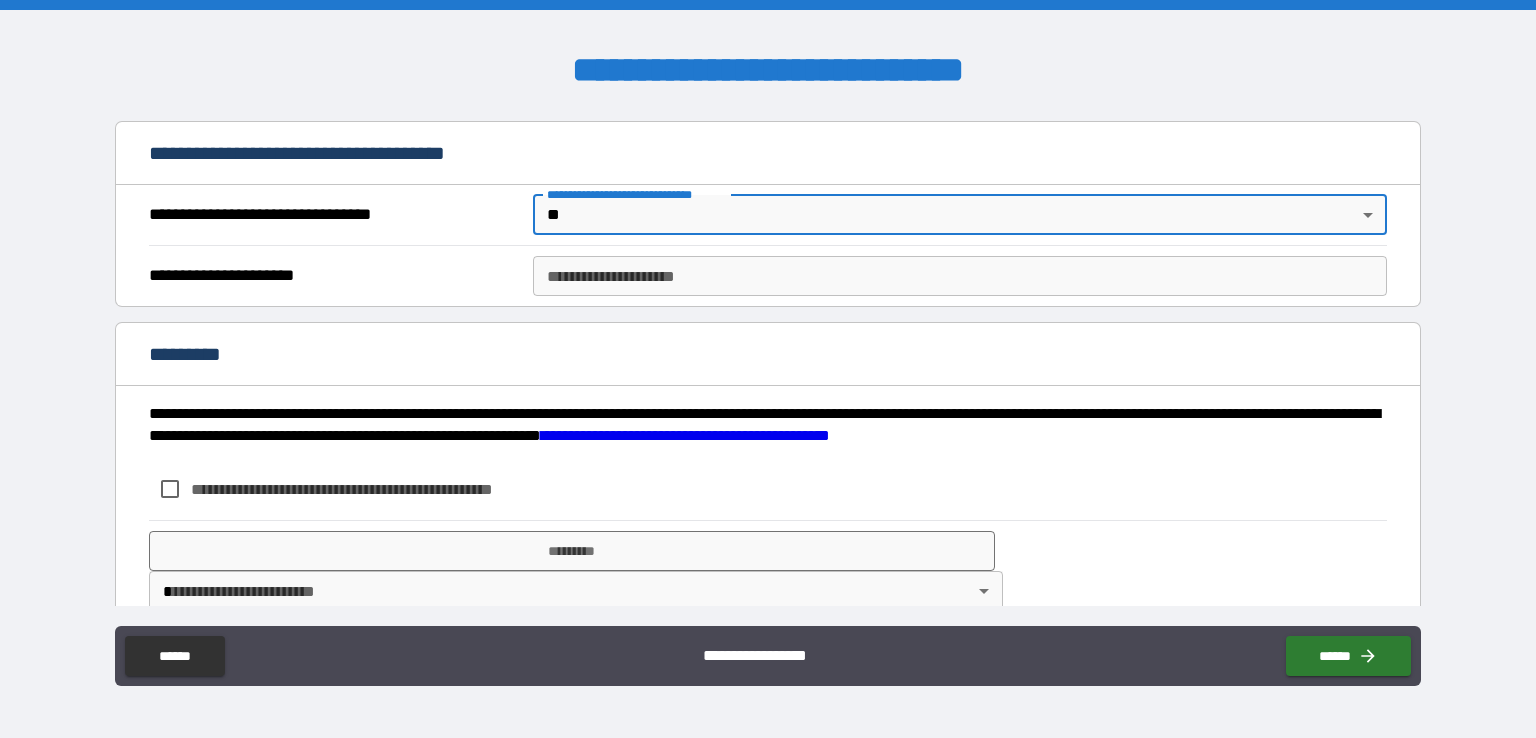 scroll, scrollTop: 2191, scrollLeft: 0, axis: vertical 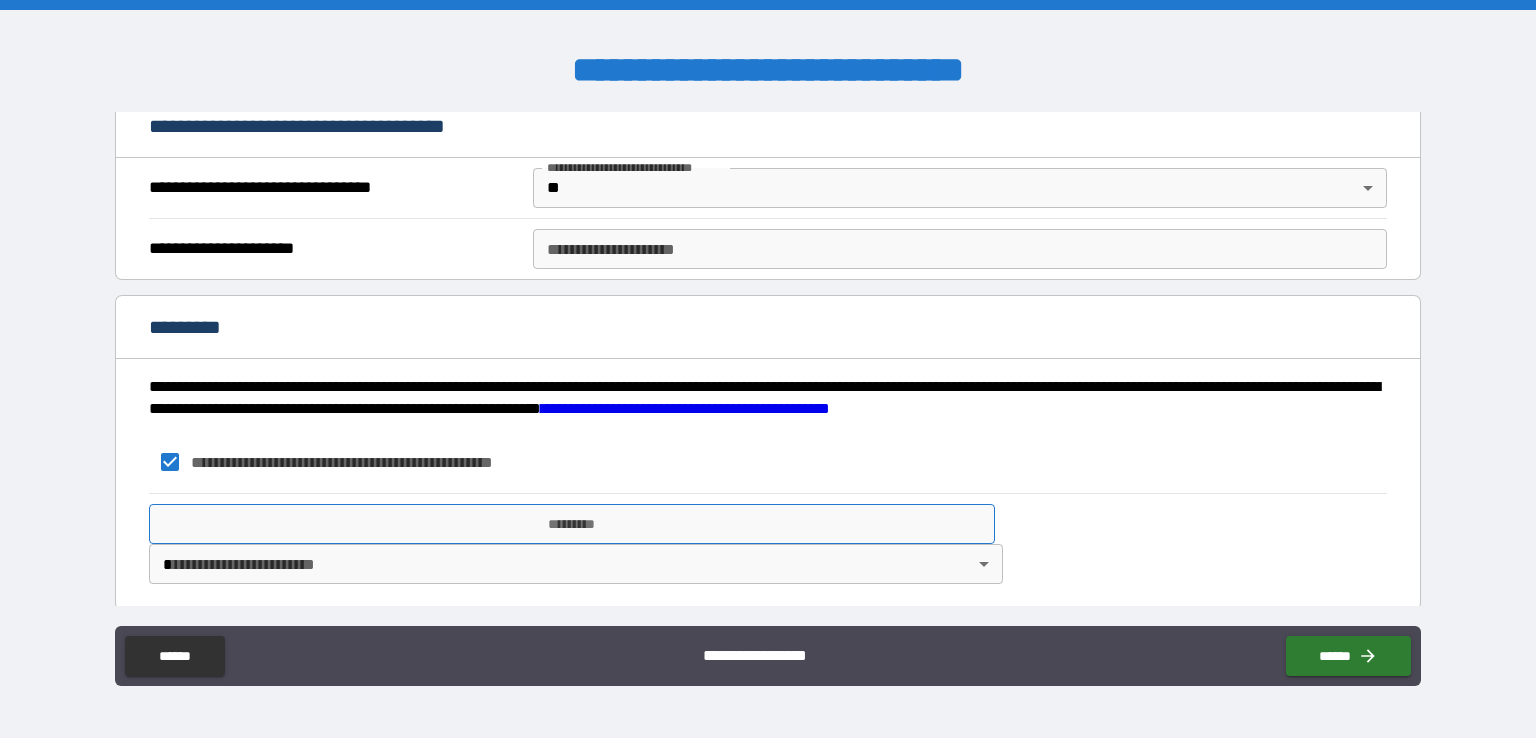 click on "*********" at bounding box center [572, 524] 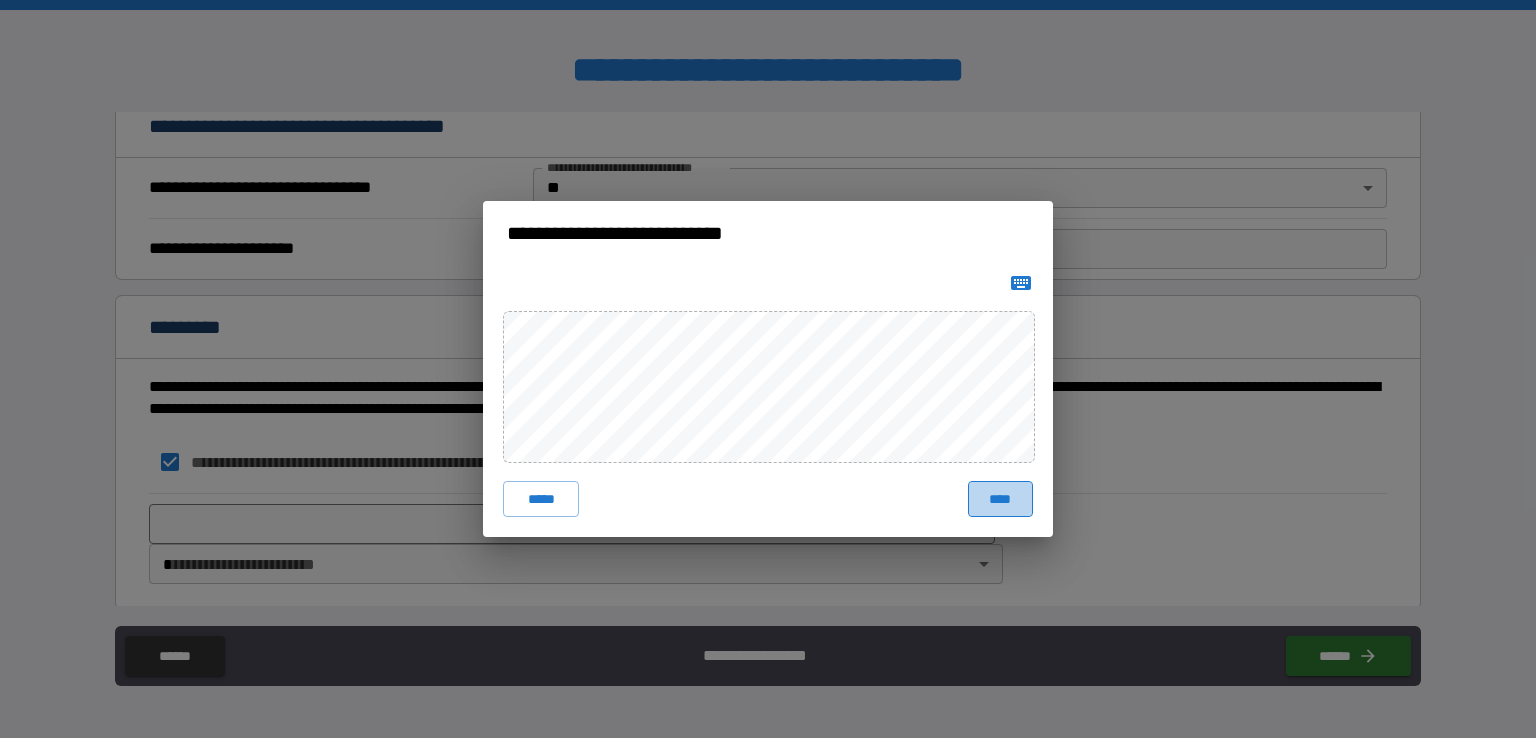 click on "****" at bounding box center (1000, 499) 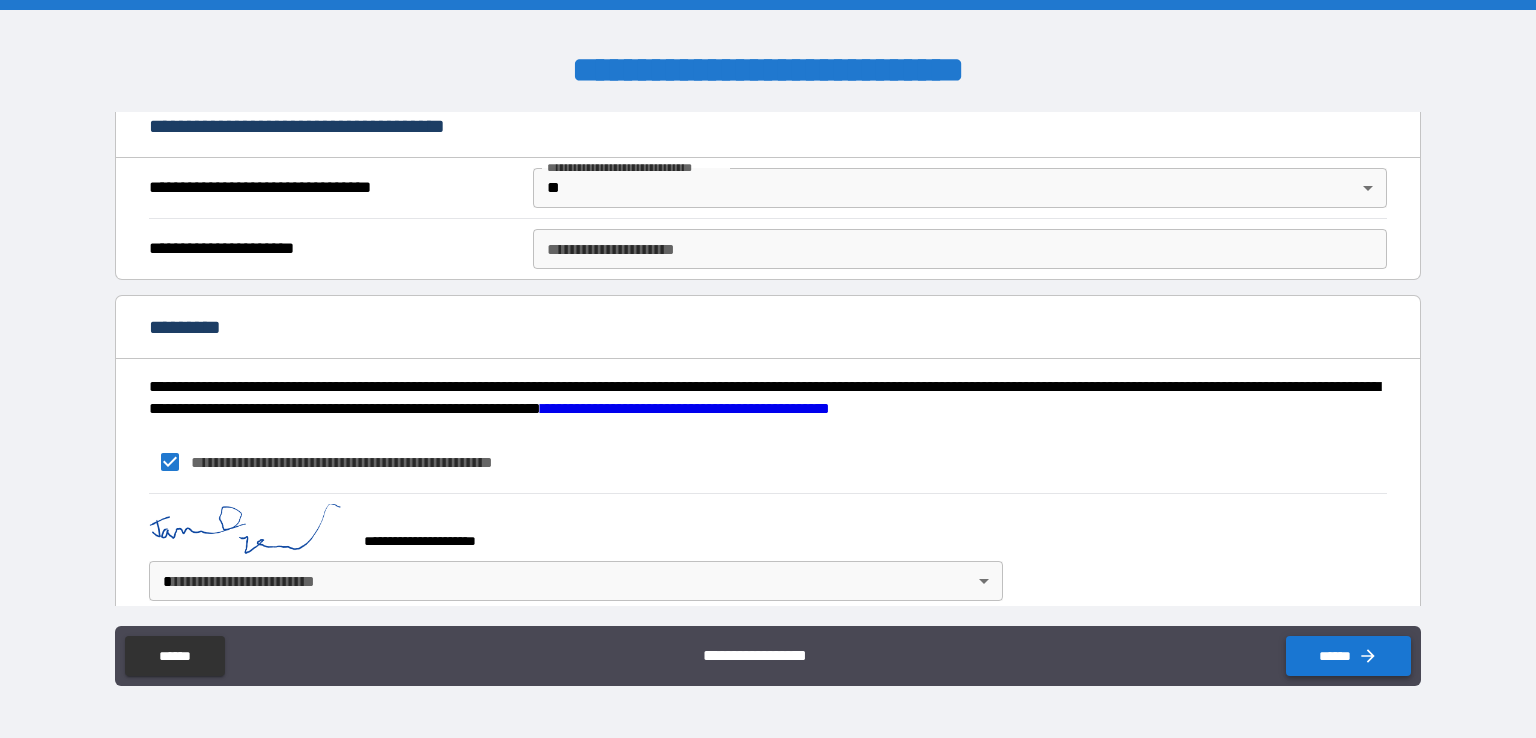 click on "******" at bounding box center (1348, 656) 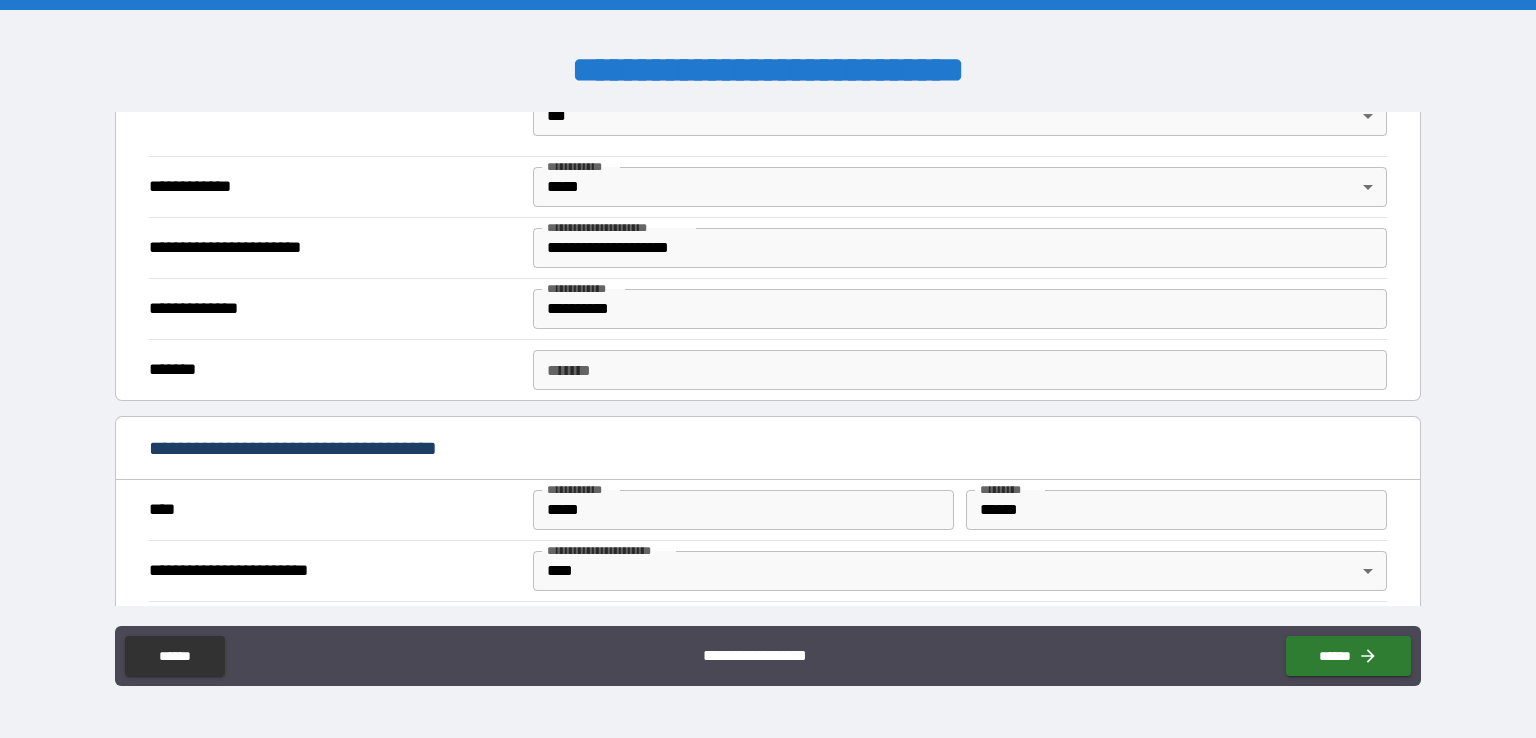 scroll, scrollTop: 1424, scrollLeft: 0, axis: vertical 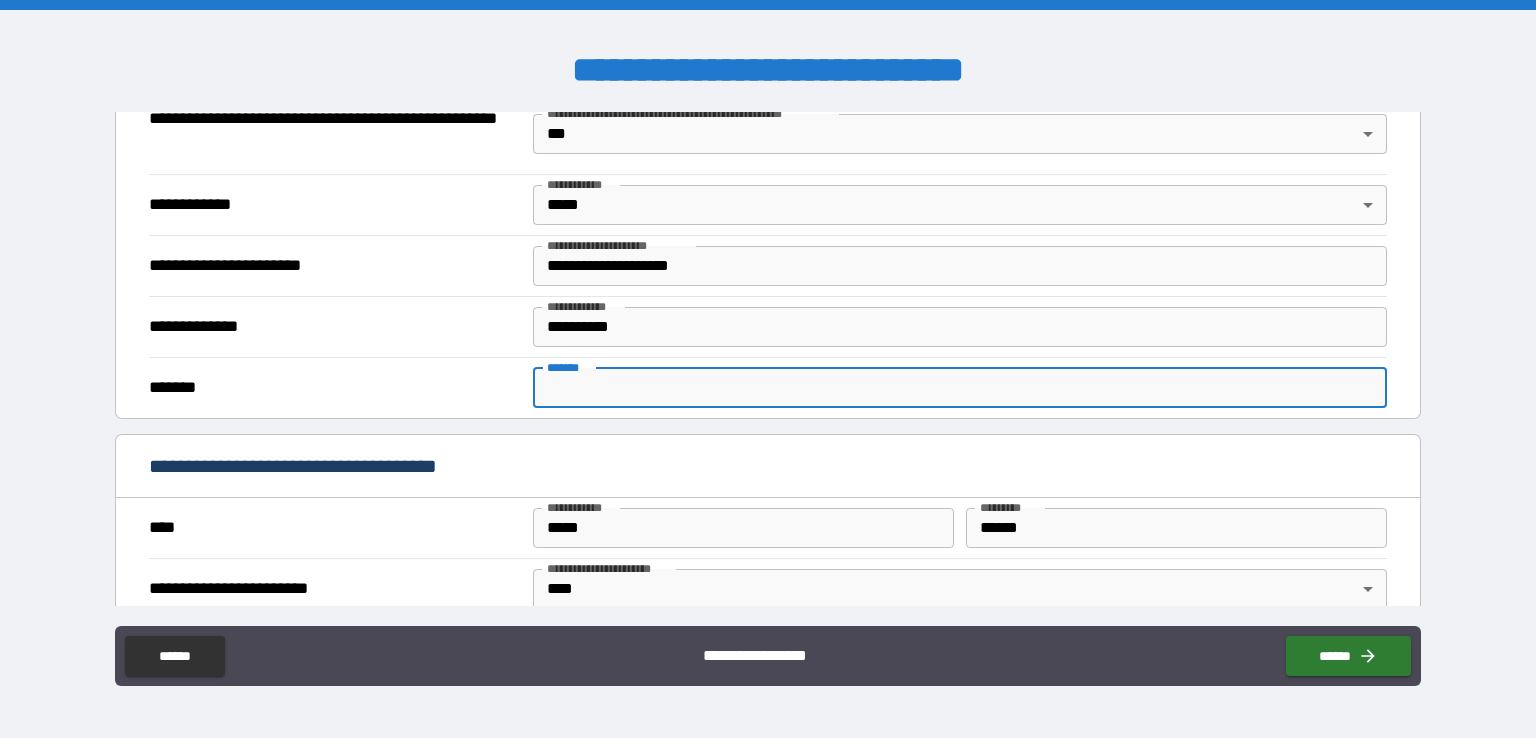 click on "*******" at bounding box center (960, 388) 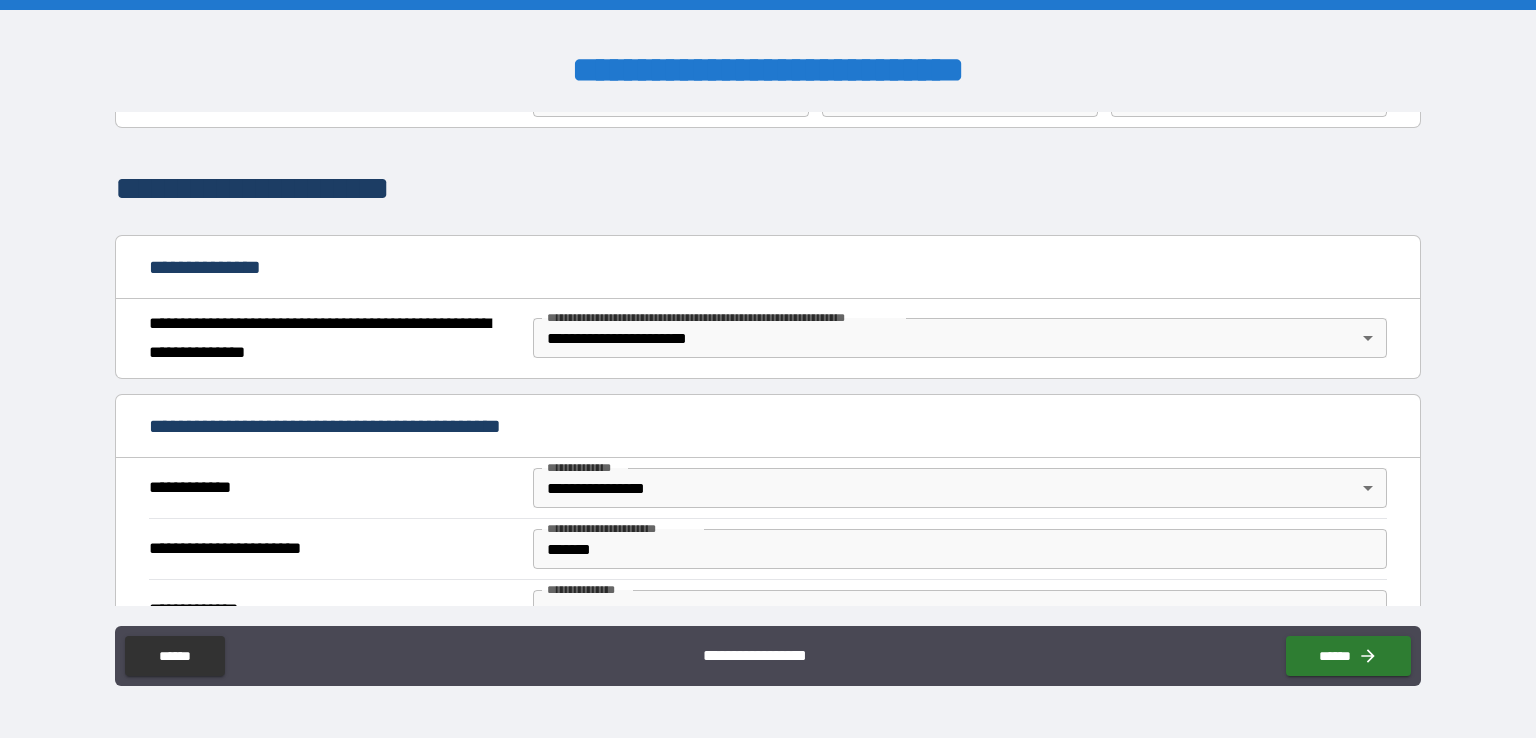 scroll, scrollTop: 100, scrollLeft: 0, axis: vertical 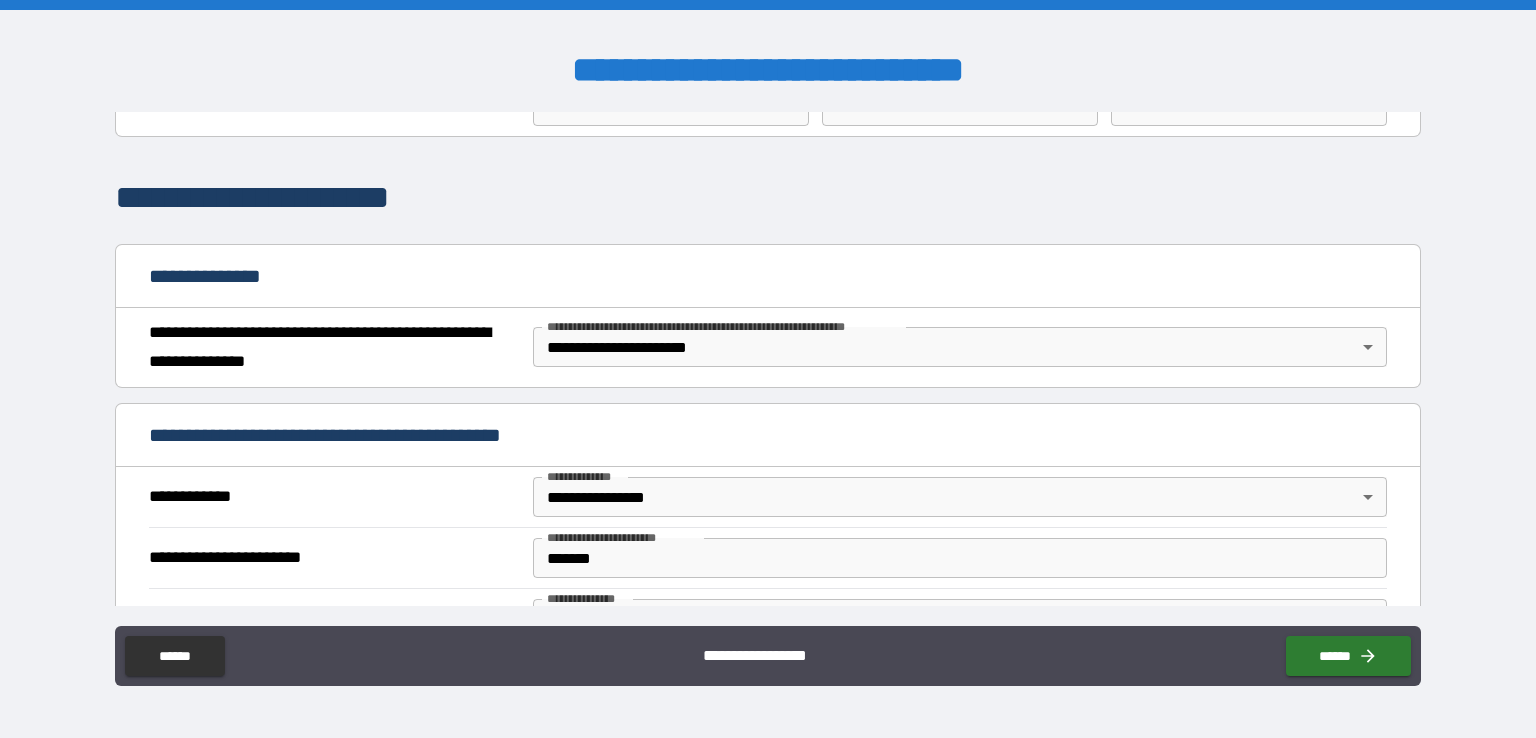 click on "**********" at bounding box center [768, 369] 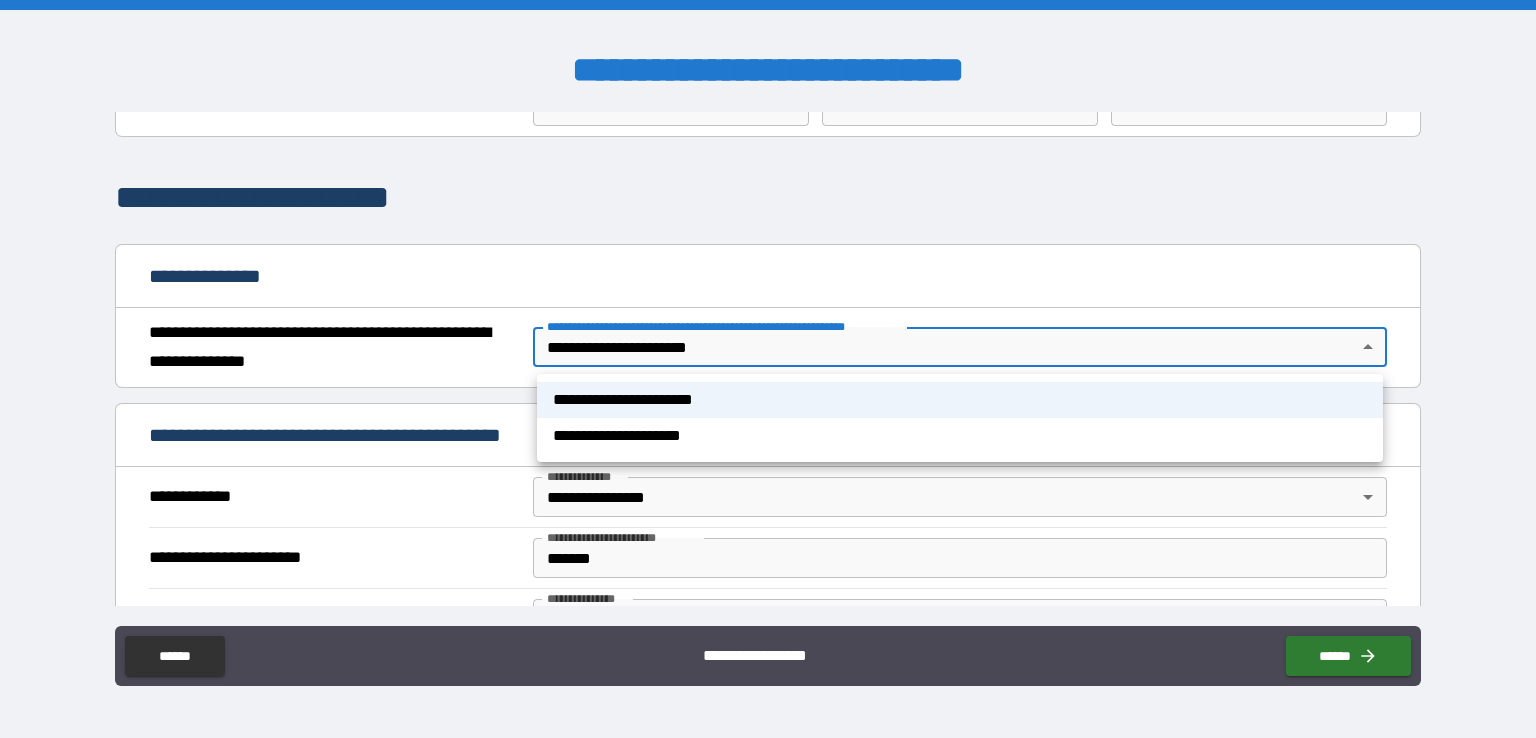 click at bounding box center [768, 369] 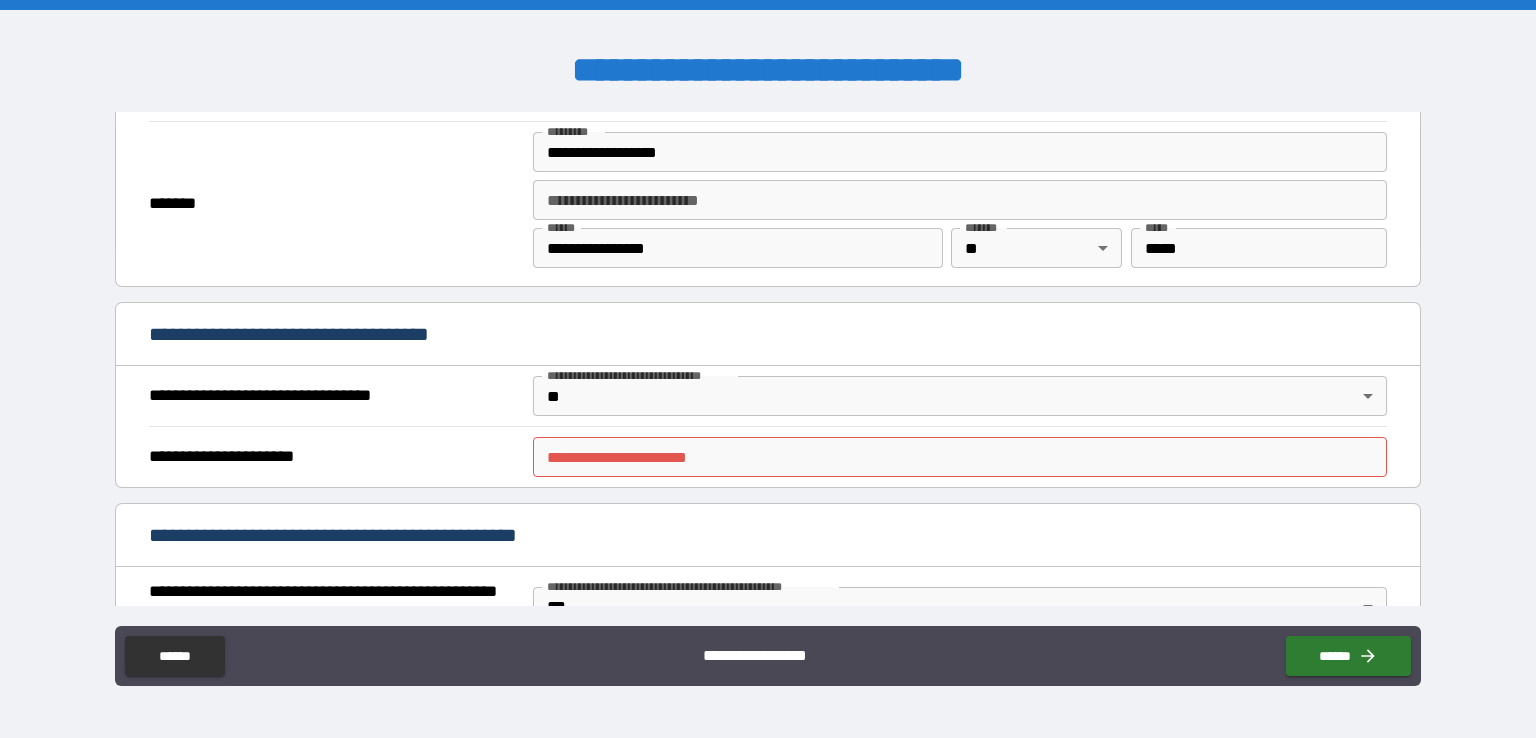 scroll, scrollTop: 960, scrollLeft: 0, axis: vertical 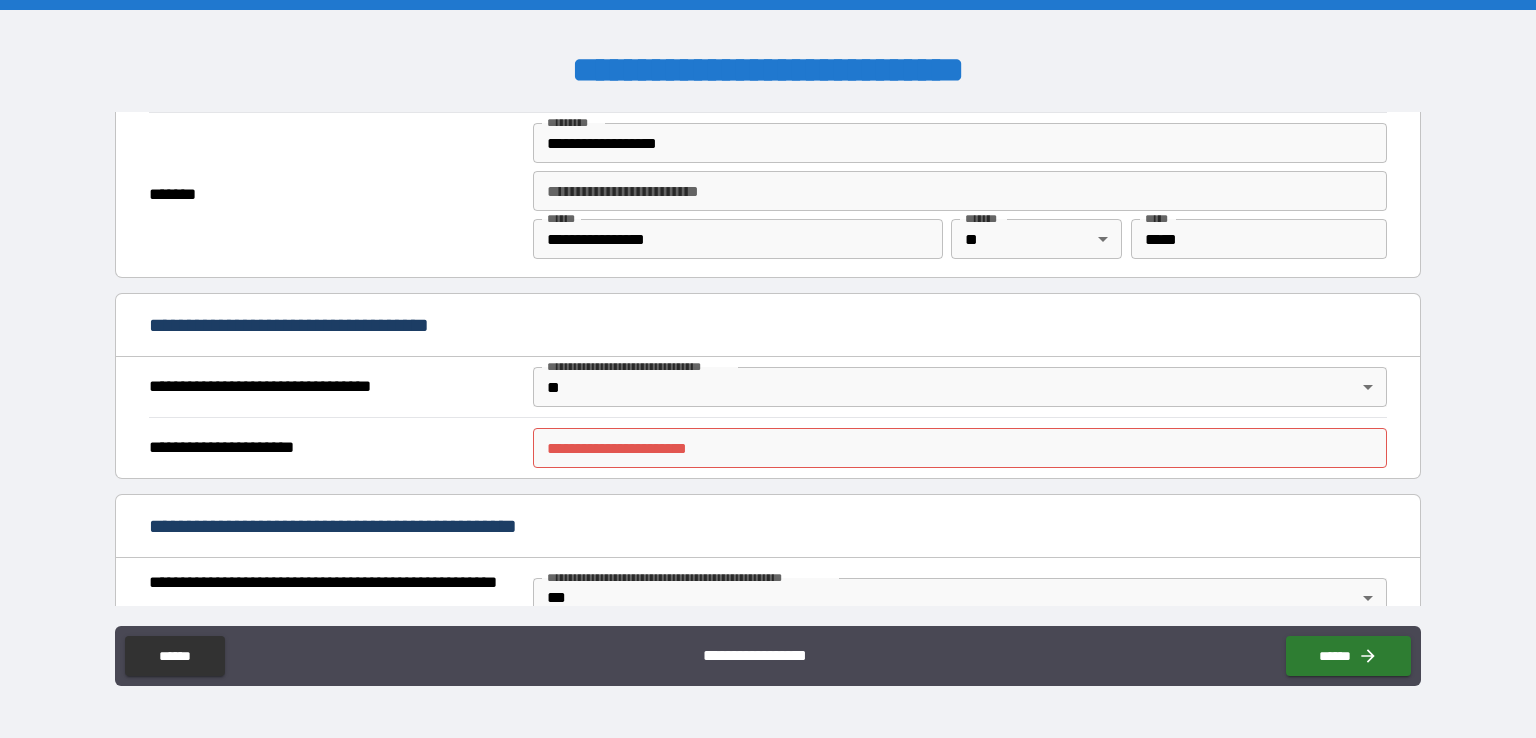 click on "**********" at bounding box center (768, 371) 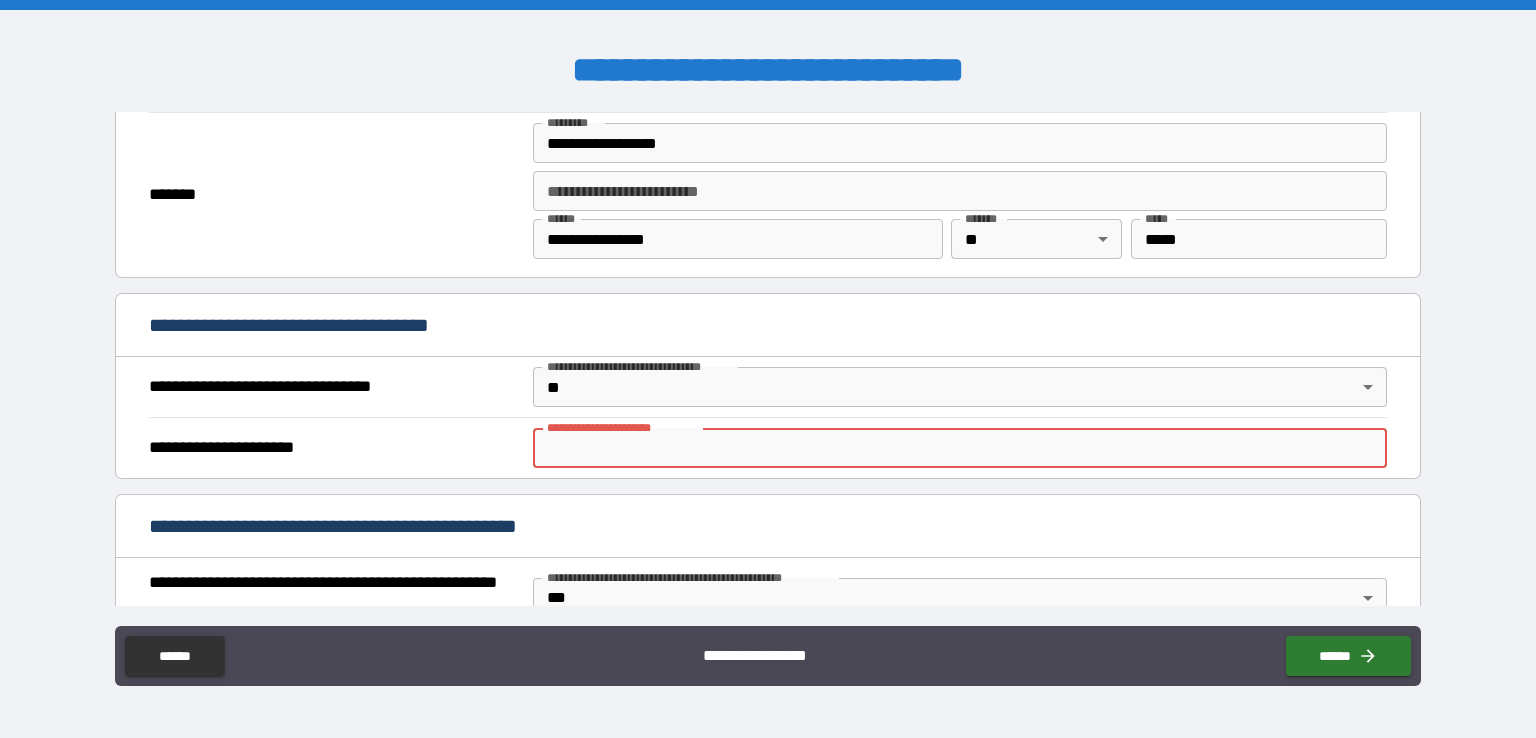 click on "**********" at bounding box center [960, 448] 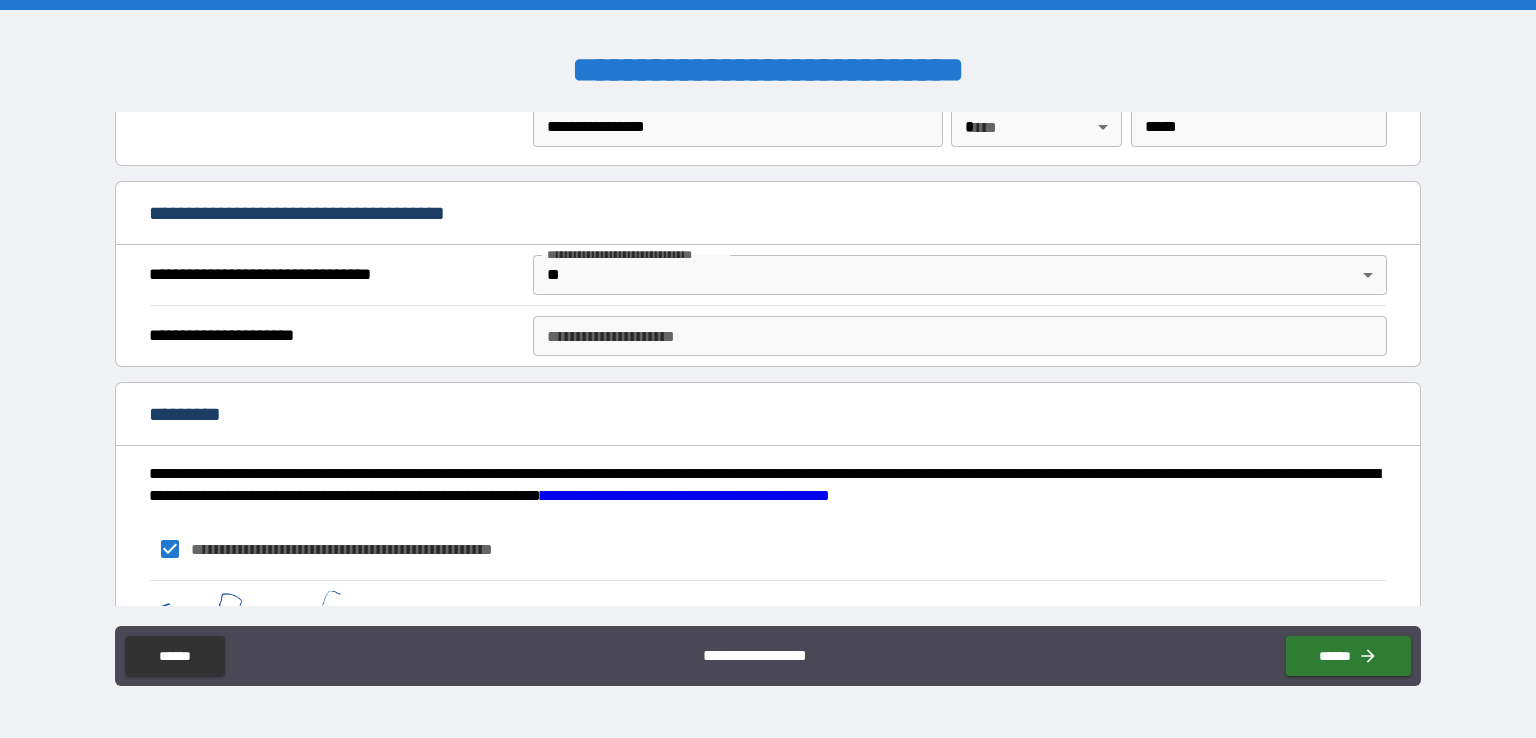 scroll, scrollTop: 2208, scrollLeft: 0, axis: vertical 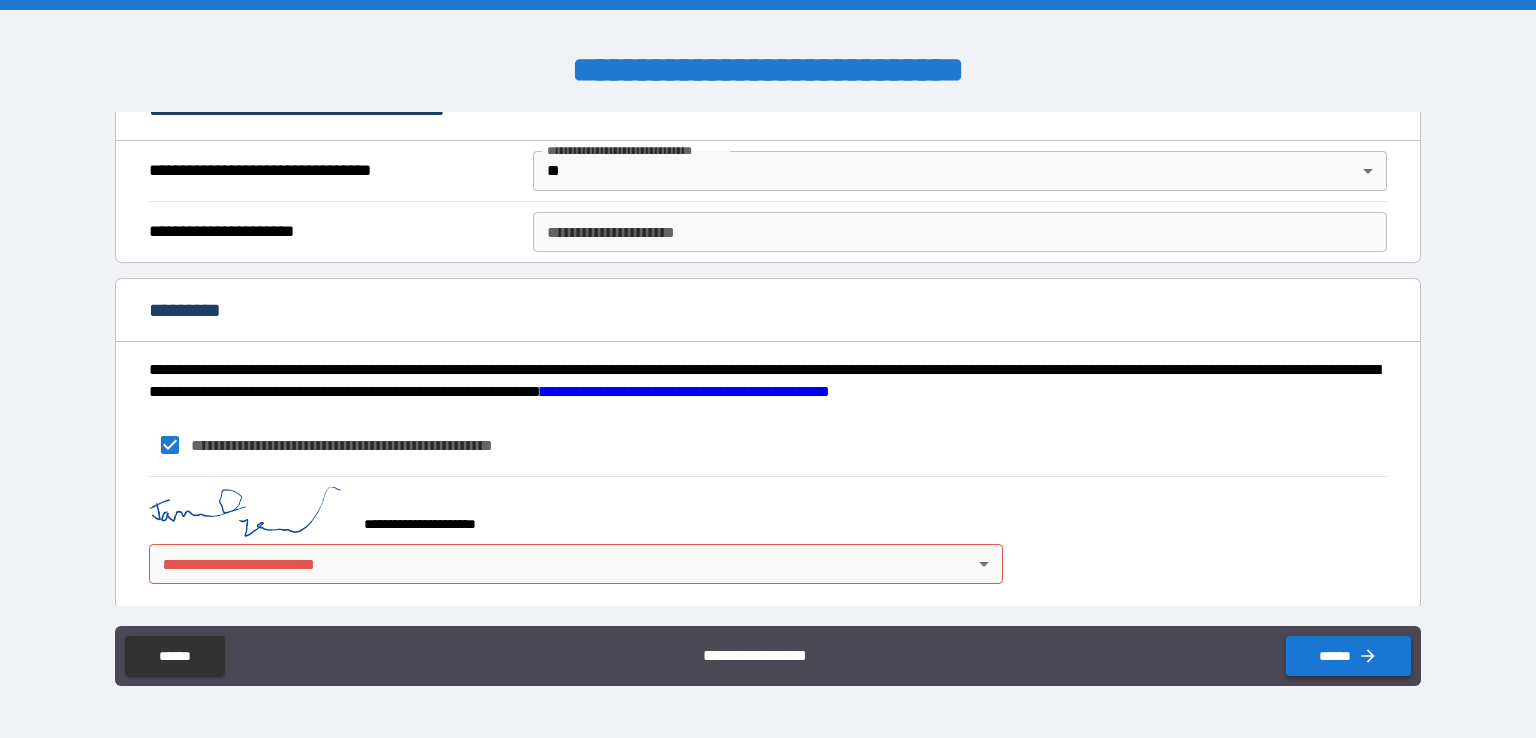 type on "**********" 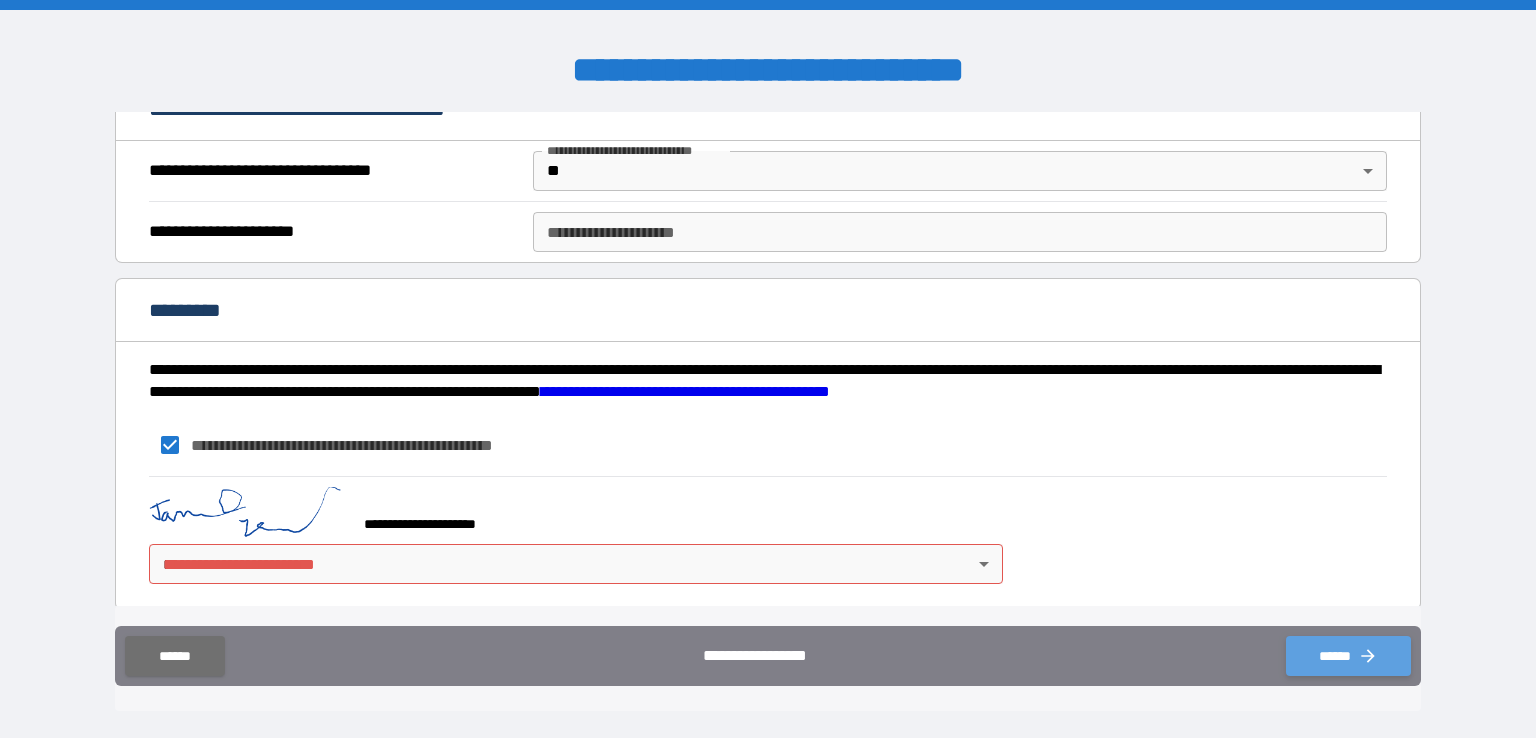 click on "******" at bounding box center [1348, 656] 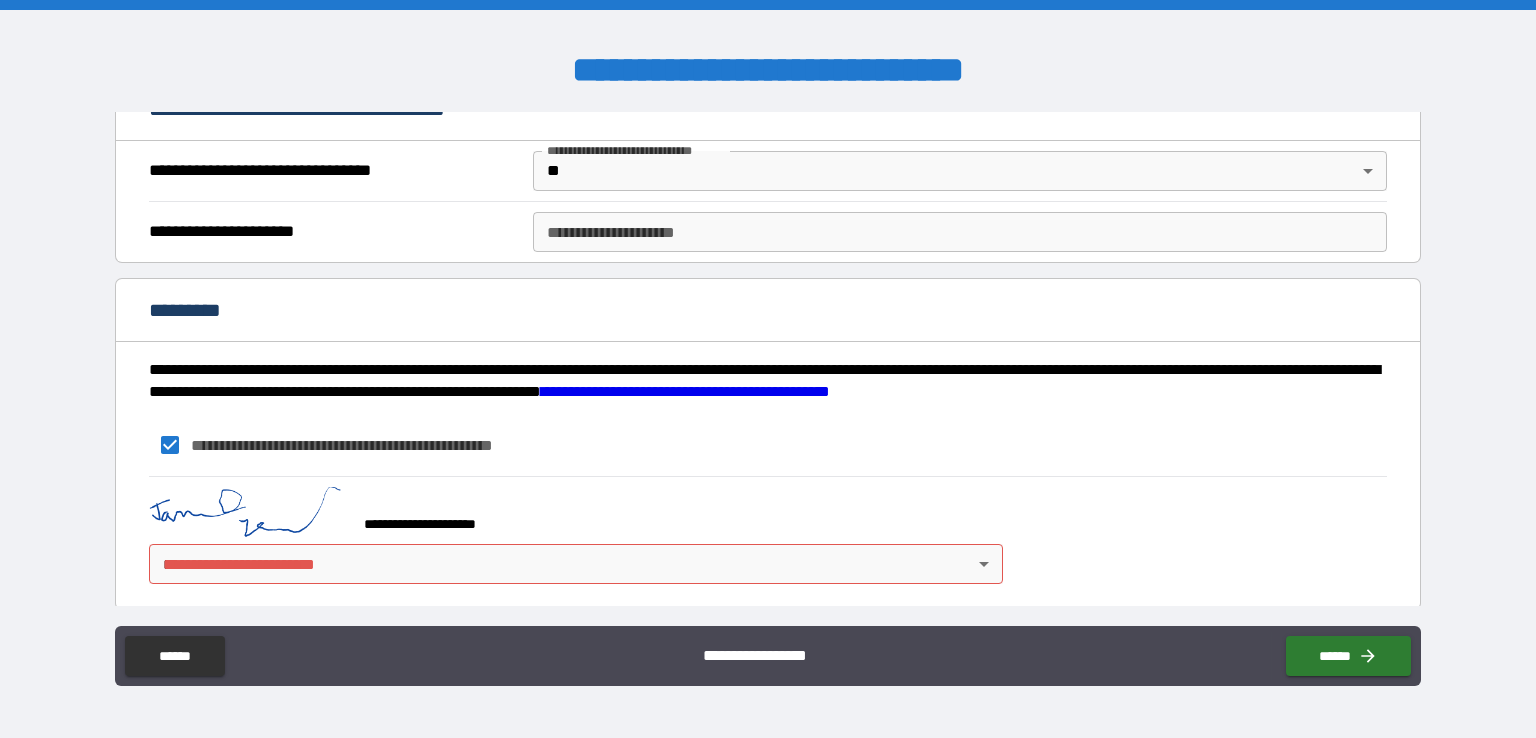click on "**********" at bounding box center [768, 369] 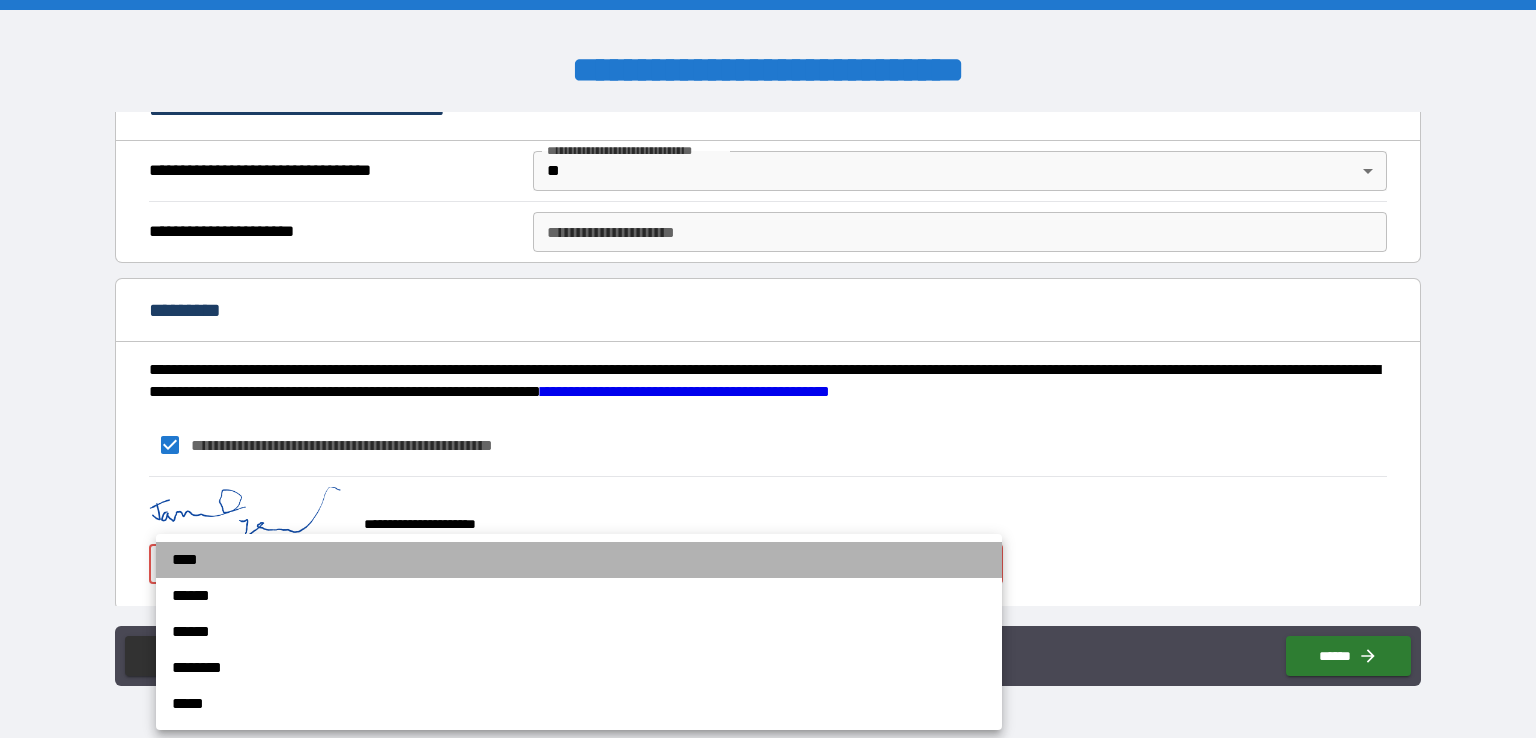 click on "****" at bounding box center [579, 560] 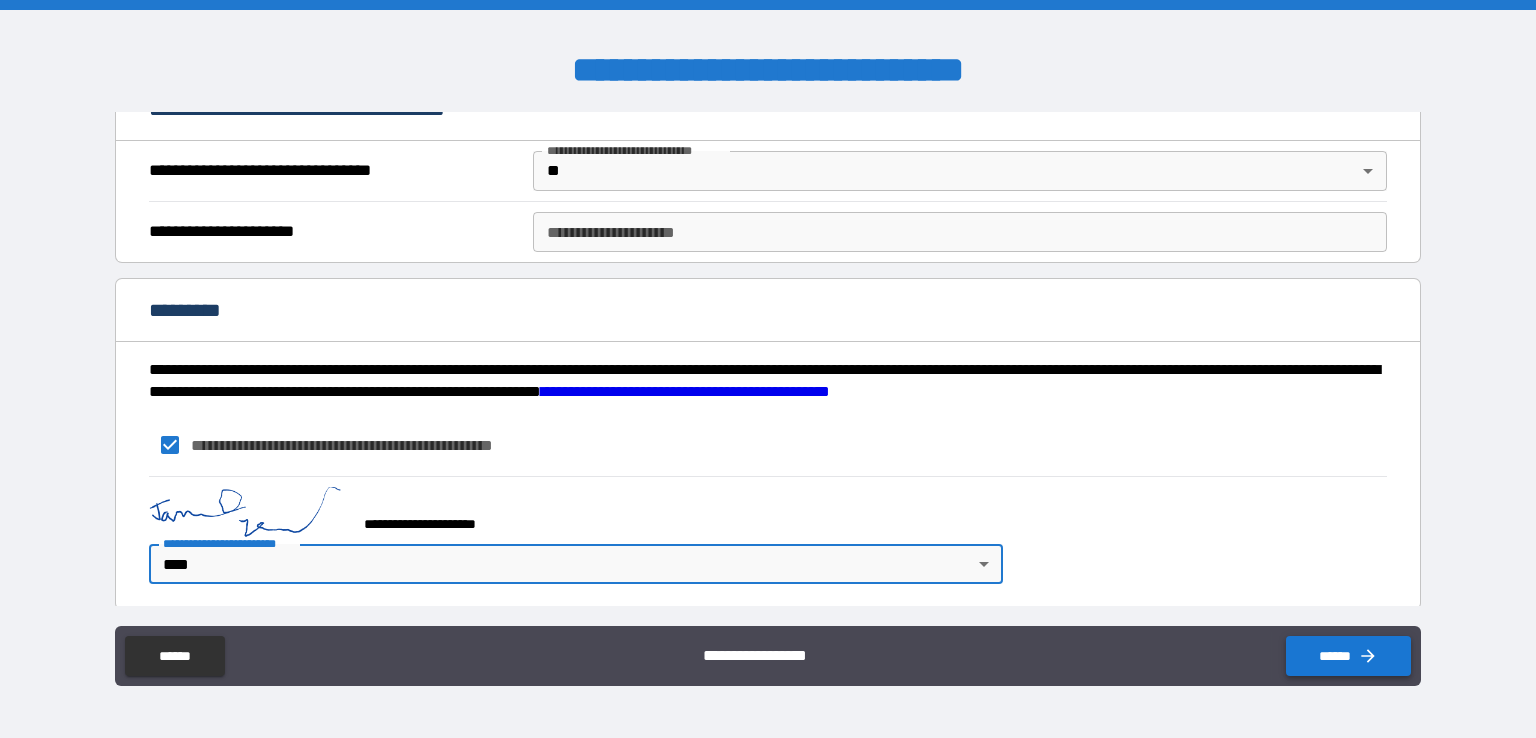 click on "******" at bounding box center (1348, 656) 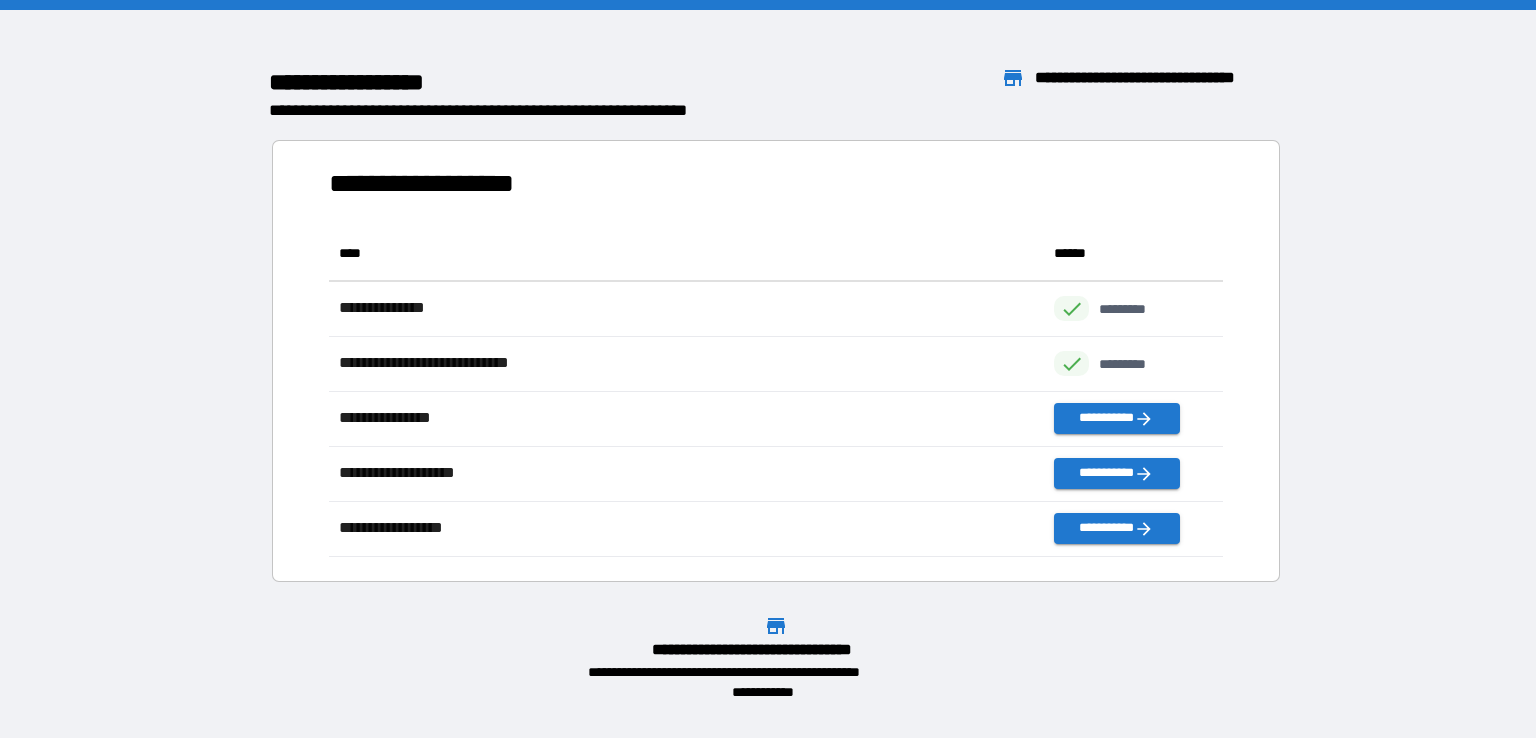 scroll, scrollTop: 16, scrollLeft: 16, axis: both 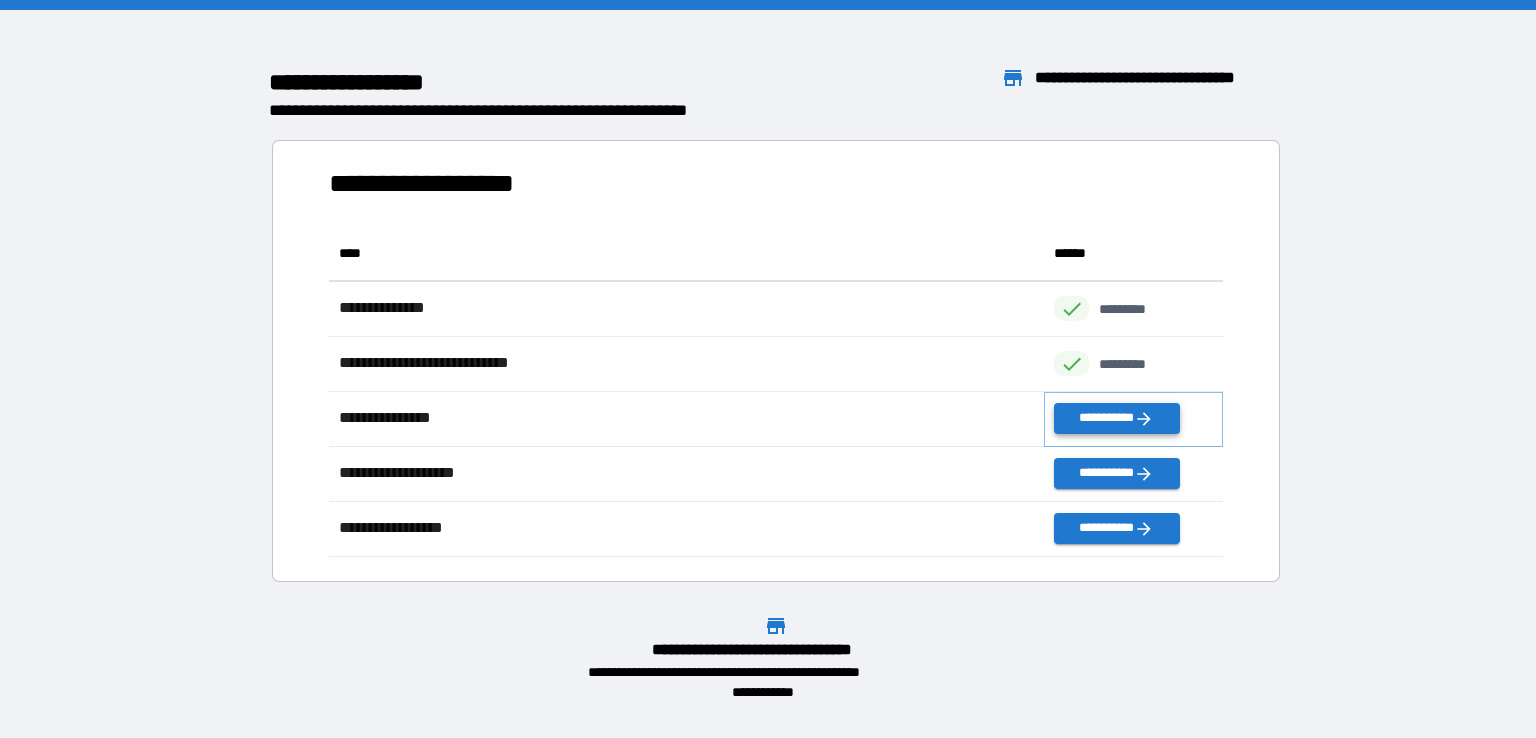 click on "**********" at bounding box center (1116, 418) 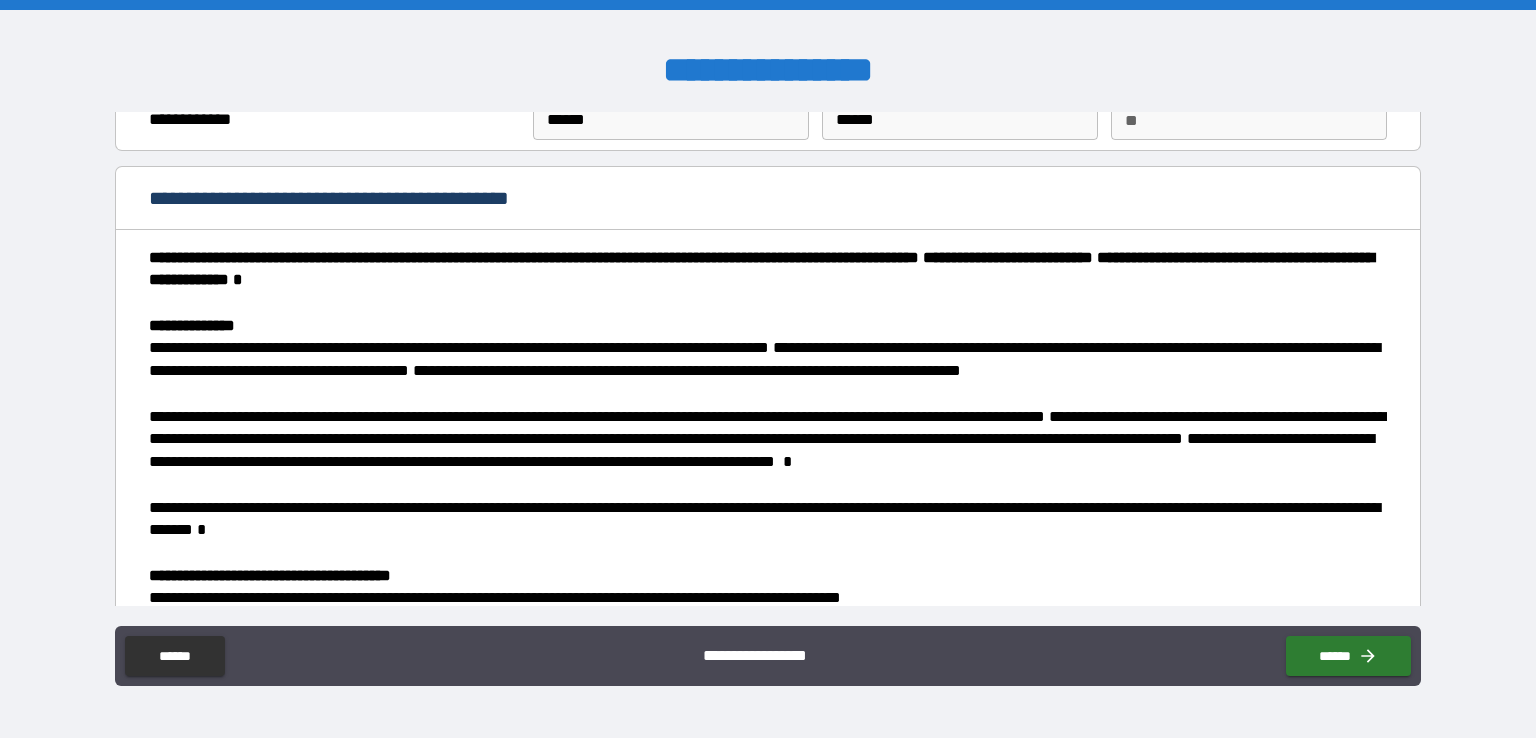 scroll, scrollTop: 89, scrollLeft: 0, axis: vertical 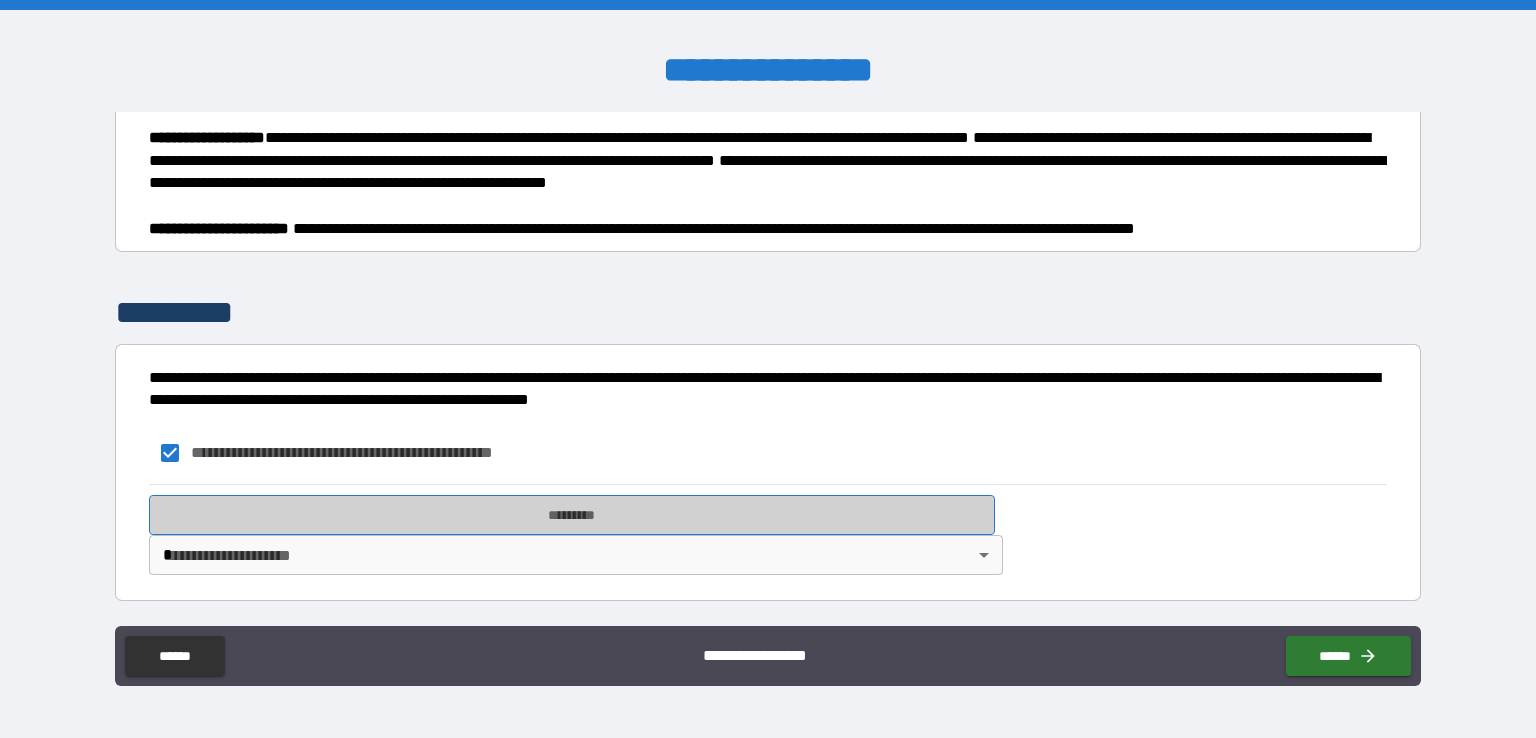 click on "*********" at bounding box center [572, 515] 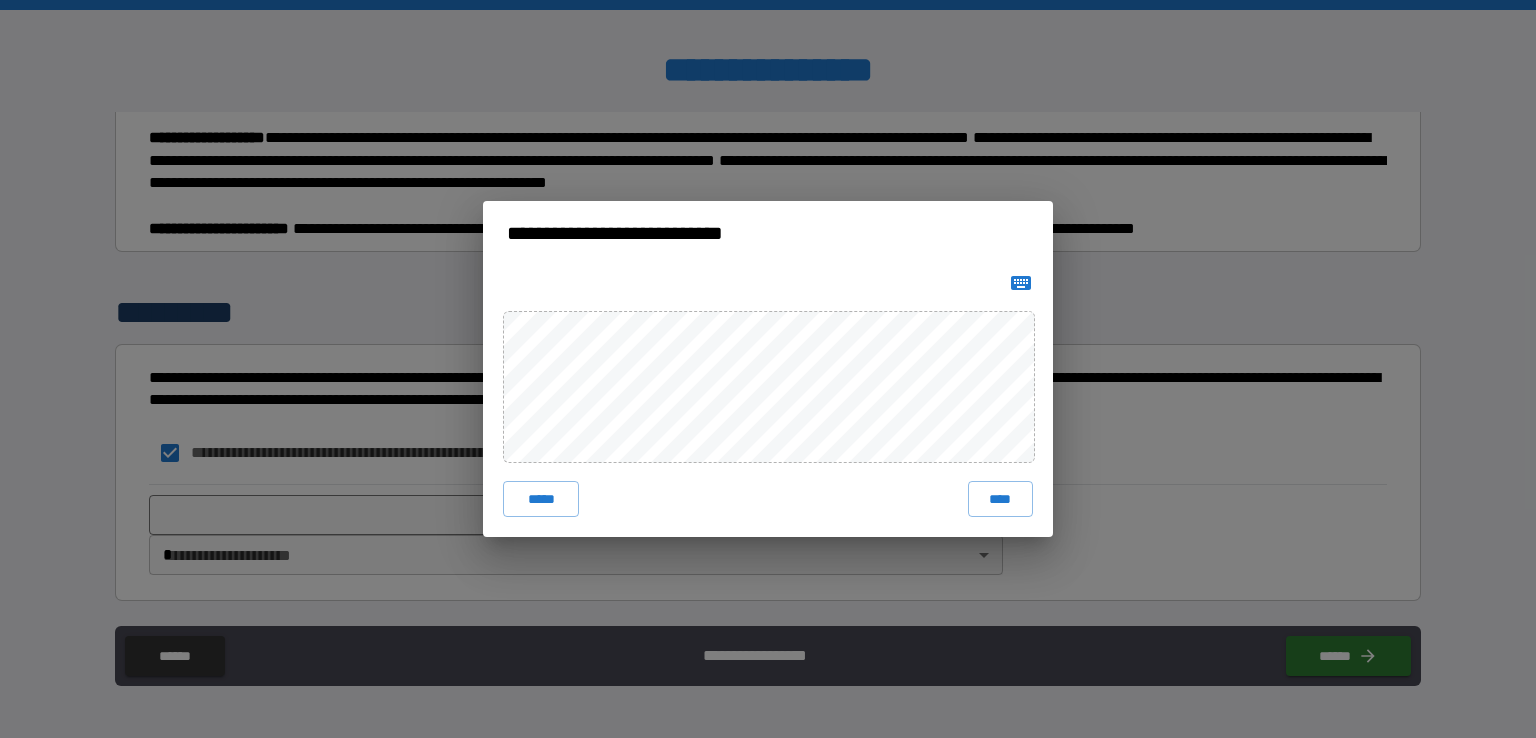 click on "***** ****" at bounding box center [768, 401] 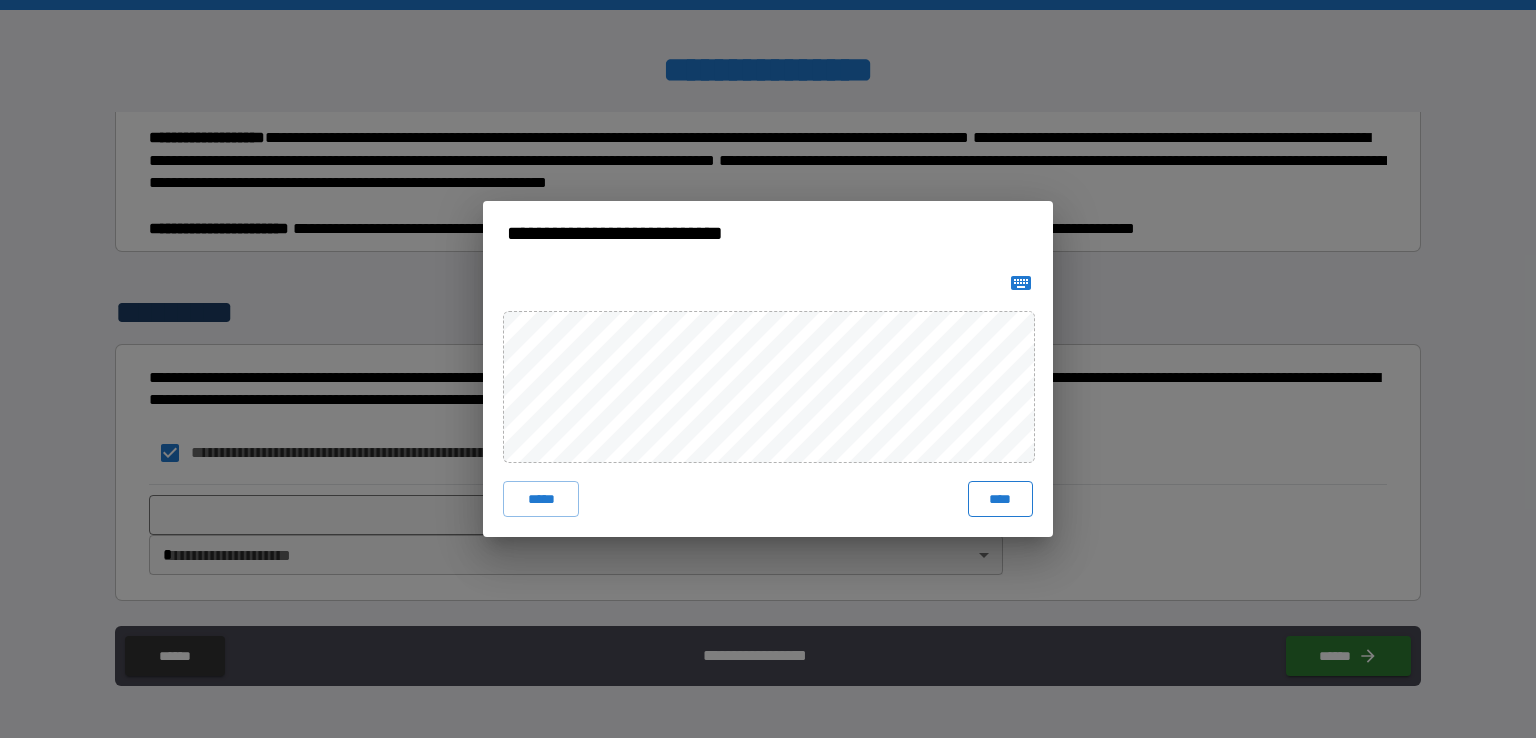 click on "****" at bounding box center [1000, 499] 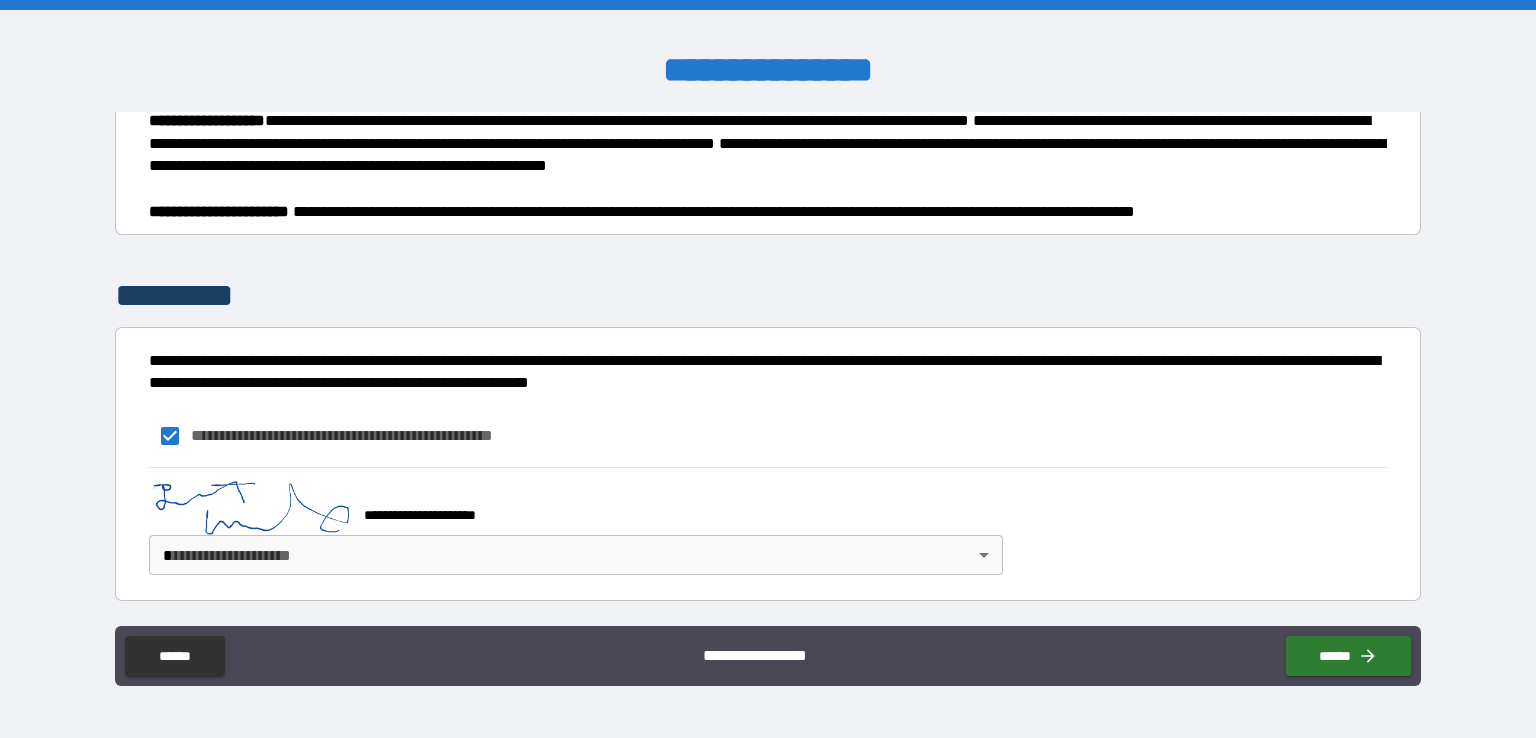 click on "**********" at bounding box center [768, 369] 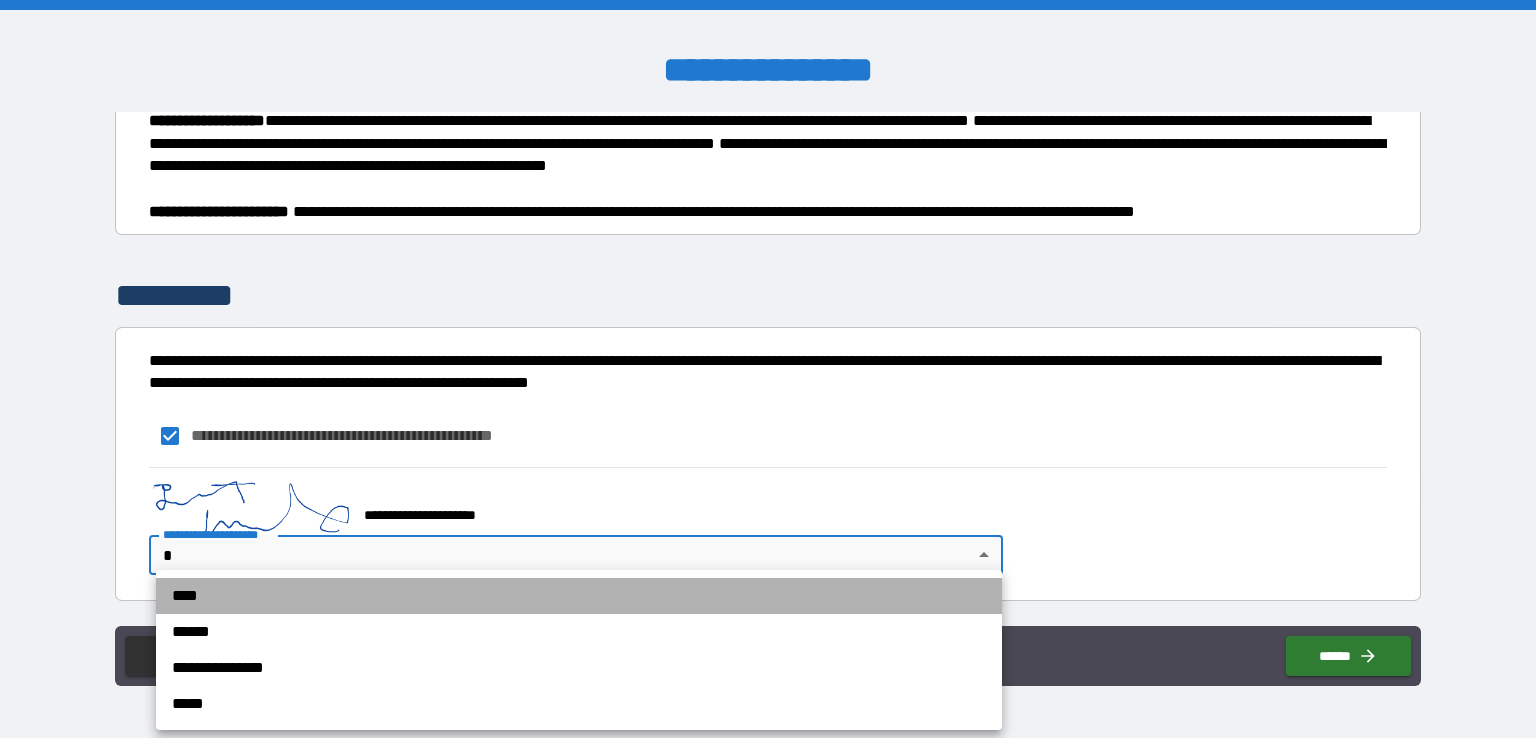 click on "****" at bounding box center (579, 596) 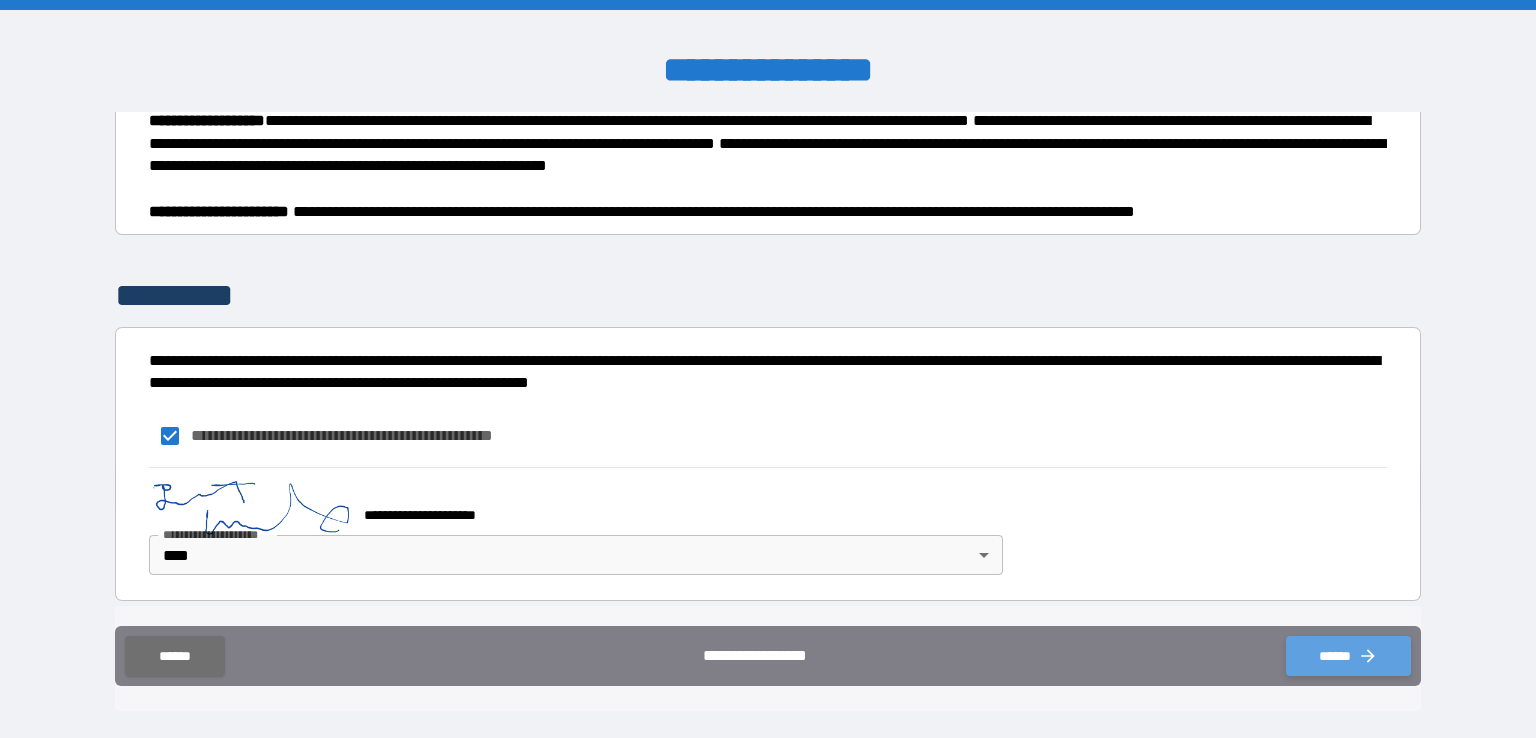 click on "******" at bounding box center (1348, 656) 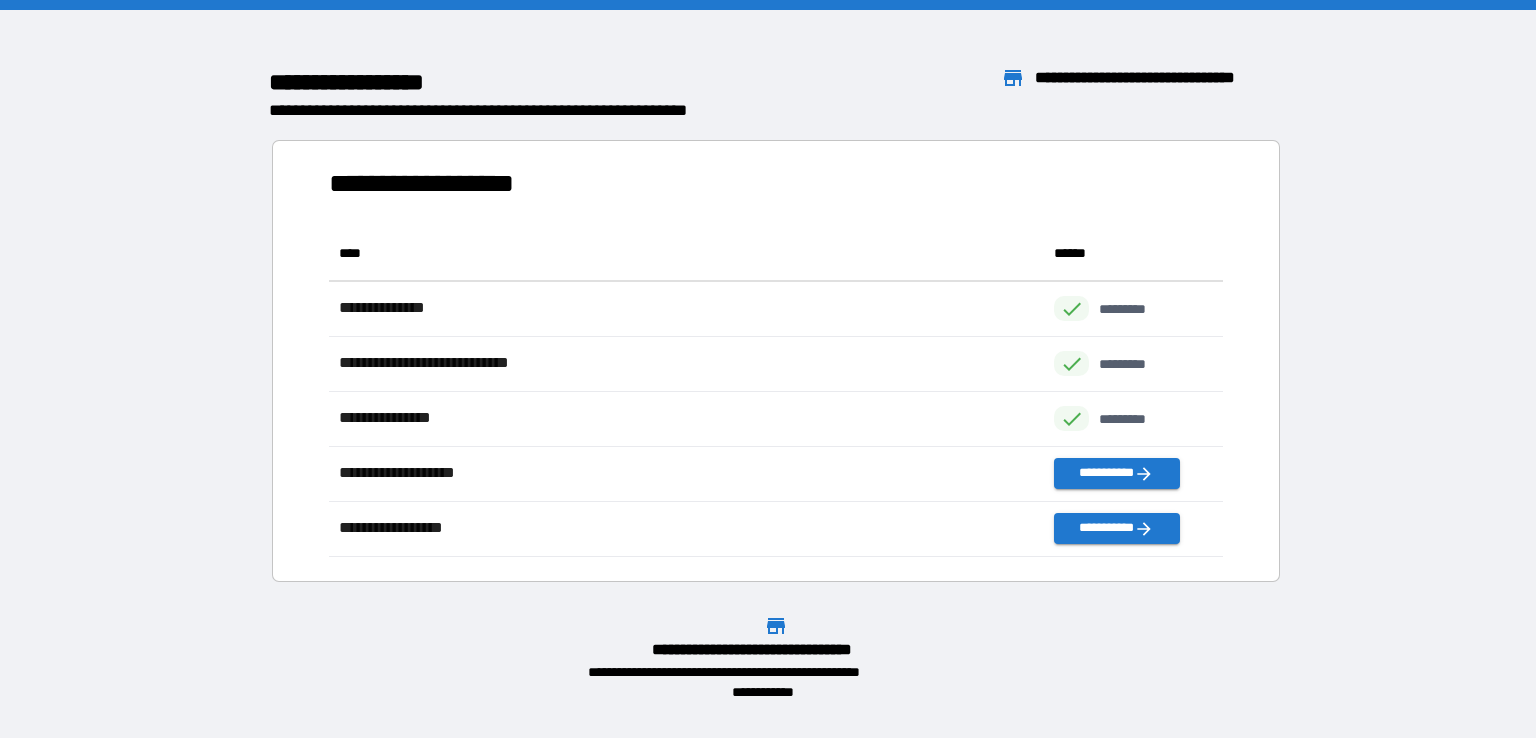 scroll, scrollTop: 16, scrollLeft: 16, axis: both 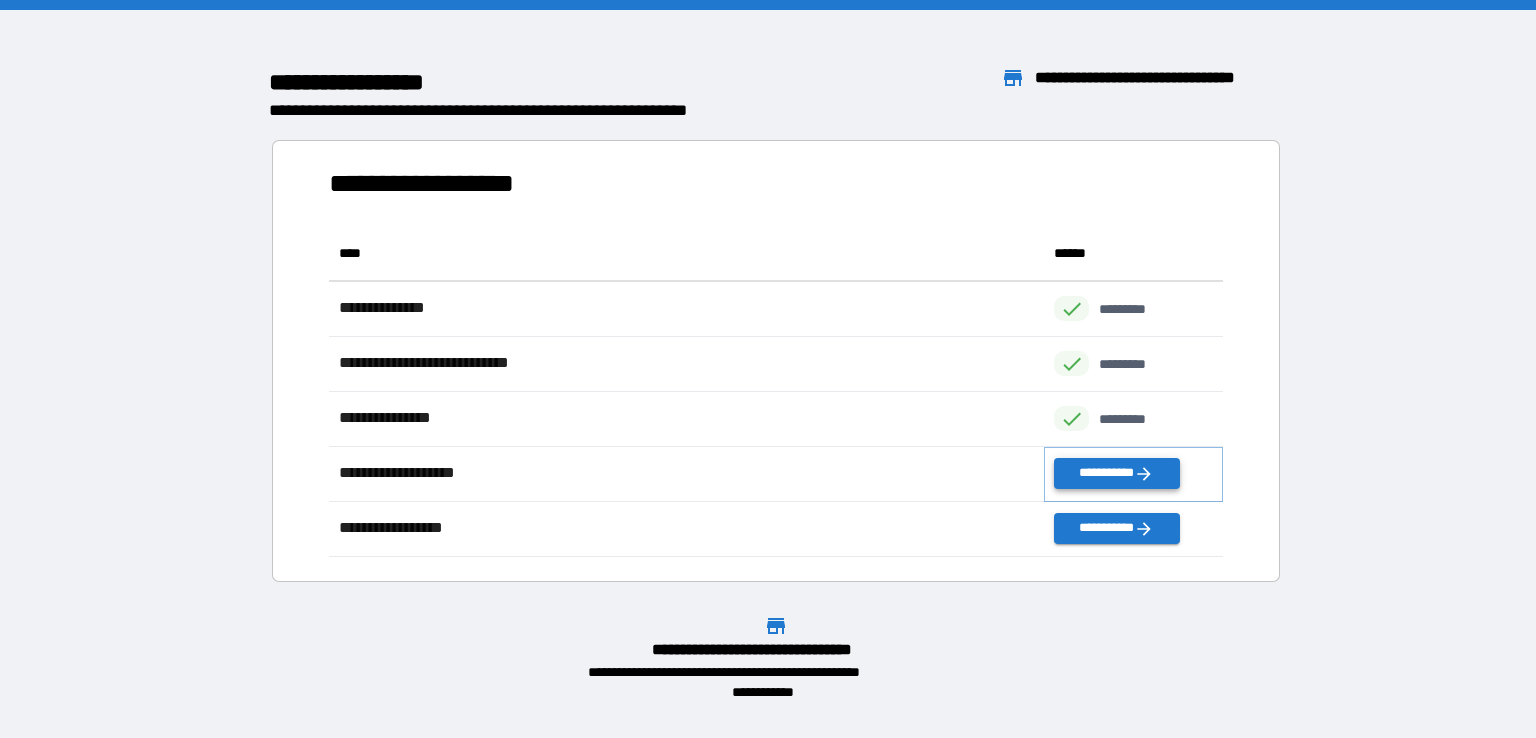 click on "**********" at bounding box center (1116, 473) 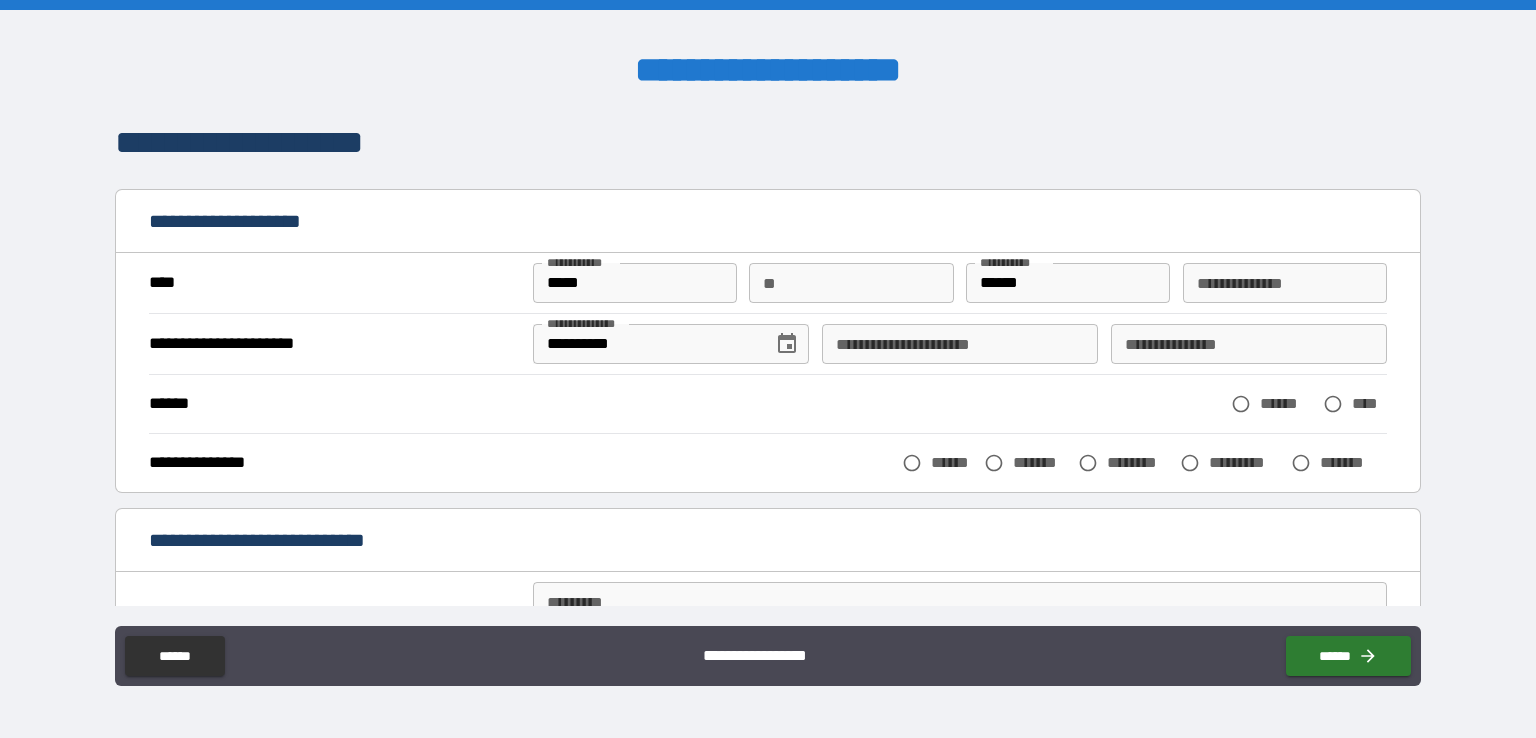 click on "**********" at bounding box center (960, 344) 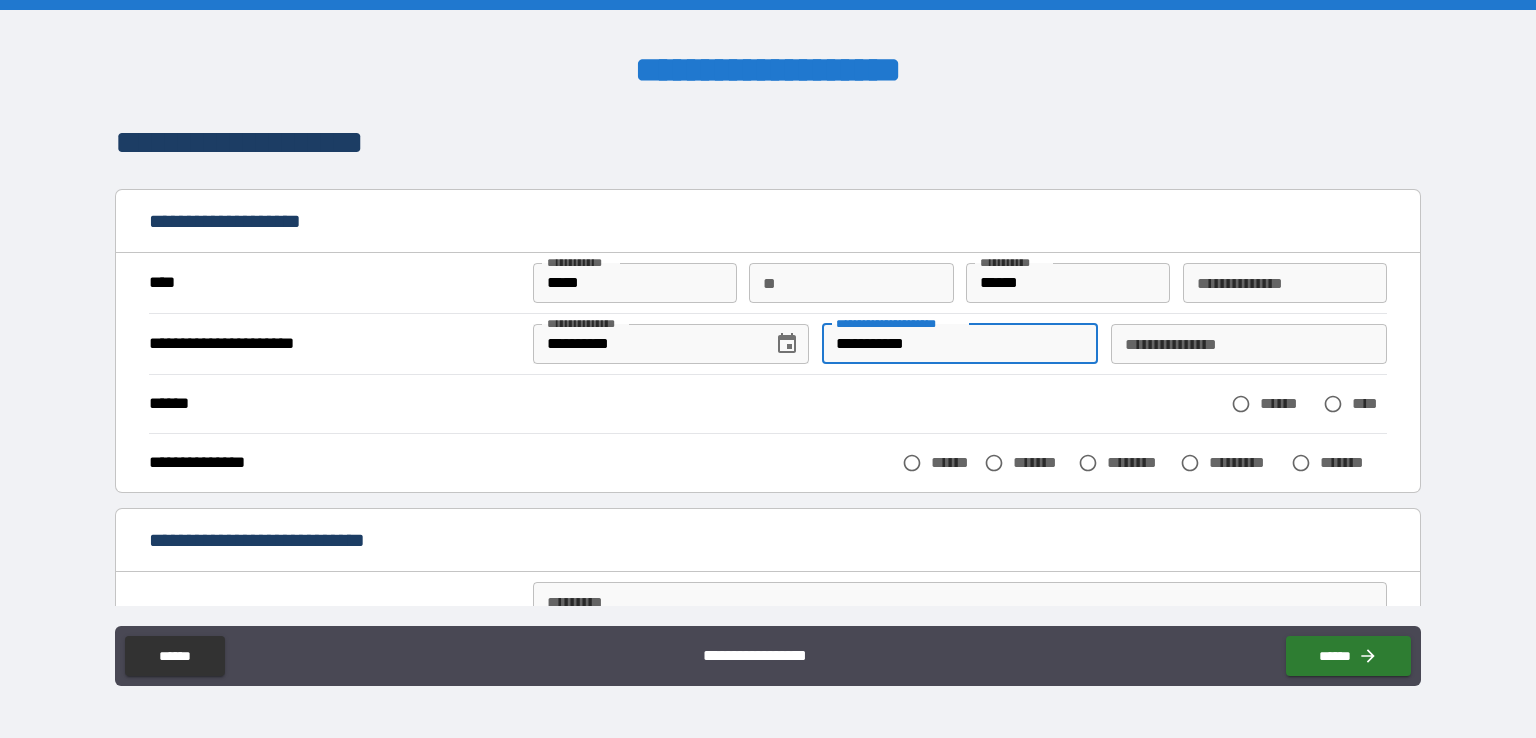 type on "**********" 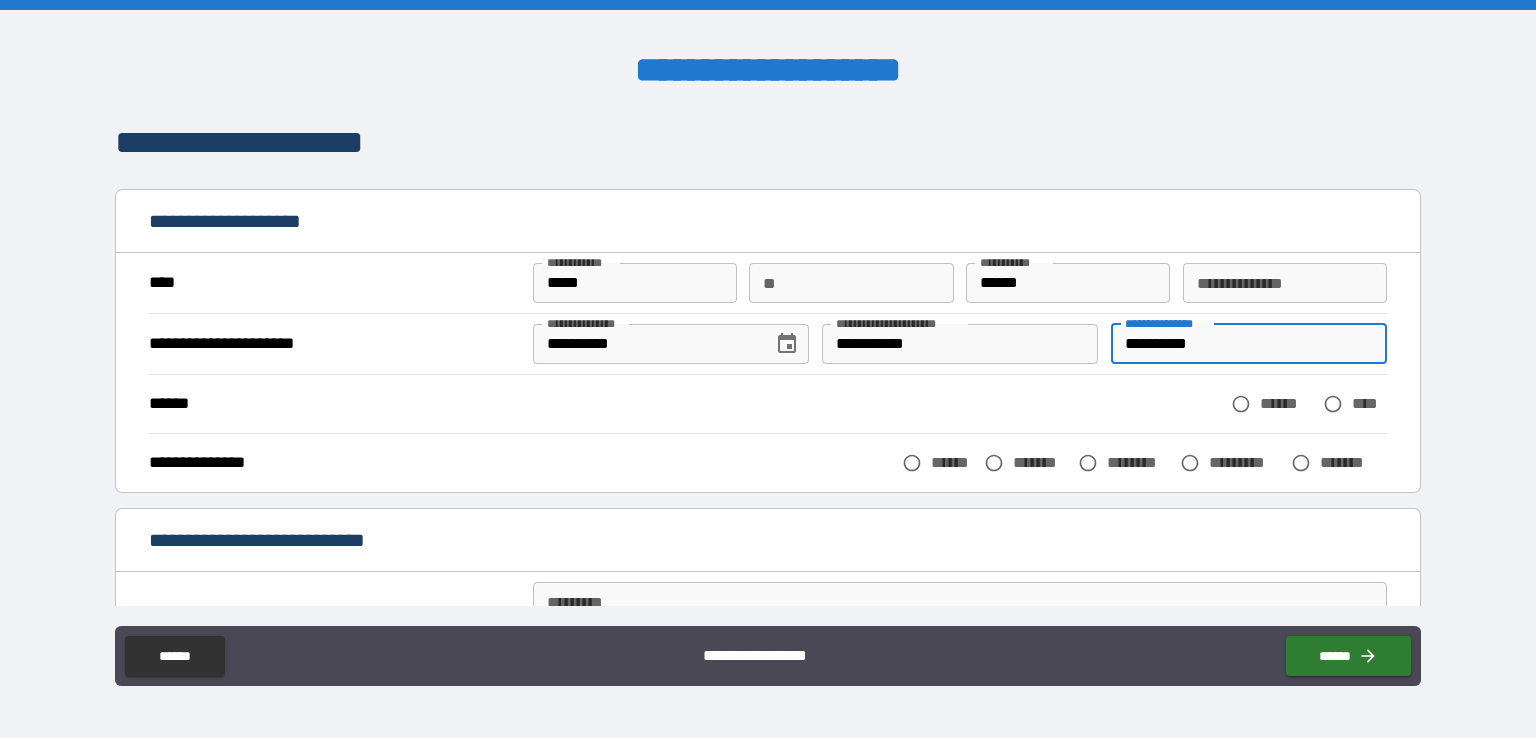 type on "**********" 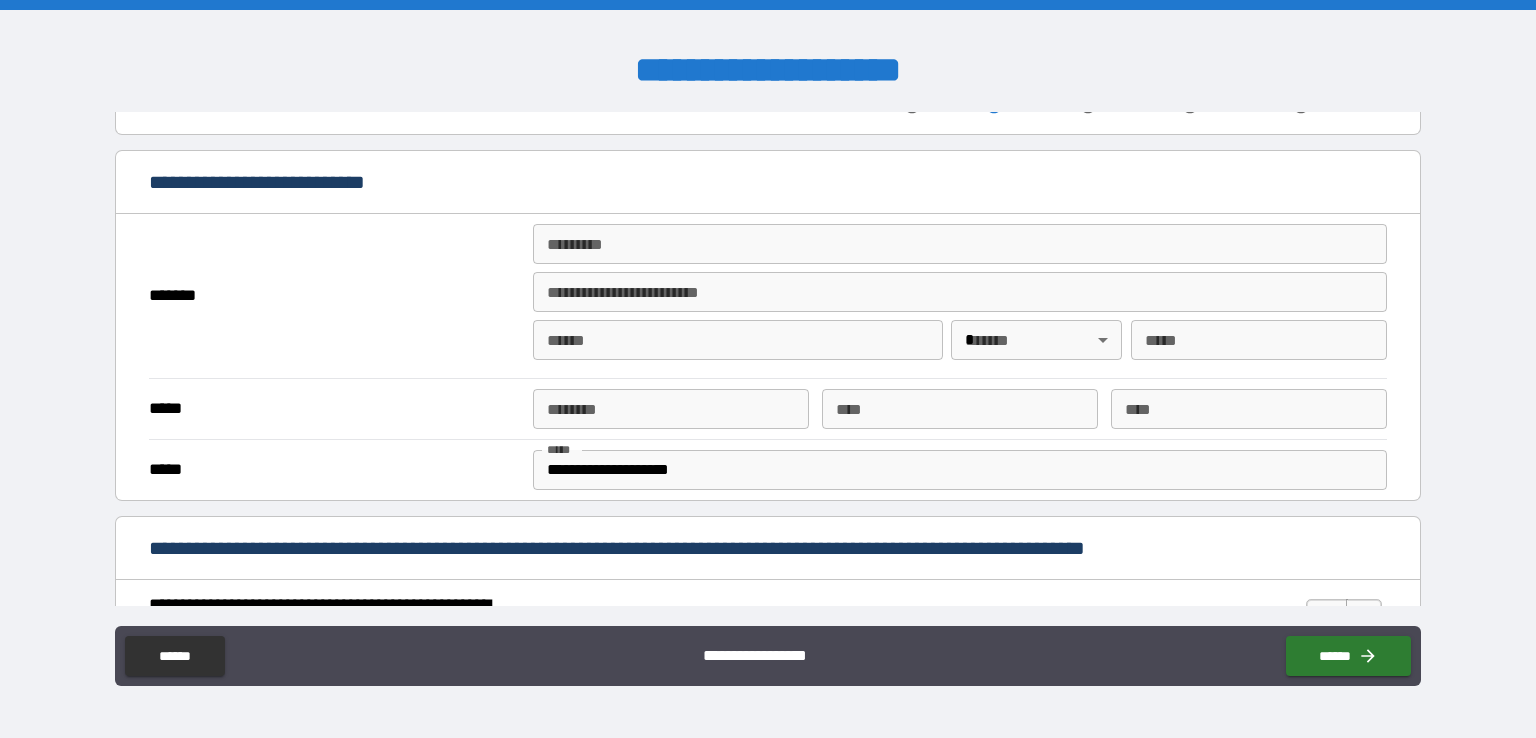 scroll, scrollTop: 359, scrollLeft: 0, axis: vertical 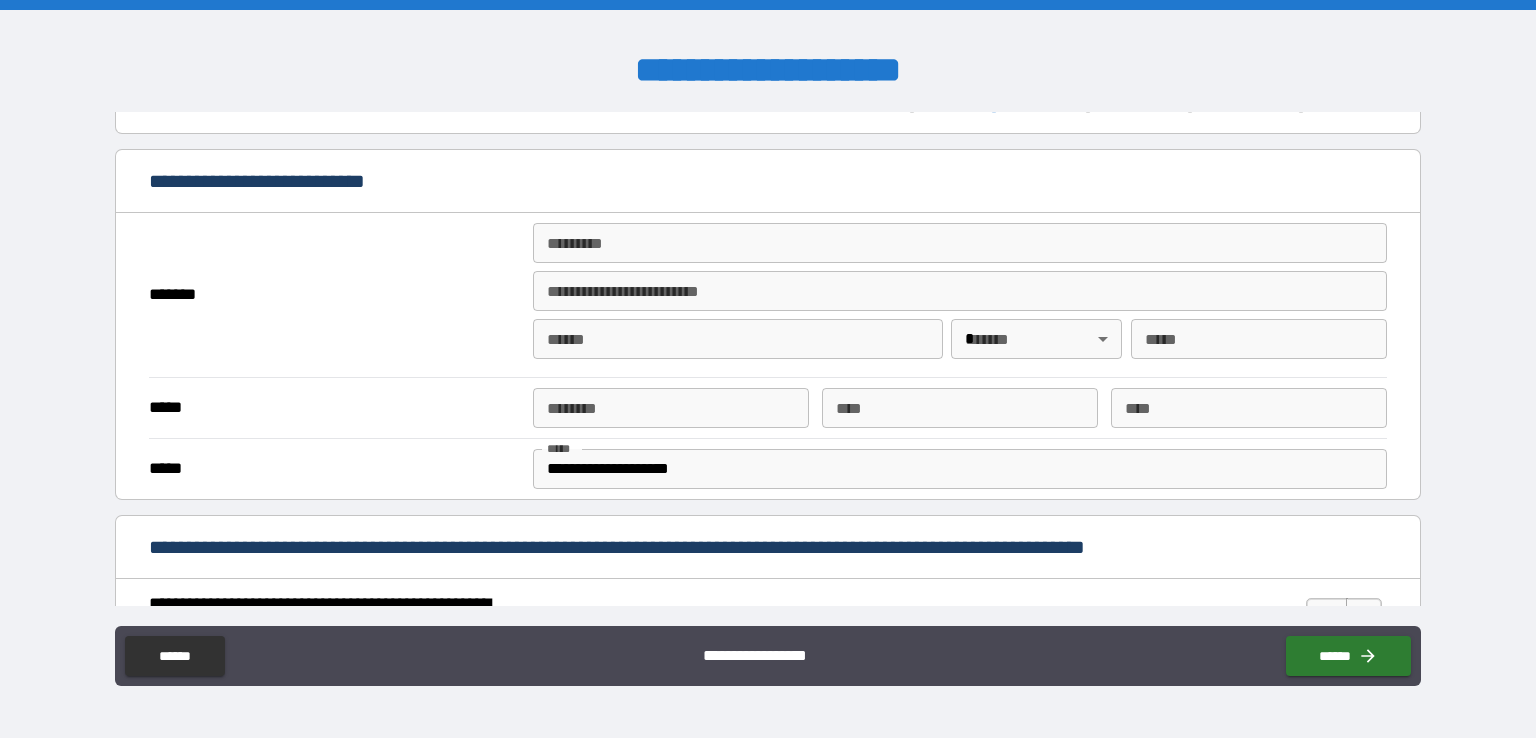 click on "*******   *" at bounding box center [960, 243] 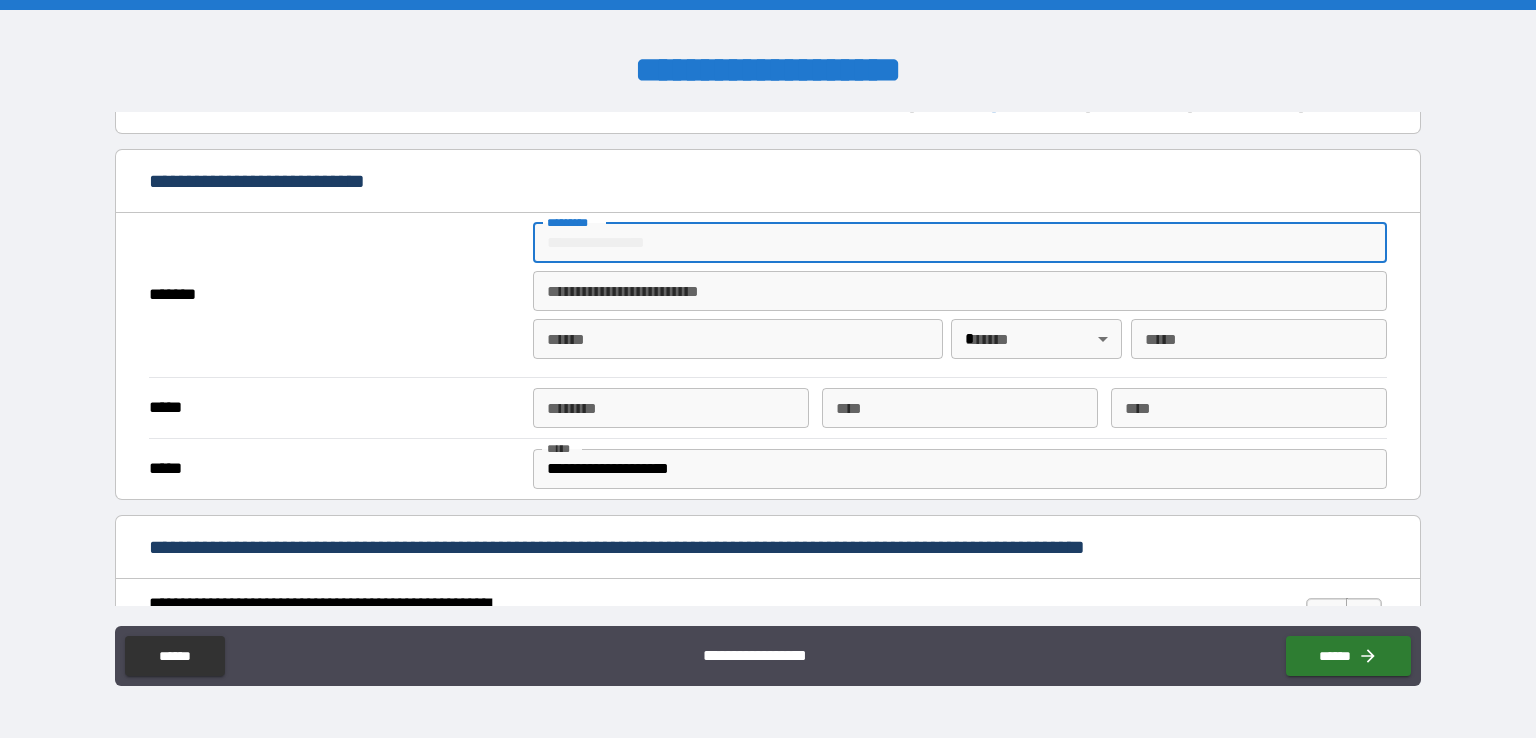 type on "**********" 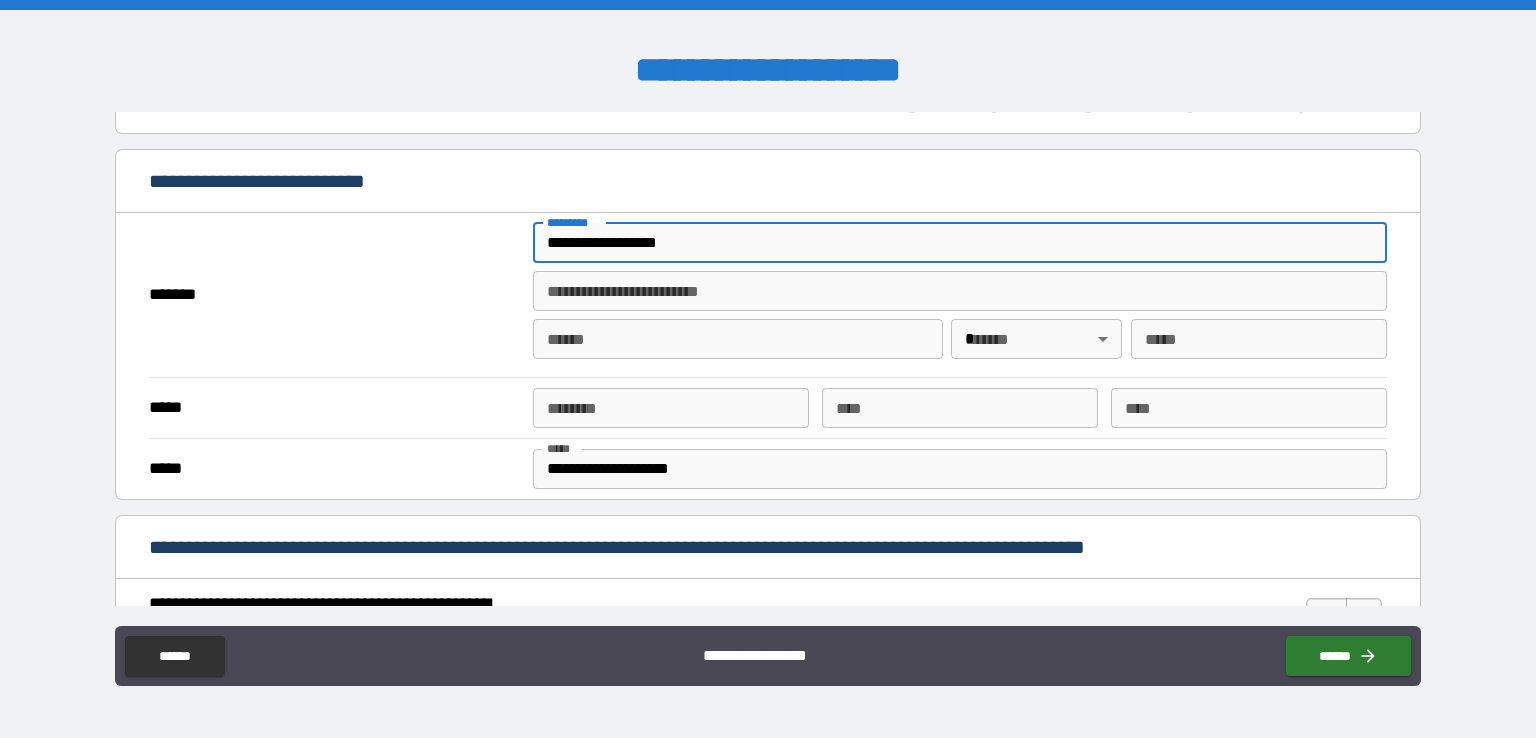 type on "**********" 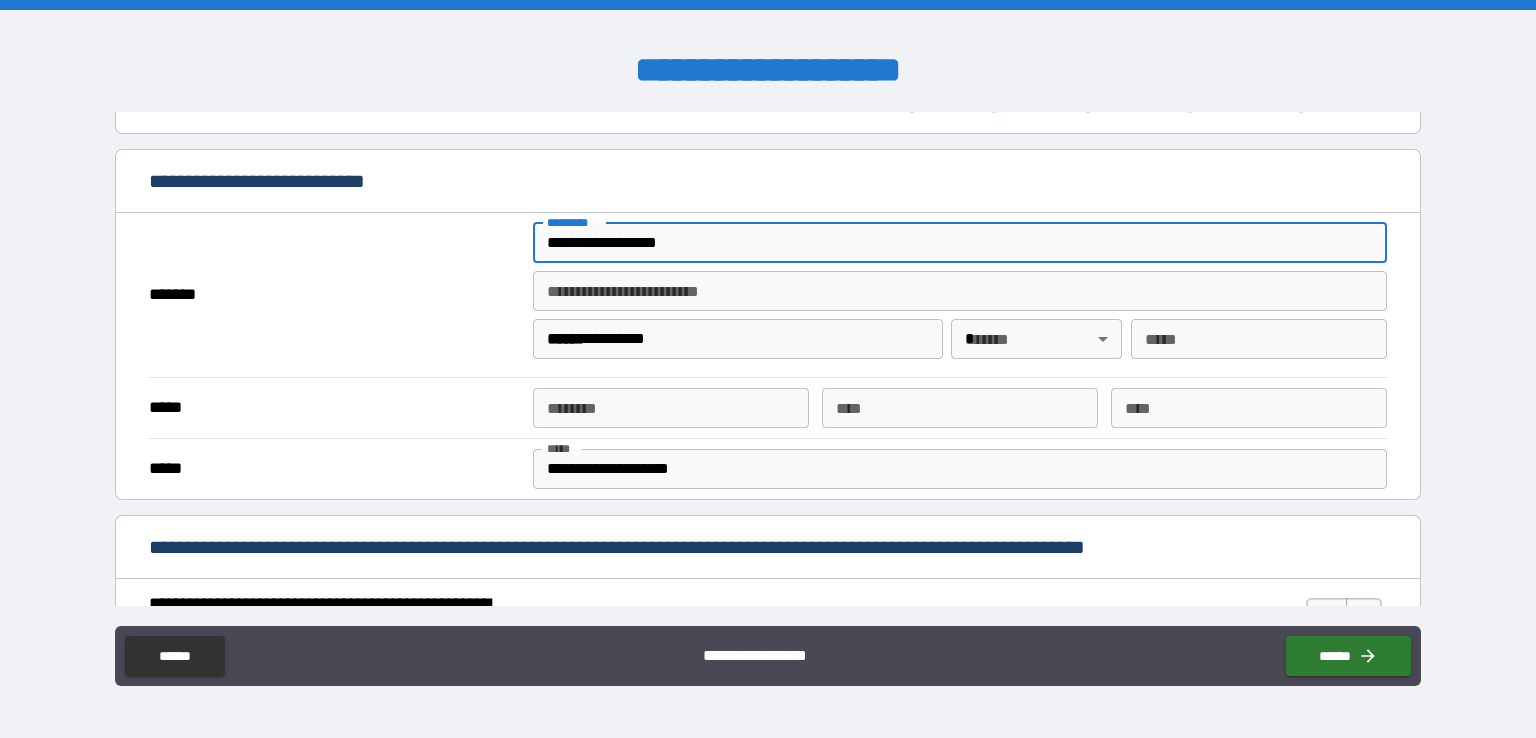 type 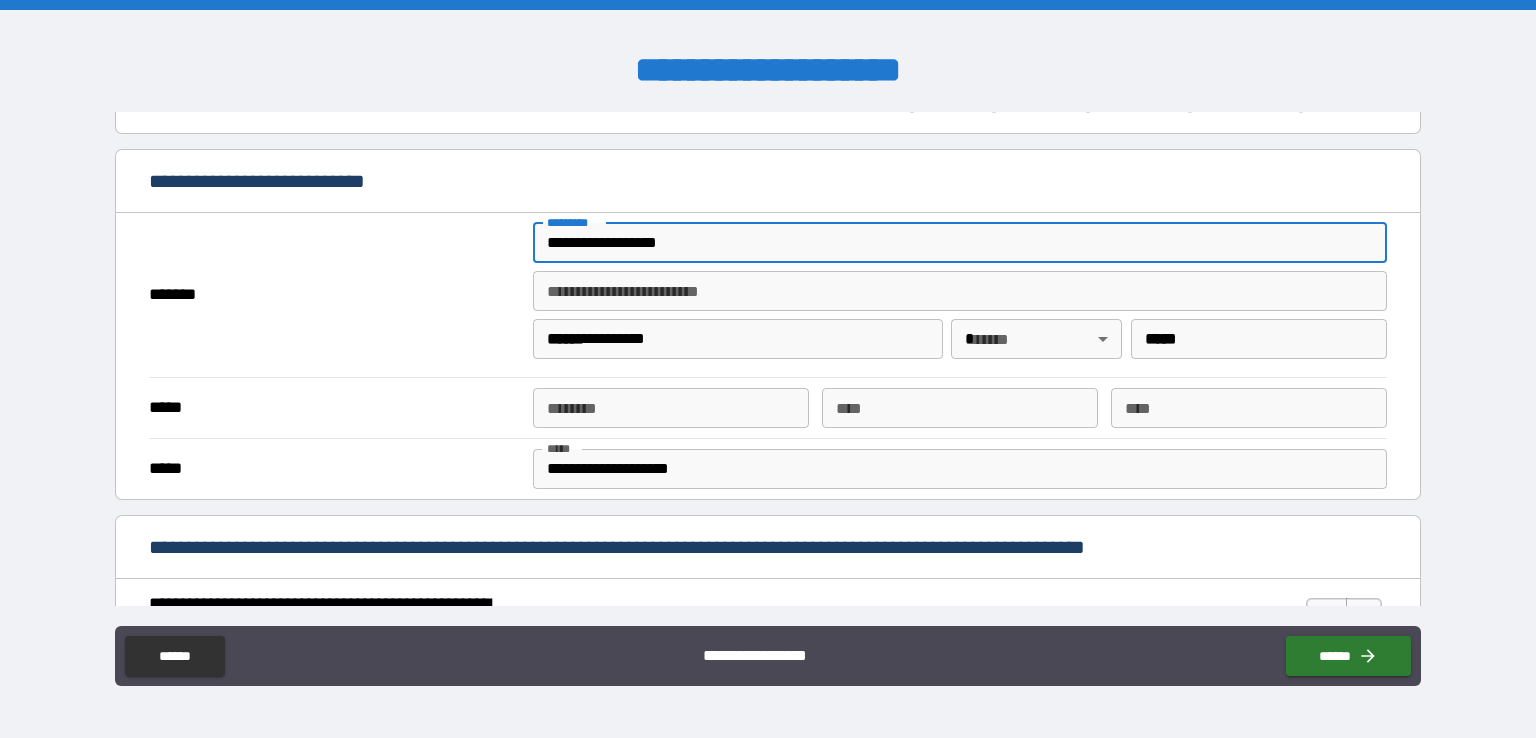type on "**********" 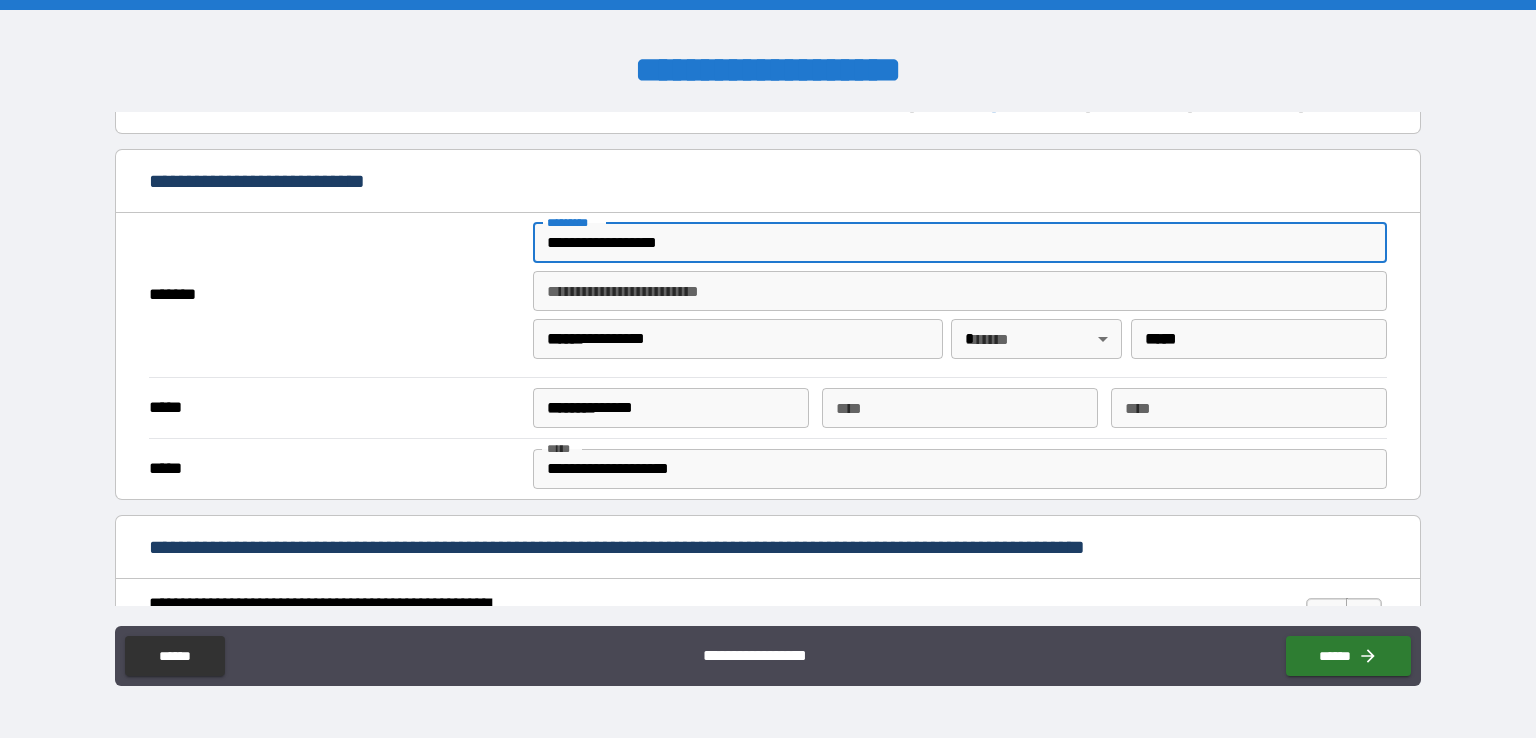 type 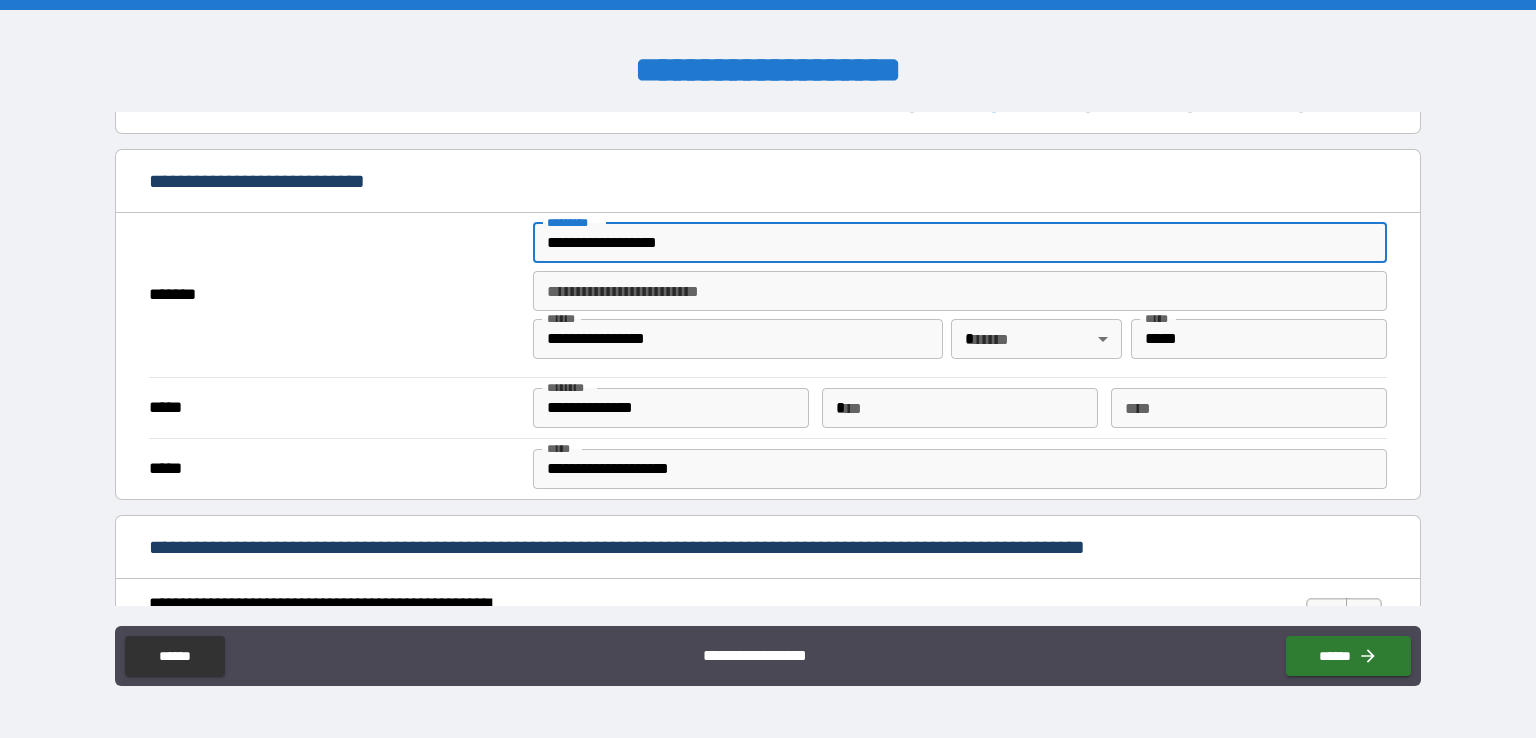click on "*" at bounding box center (960, 408) 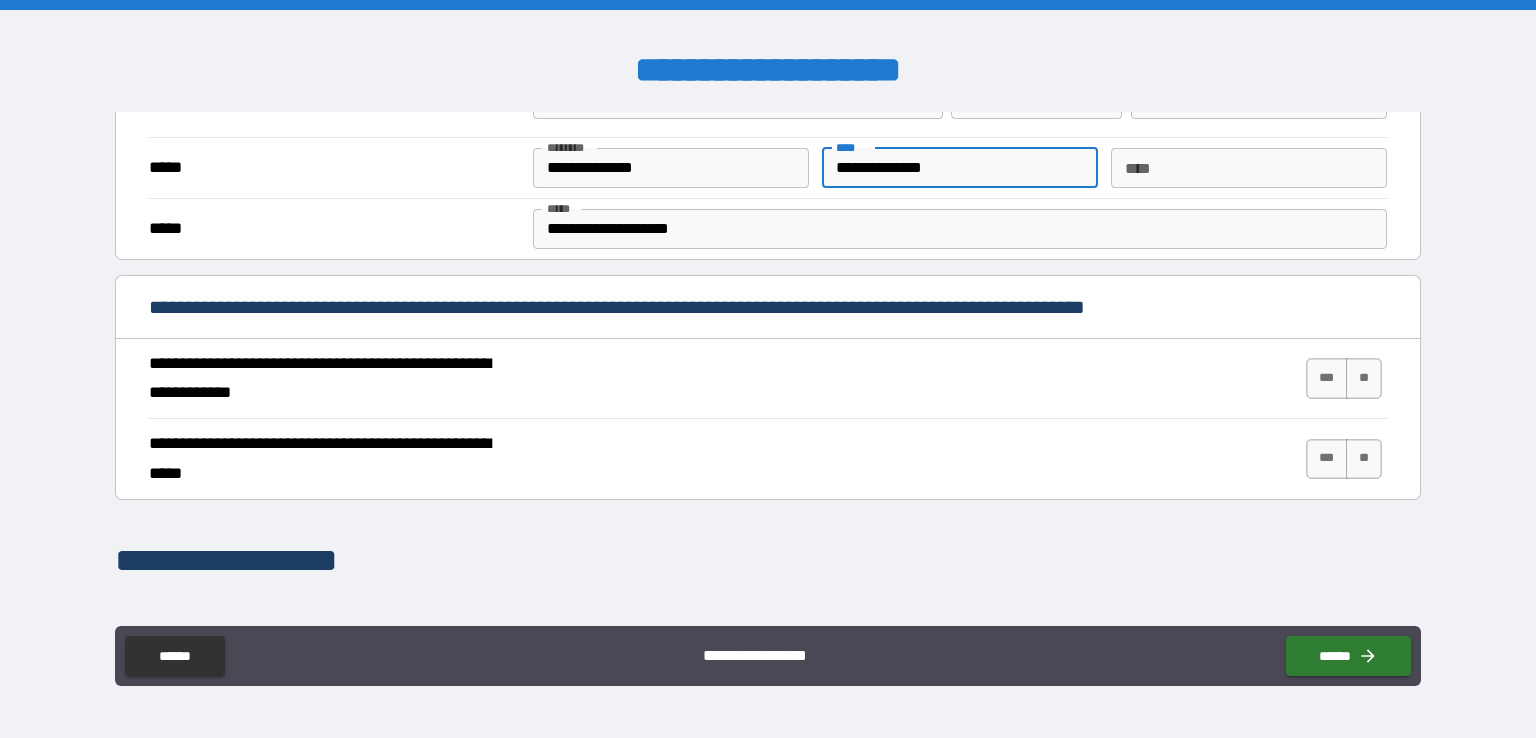 scroll, scrollTop: 606, scrollLeft: 0, axis: vertical 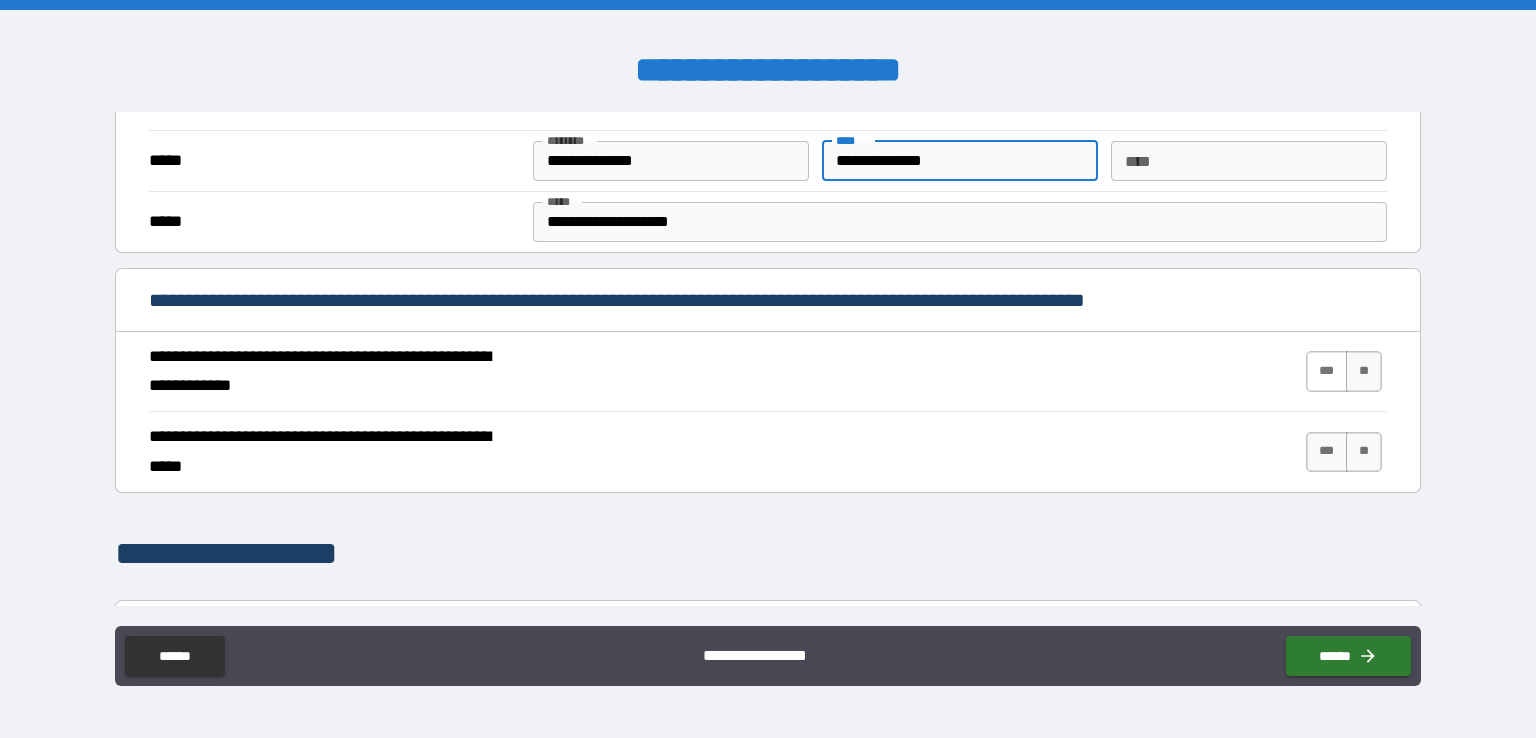 type on "**********" 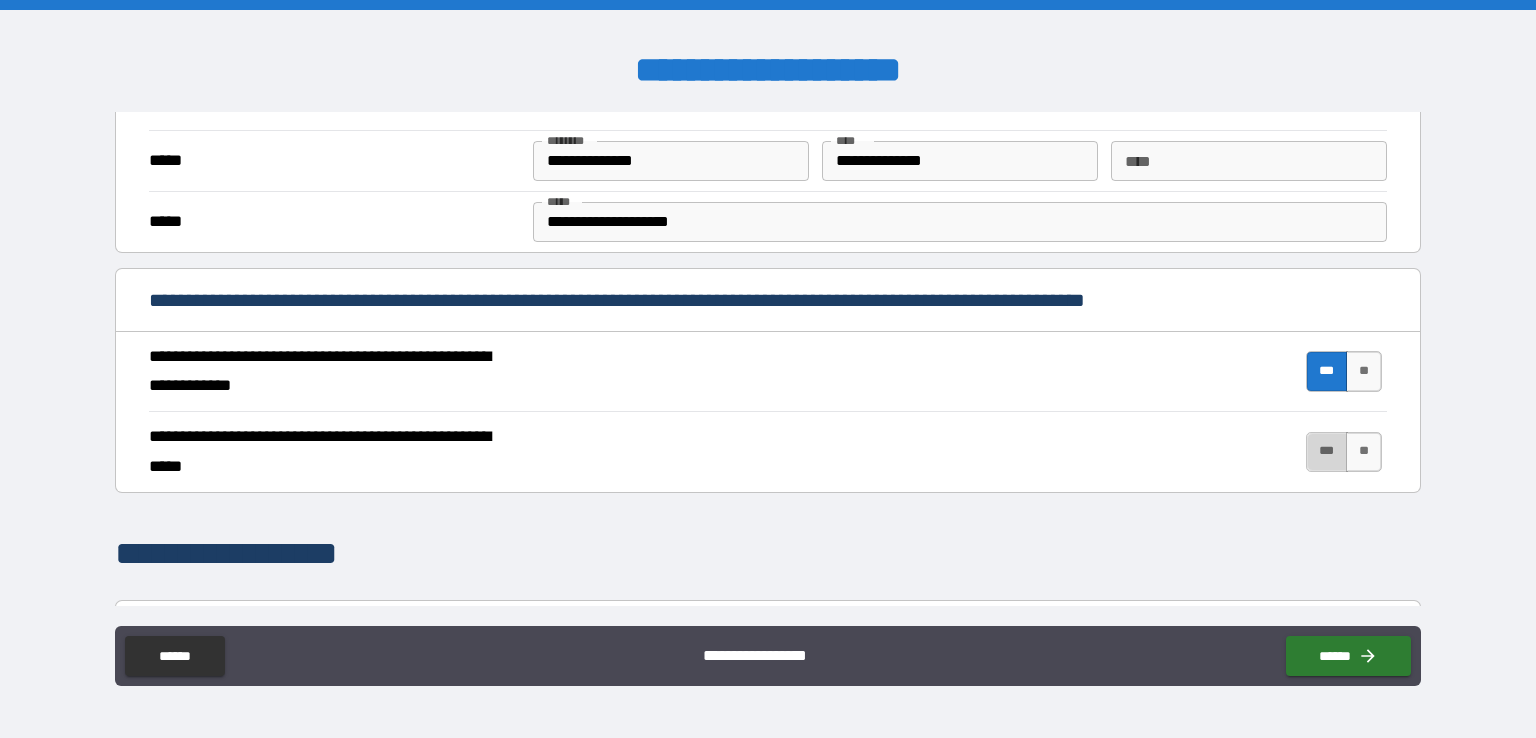 click on "***" at bounding box center (1327, 452) 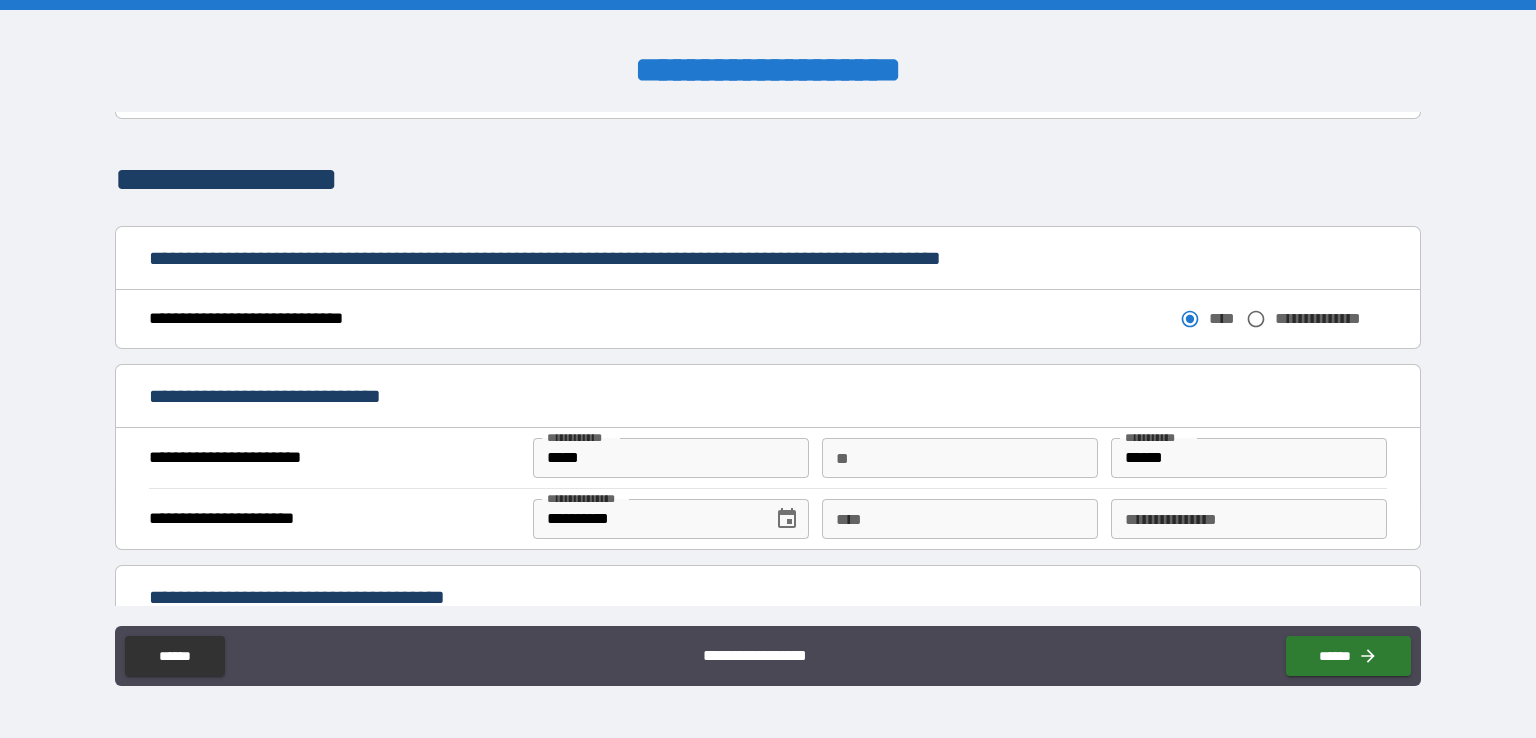 scroll, scrollTop: 984, scrollLeft: 0, axis: vertical 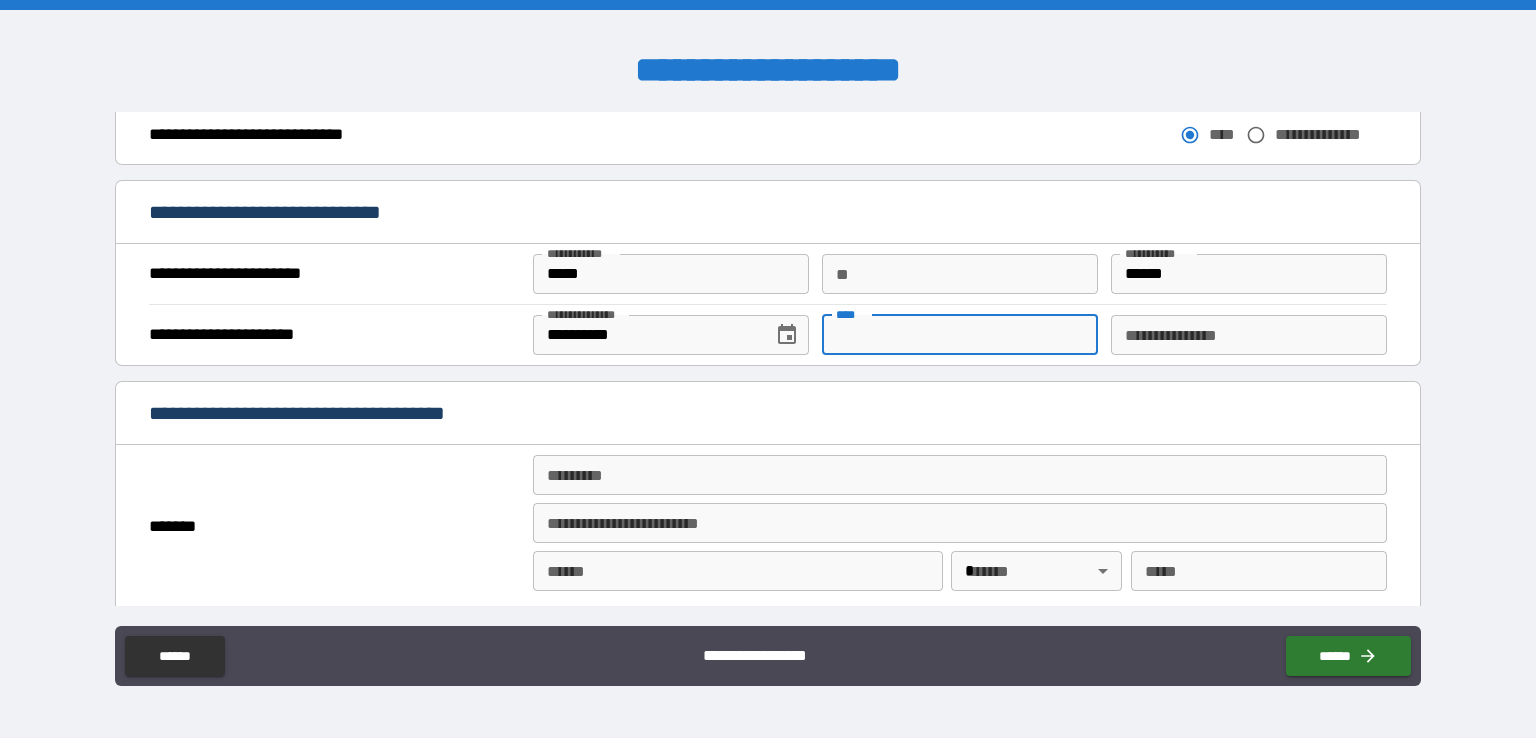 click on "****" at bounding box center (960, 335) 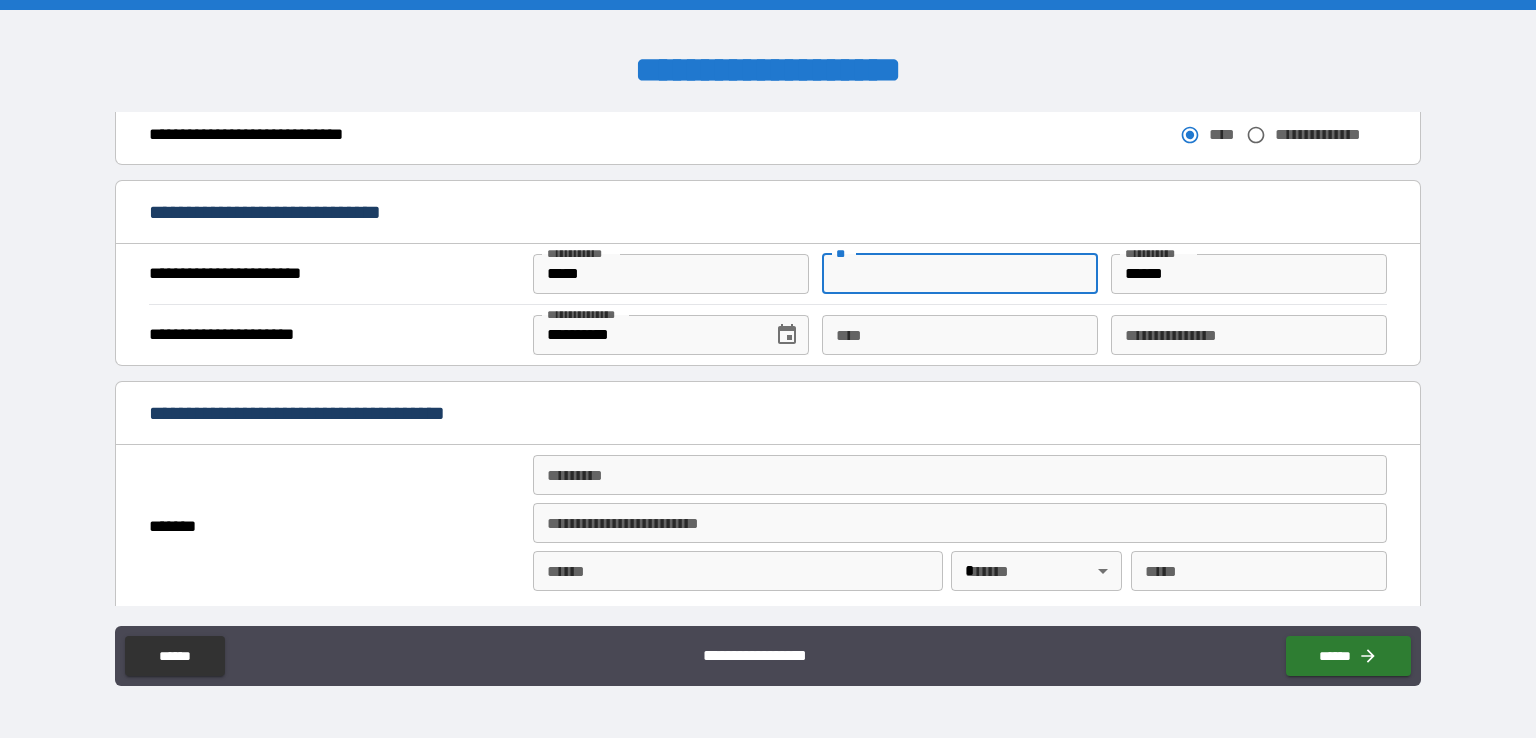 click on "**" at bounding box center [960, 274] 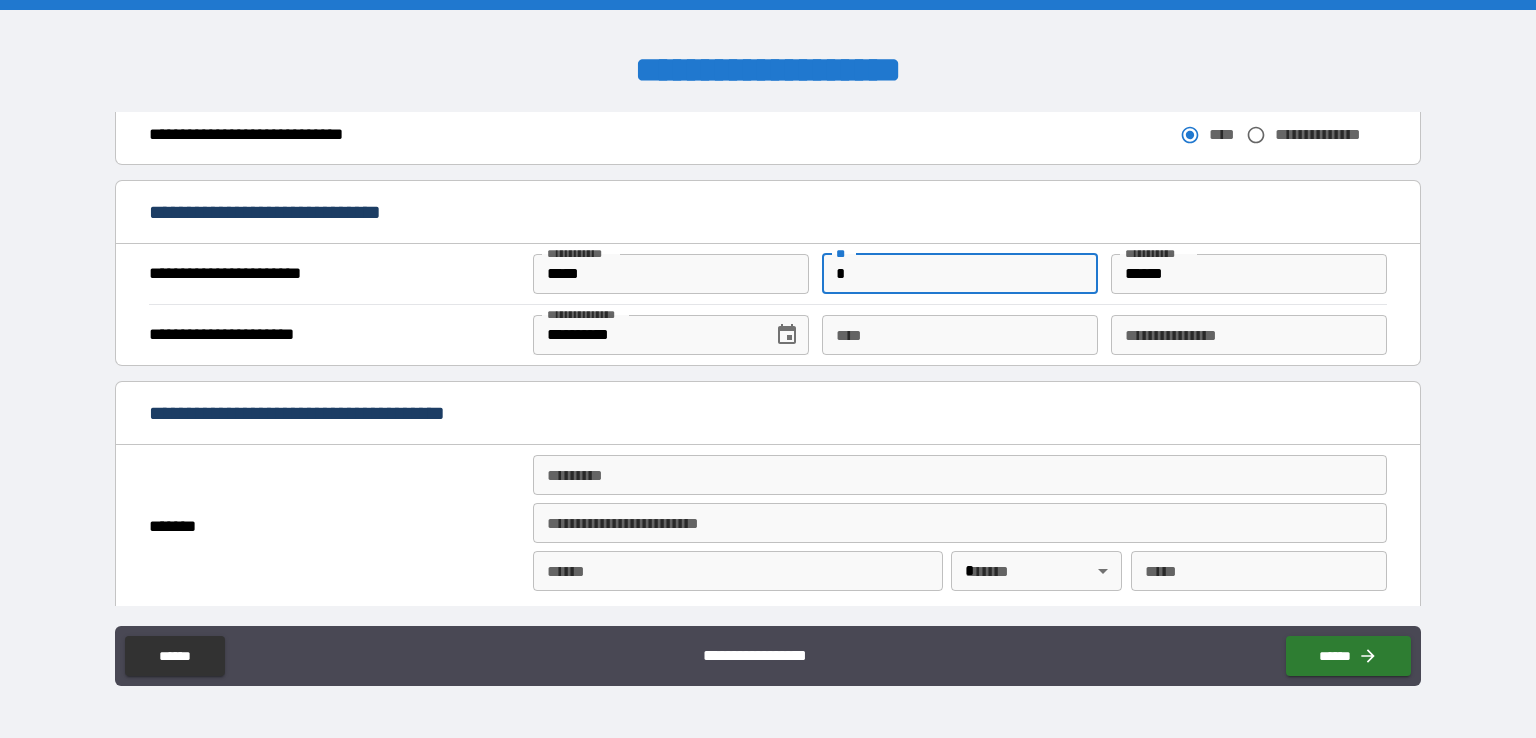 type on "*" 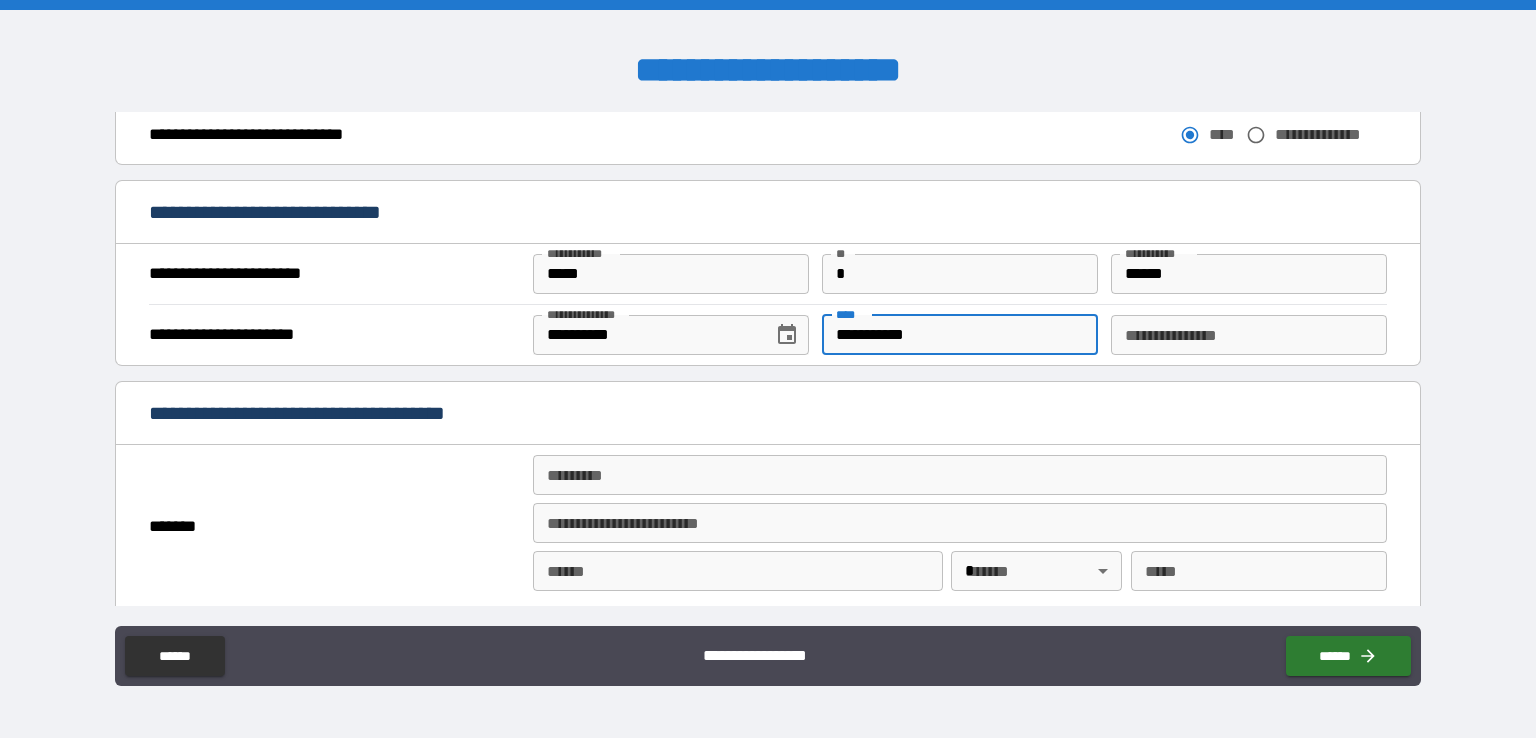 click on "**********" at bounding box center [960, 335] 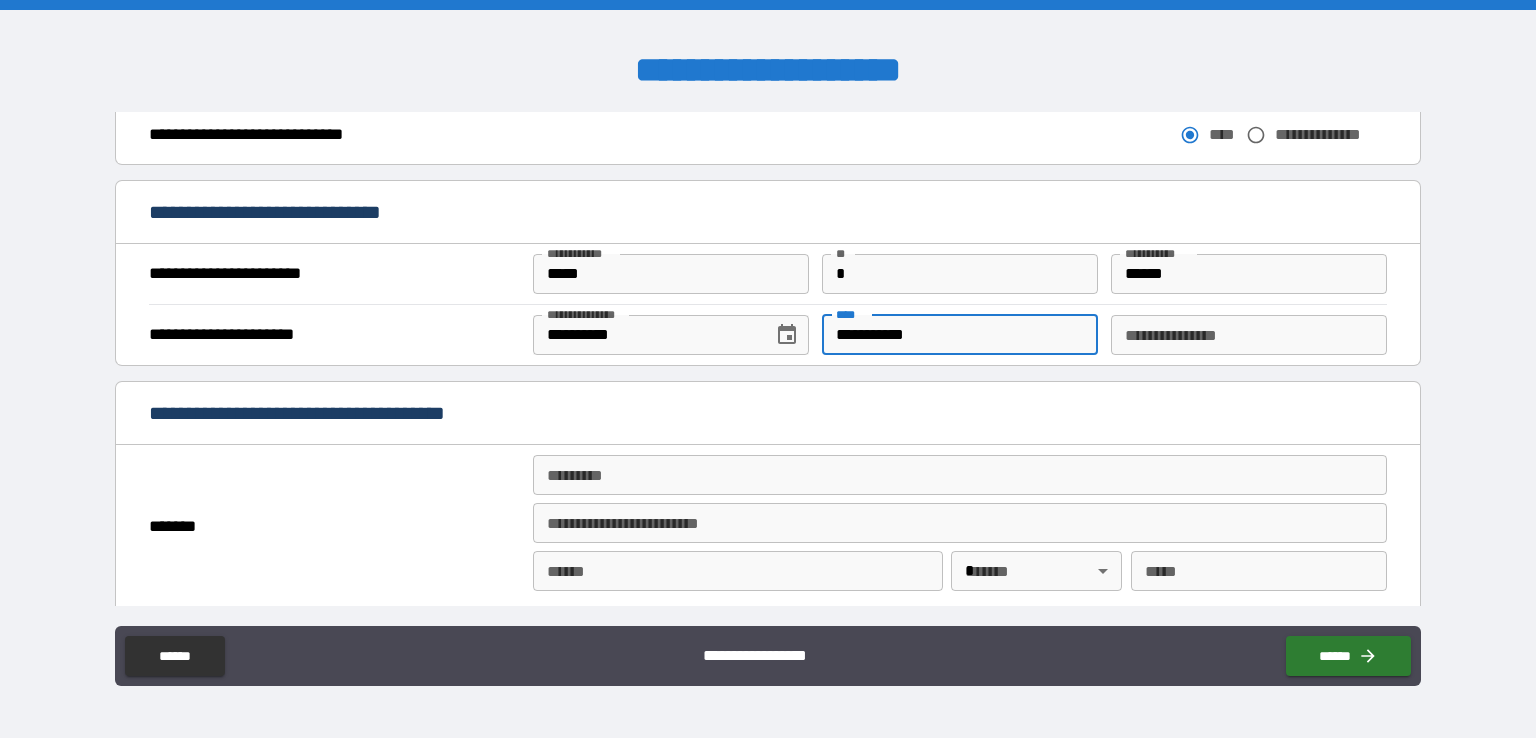 click on "**********" at bounding box center [960, 335] 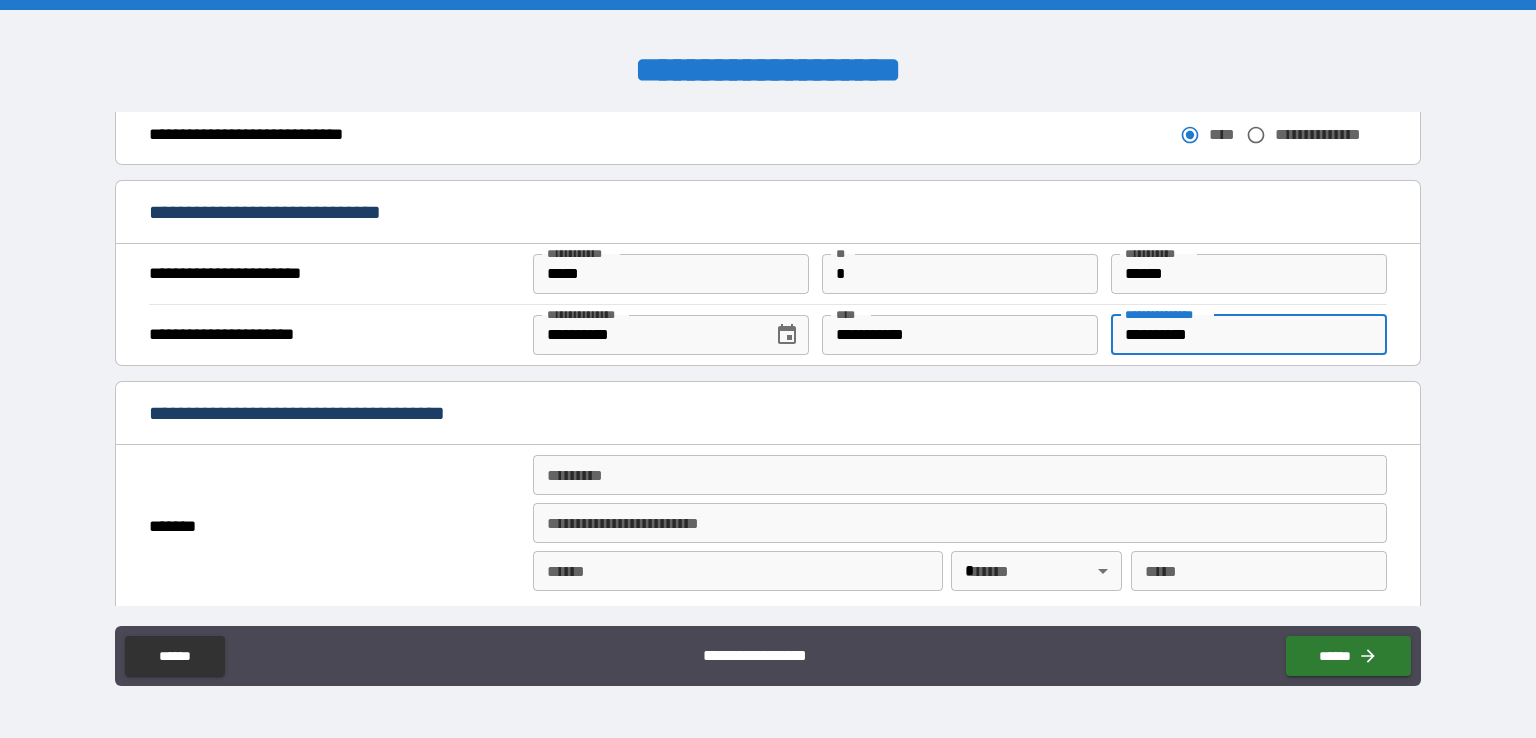 type on "**********" 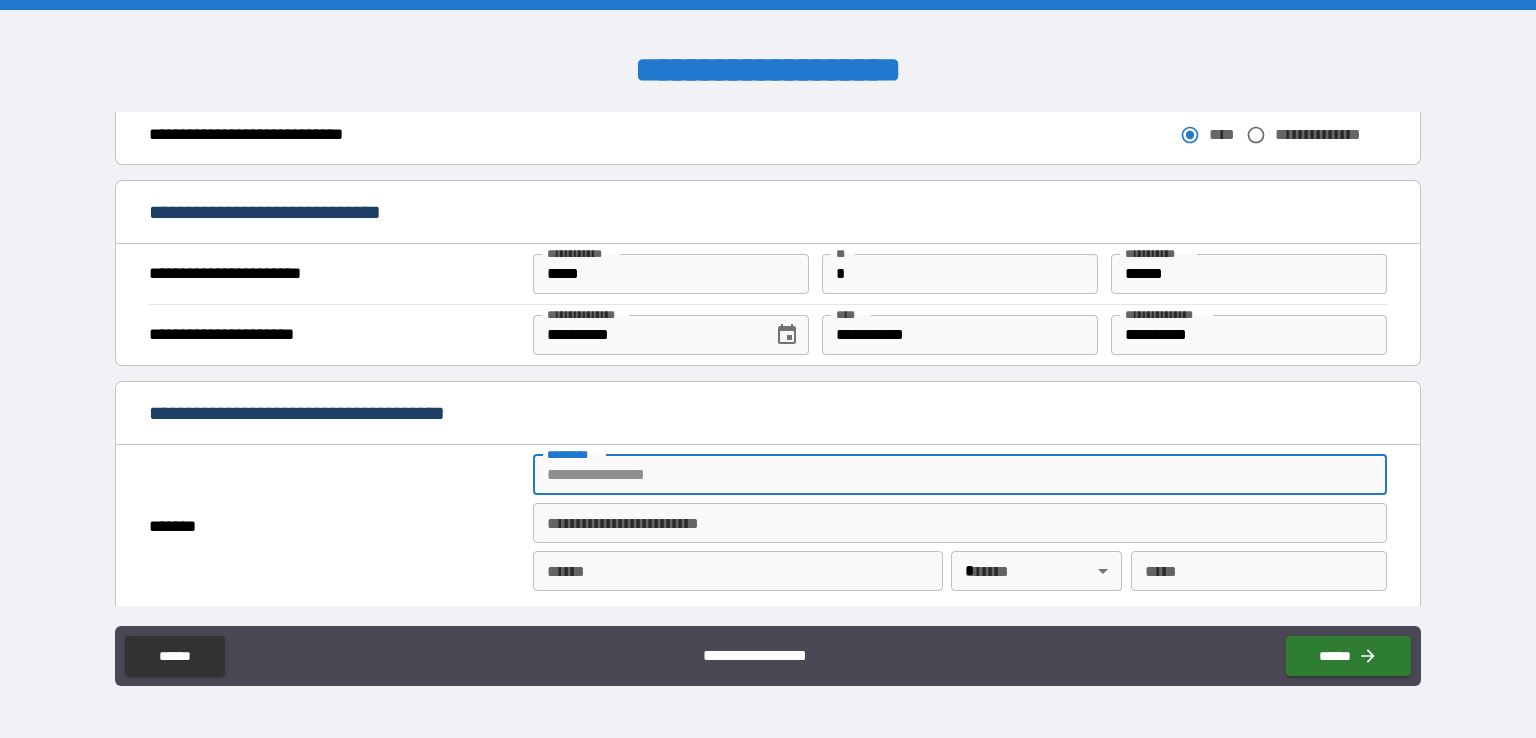 click on "*******   *" at bounding box center [960, 475] 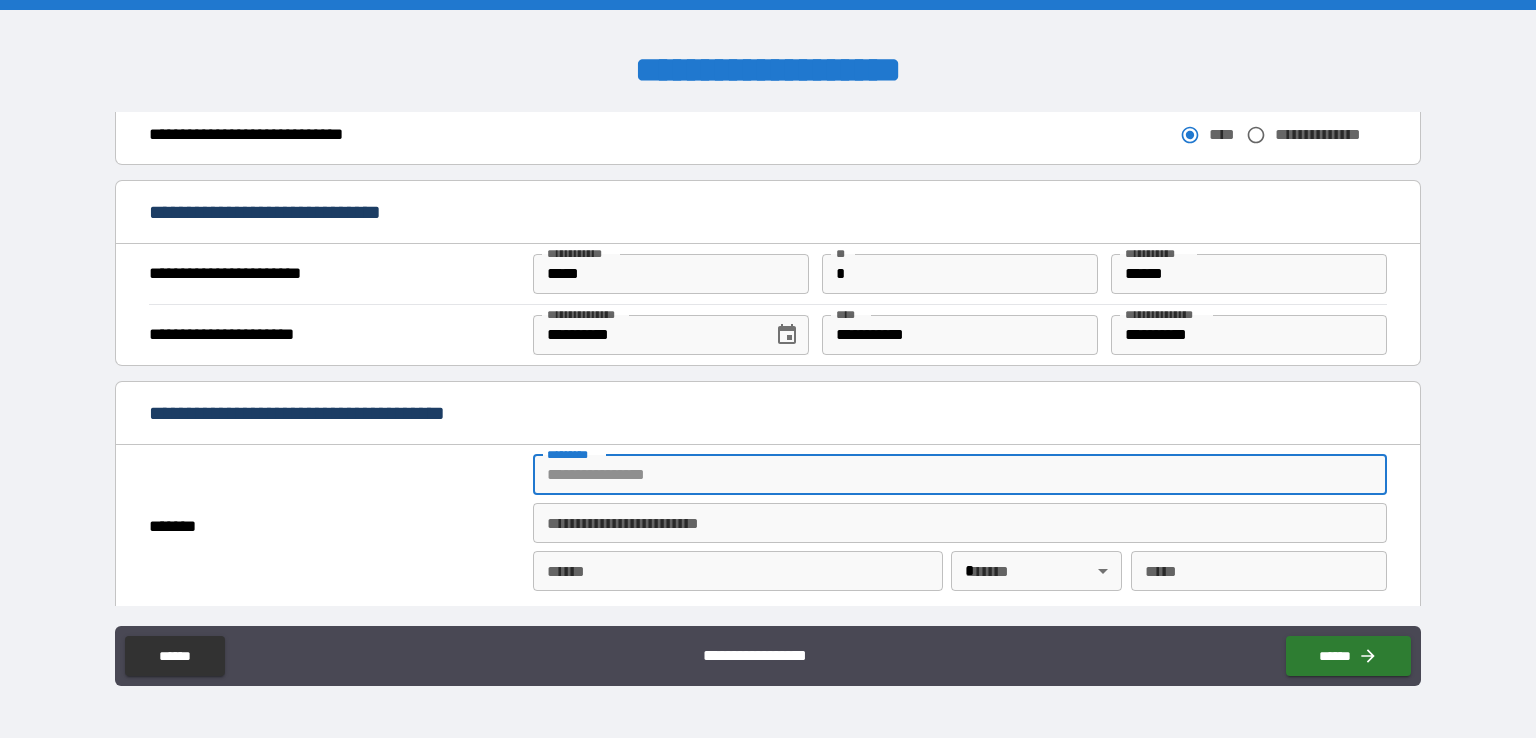 type on "**********" 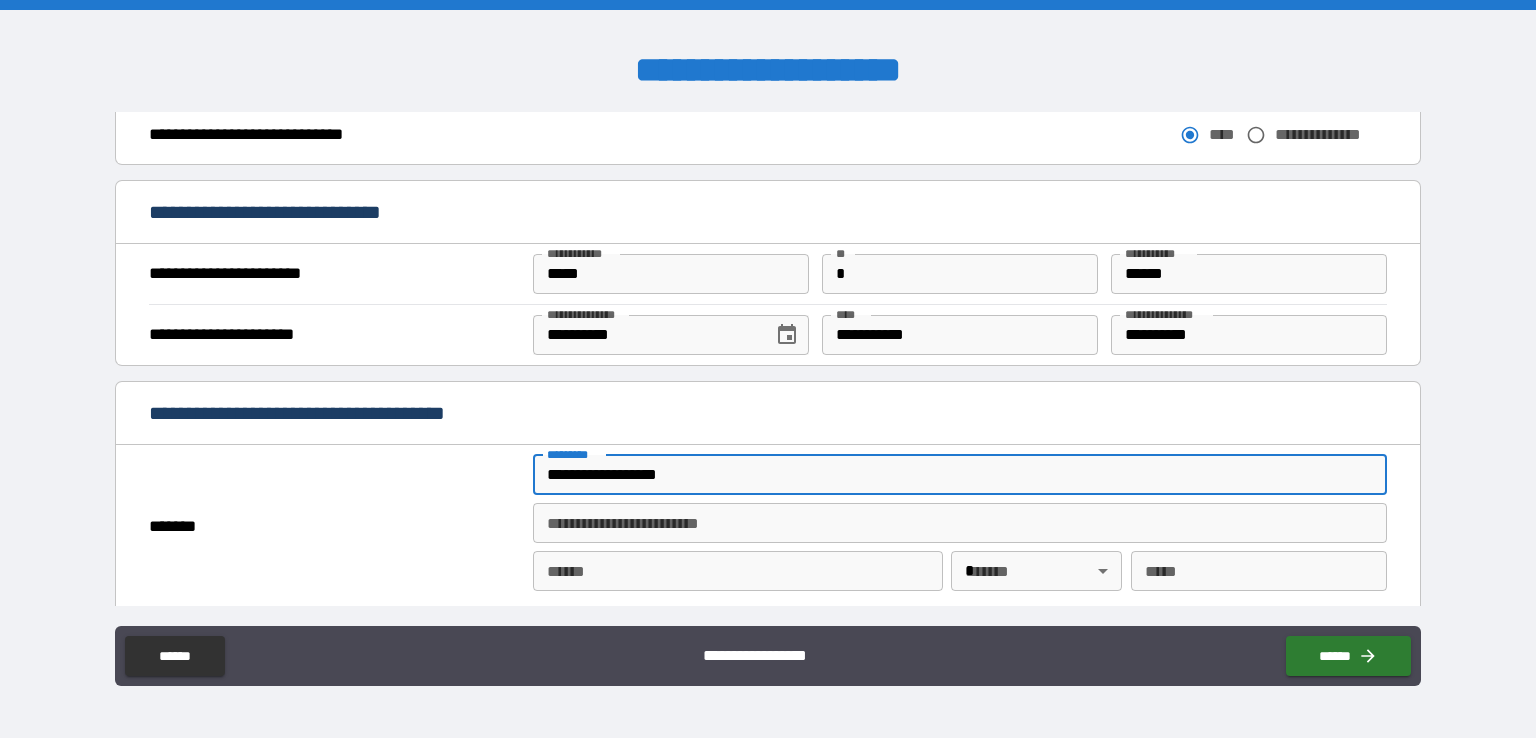 type on "**********" 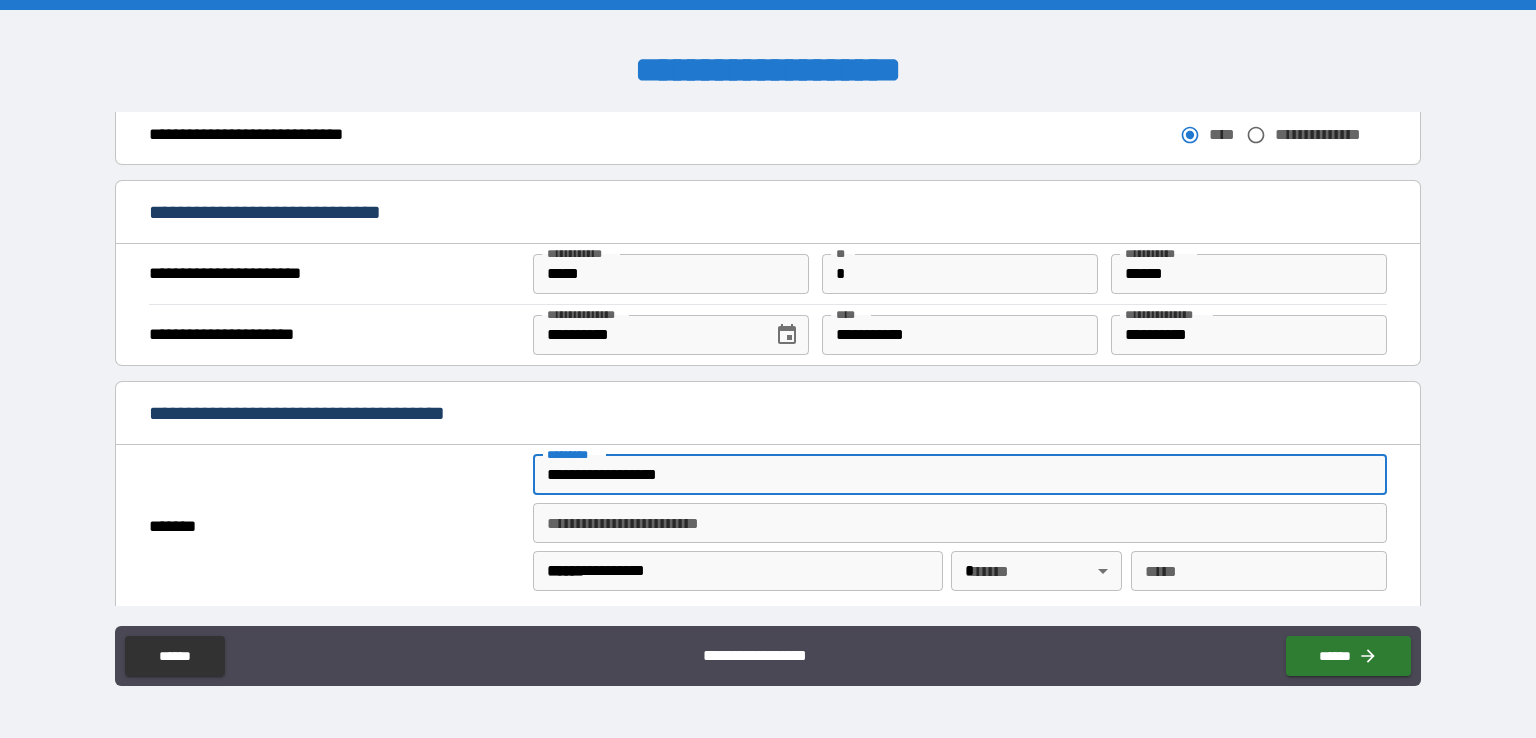 type 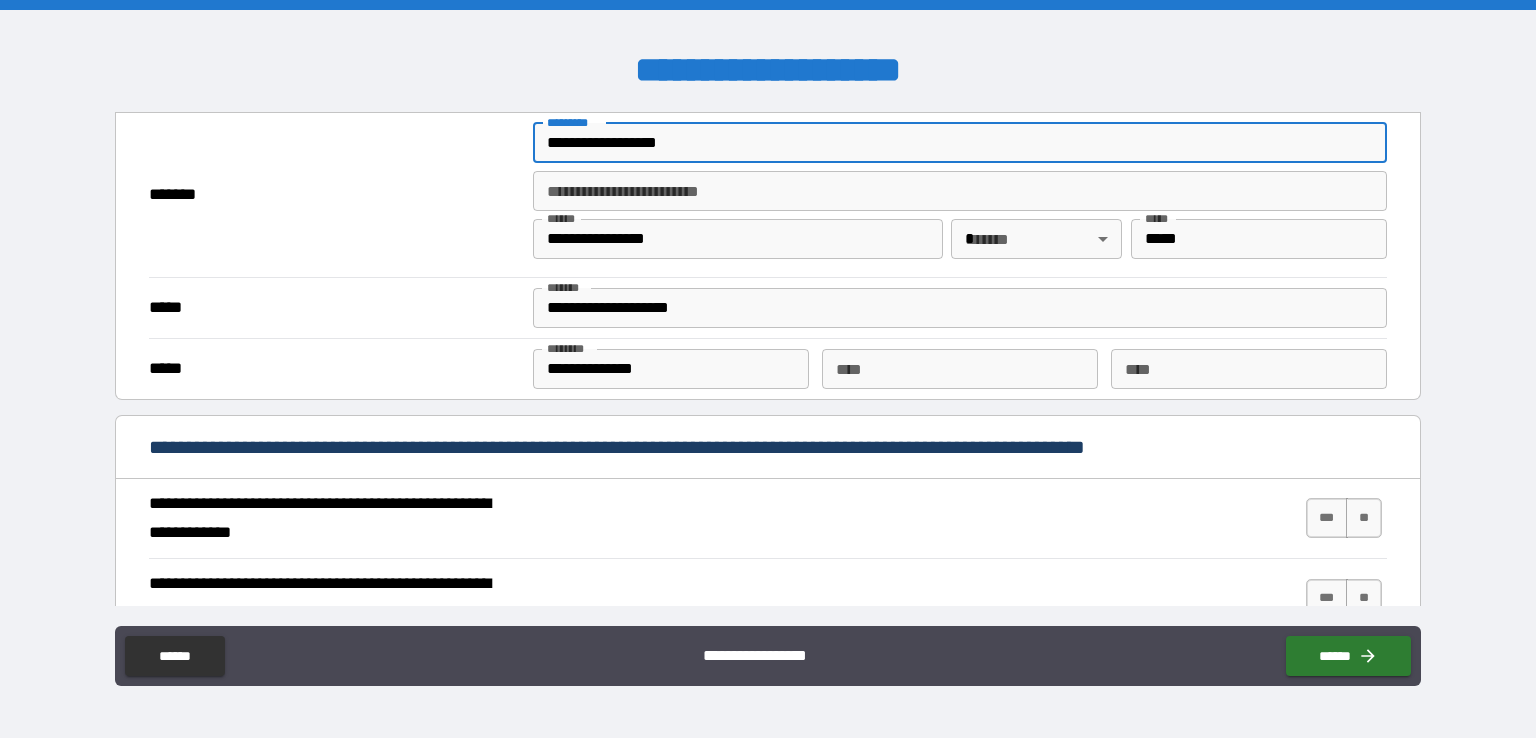 scroll, scrollTop: 1515, scrollLeft: 0, axis: vertical 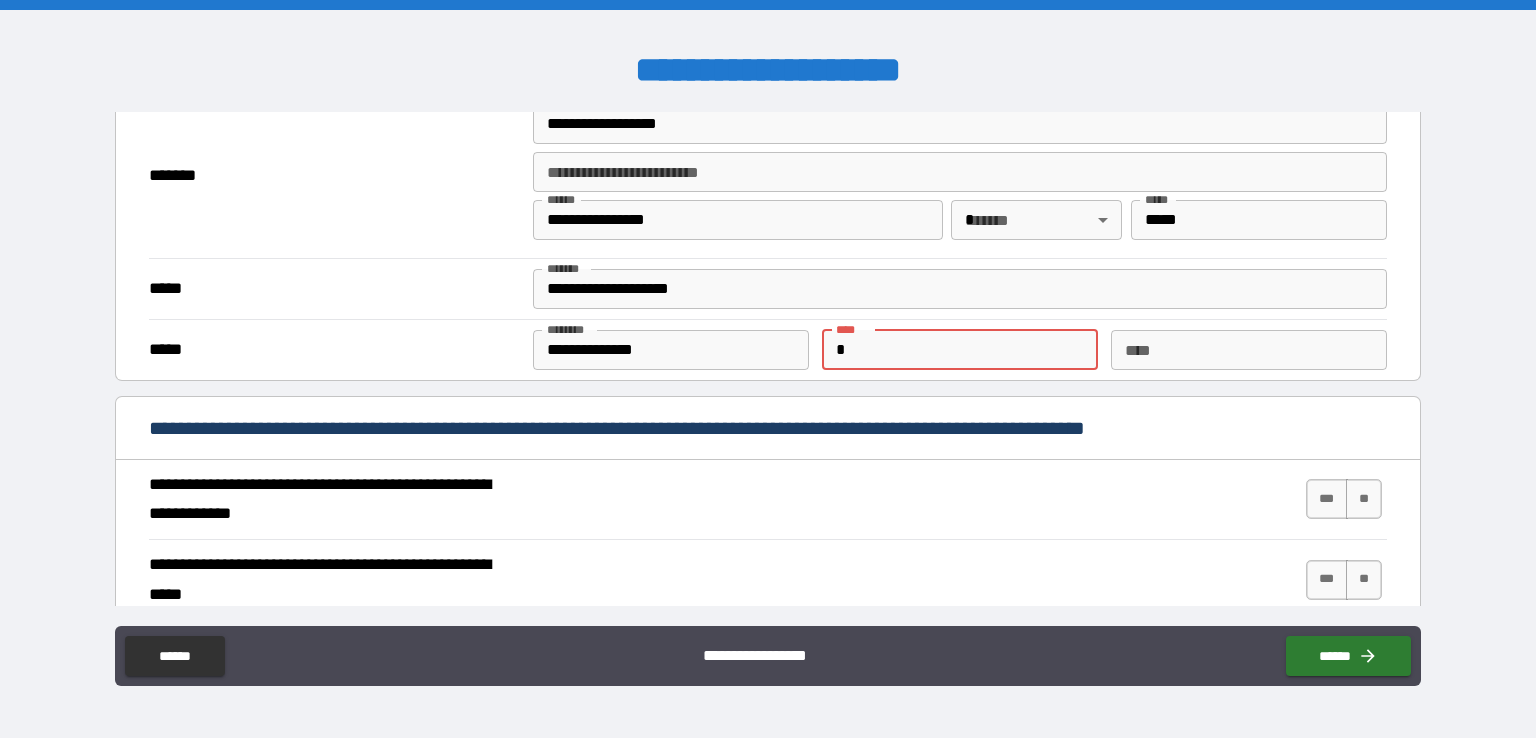 click on "**** * ****" at bounding box center [960, 350] 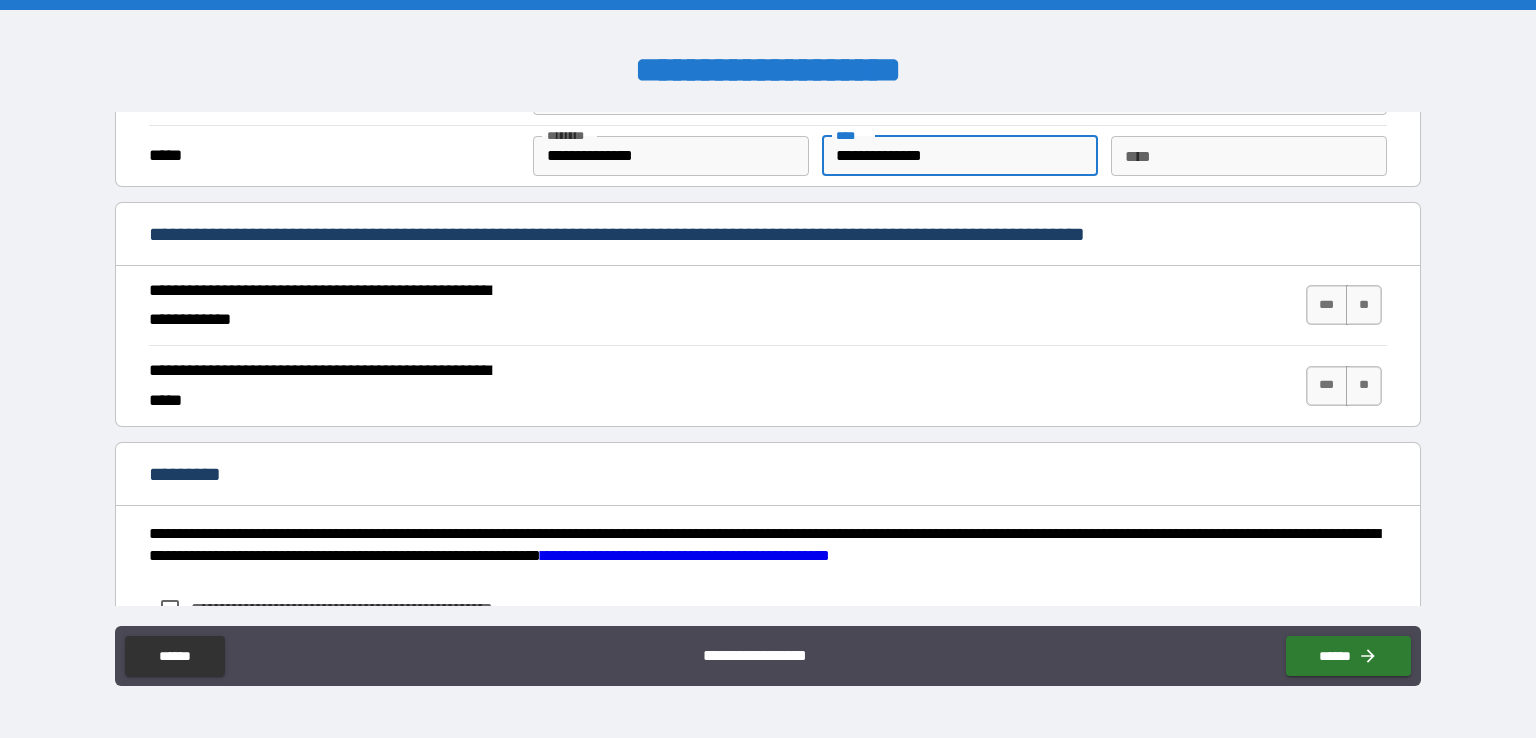 scroll, scrollTop: 1717, scrollLeft: 0, axis: vertical 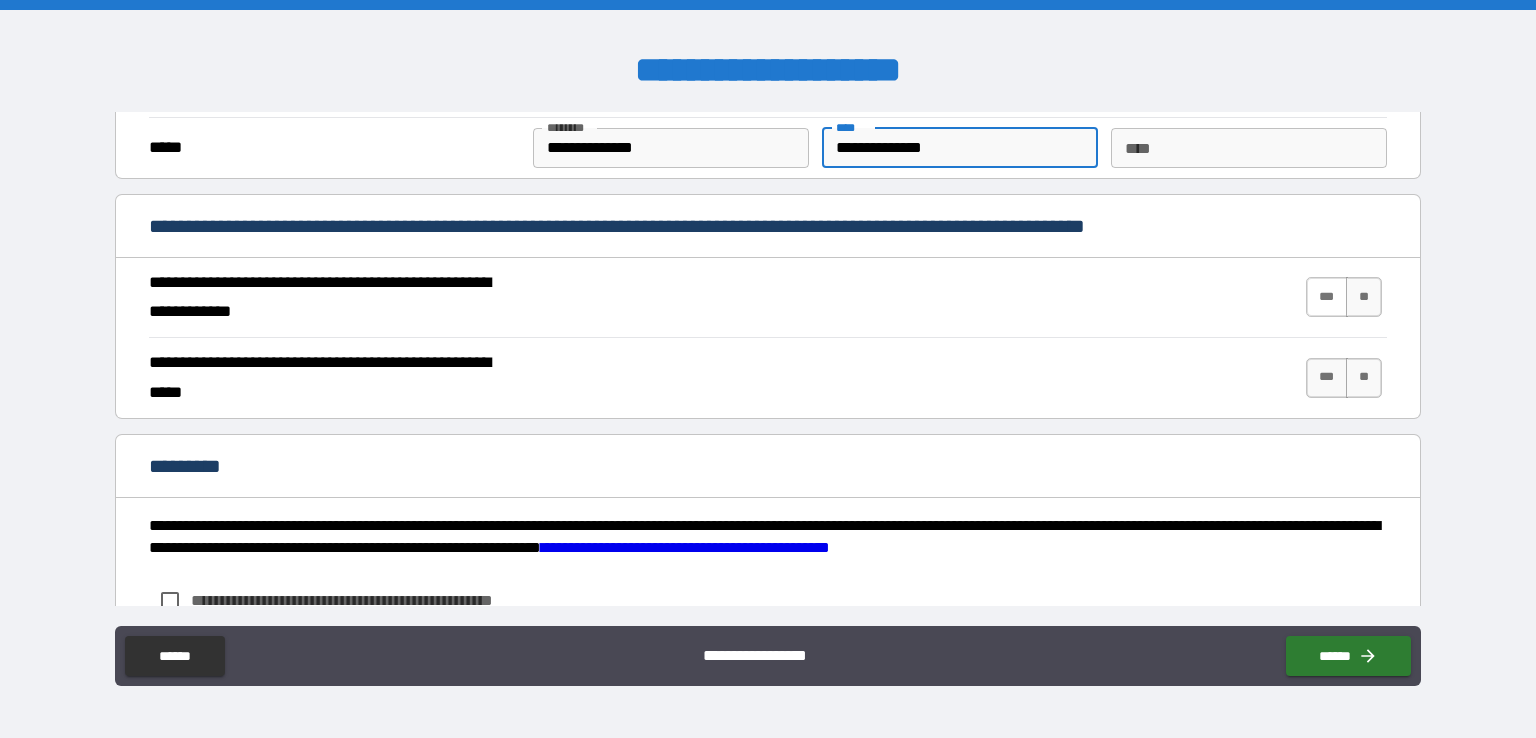 click on "***" at bounding box center [1327, 297] 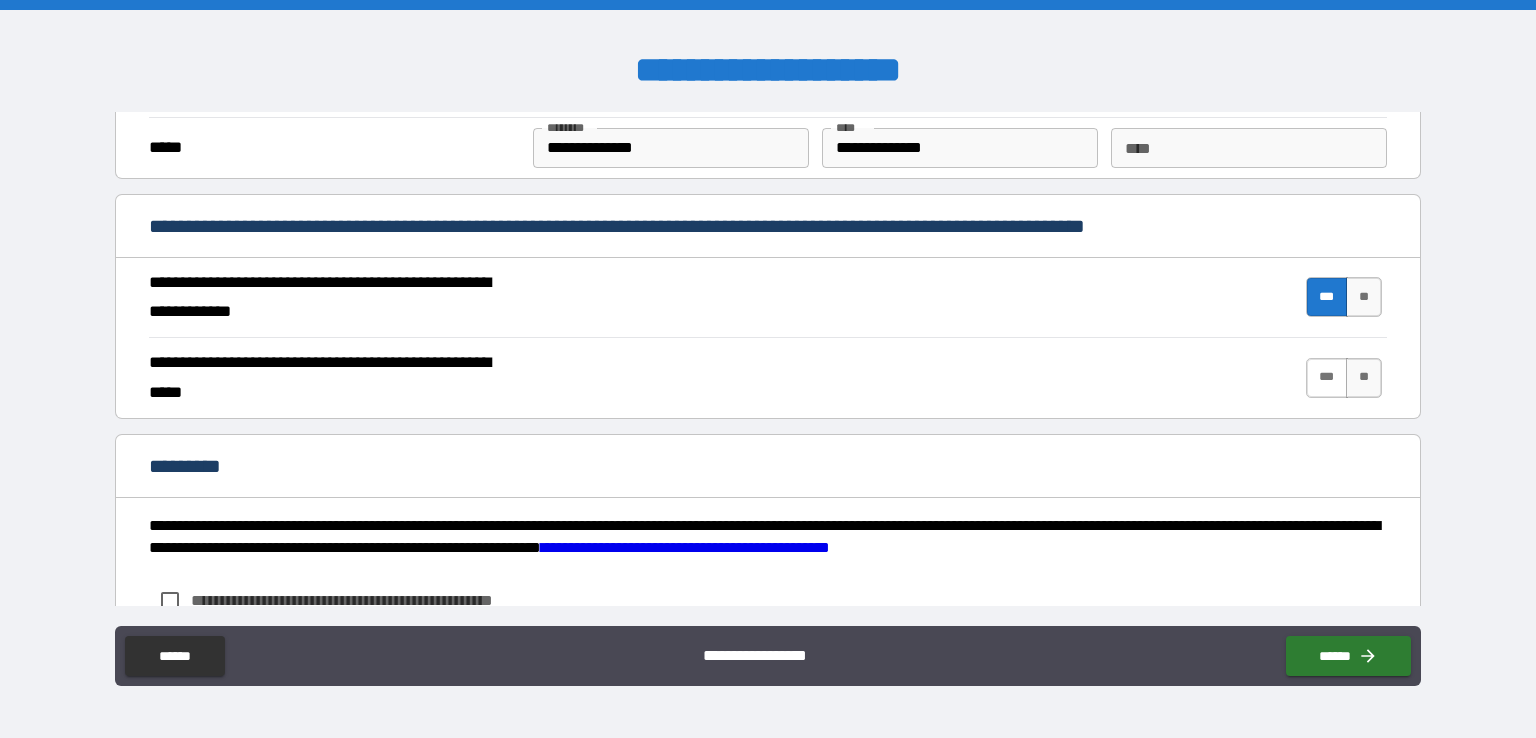 click on "***" at bounding box center (1327, 378) 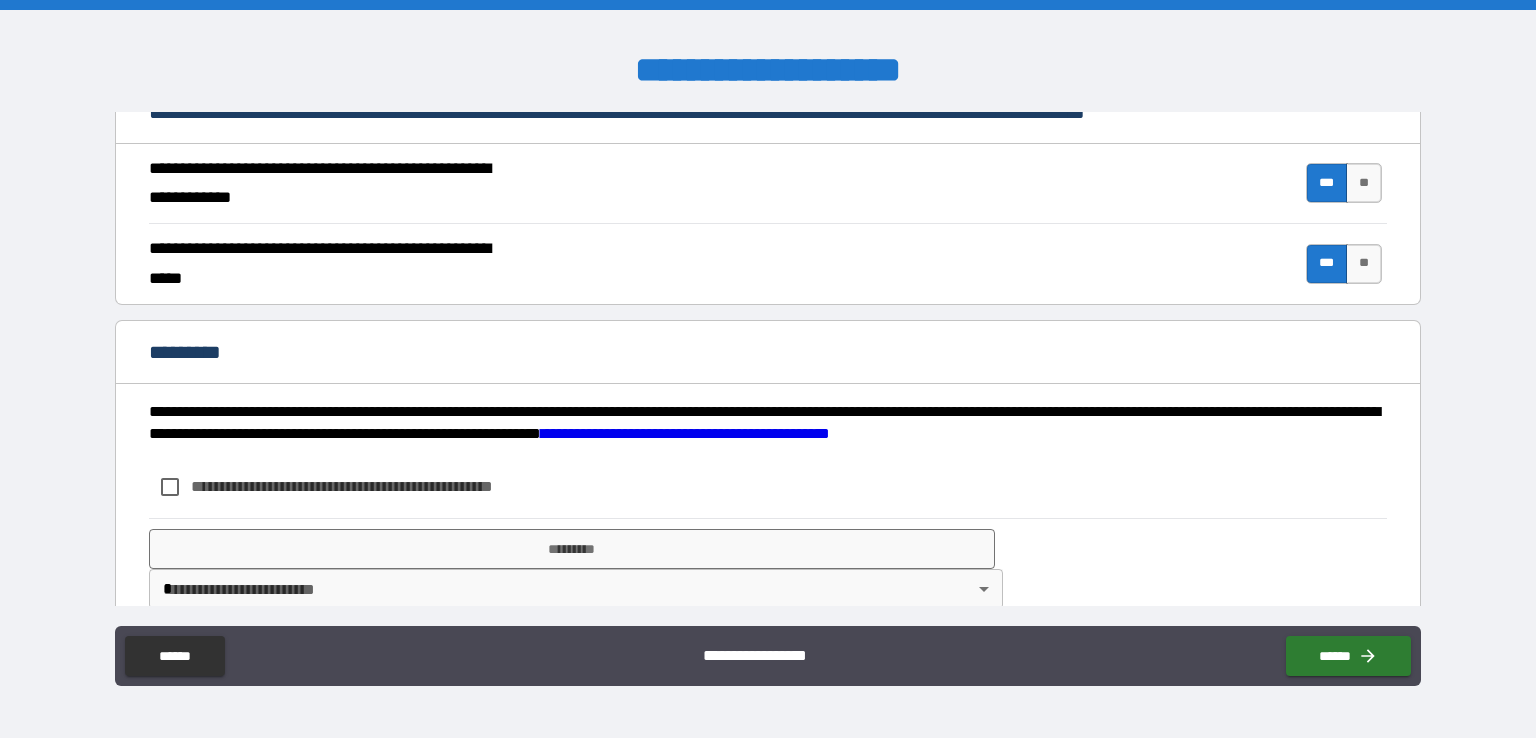 scroll, scrollTop: 1858, scrollLeft: 0, axis: vertical 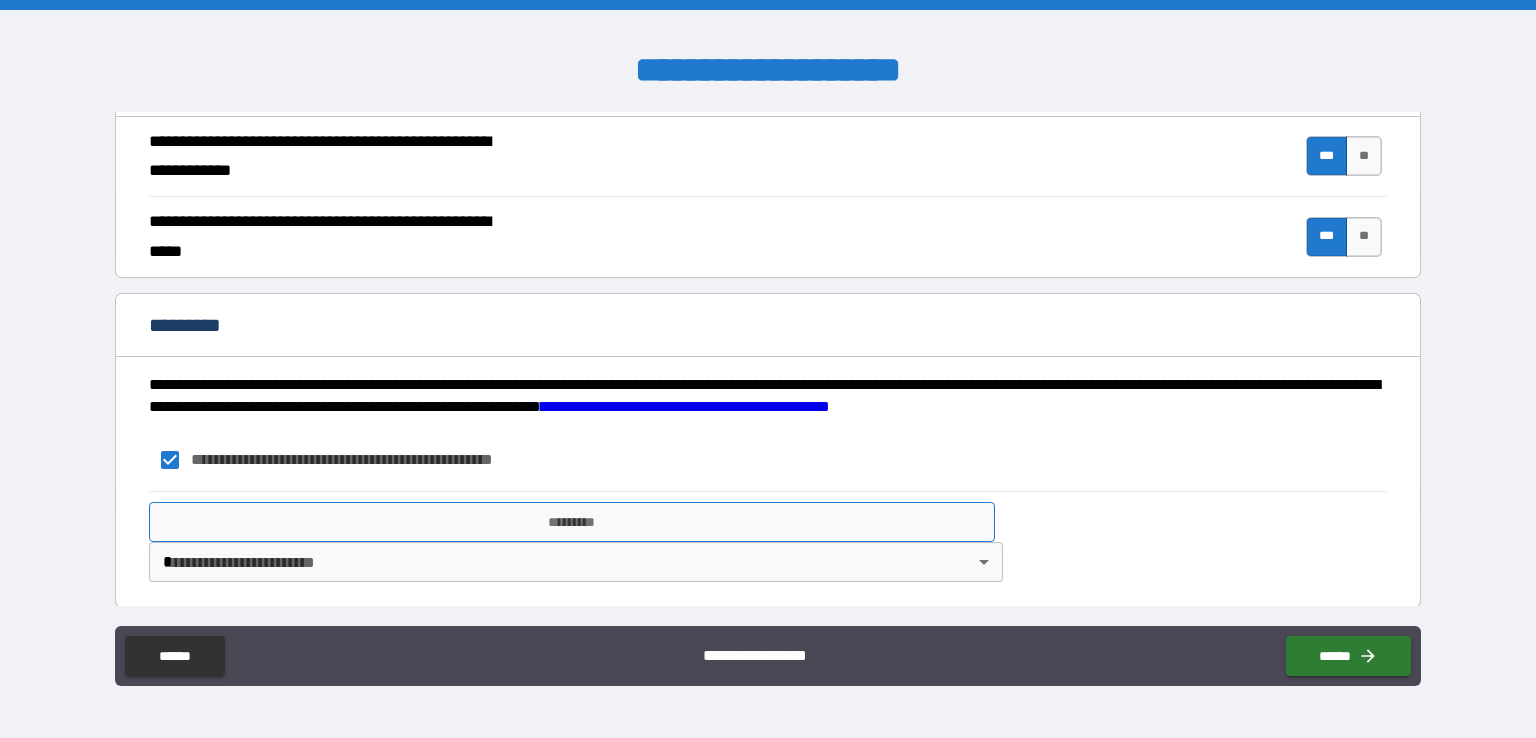 click on "*********" at bounding box center [572, 522] 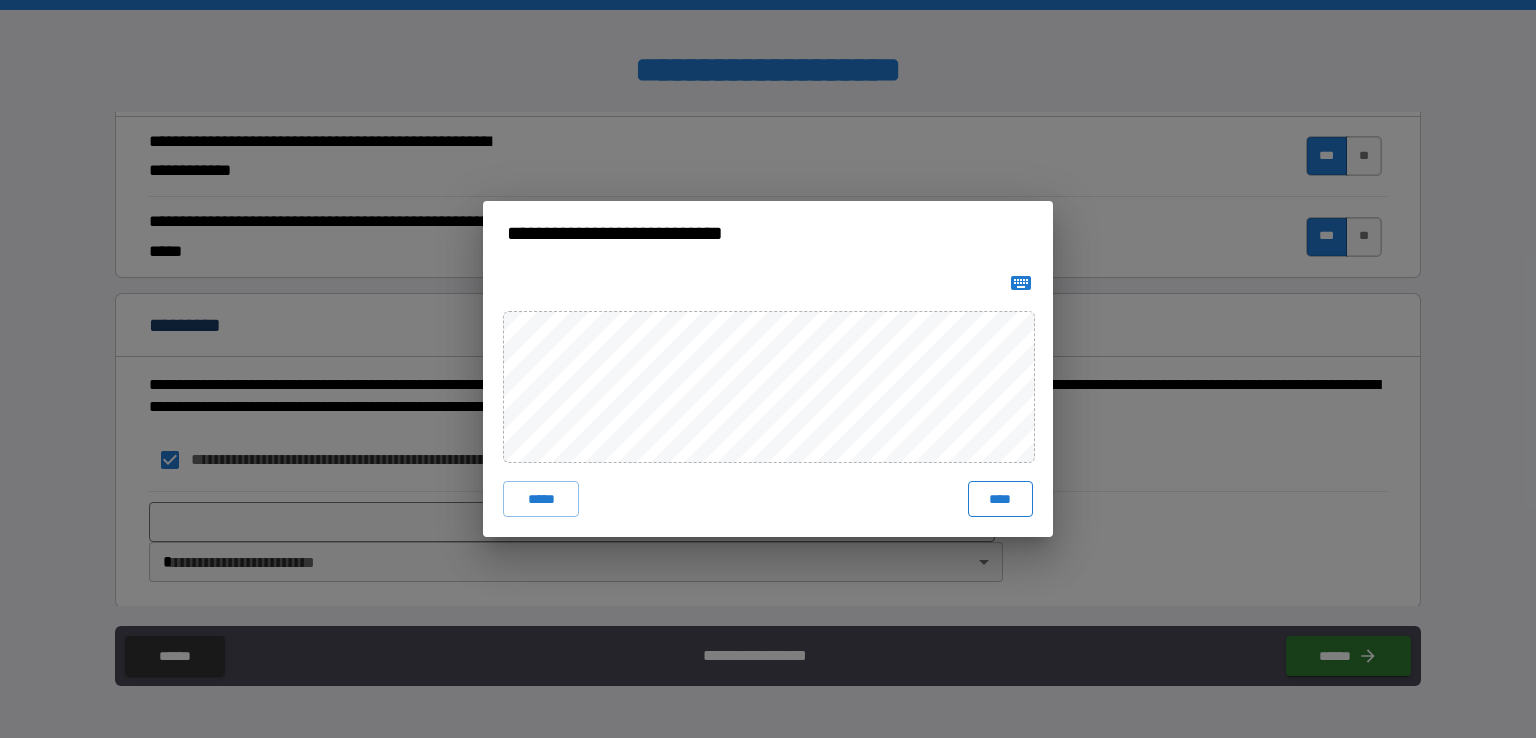 click on "****" at bounding box center [1000, 499] 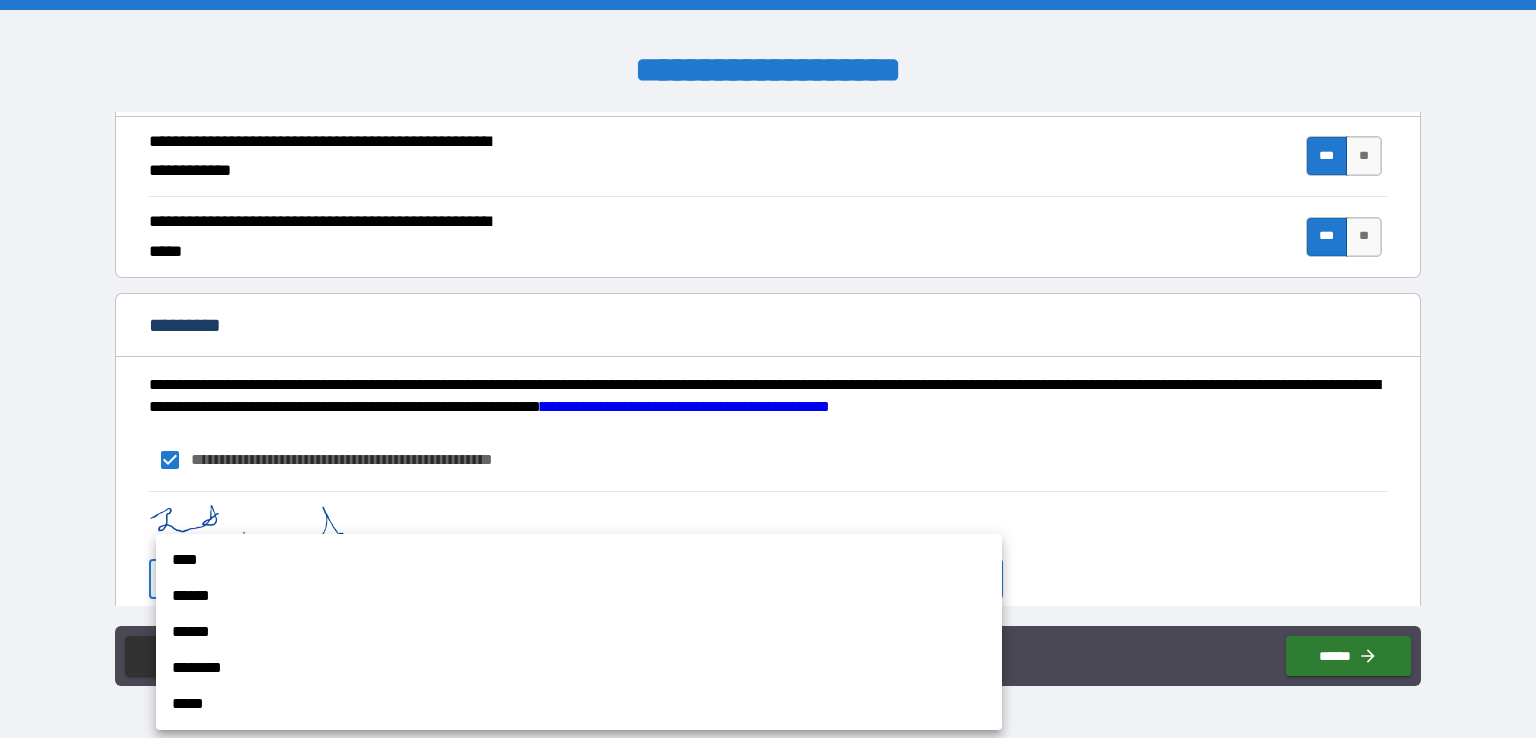 click on "**********" at bounding box center [768, 369] 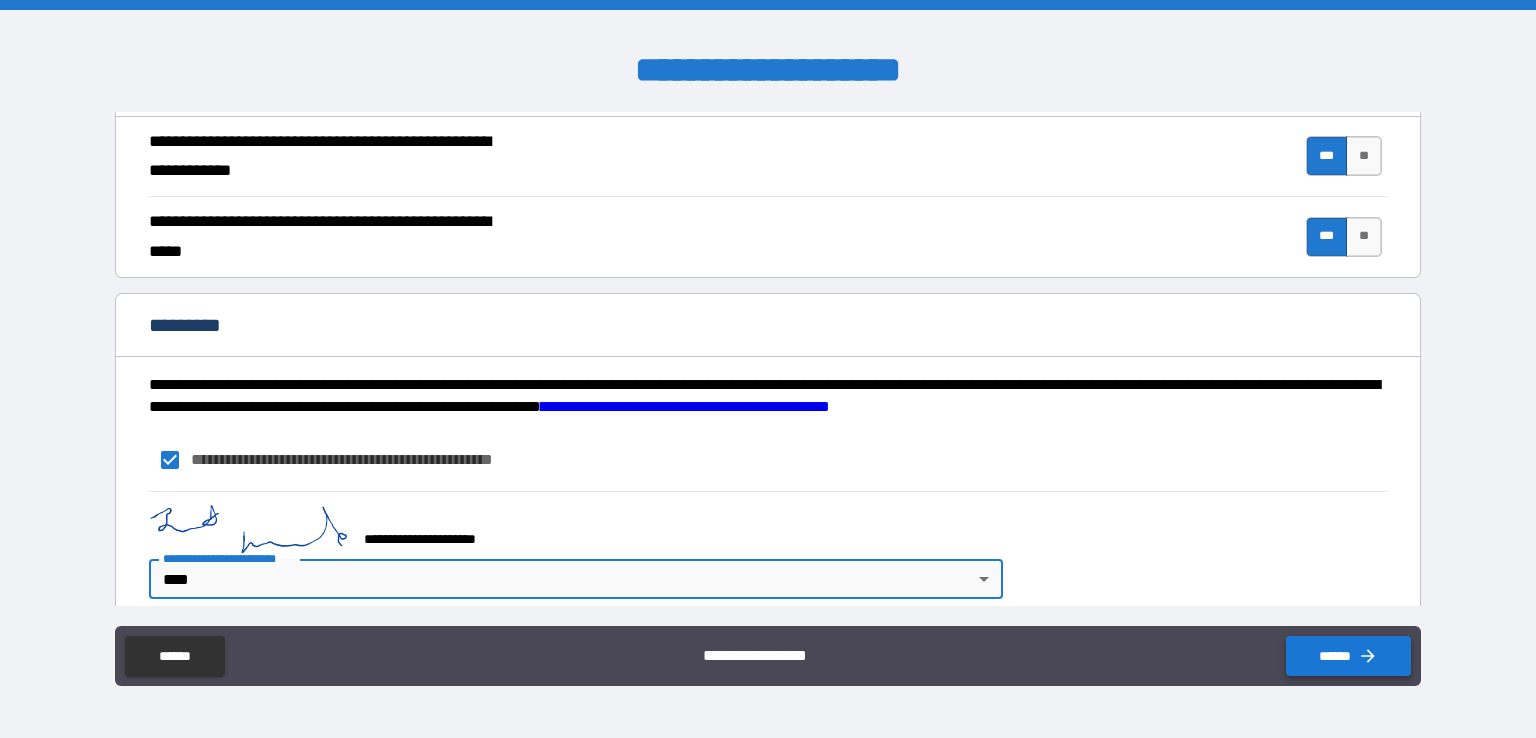 click on "******" at bounding box center [1348, 656] 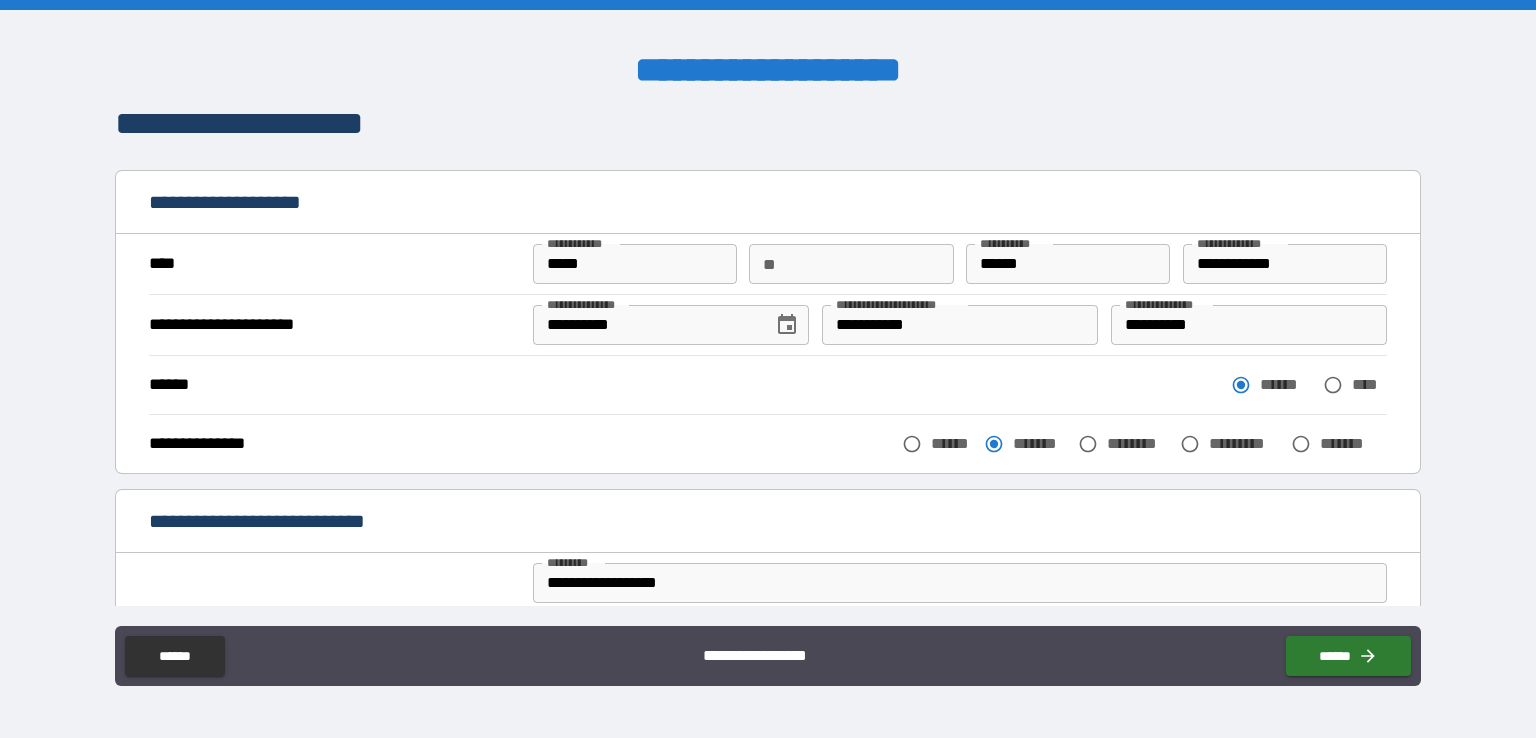 scroll, scrollTop: 11, scrollLeft: 0, axis: vertical 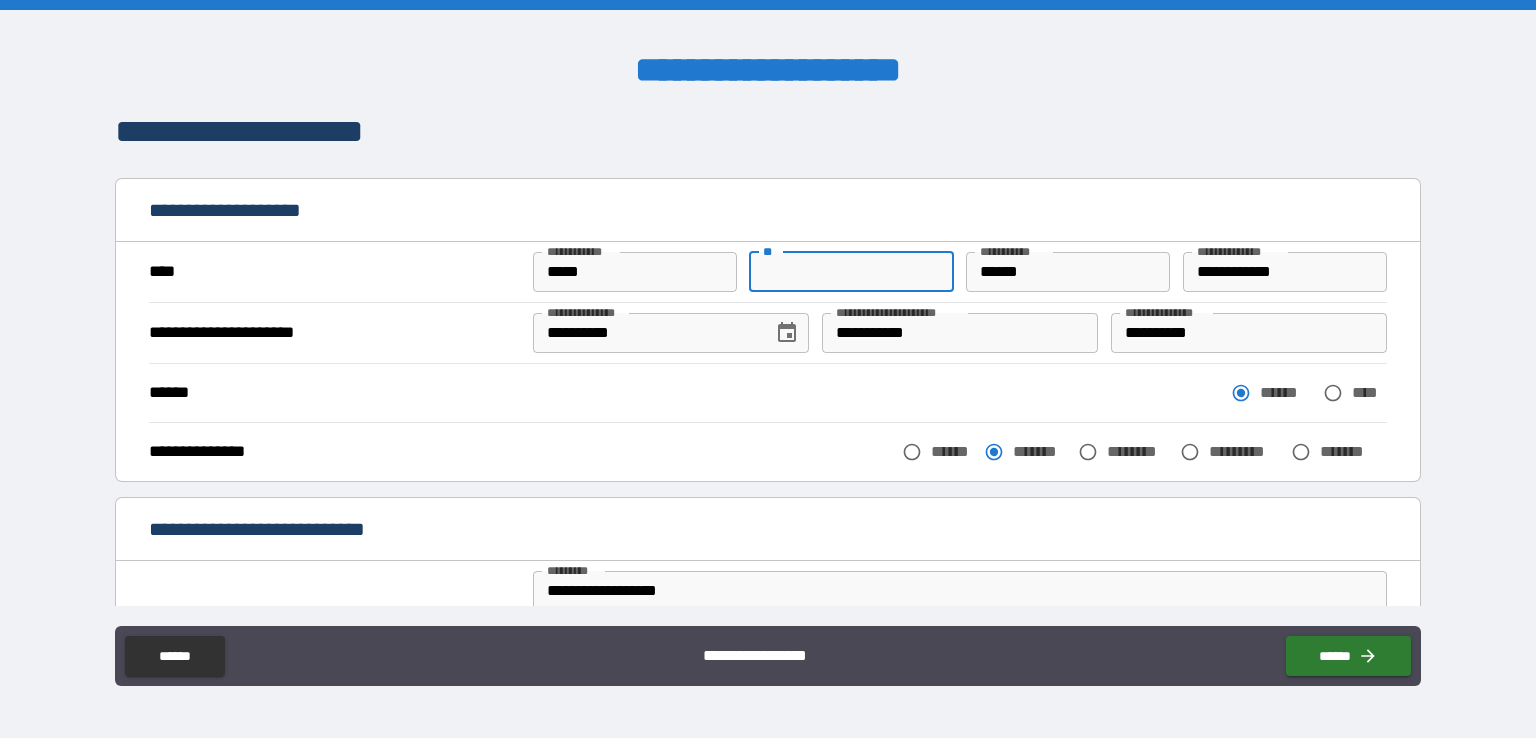 drag, startPoint x: 778, startPoint y: 275, endPoint x: 760, endPoint y: 274, distance: 18.027756 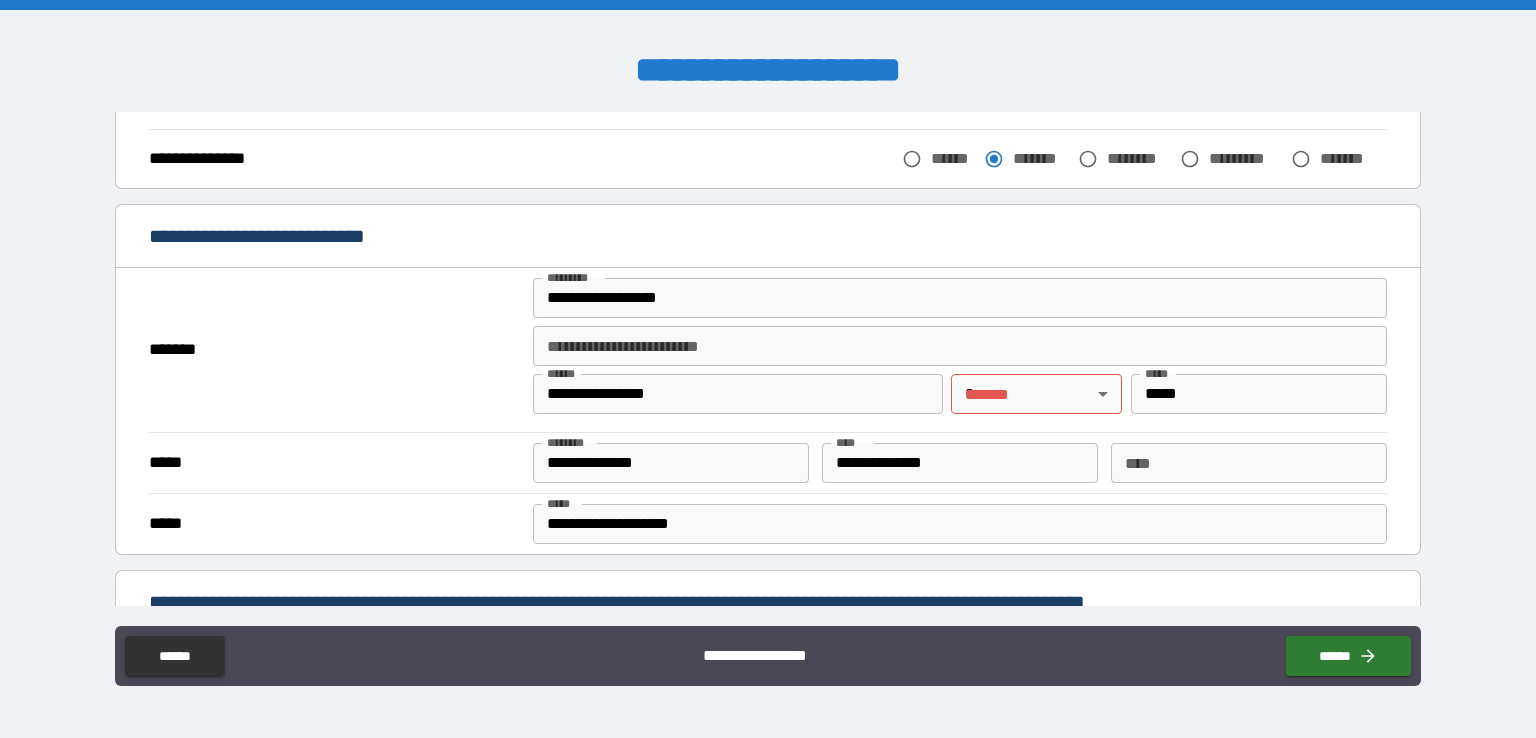 scroll, scrollTop: 307, scrollLeft: 0, axis: vertical 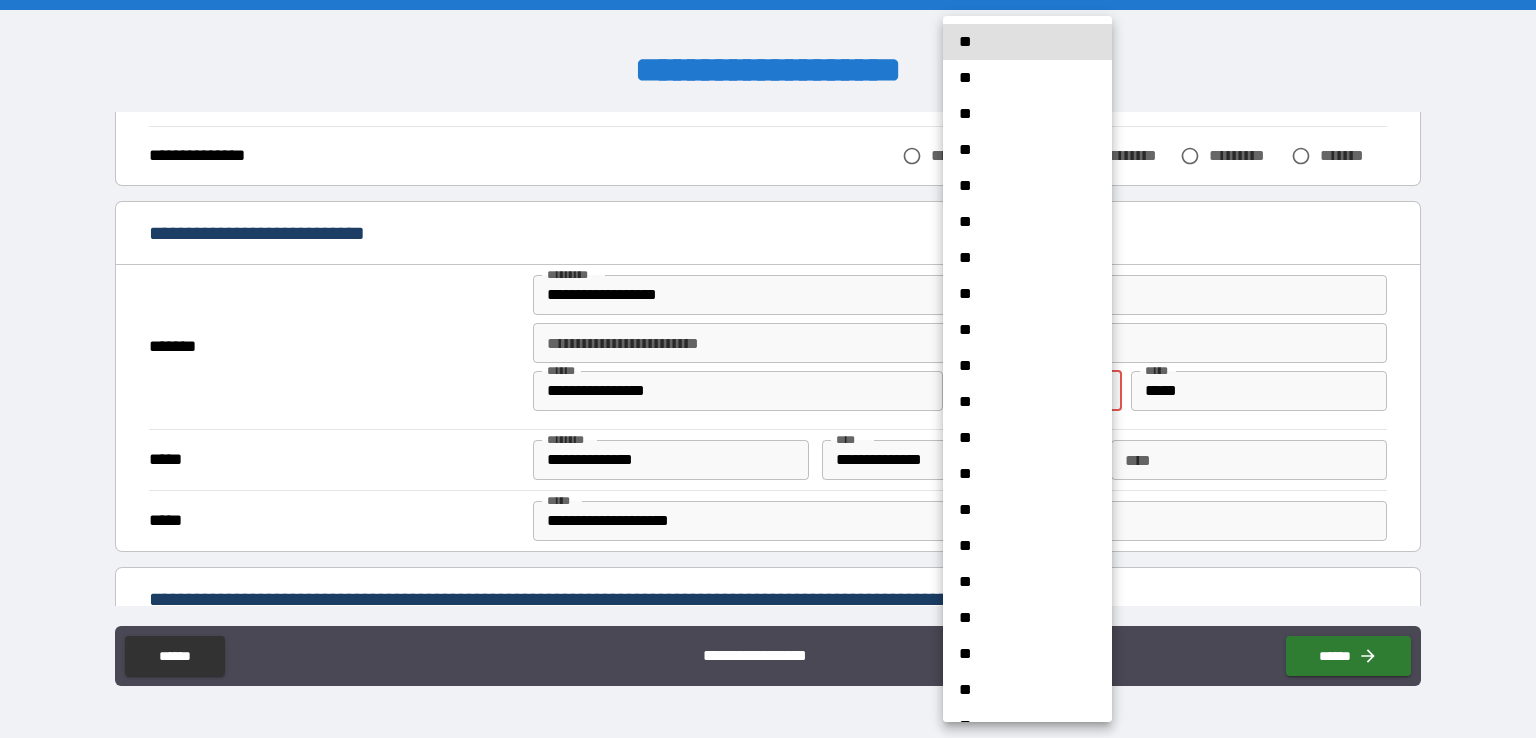 click on "**********" at bounding box center (768, 369) 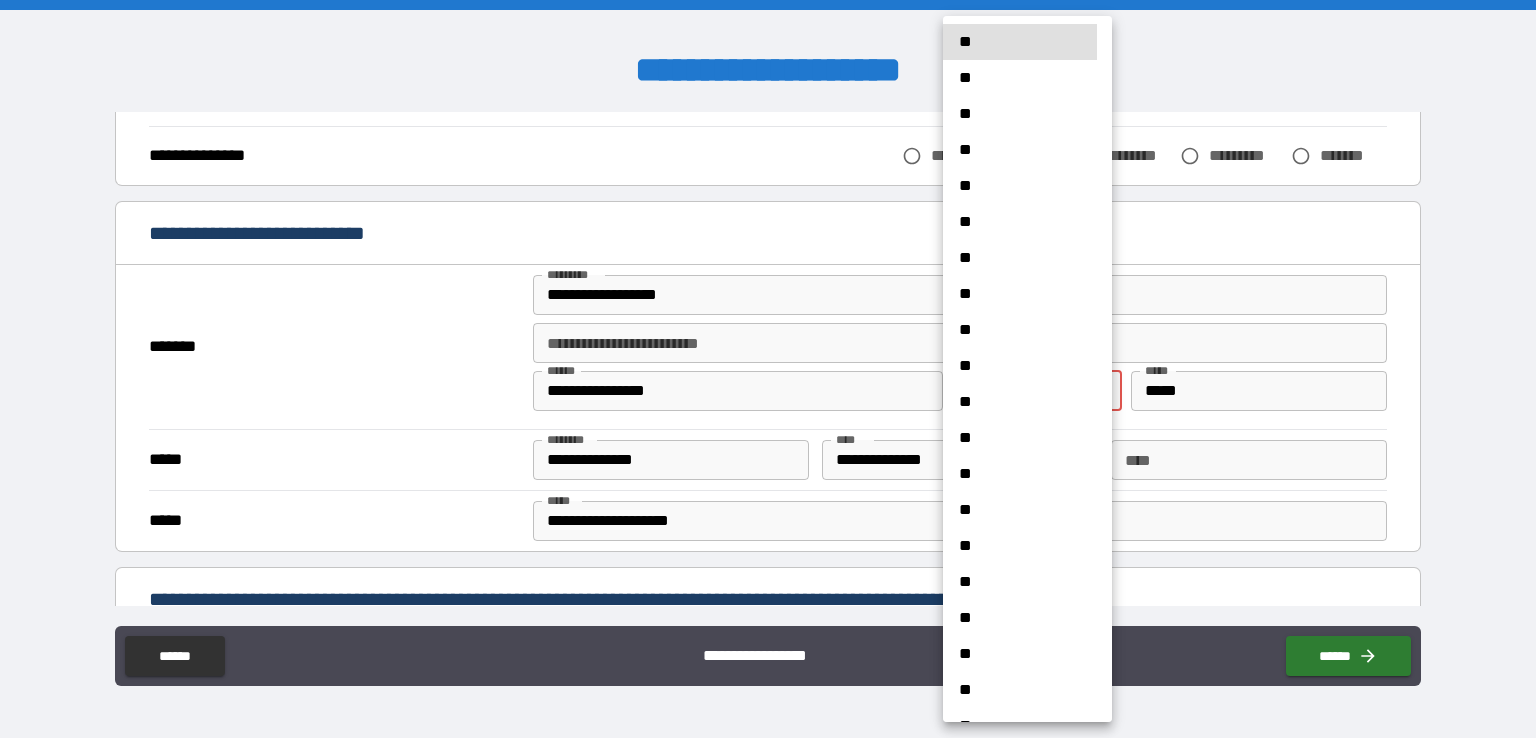 scroll, scrollTop: 465, scrollLeft: 0, axis: vertical 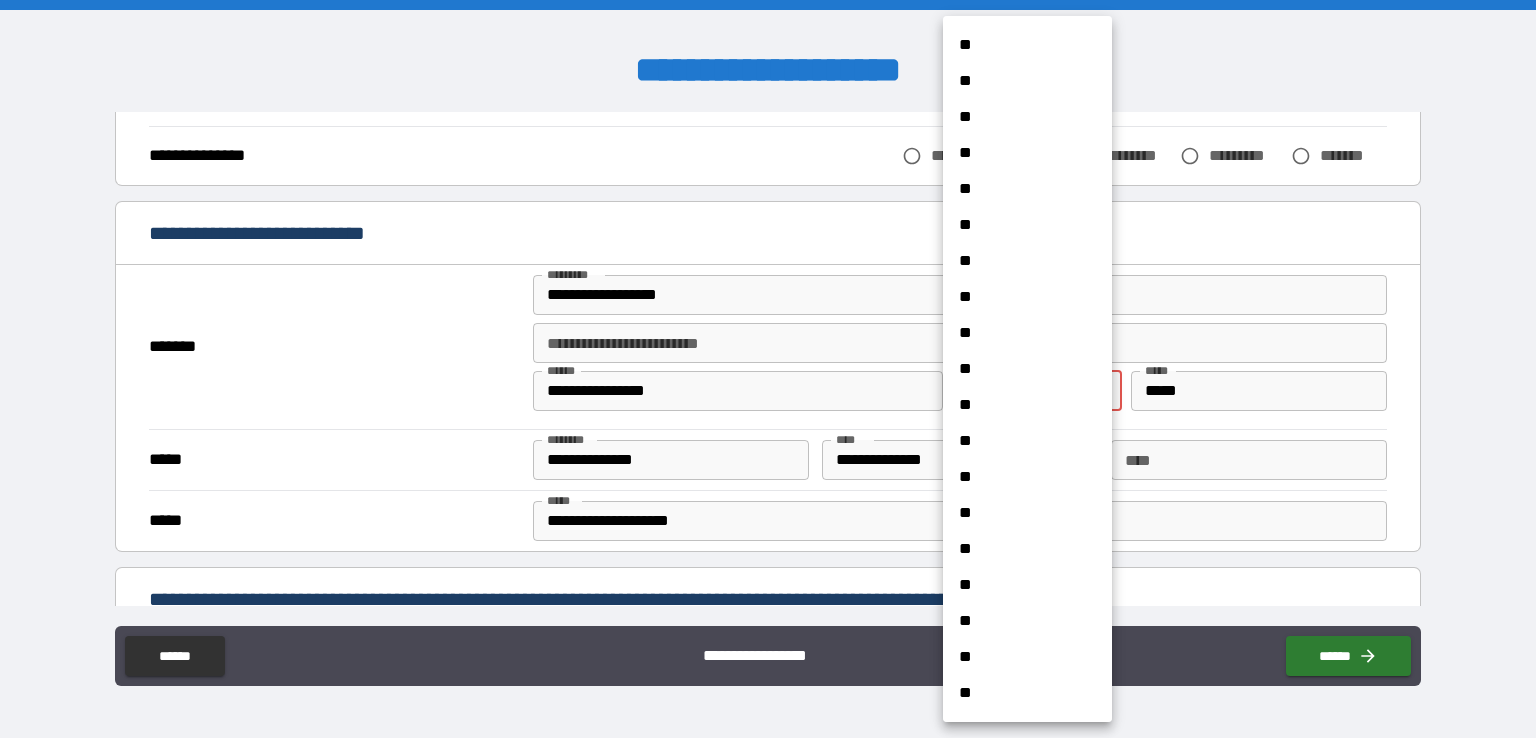 drag, startPoint x: 1027, startPoint y: 501, endPoint x: 974, endPoint y: 623, distance: 133.01503 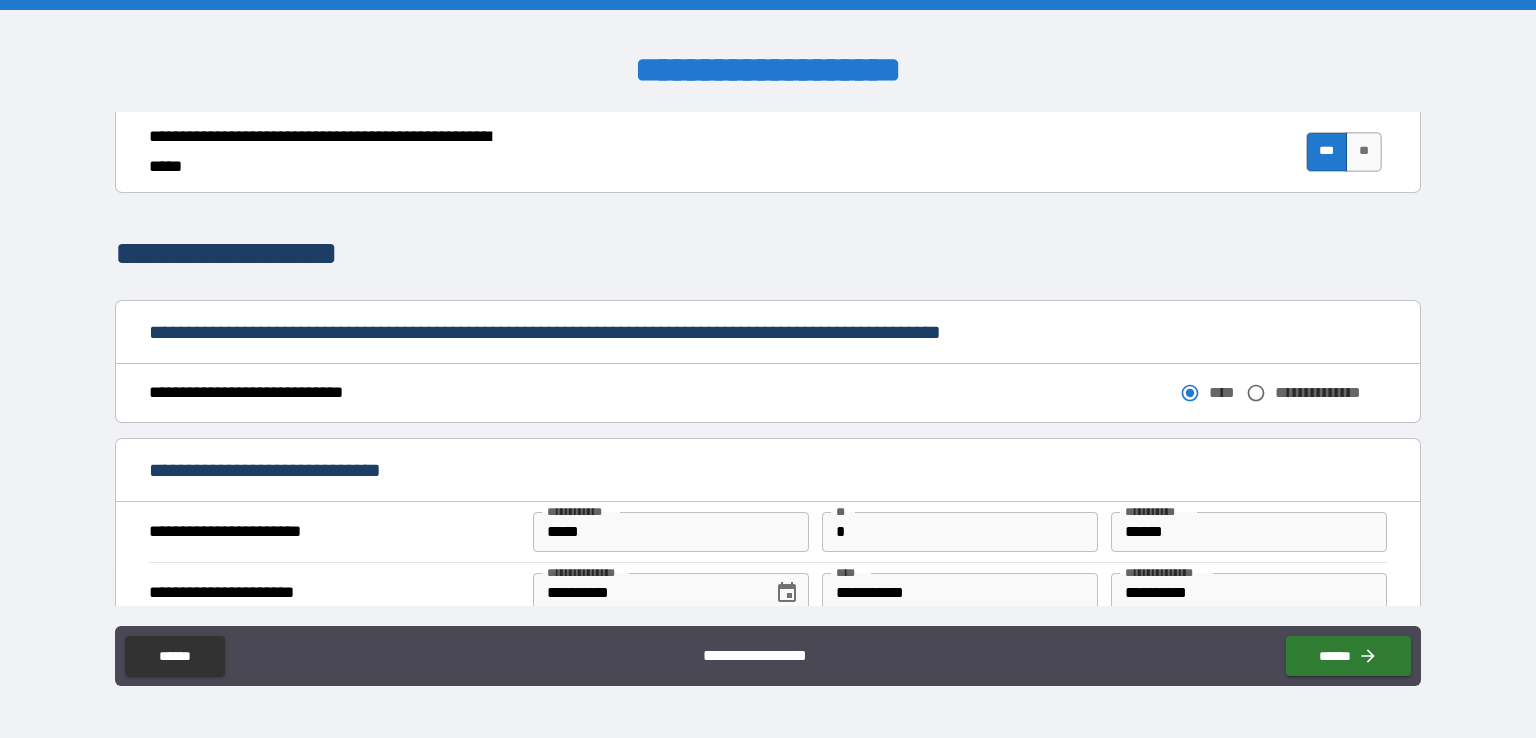 scroll, scrollTop: 921, scrollLeft: 0, axis: vertical 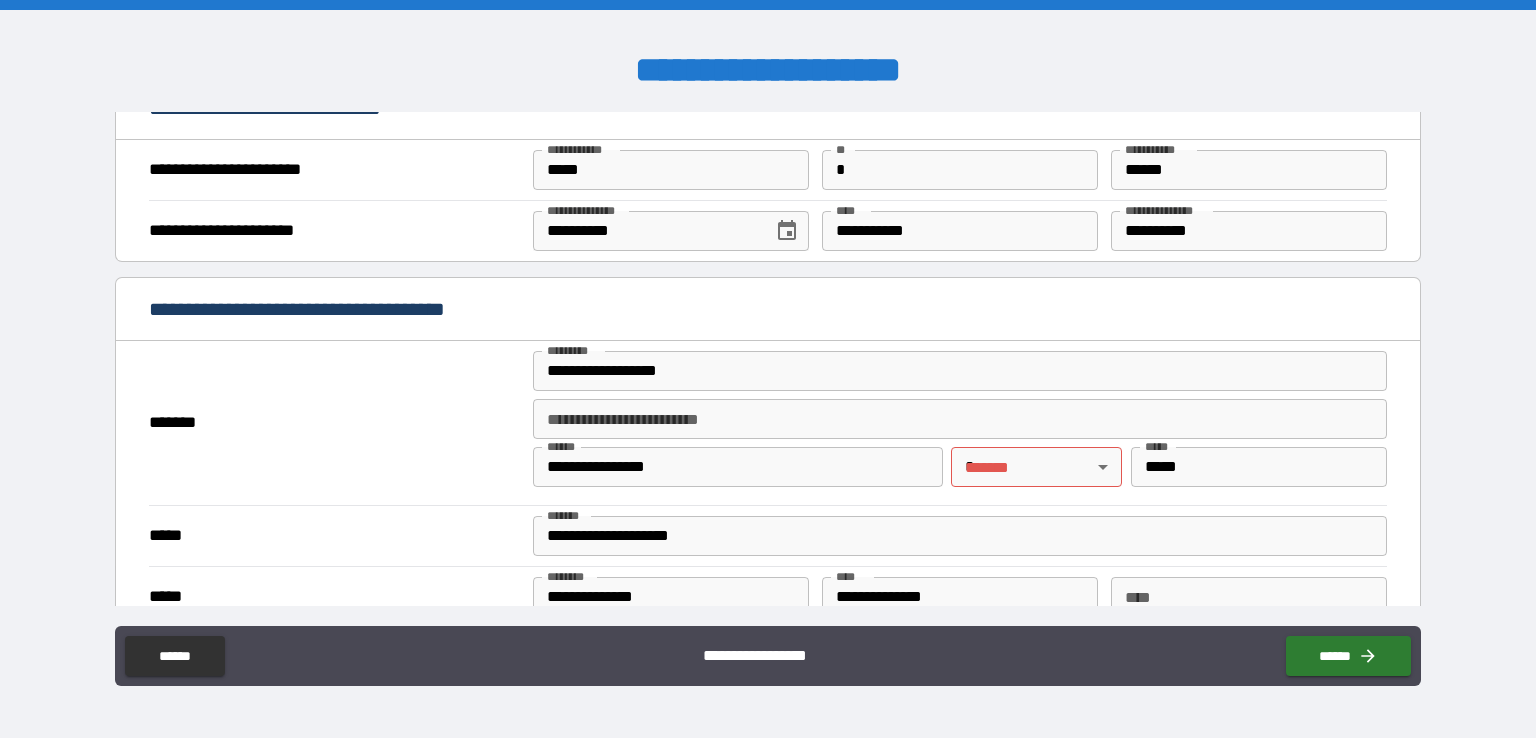 click on "**********" at bounding box center [768, 369] 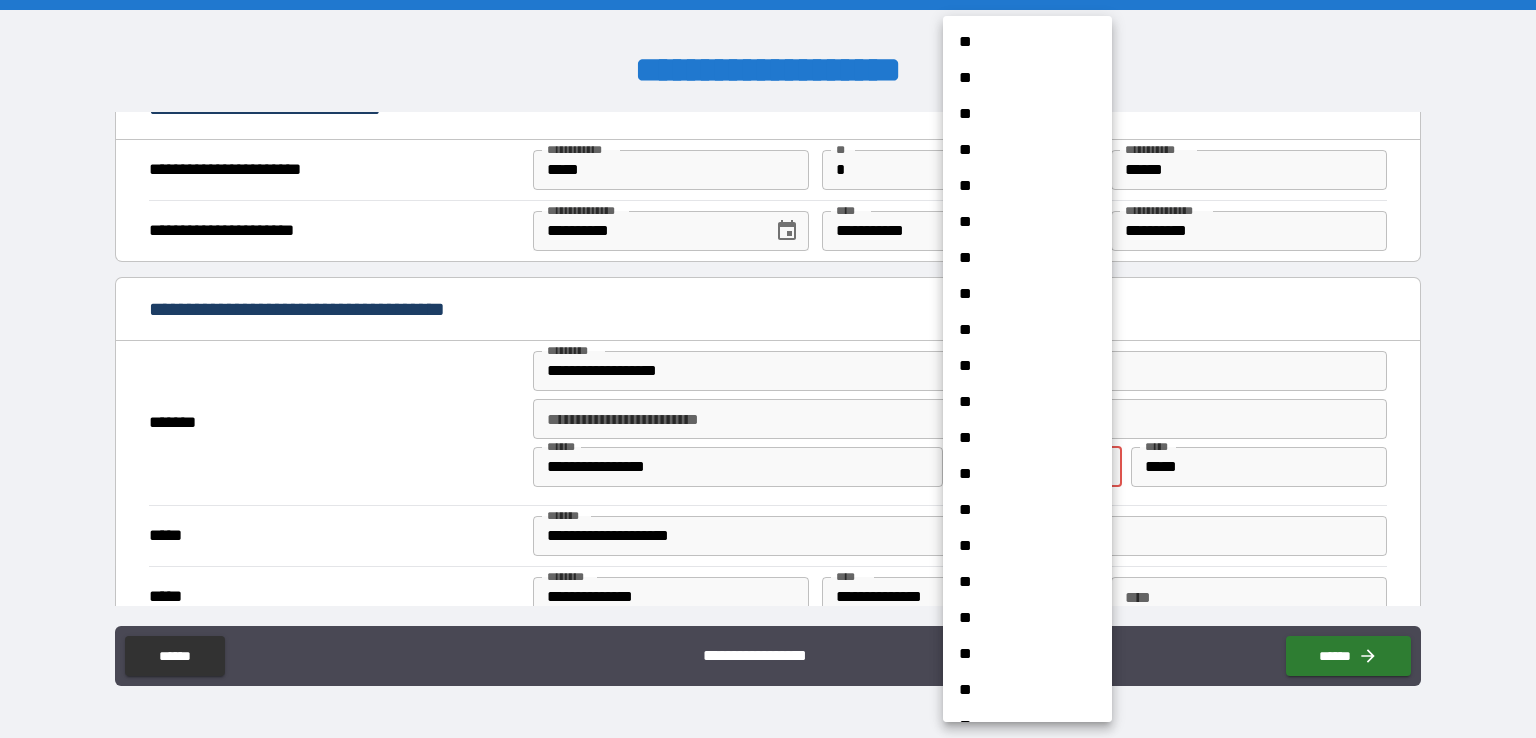 scroll, scrollTop: 578, scrollLeft: 0, axis: vertical 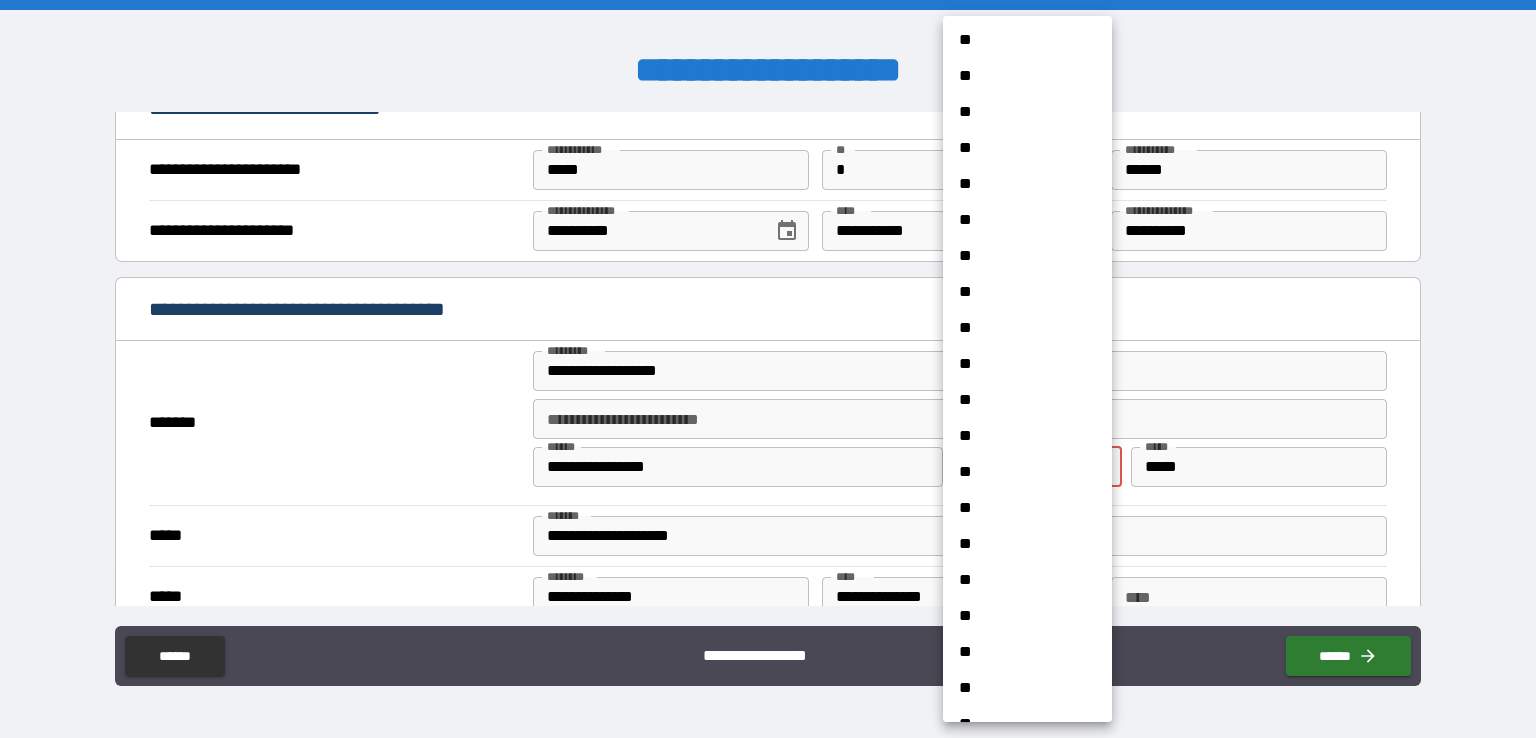 click on "**" at bounding box center (1020, 508) 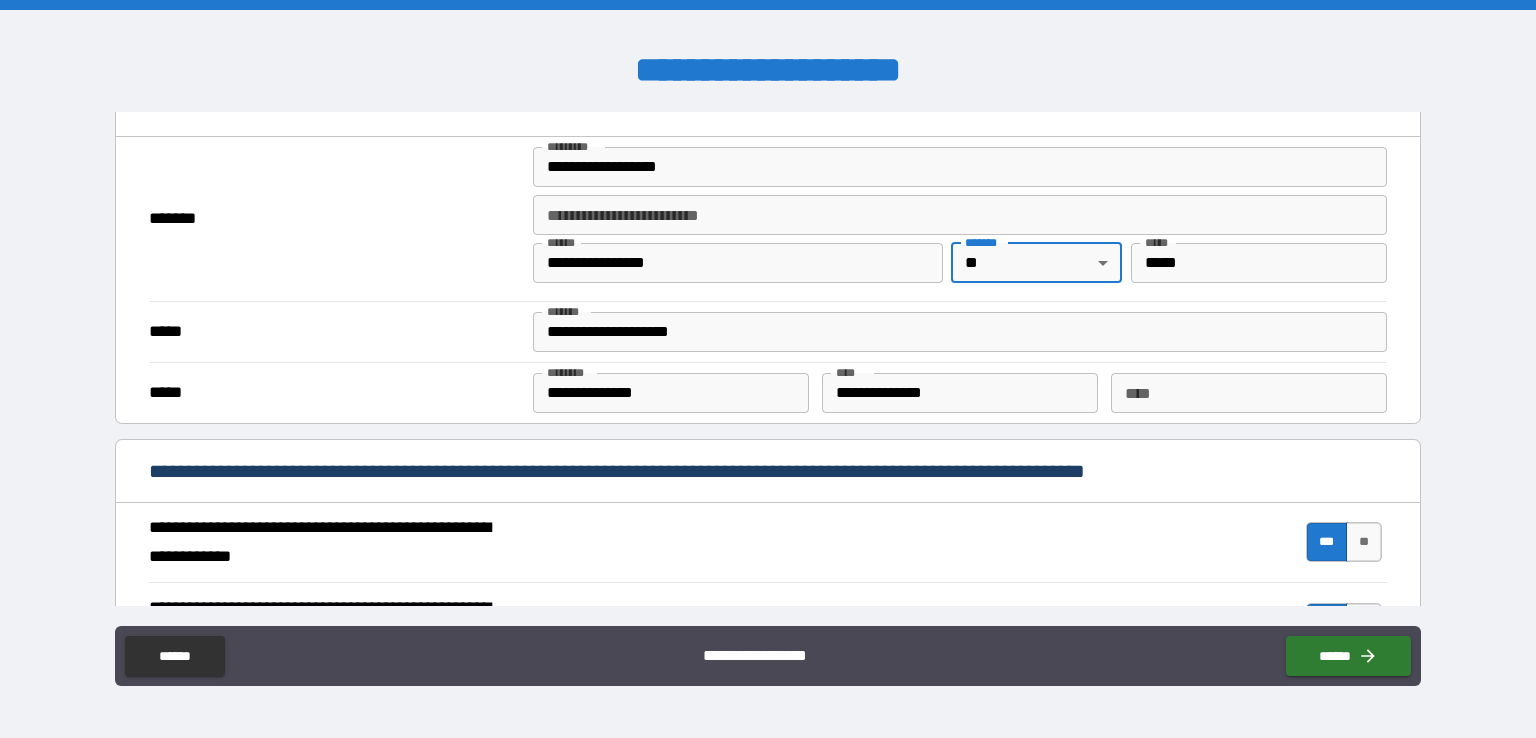 scroll, scrollTop: 1513, scrollLeft: 0, axis: vertical 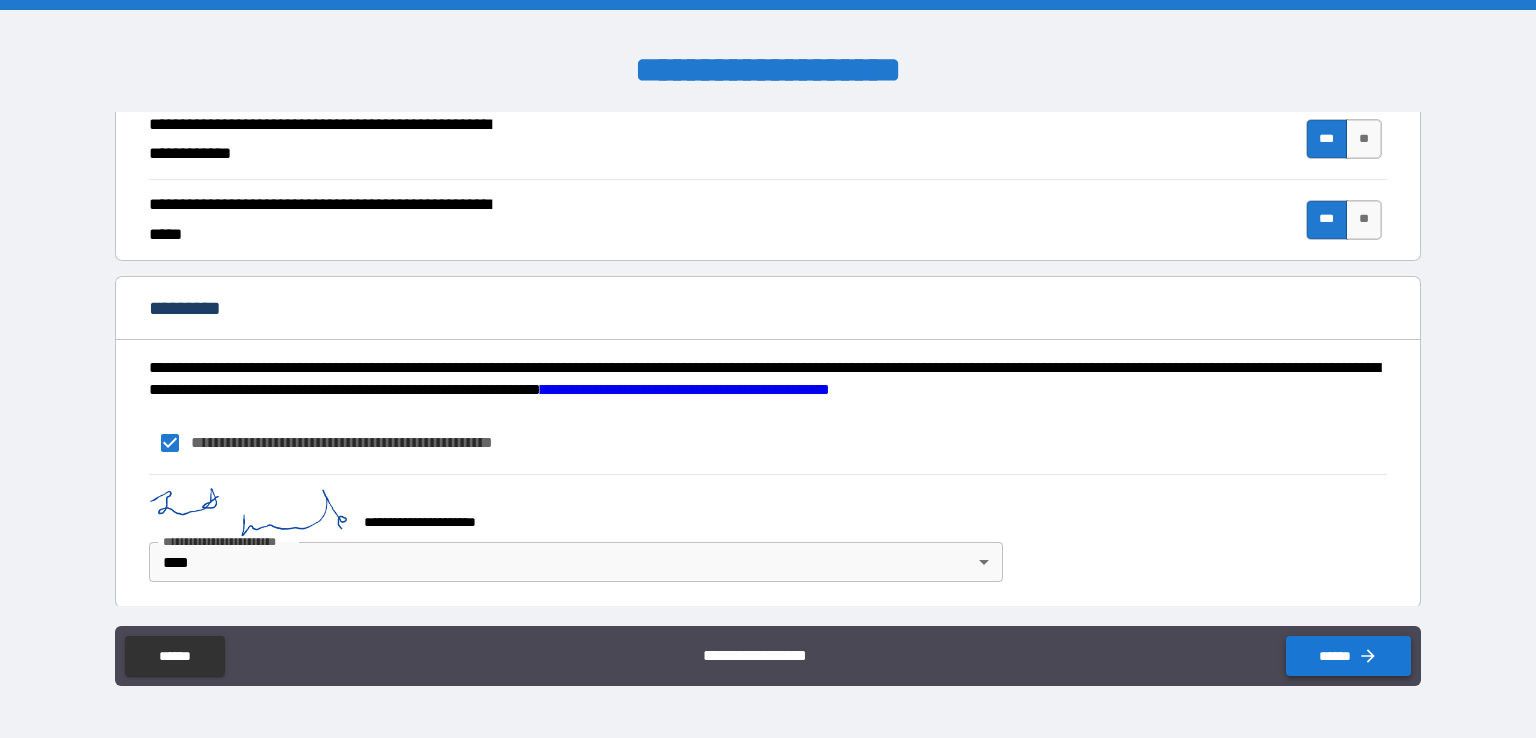 click on "******" at bounding box center (1348, 656) 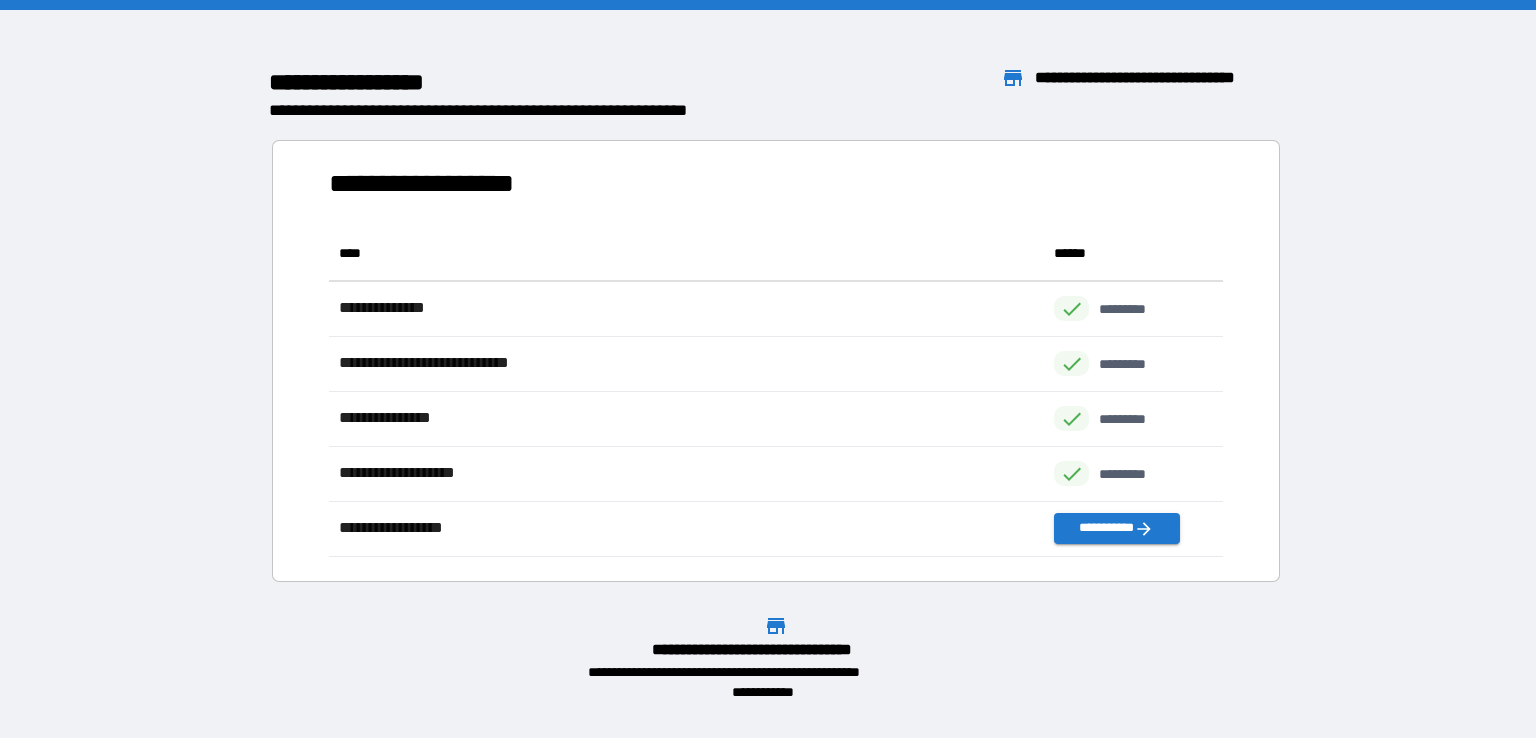 scroll, scrollTop: 16, scrollLeft: 16, axis: both 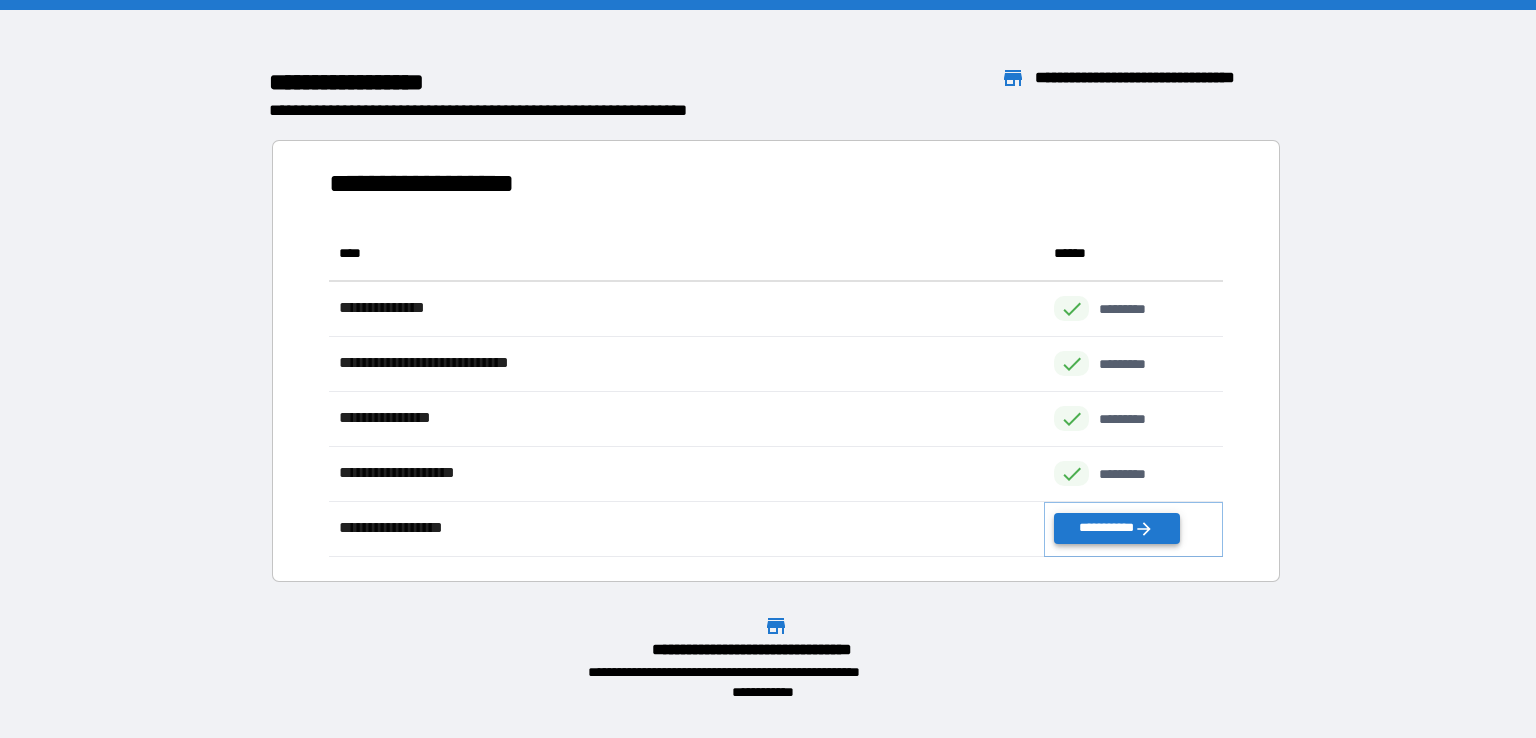 click on "**********" at bounding box center (1116, 528) 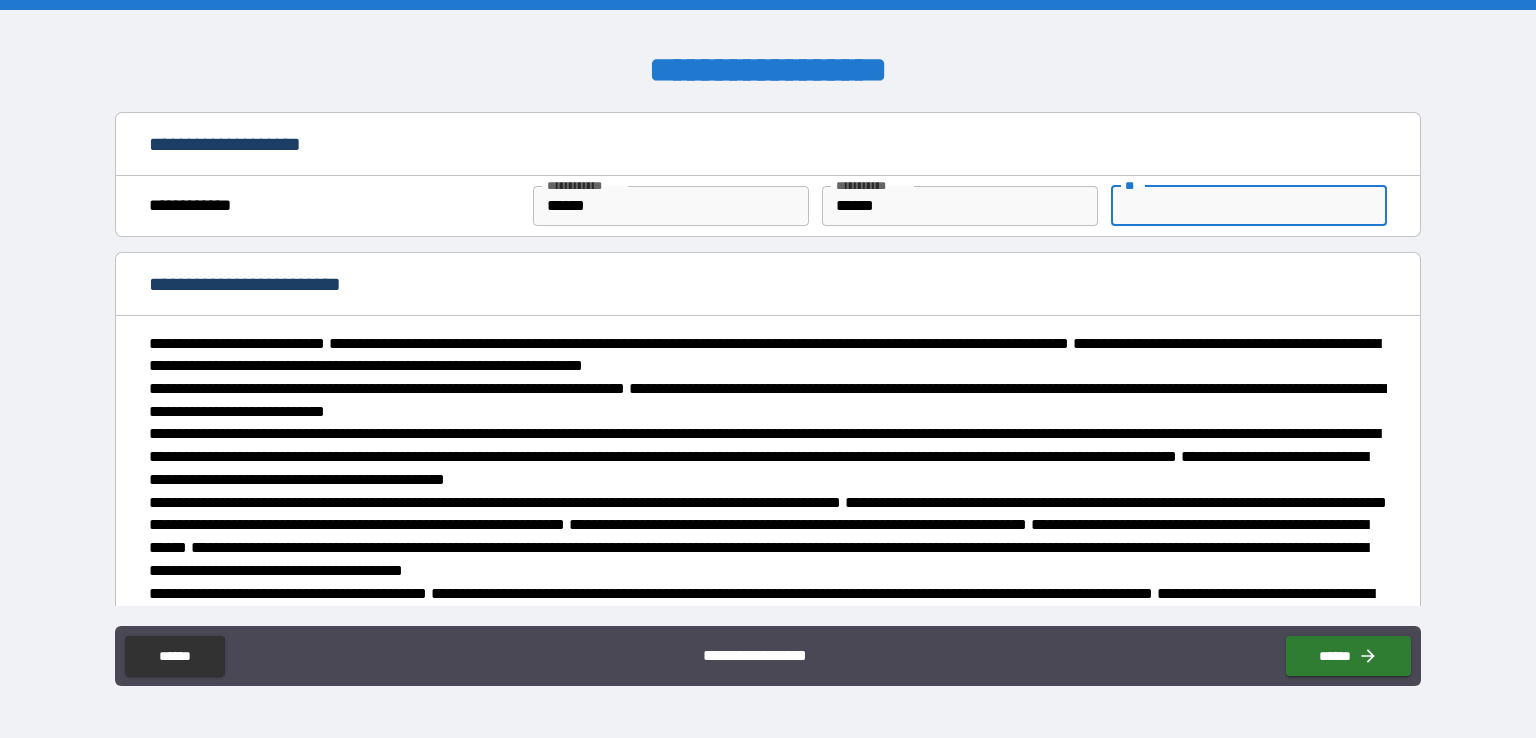 drag, startPoint x: 1136, startPoint y: 204, endPoint x: 1124, endPoint y: 204, distance: 12 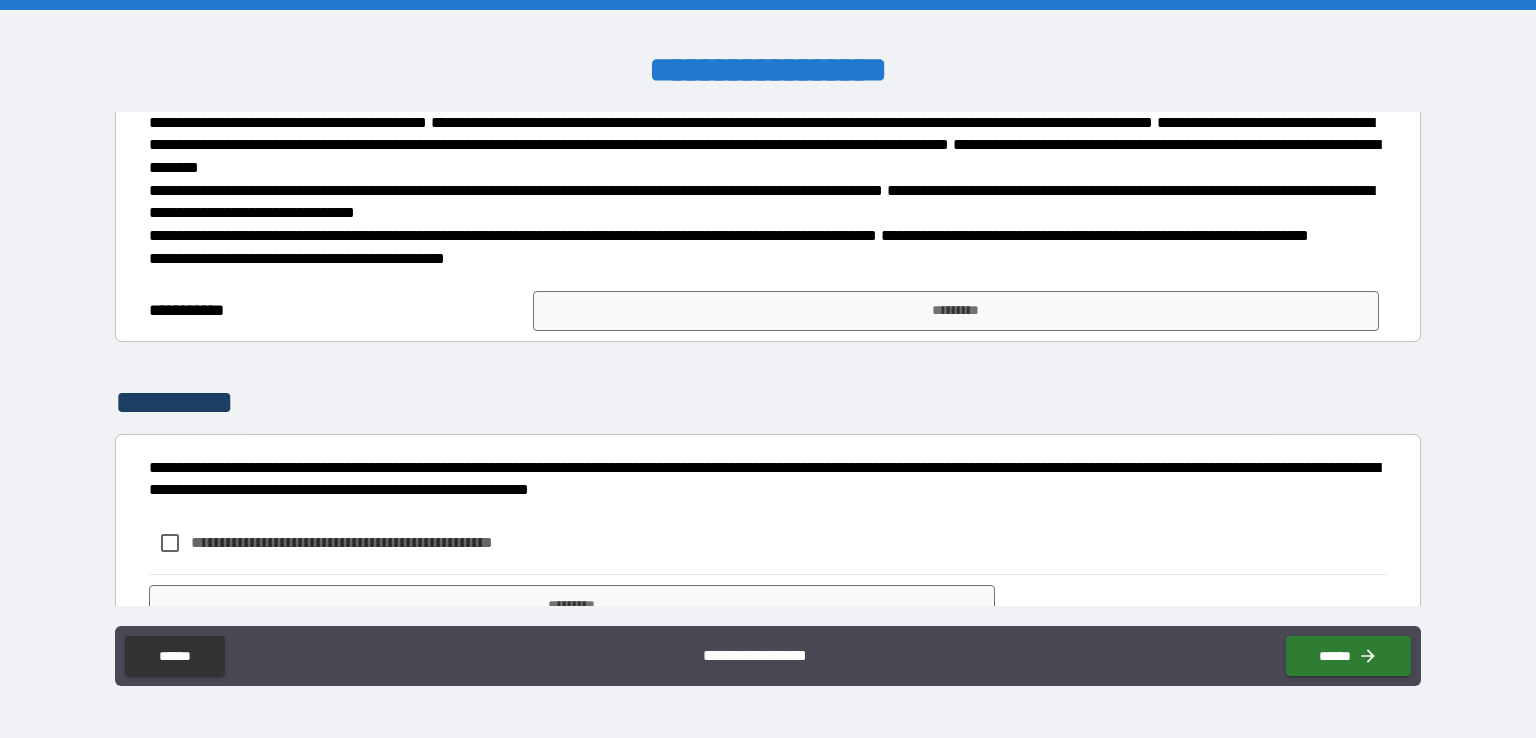 scroll, scrollTop: 472, scrollLeft: 0, axis: vertical 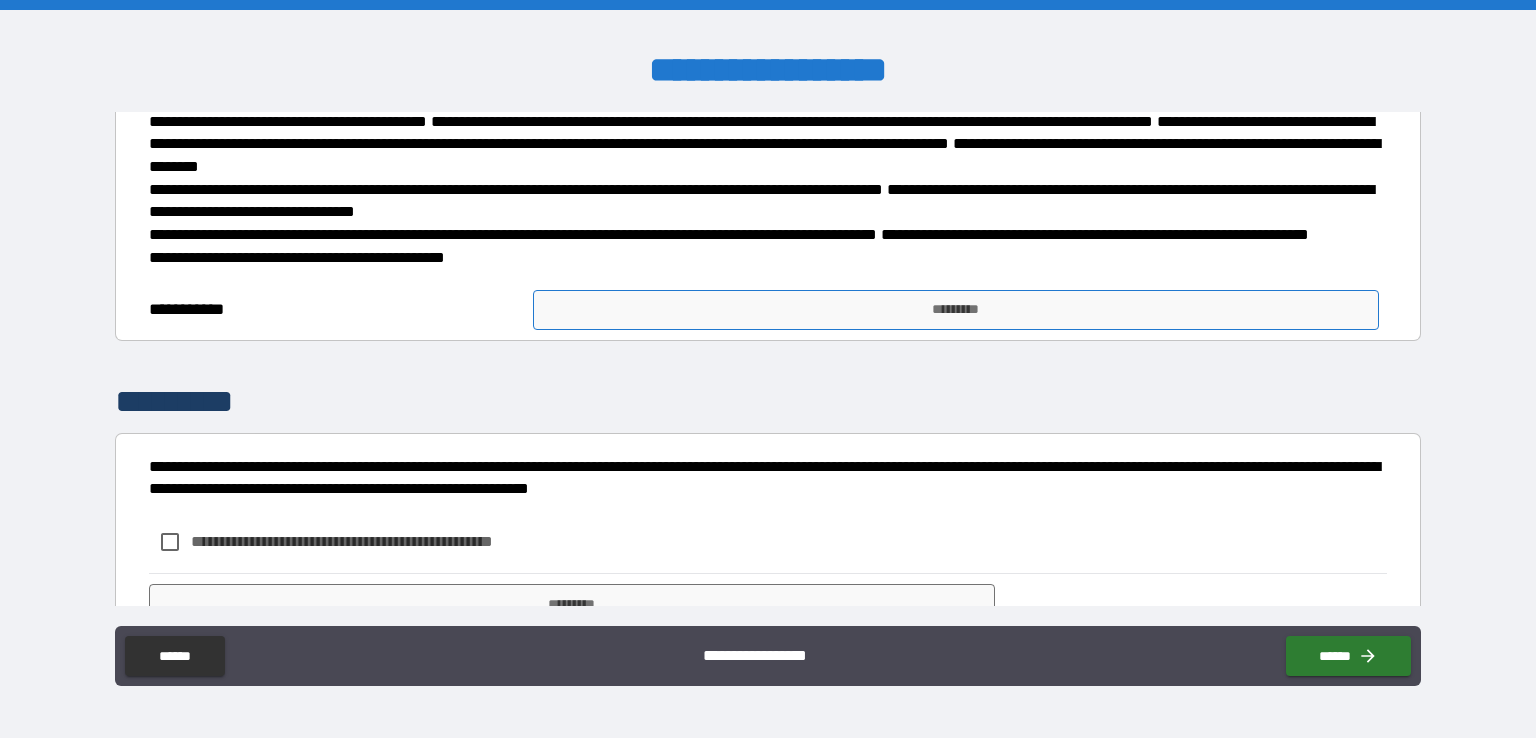 click on "*********" at bounding box center [956, 310] 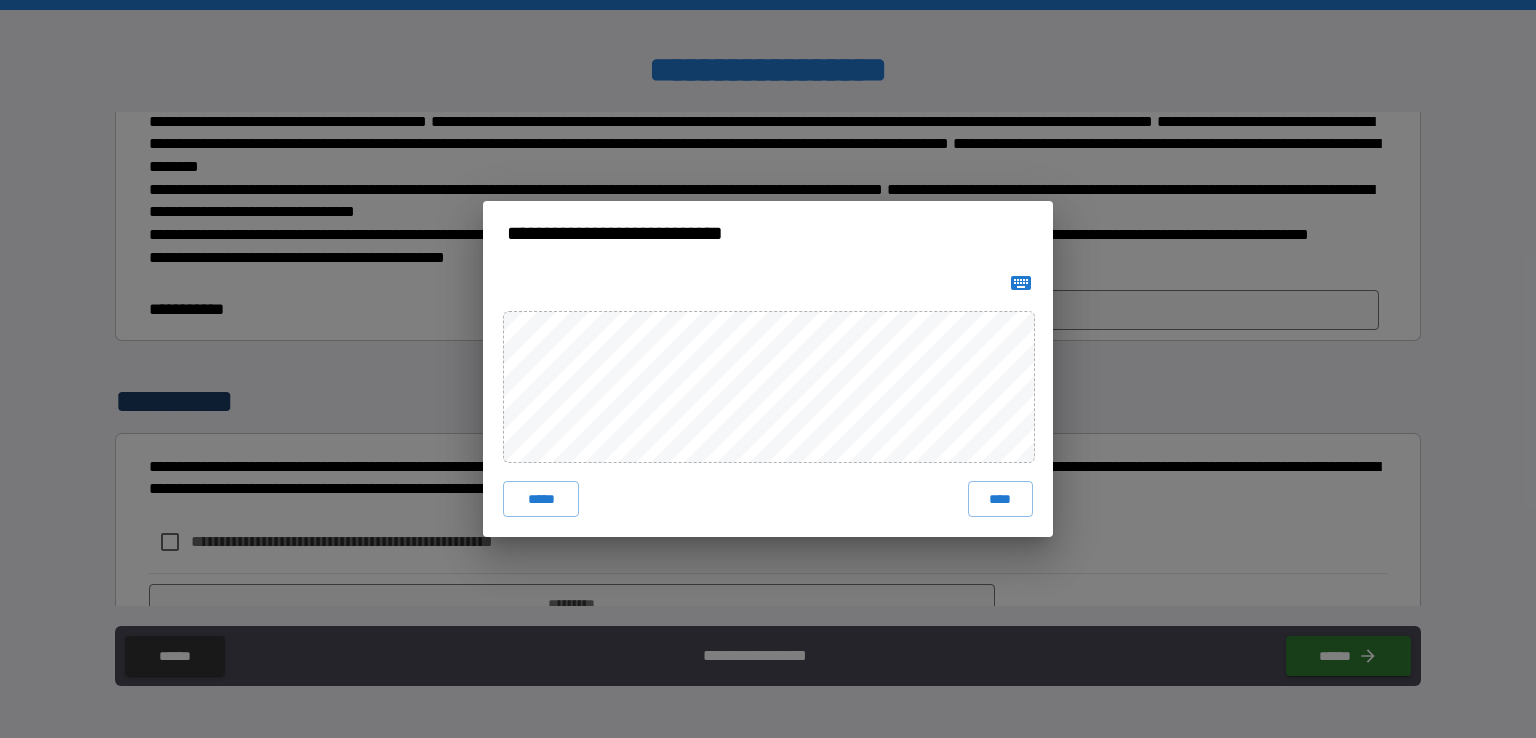 click on "***** ****" at bounding box center (768, 401) 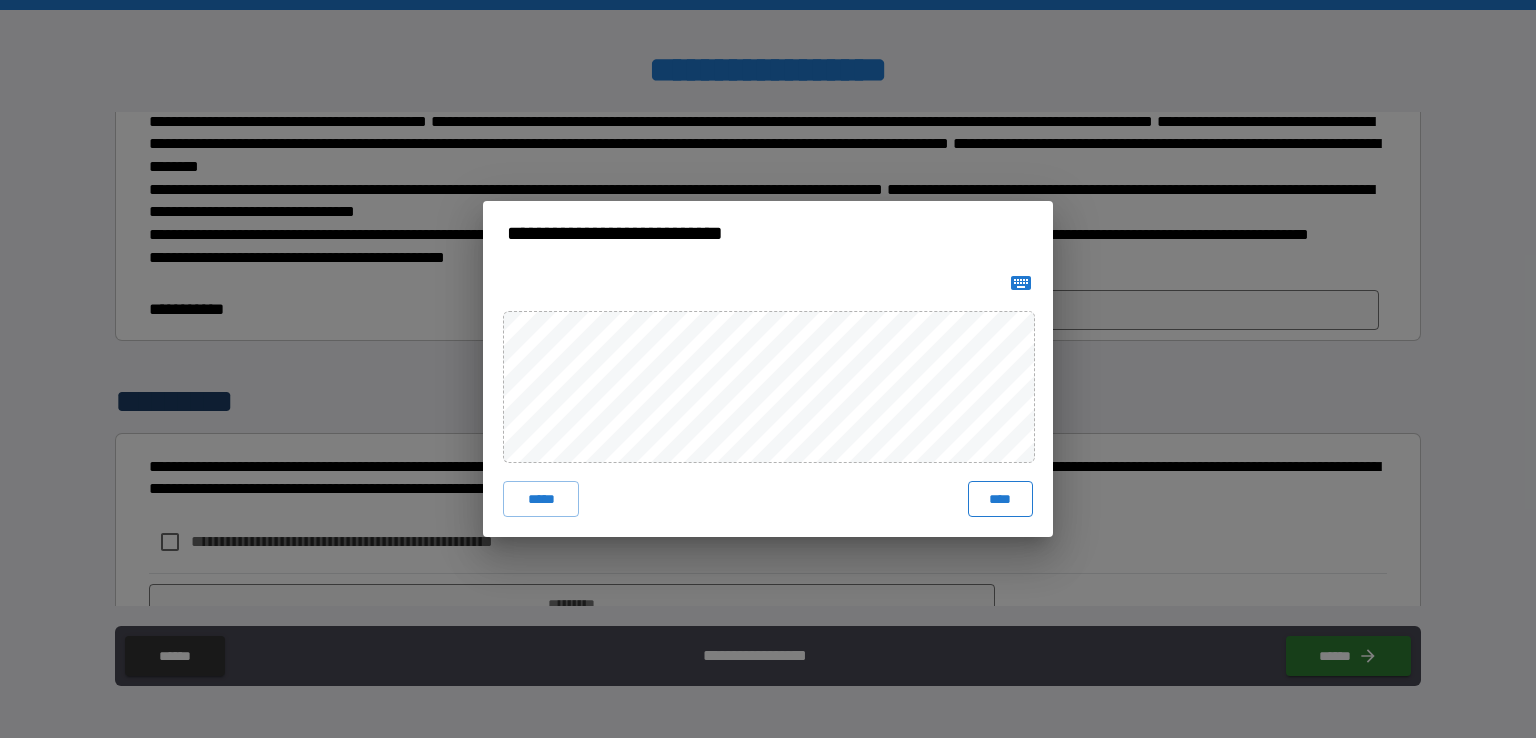 click on "****" at bounding box center [1000, 499] 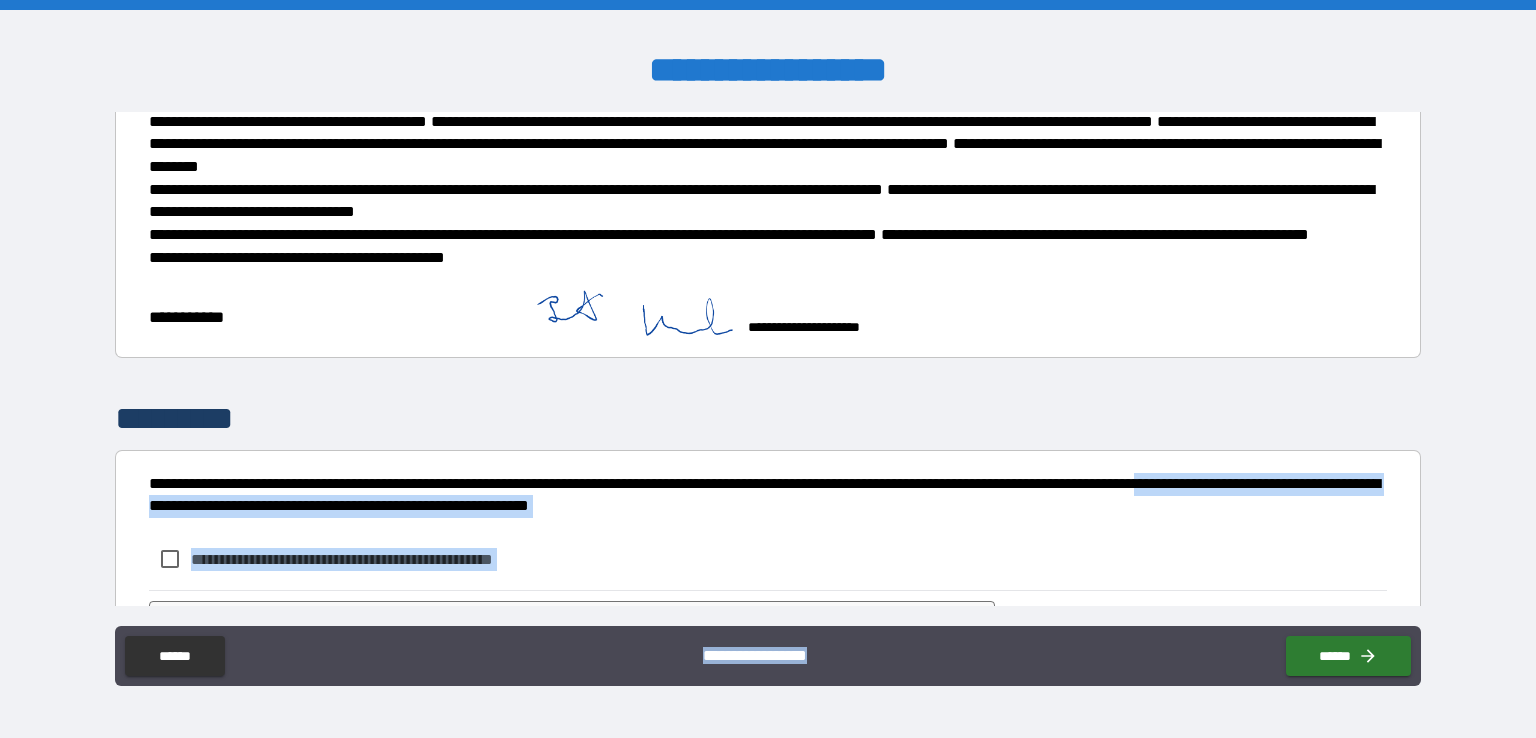 drag, startPoint x: 1420, startPoint y: 519, endPoint x: 1468, endPoint y: 616, distance: 108.226616 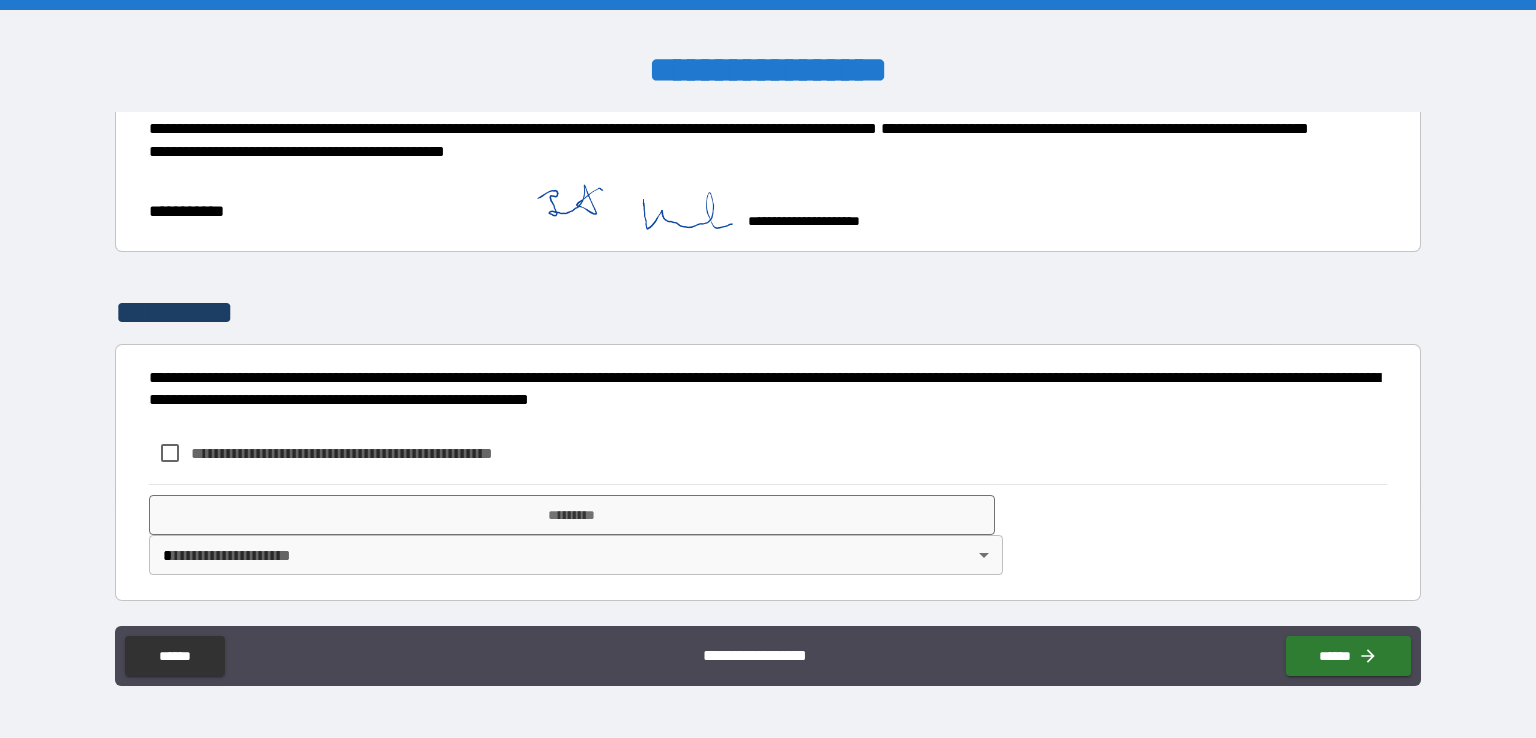 scroll, scrollTop: 621, scrollLeft: 0, axis: vertical 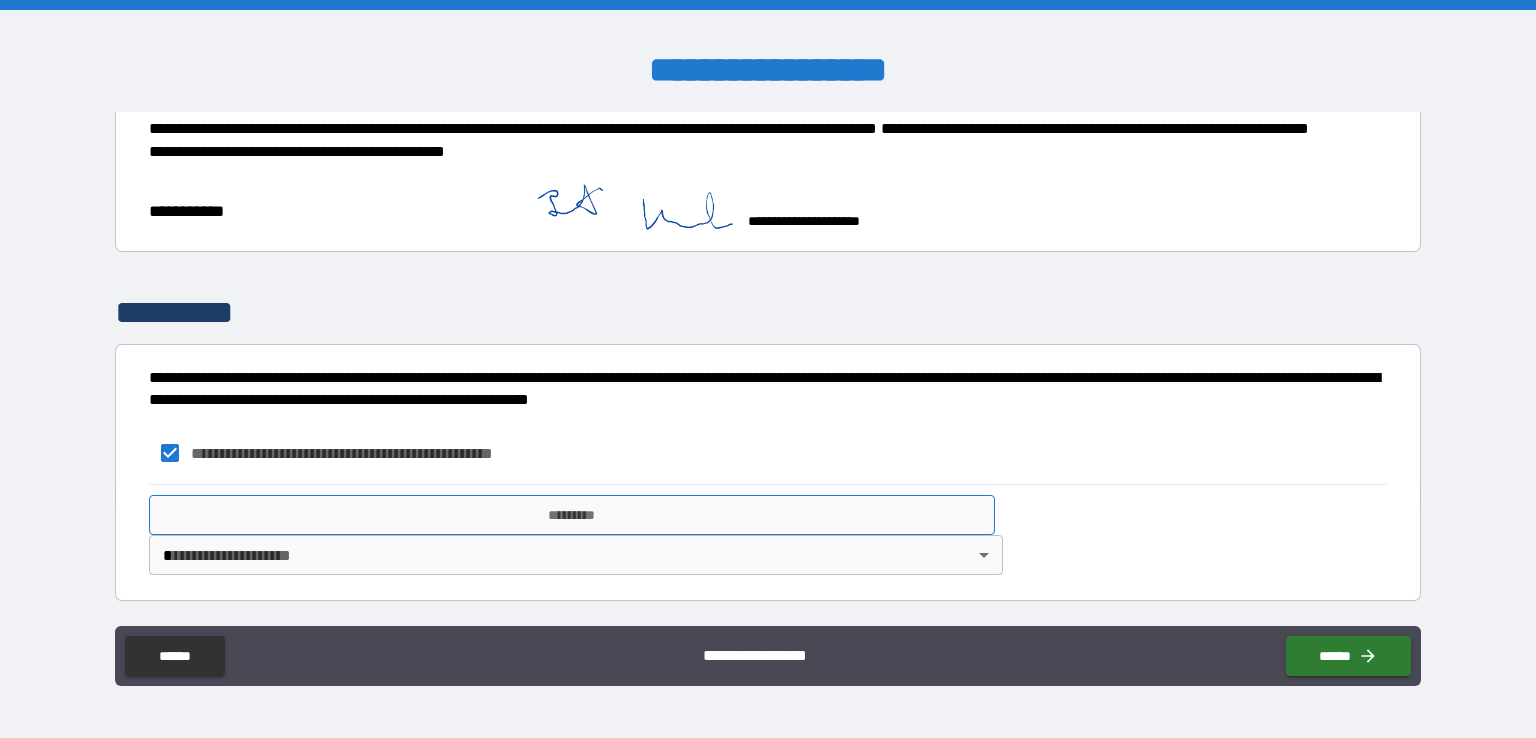 click on "*********" at bounding box center [572, 515] 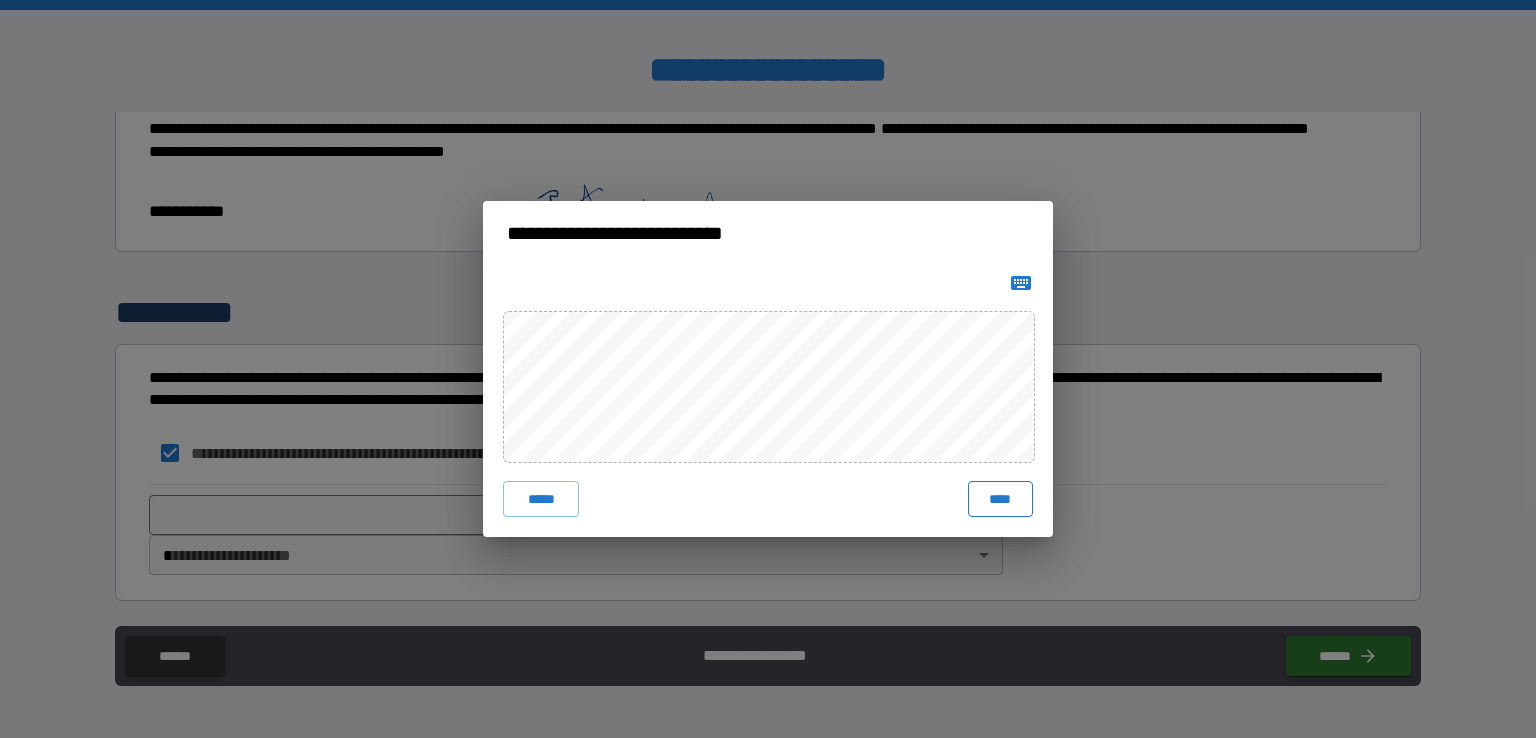 click on "****" at bounding box center (1000, 499) 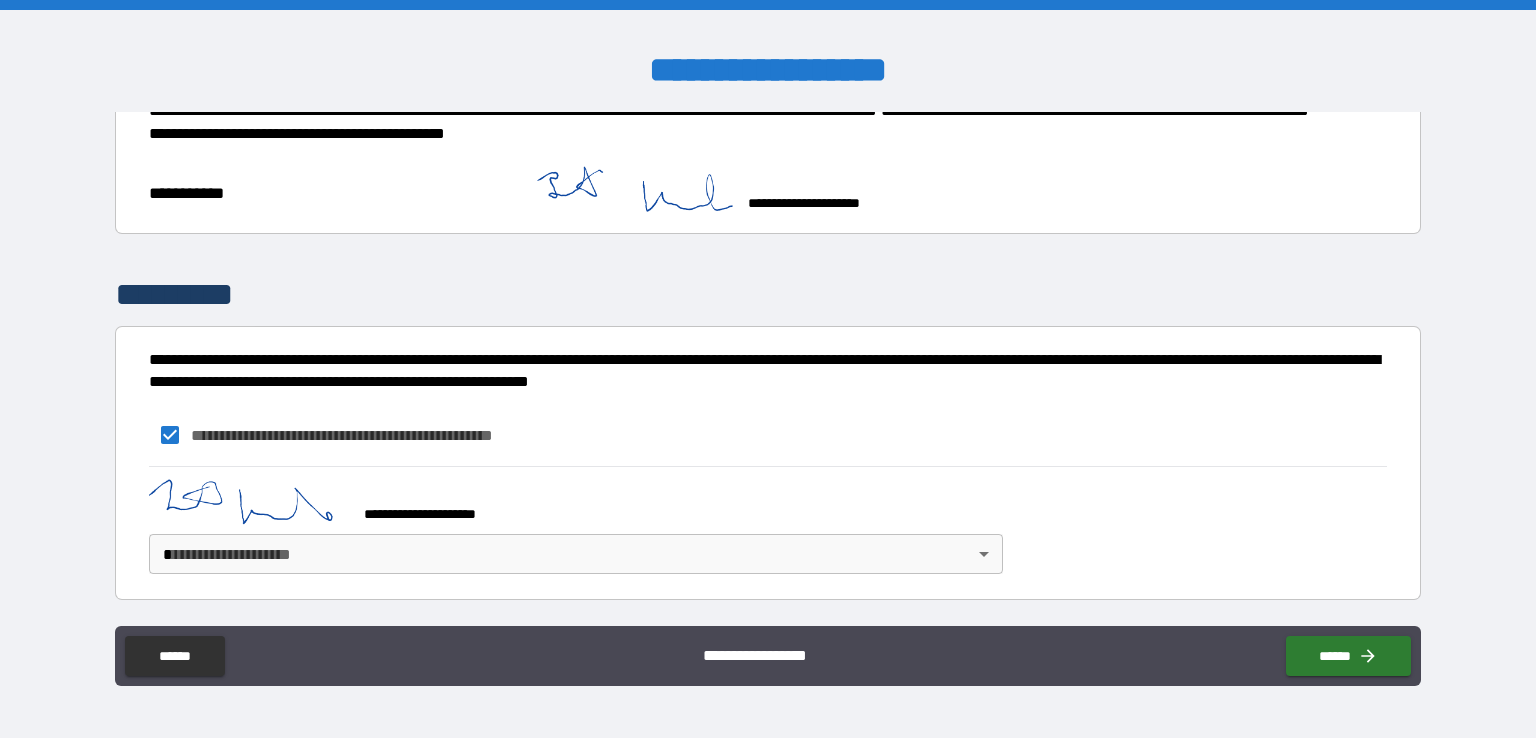 click on "**********" at bounding box center (768, 369) 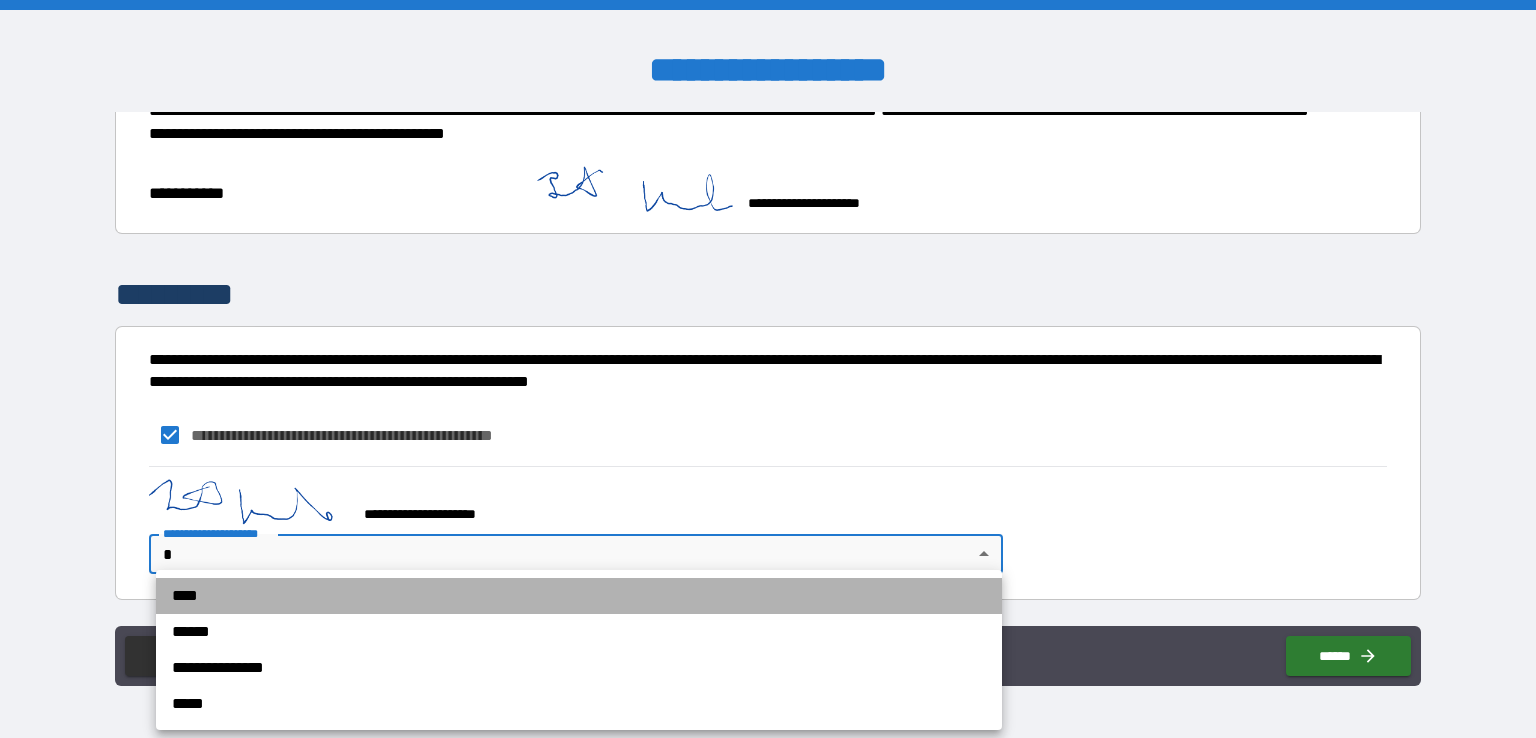 click on "****" at bounding box center [579, 596] 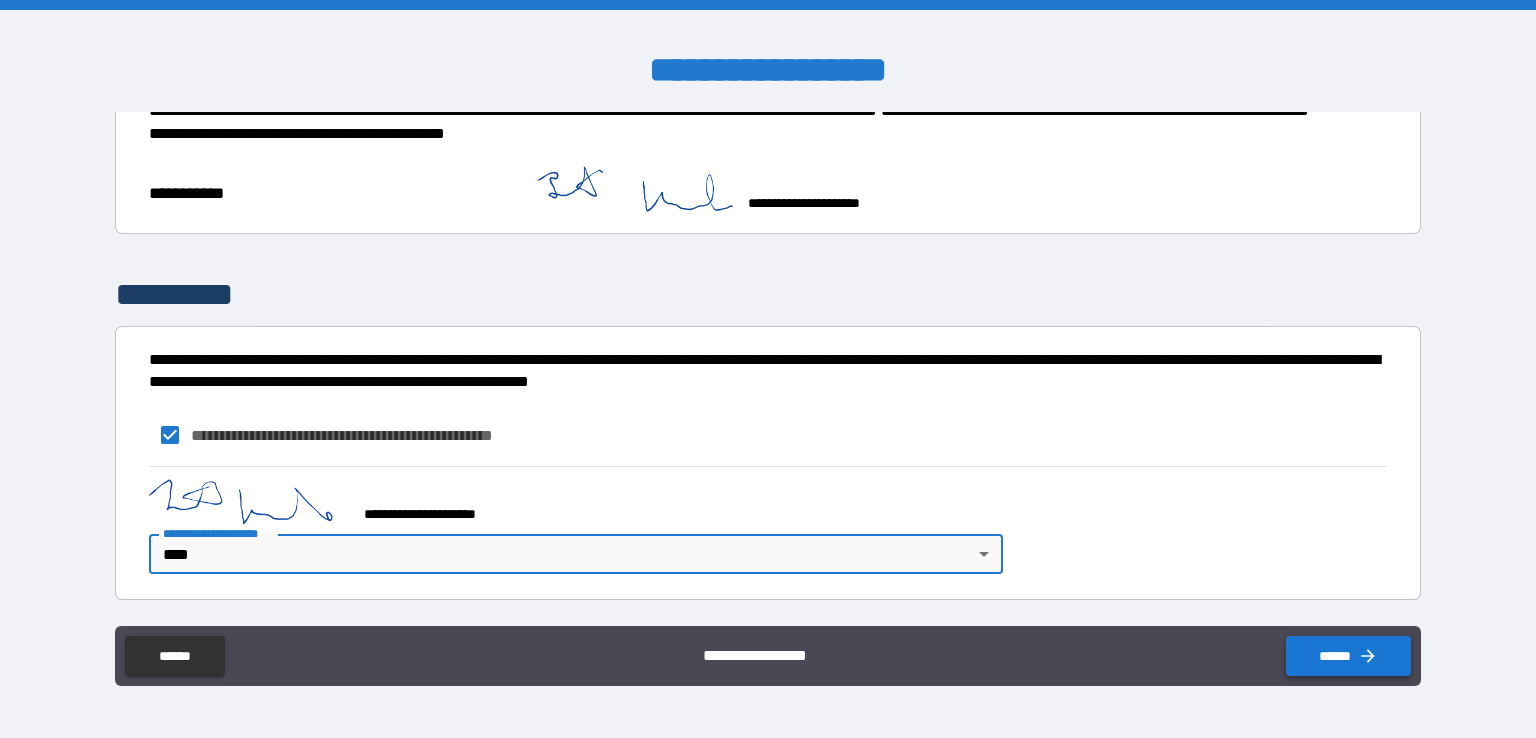 click on "******" at bounding box center (1348, 656) 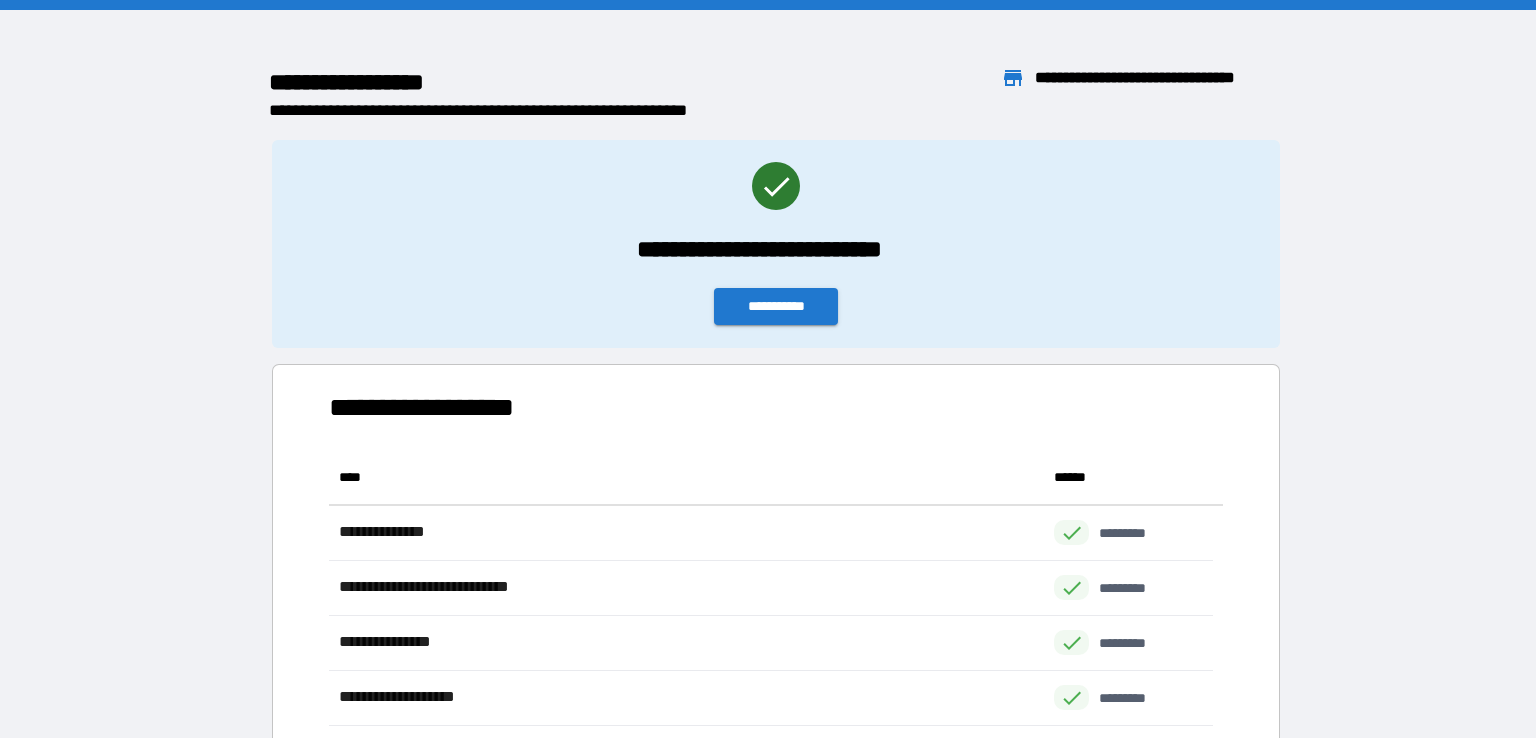 scroll, scrollTop: 316, scrollLeft: 869, axis: both 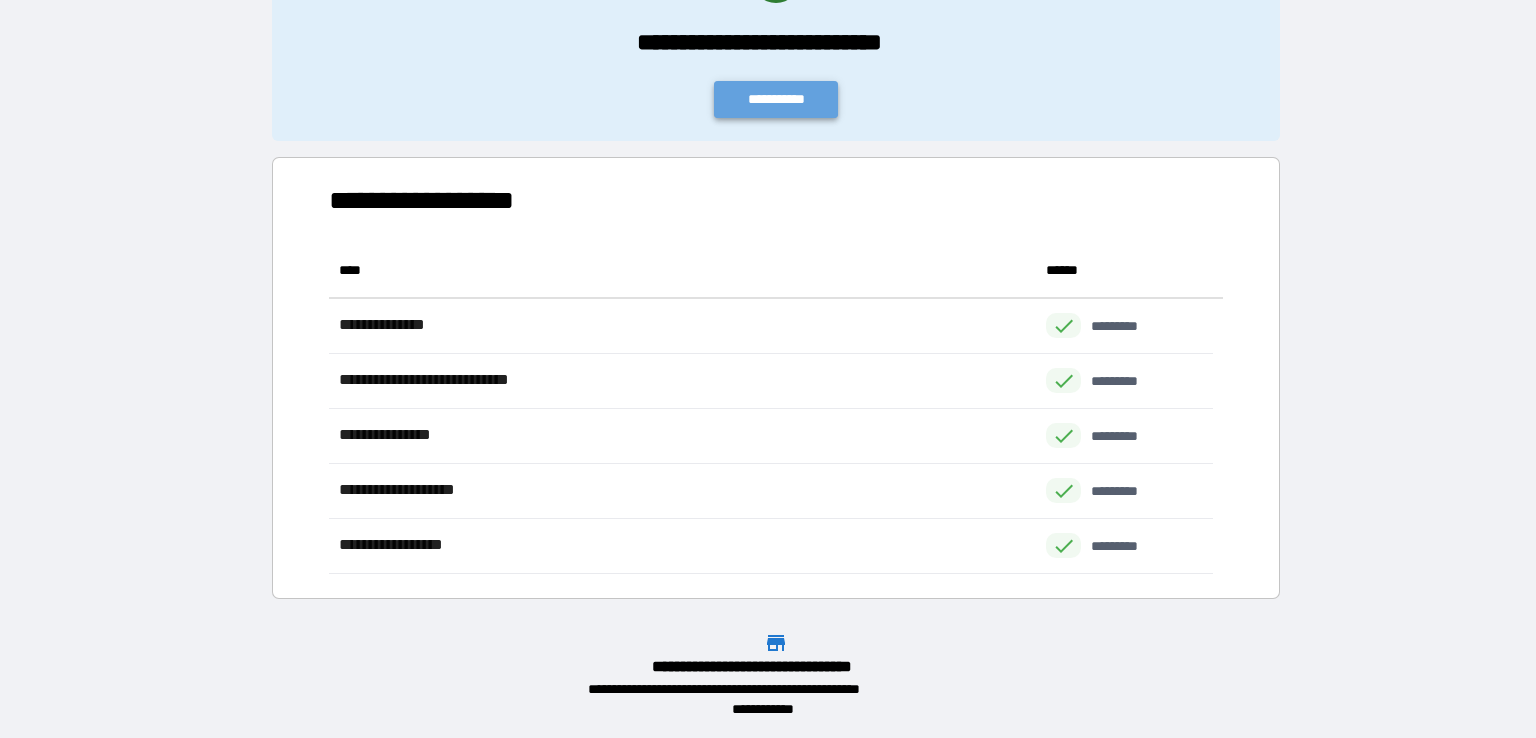 click on "**********" at bounding box center (776, 99) 